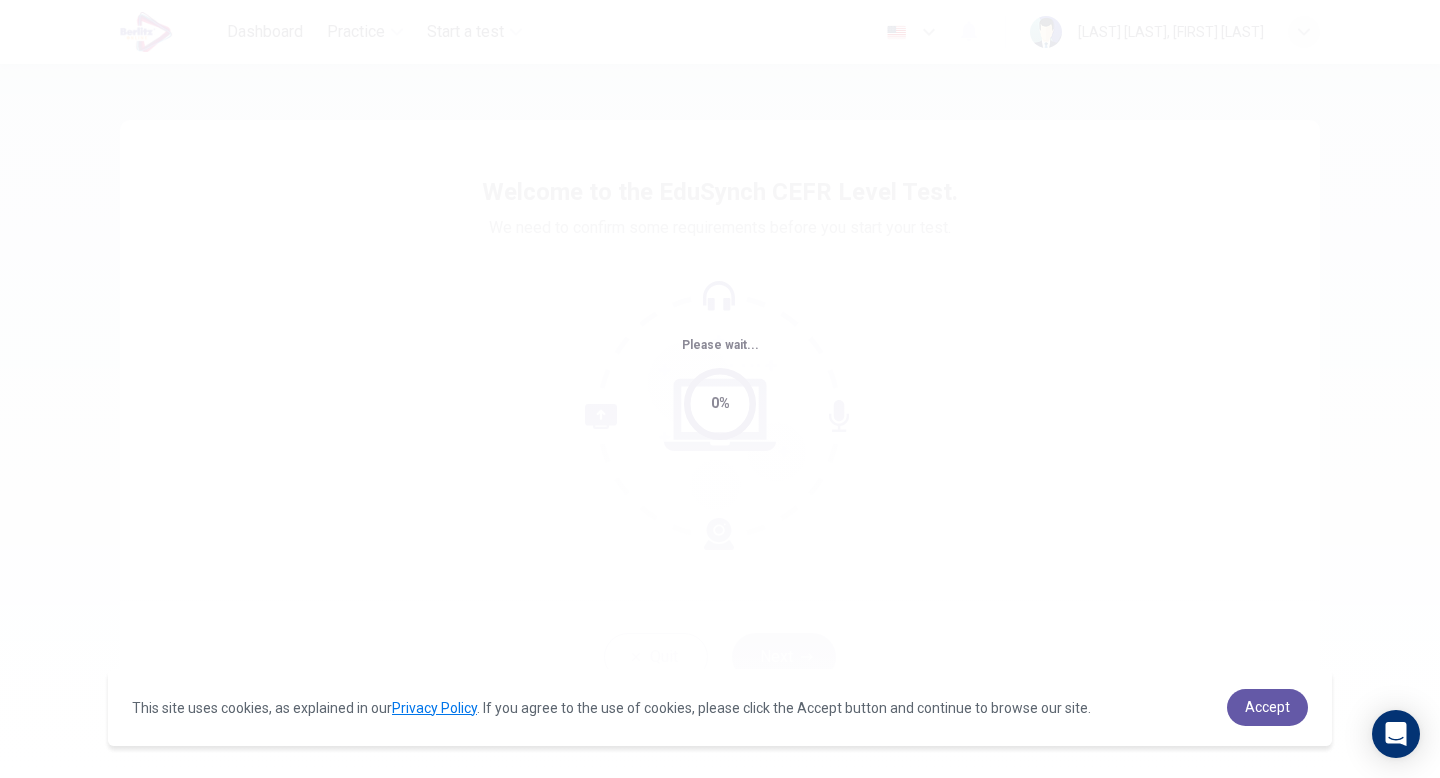 scroll, scrollTop: 0, scrollLeft: 0, axis: both 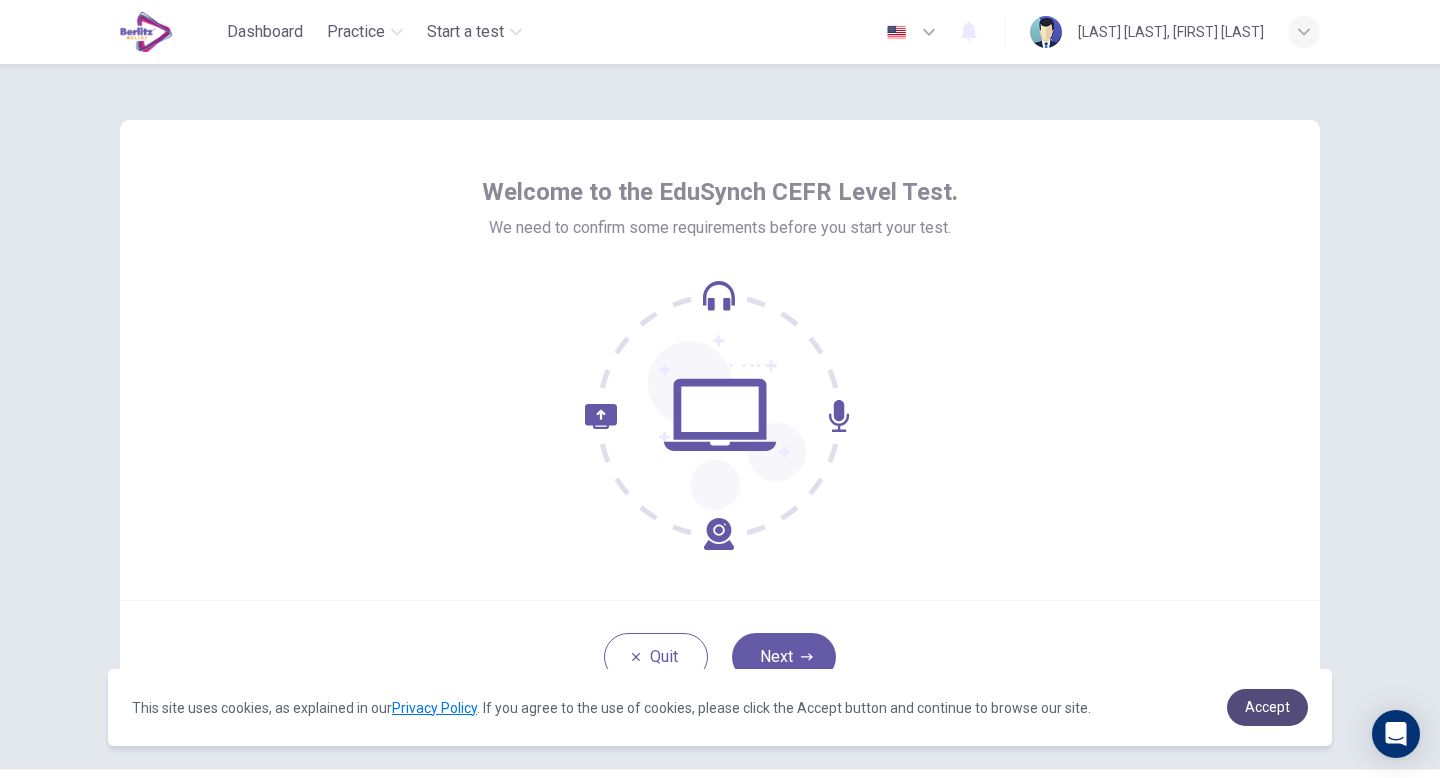 click on "Accept" at bounding box center [1267, 707] 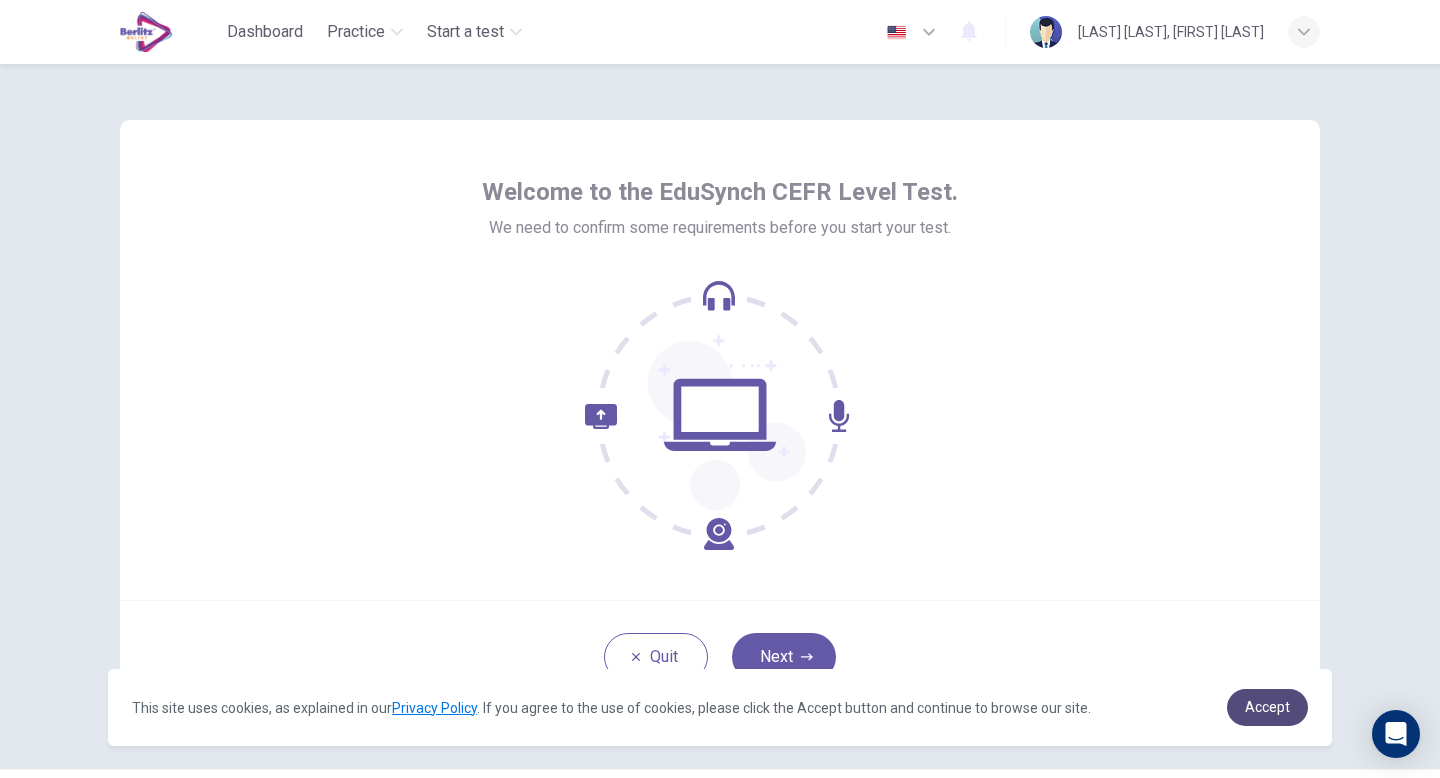 click on "Accept" at bounding box center (1267, 707) 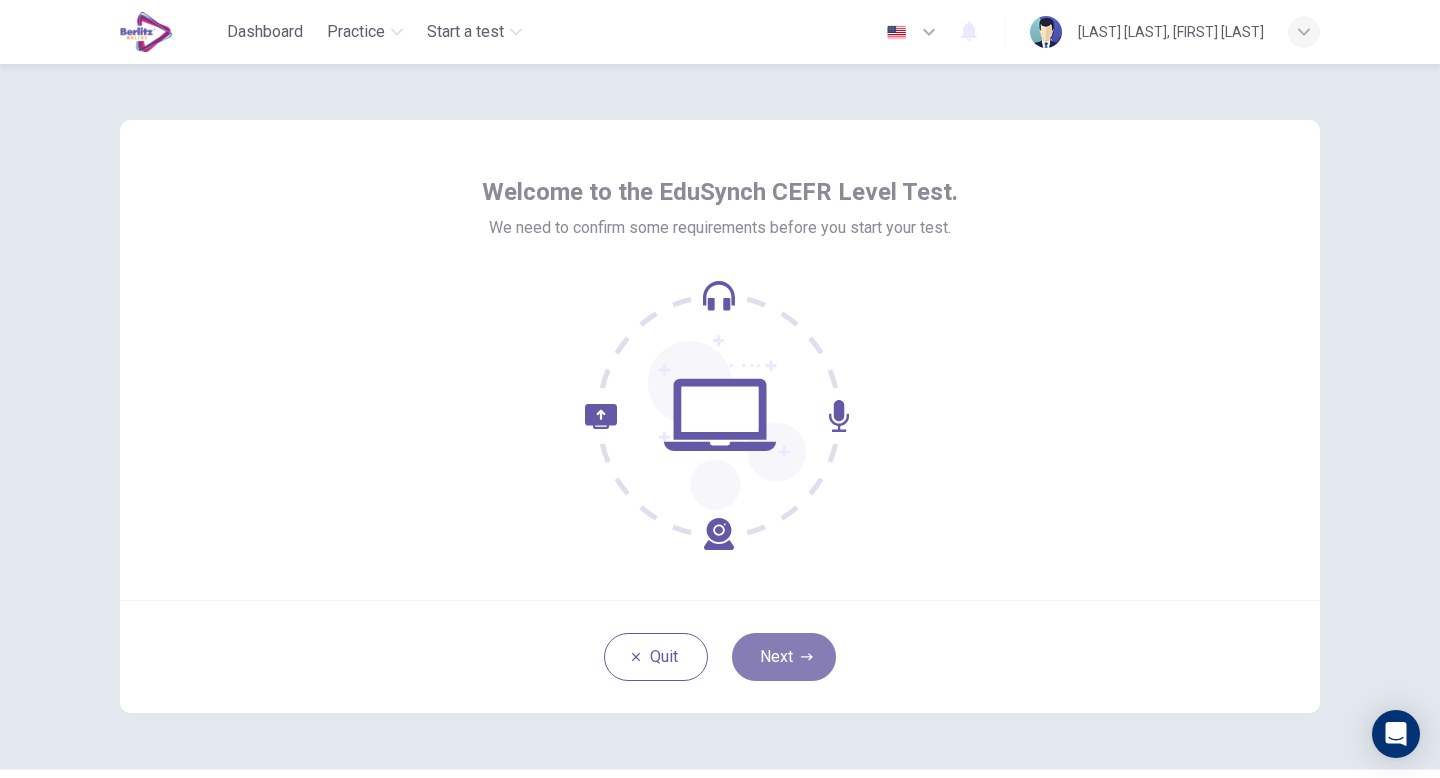 click at bounding box center [807, 656] 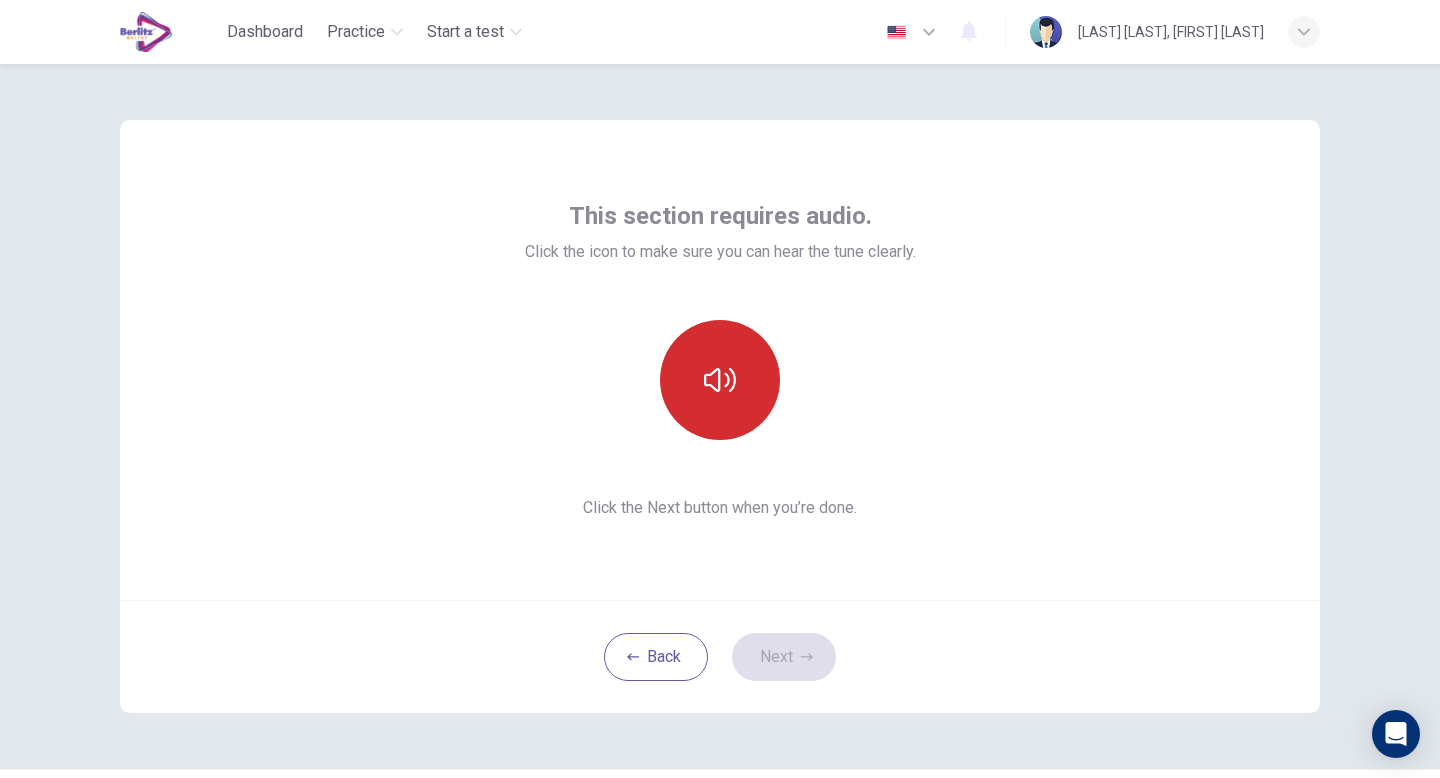 click at bounding box center [720, 380] 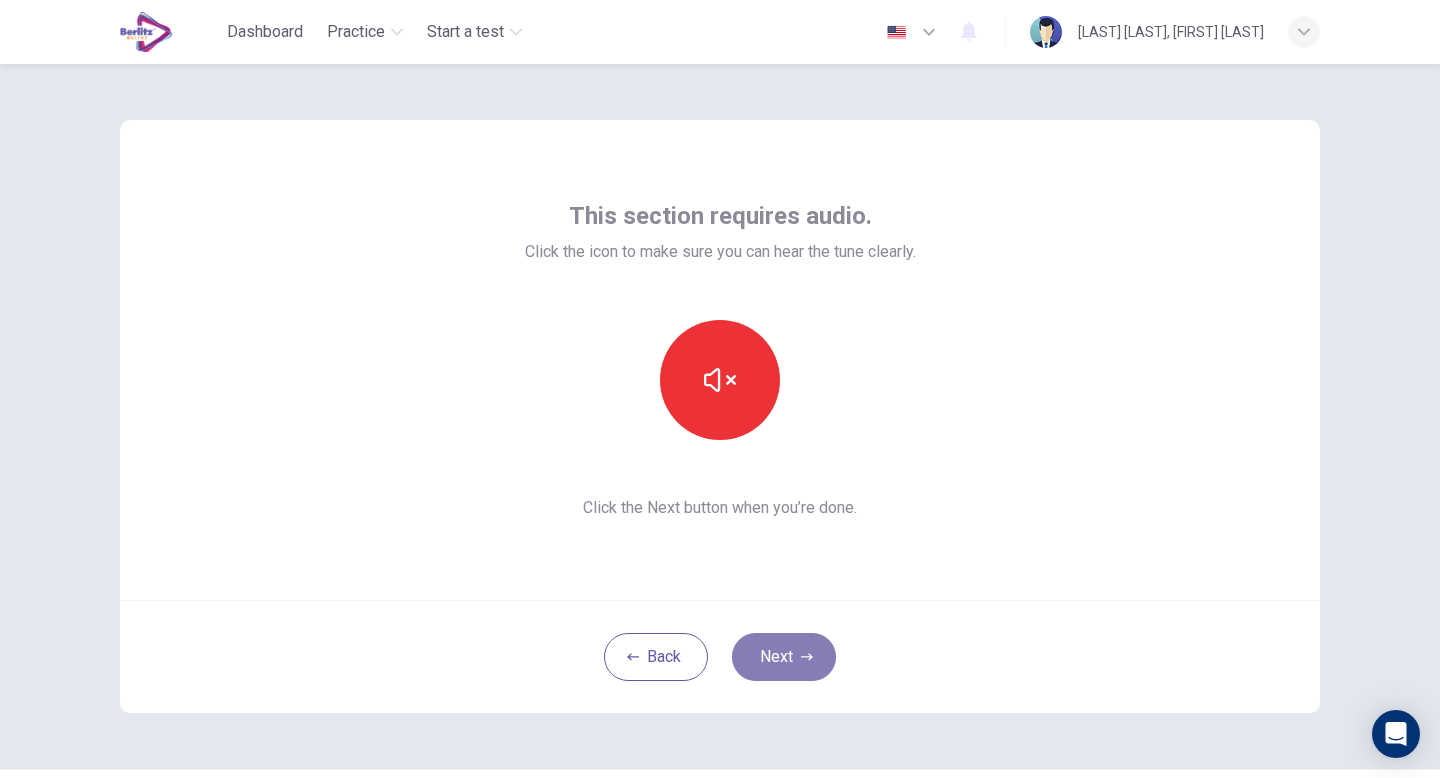 click on "Next" at bounding box center (784, 657) 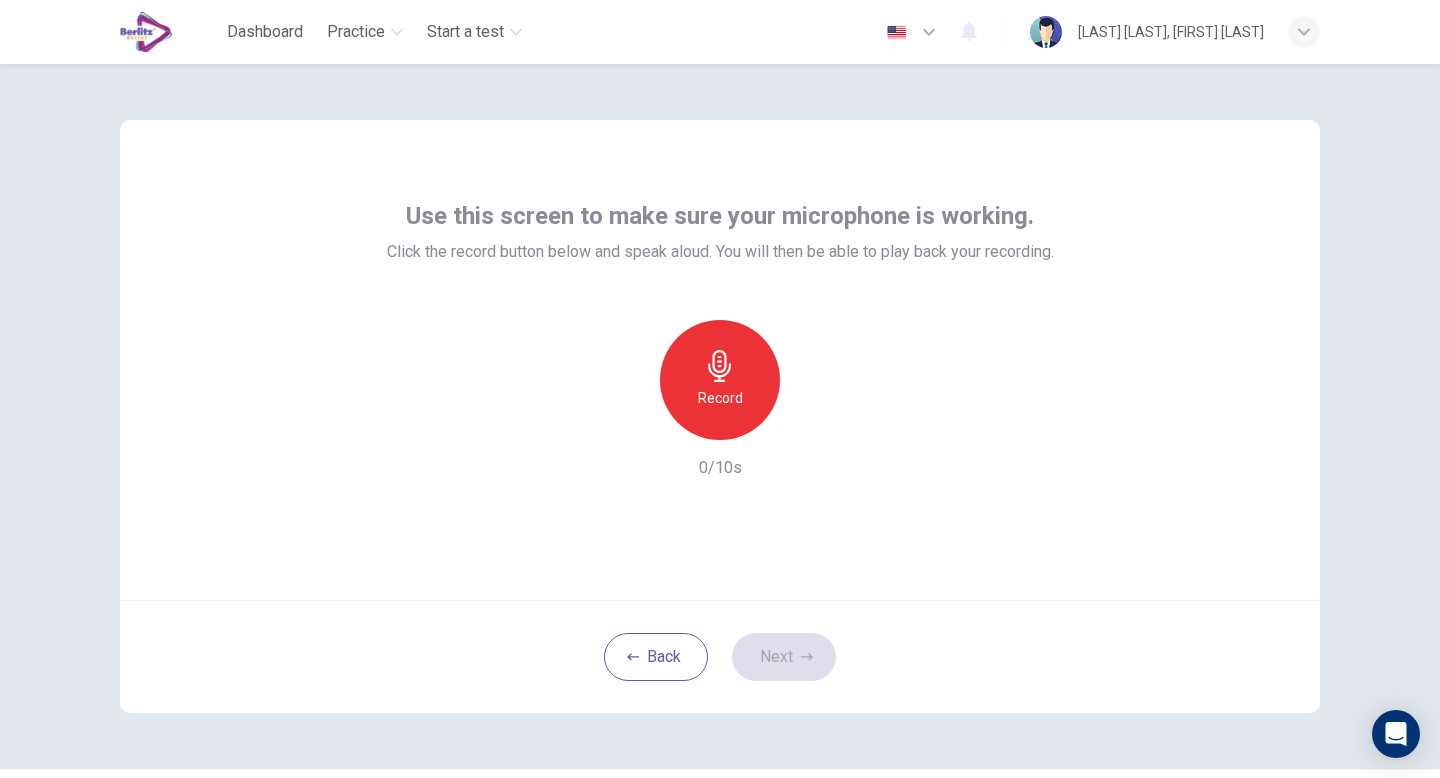 click on "Record" at bounding box center (720, 380) 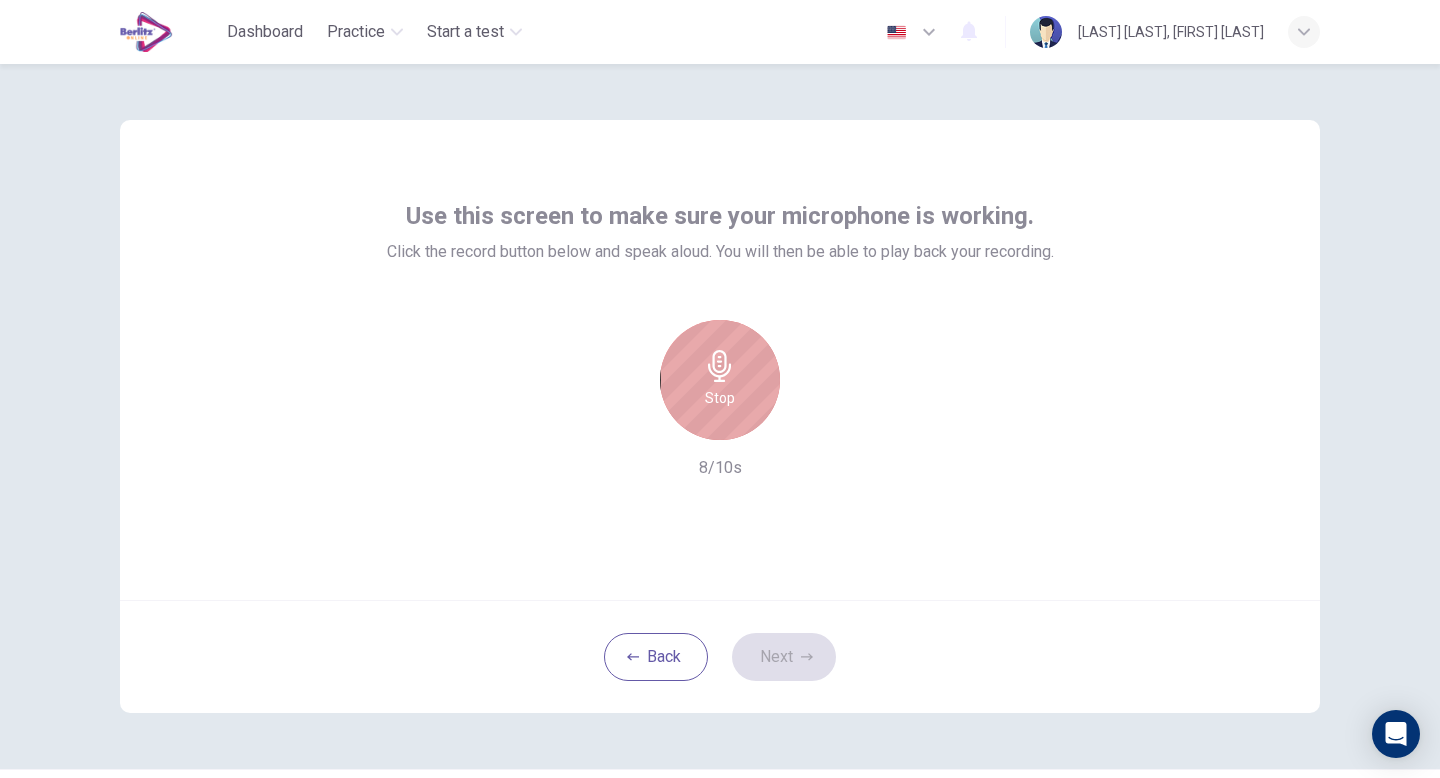 click on "Stop" at bounding box center (720, 380) 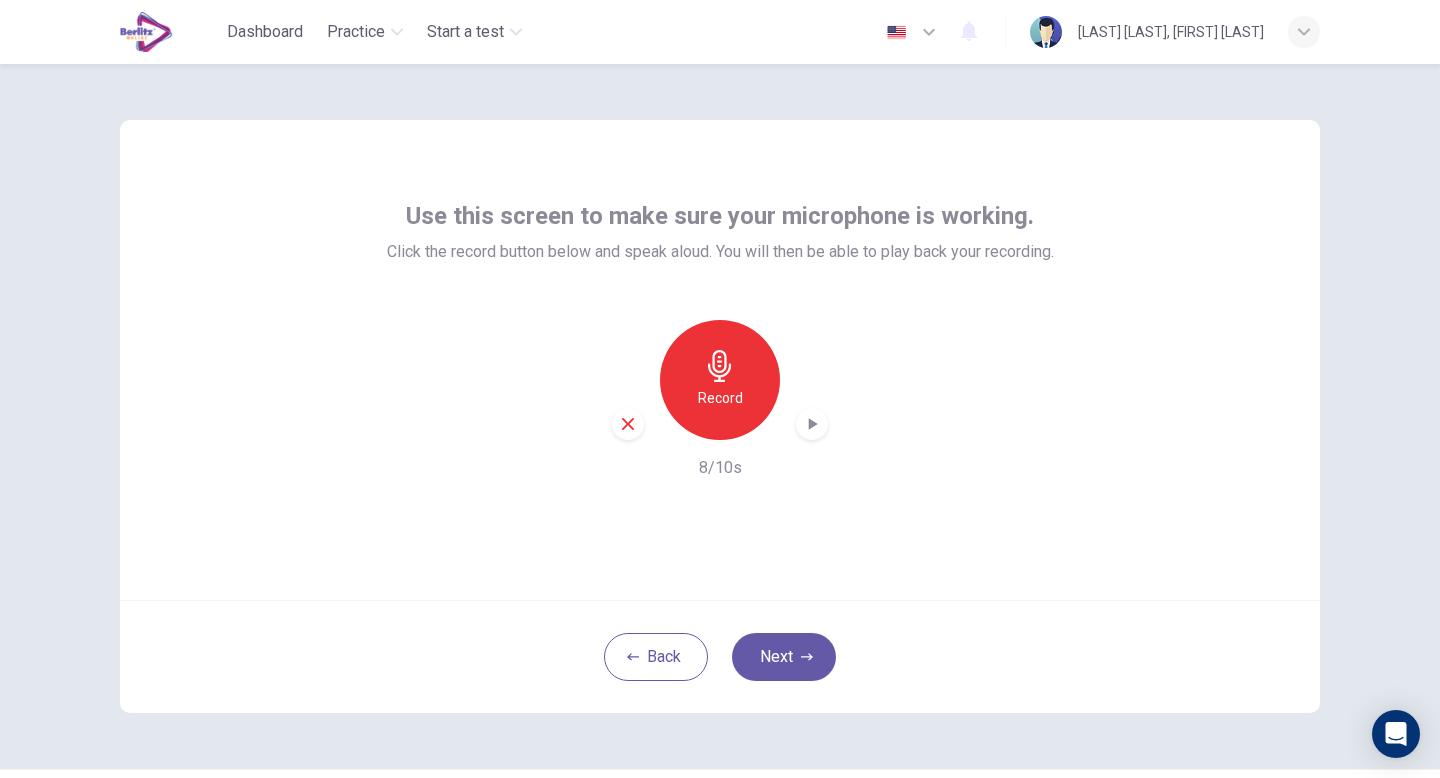 click at bounding box center [812, 424] 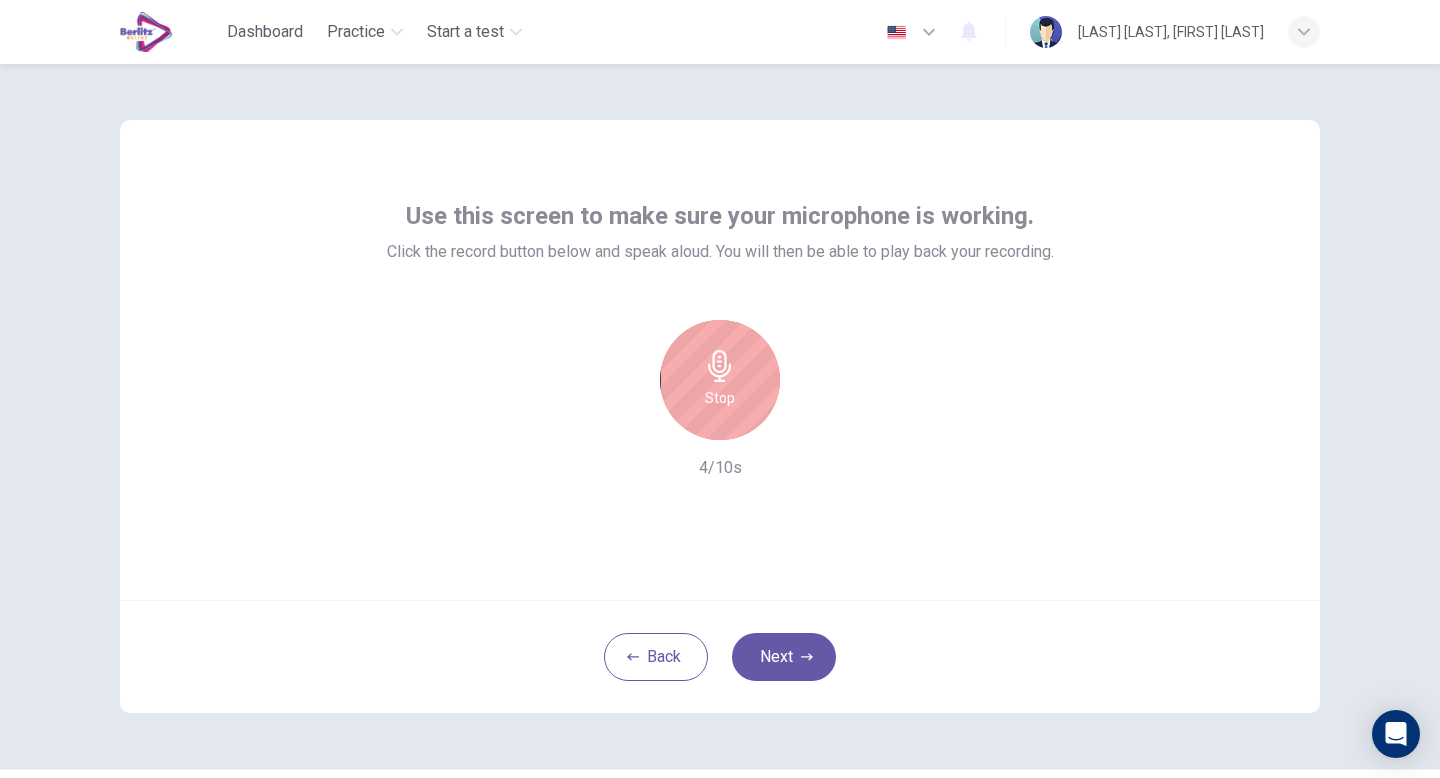 click on "Stop" at bounding box center (720, 380) 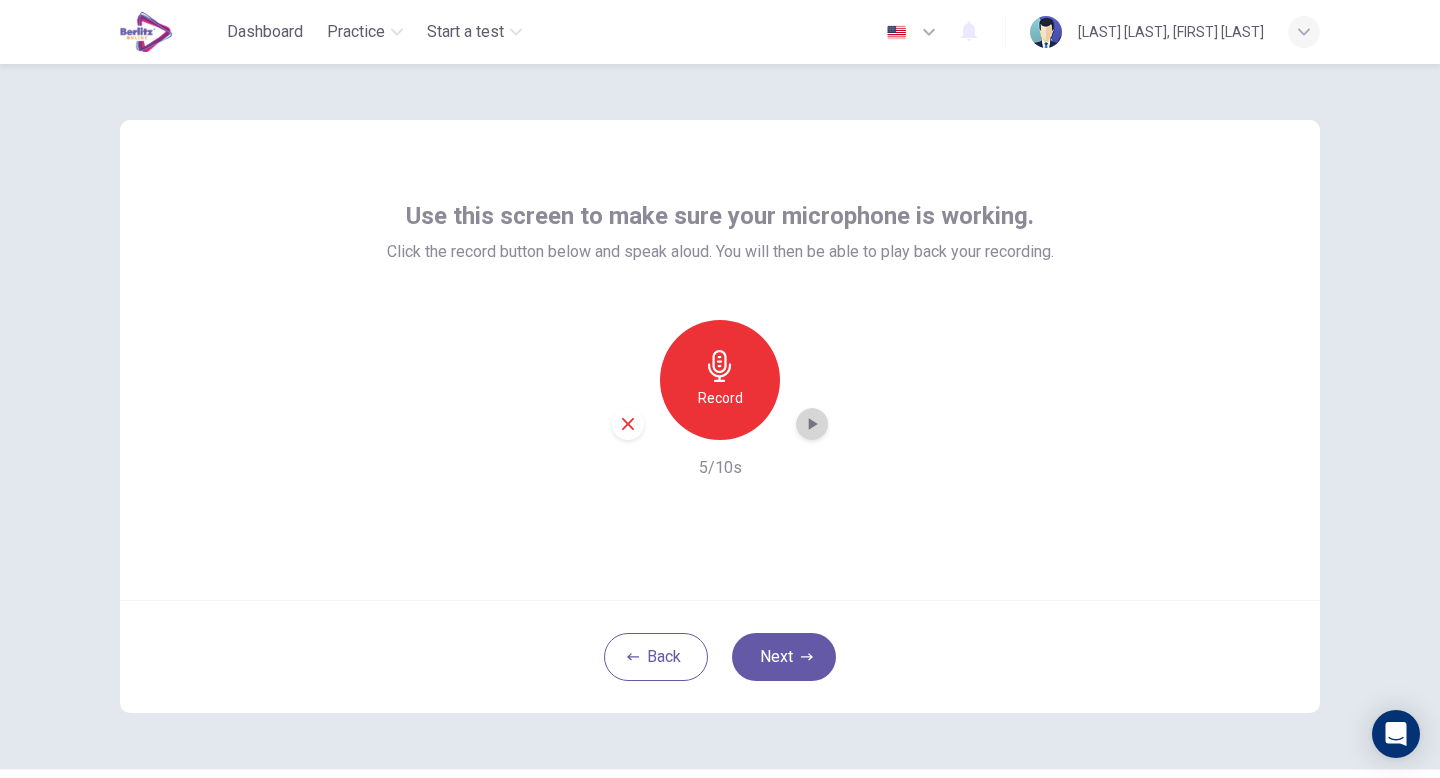 click at bounding box center [812, 424] 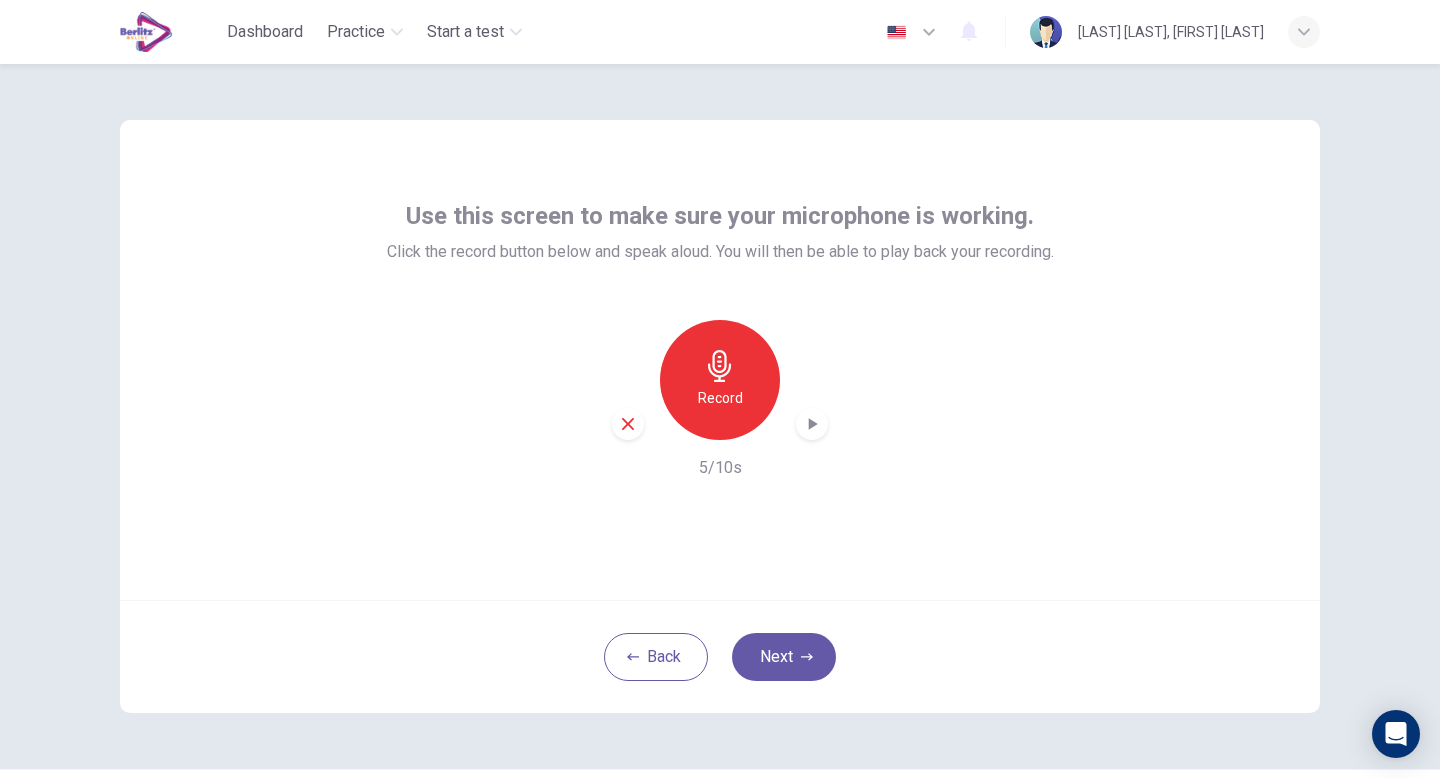 click on "Record" at bounding box center [720, 398] 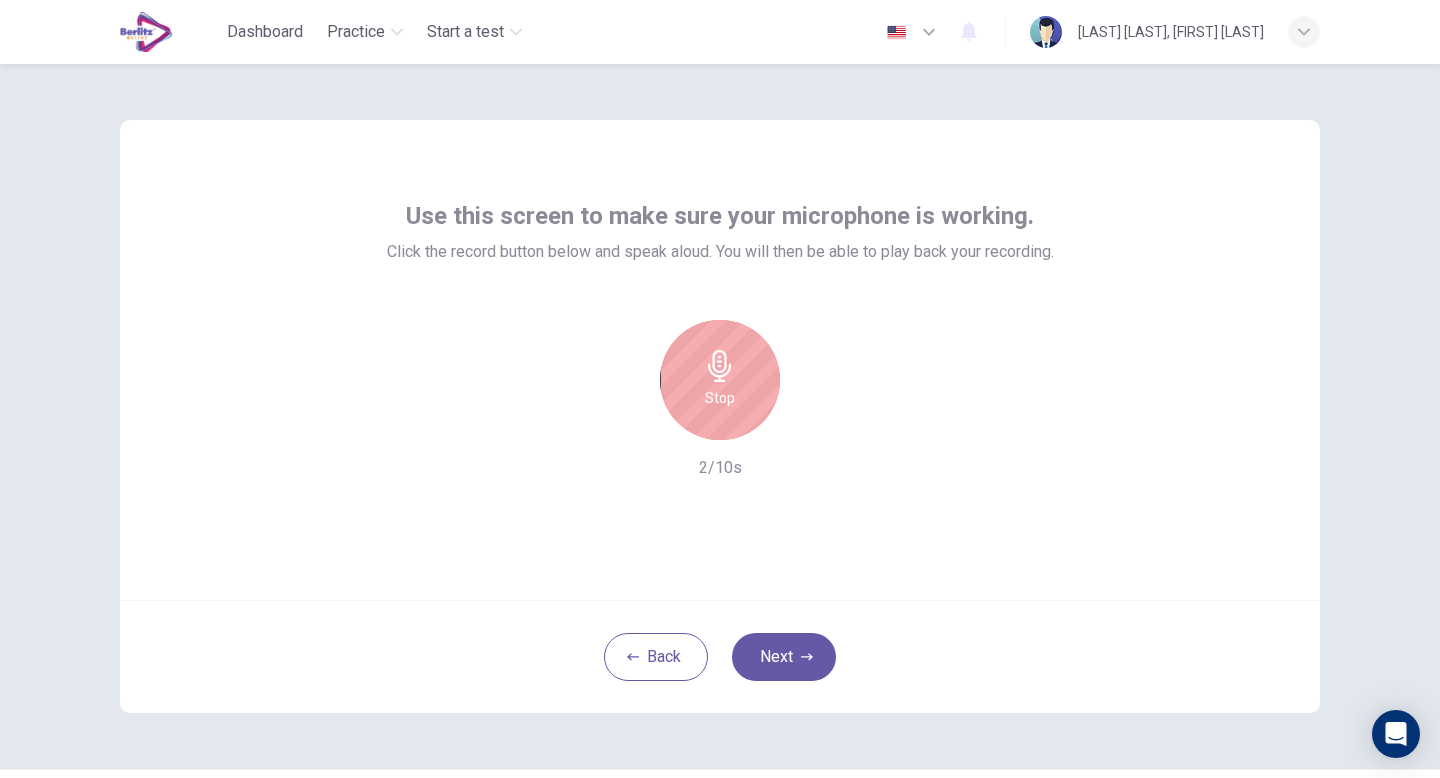 click on "Stop" at bounding box center (720, 380) 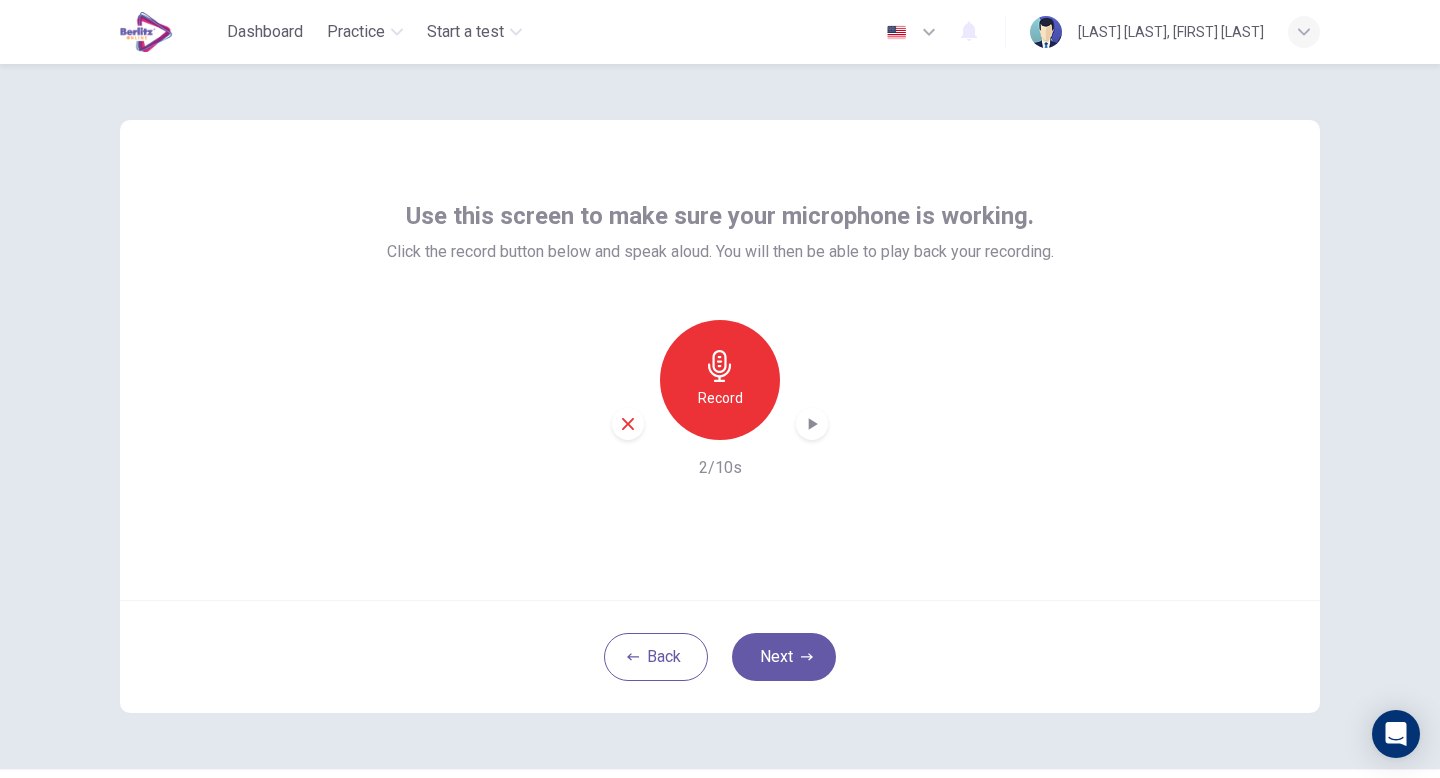 click at bounding box center (812, 424) 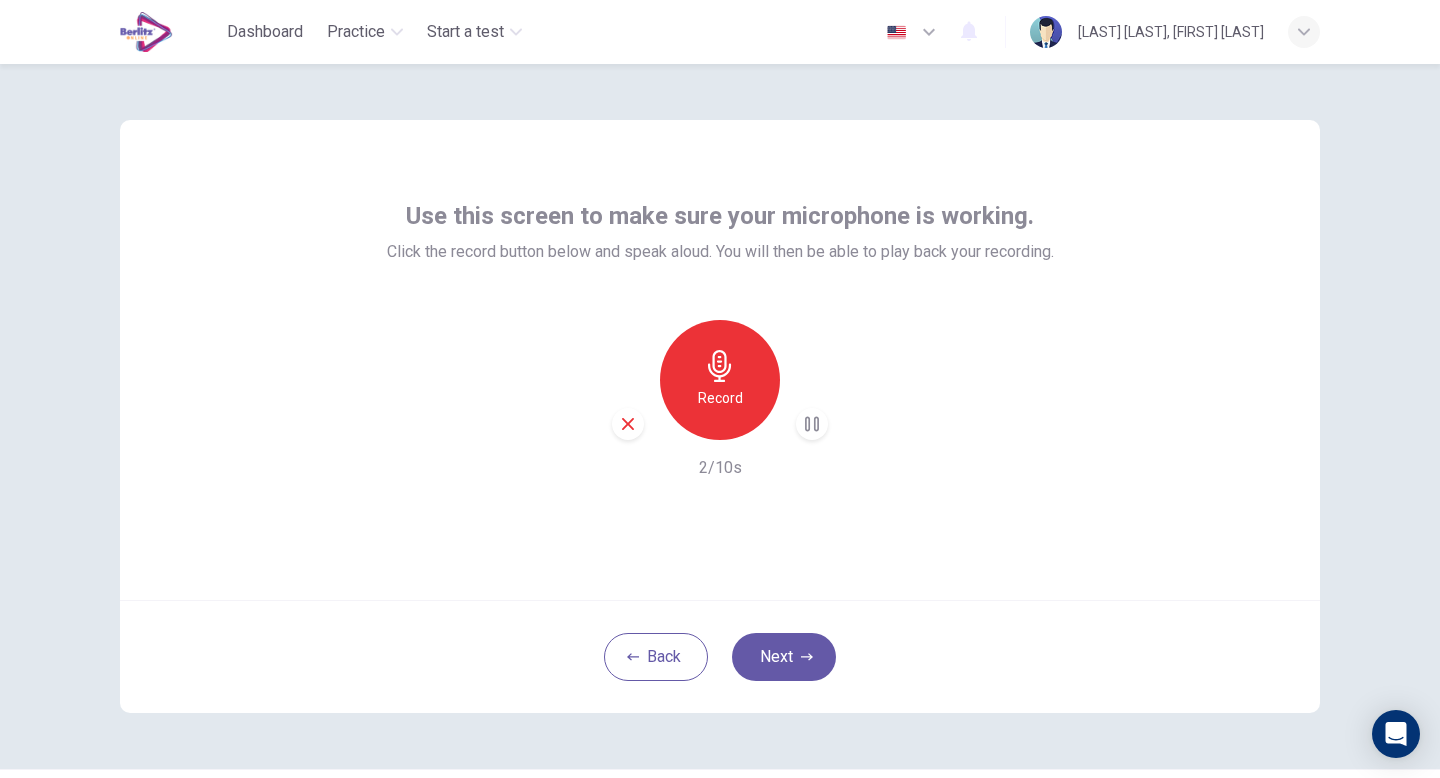 click at bounding box center (628, 424) 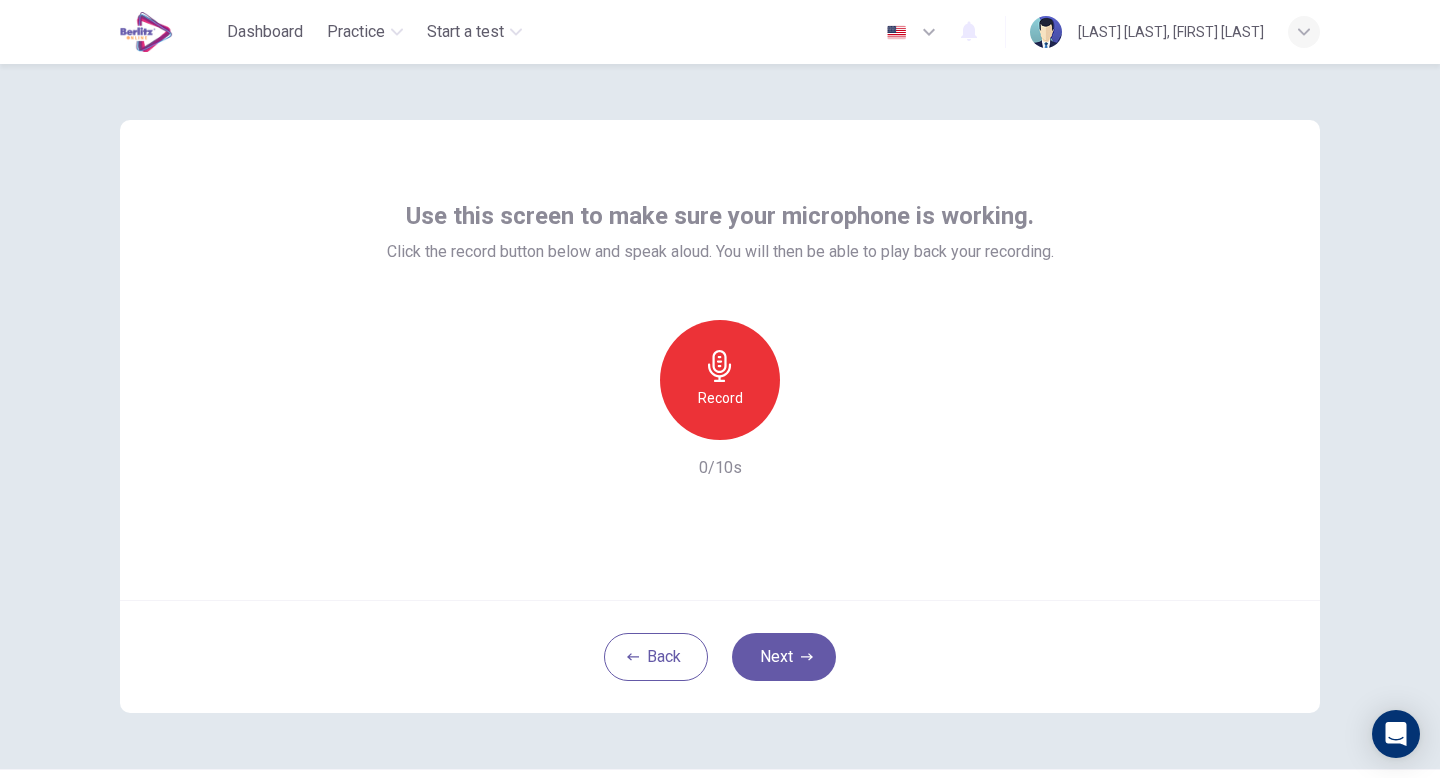 click on "Record" at bounding box center (720, 380) 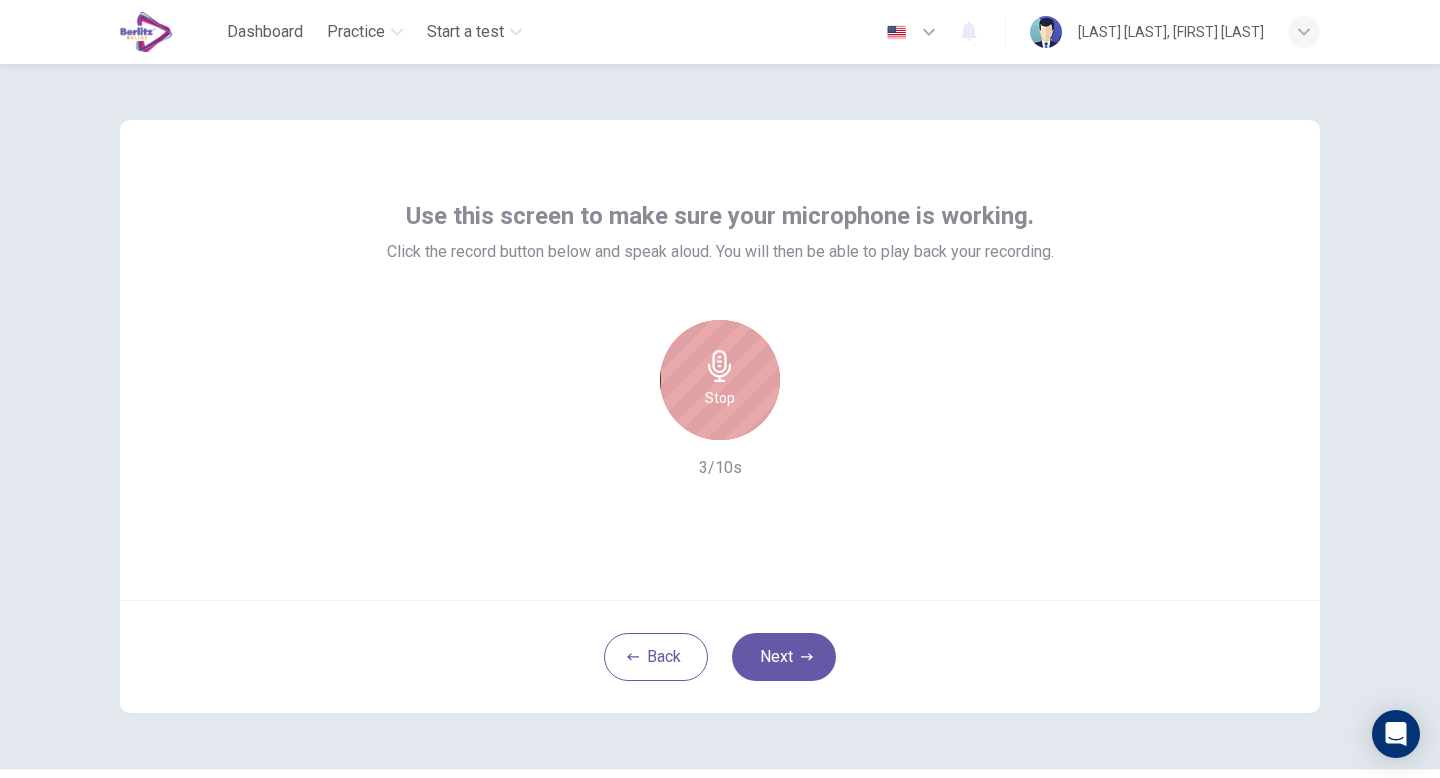 click on "Stop" at bounding box center (720, 380) 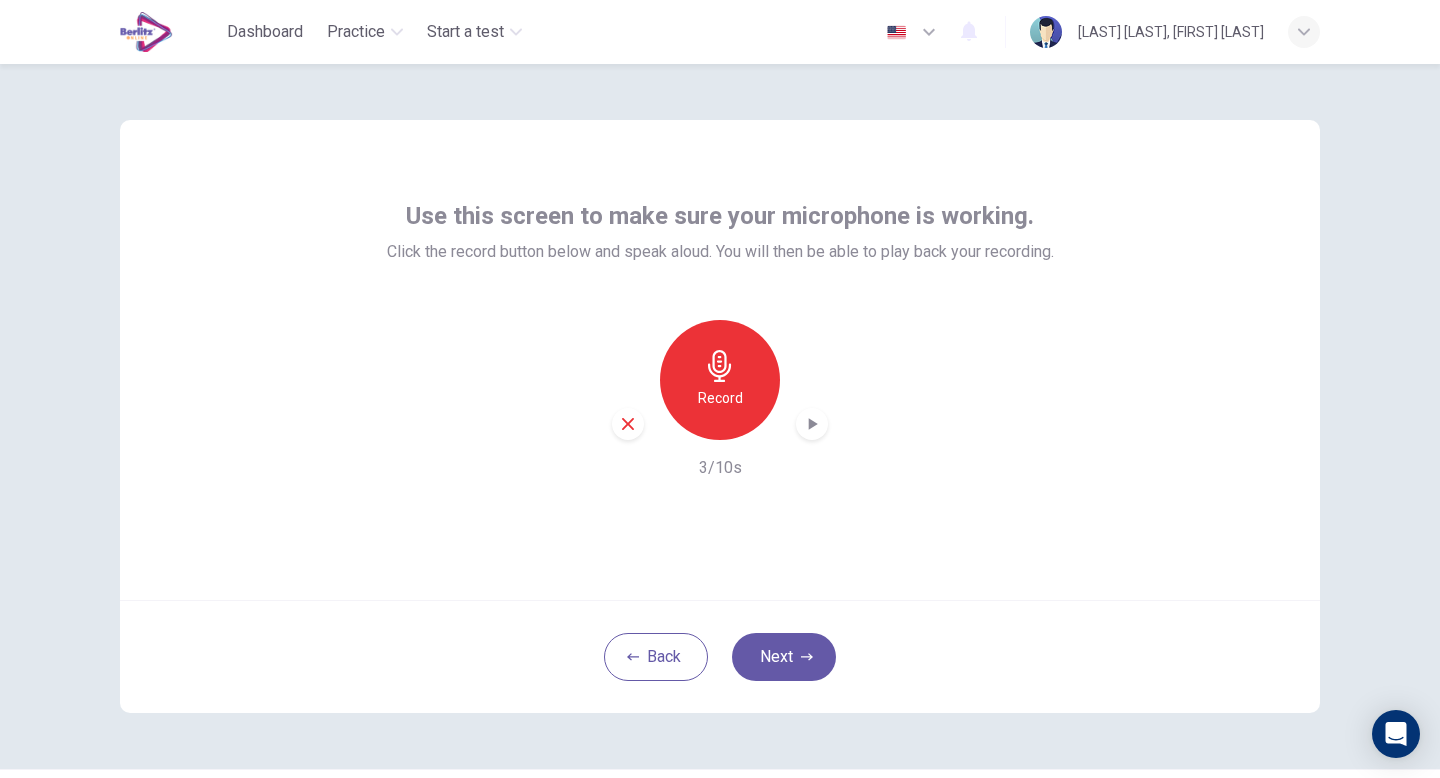 click at bounding box center (812, 424) 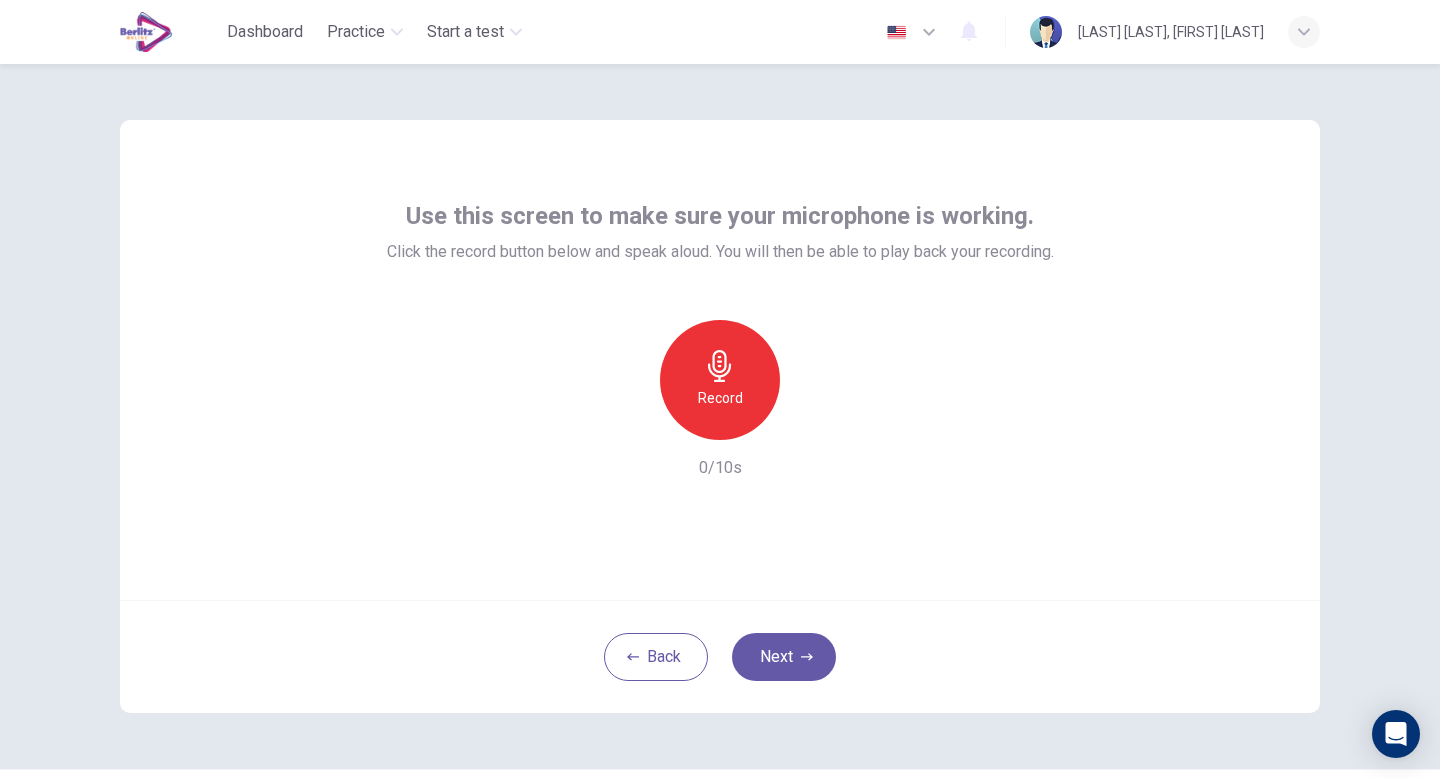 click at bounding box center [720, 366] 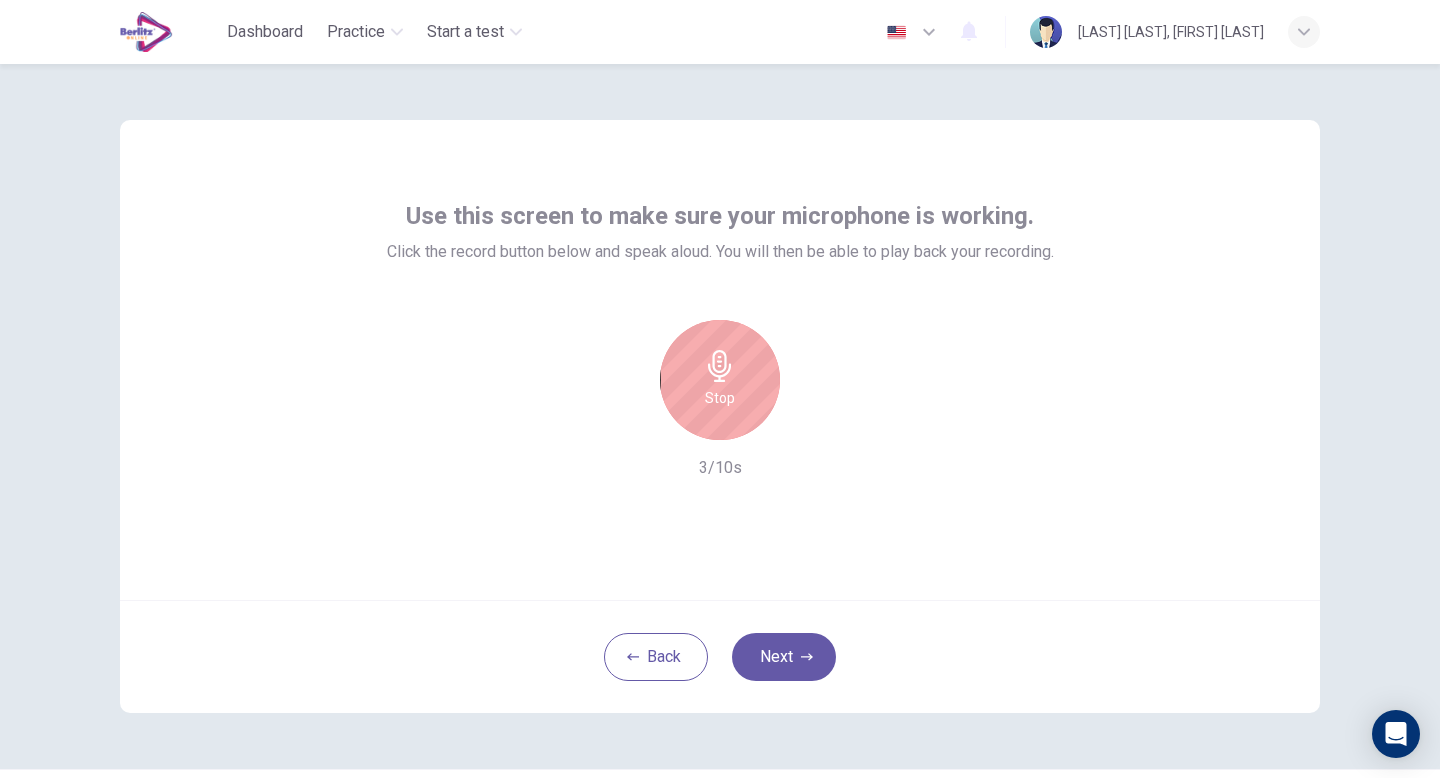click on "Stop" at bounding box center [720, 380] 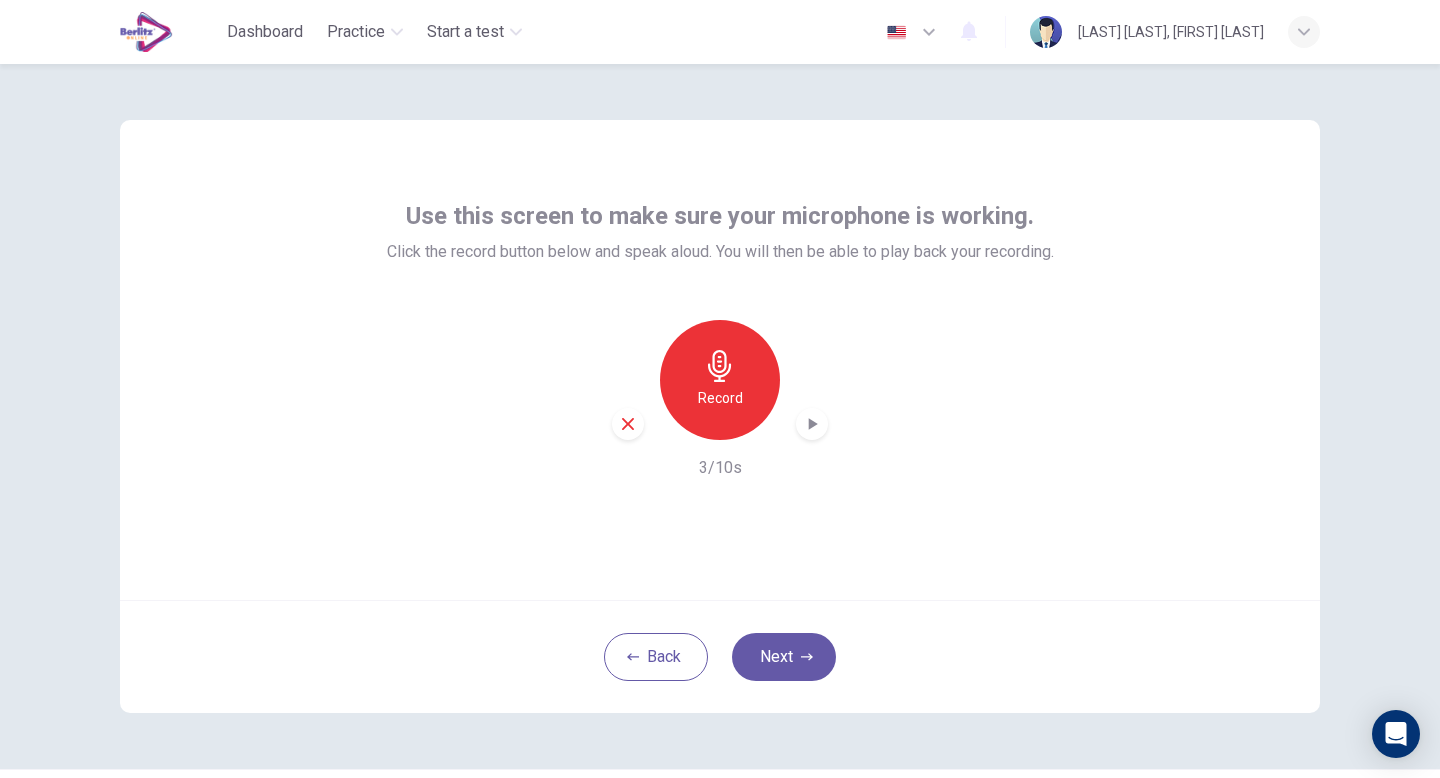 click on "Record" at bounding box center (720, 380) 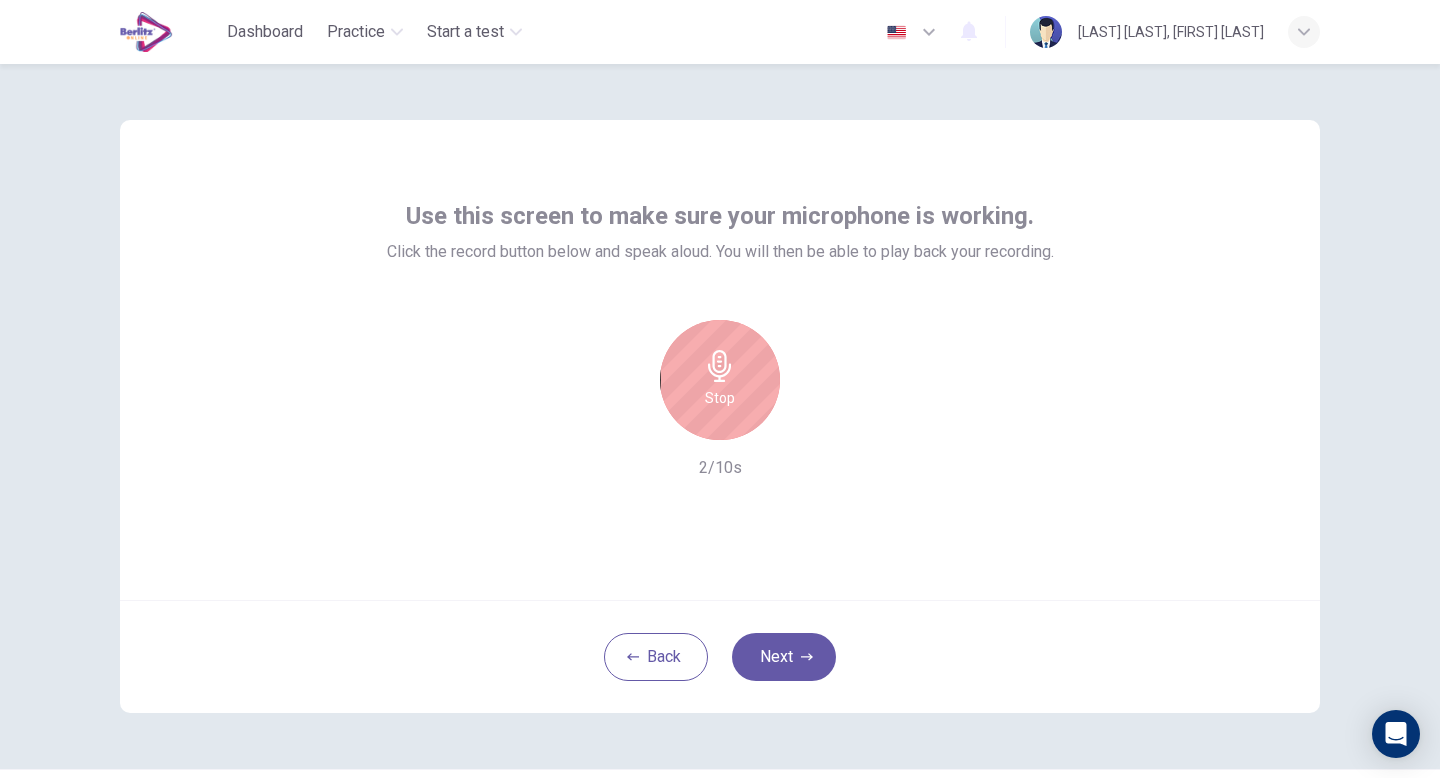 click at bounding box center (719, 366) 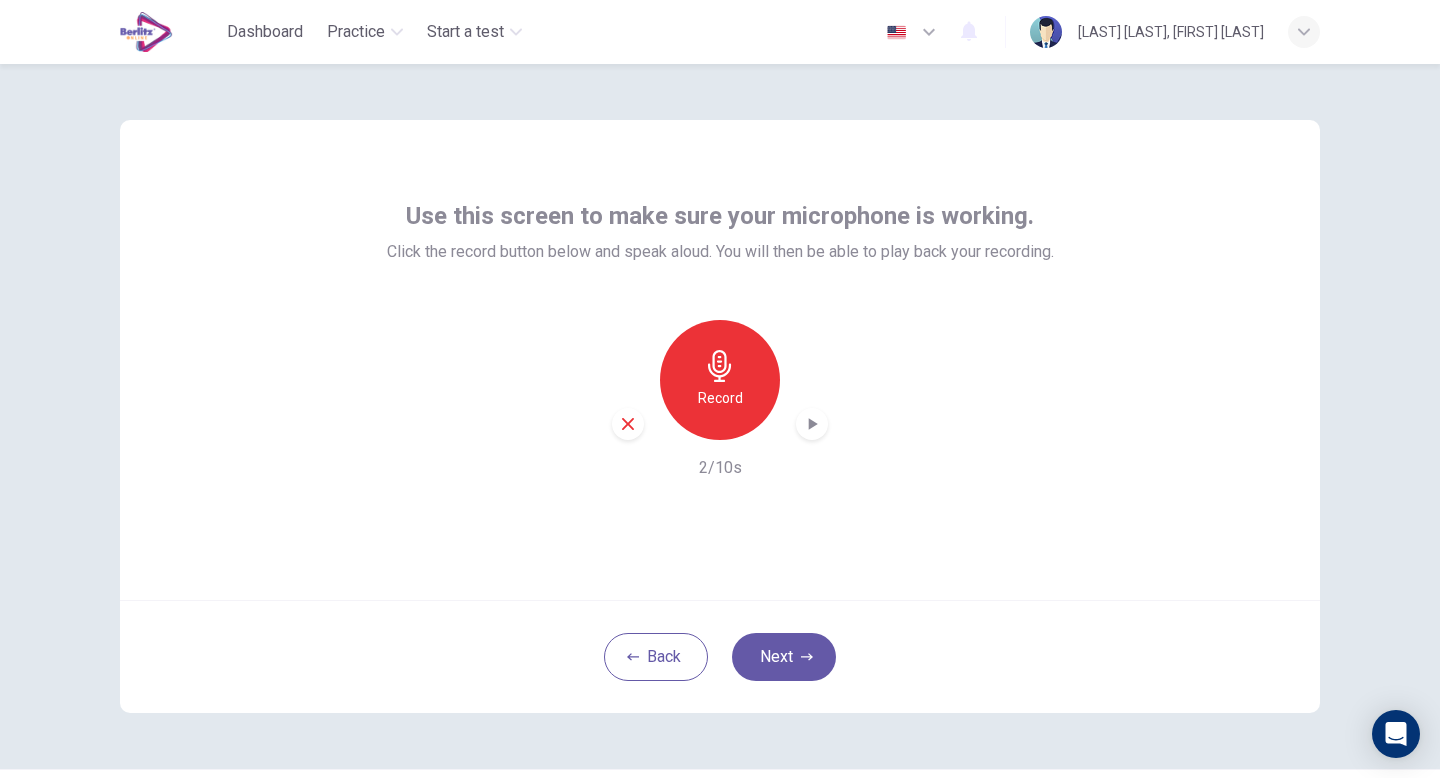 click at bounding box center (812, 424) 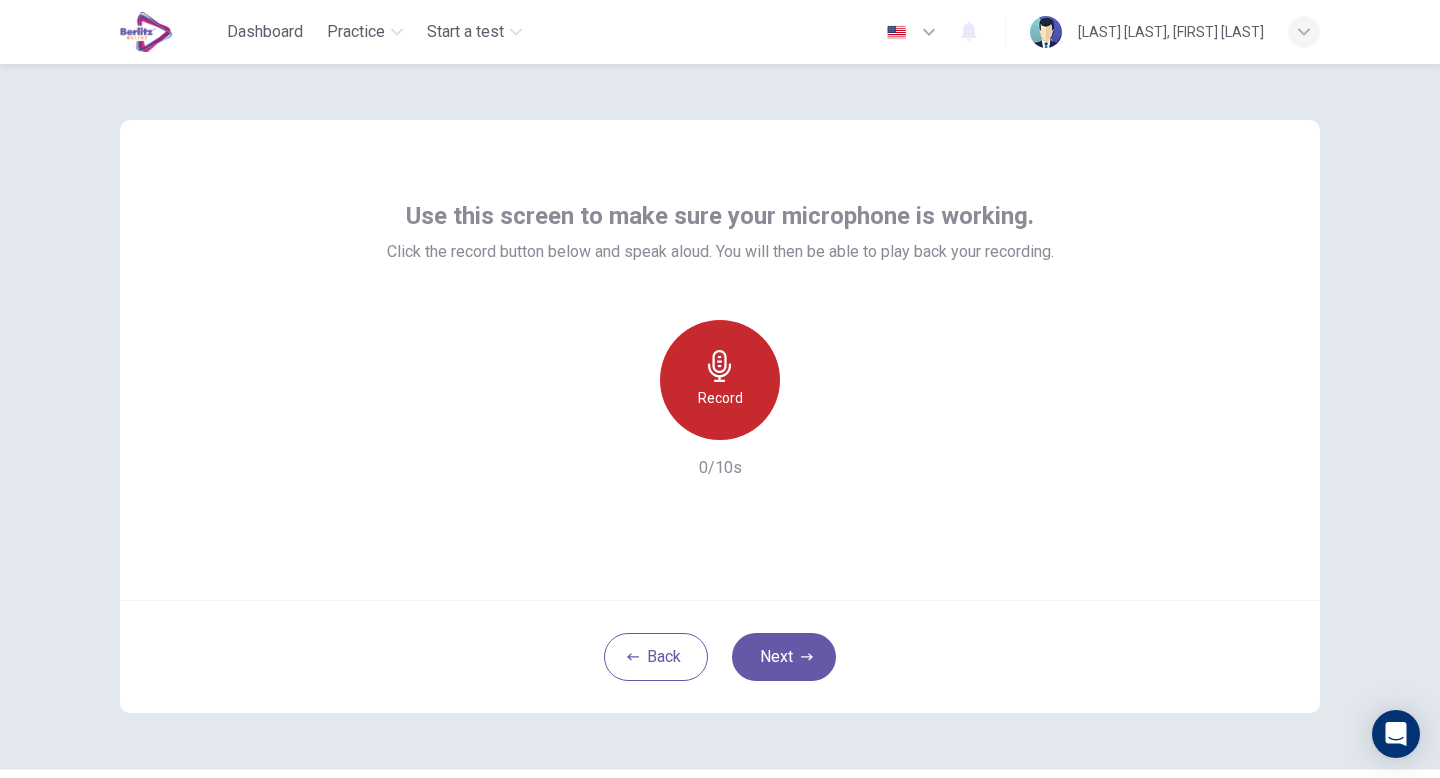 click at bounding box center [720, 366] 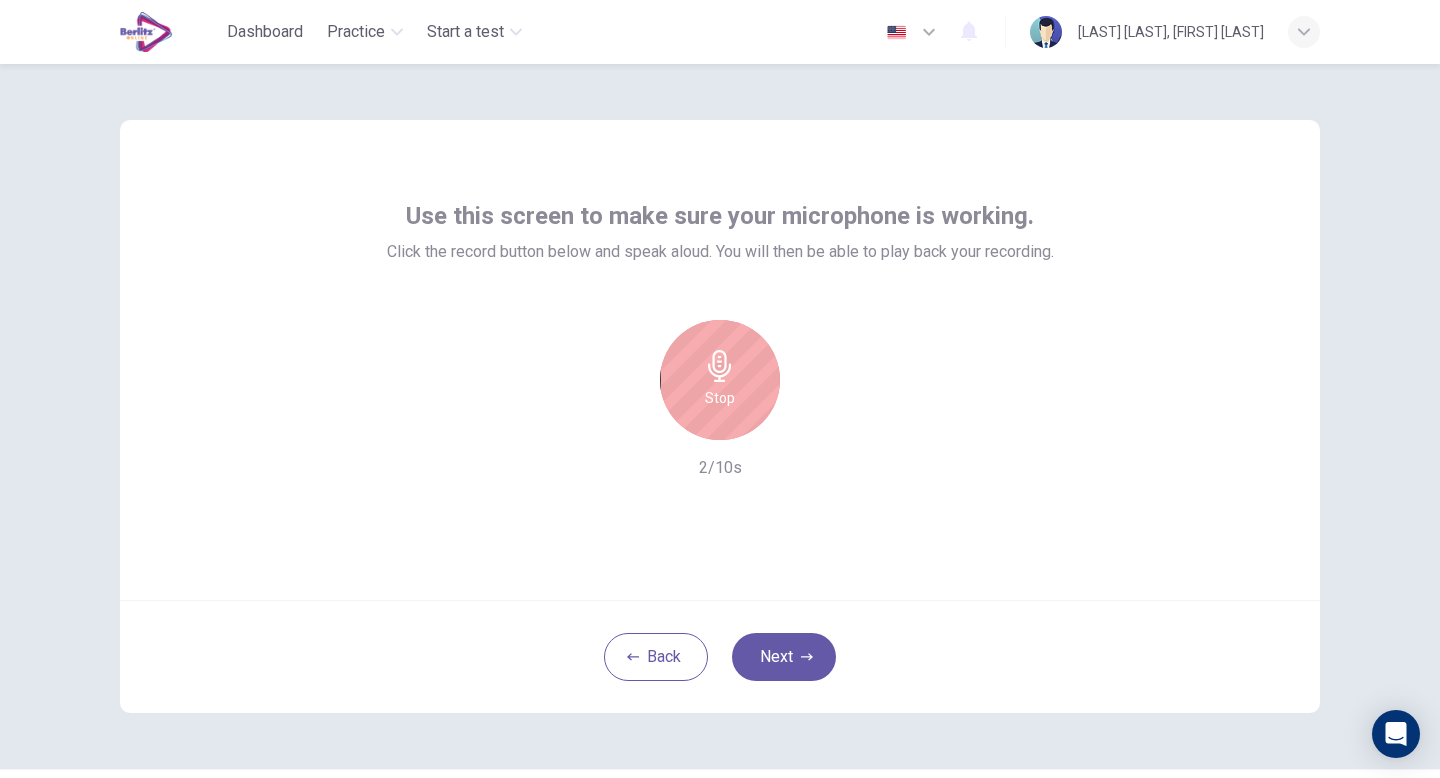 click on "Stop" at bounding box center [720, 398] 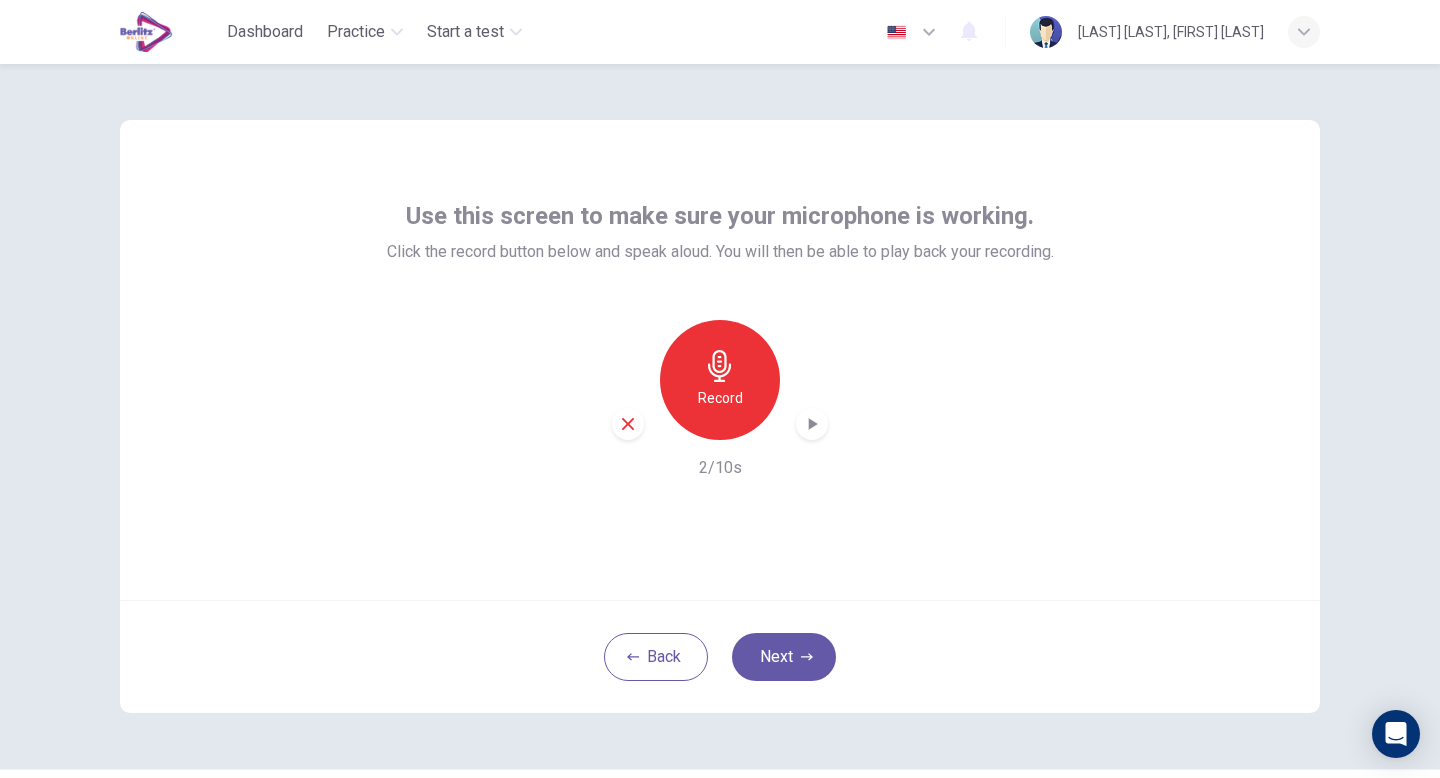click at bounding box center (813, 424) 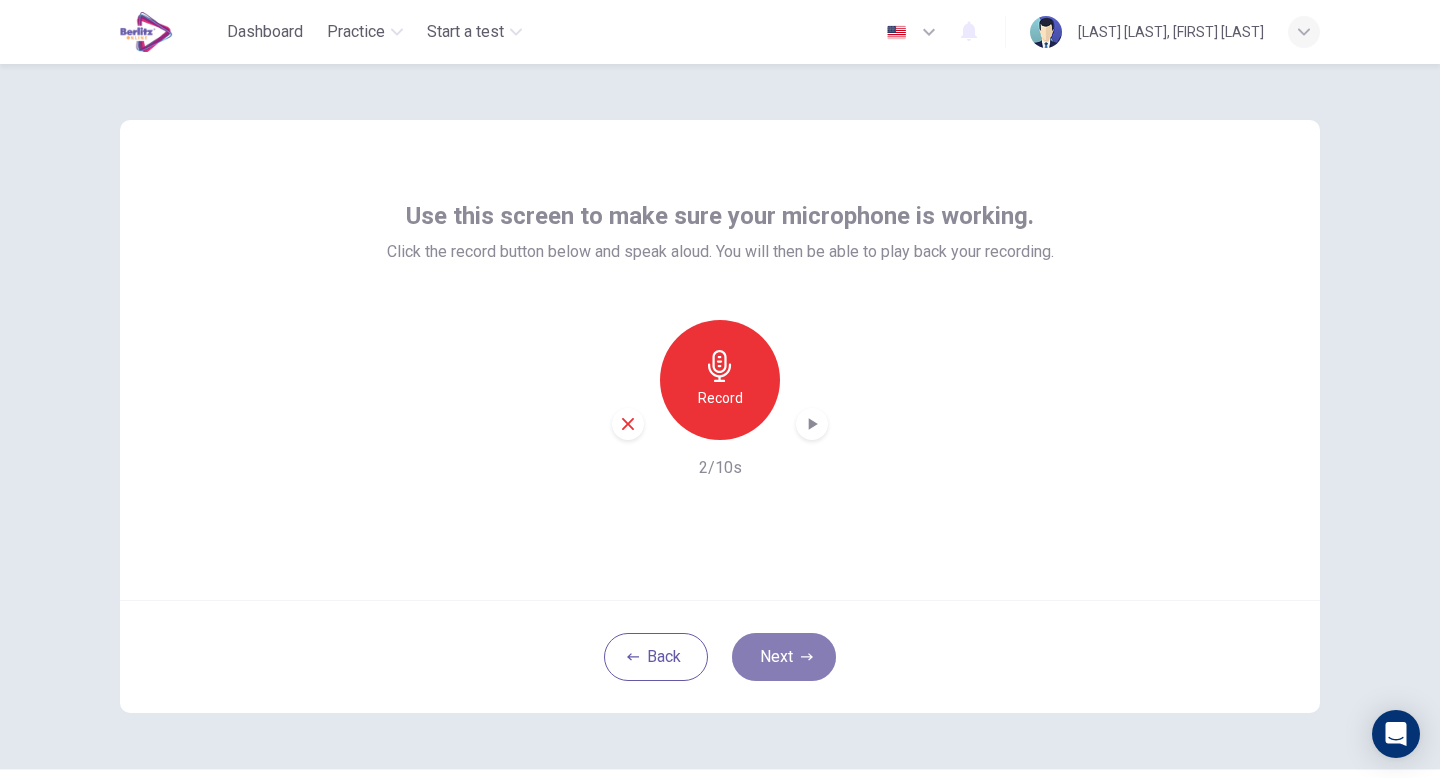 click on "Next" at bounding box center (784, 657) 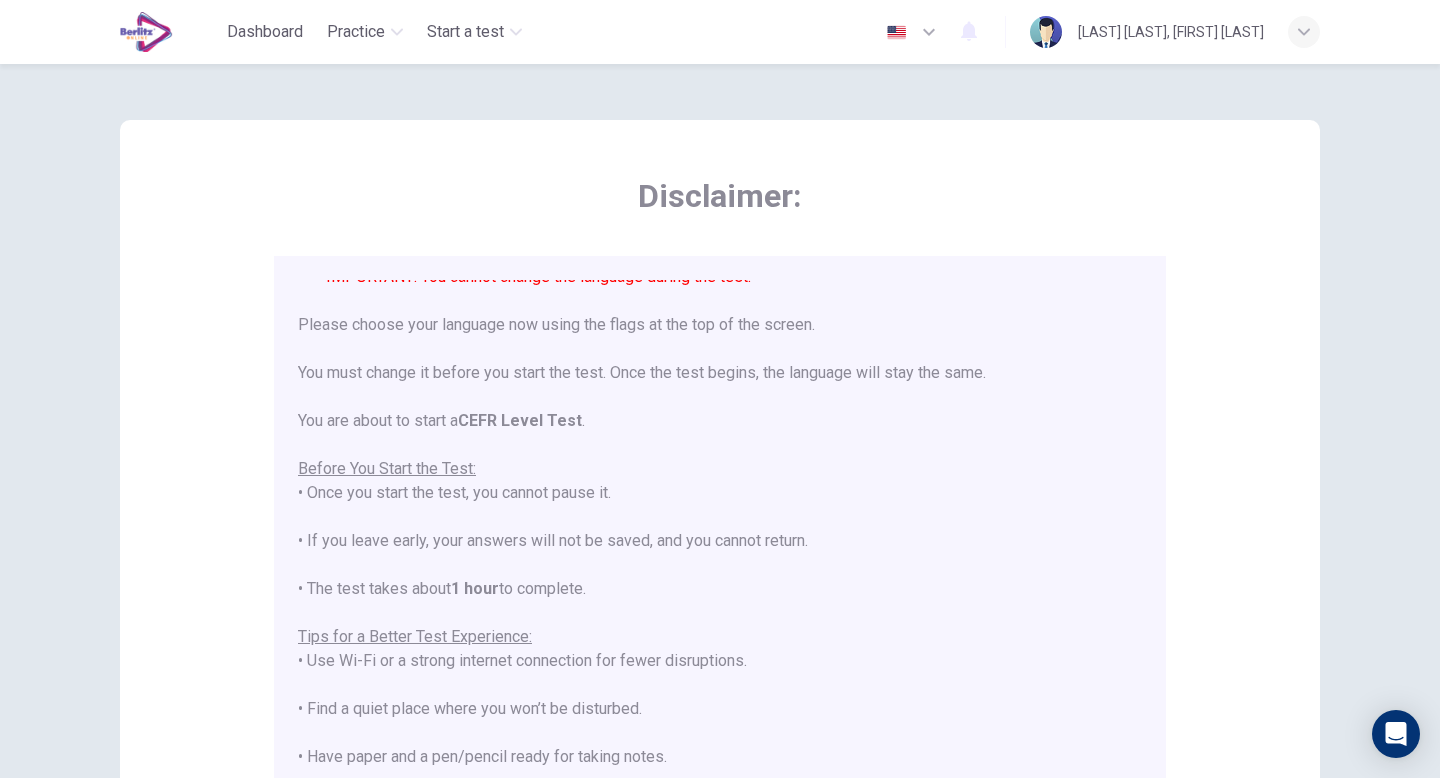 scroll, scrollTop: 0, scrollLeft: 0, axis: both 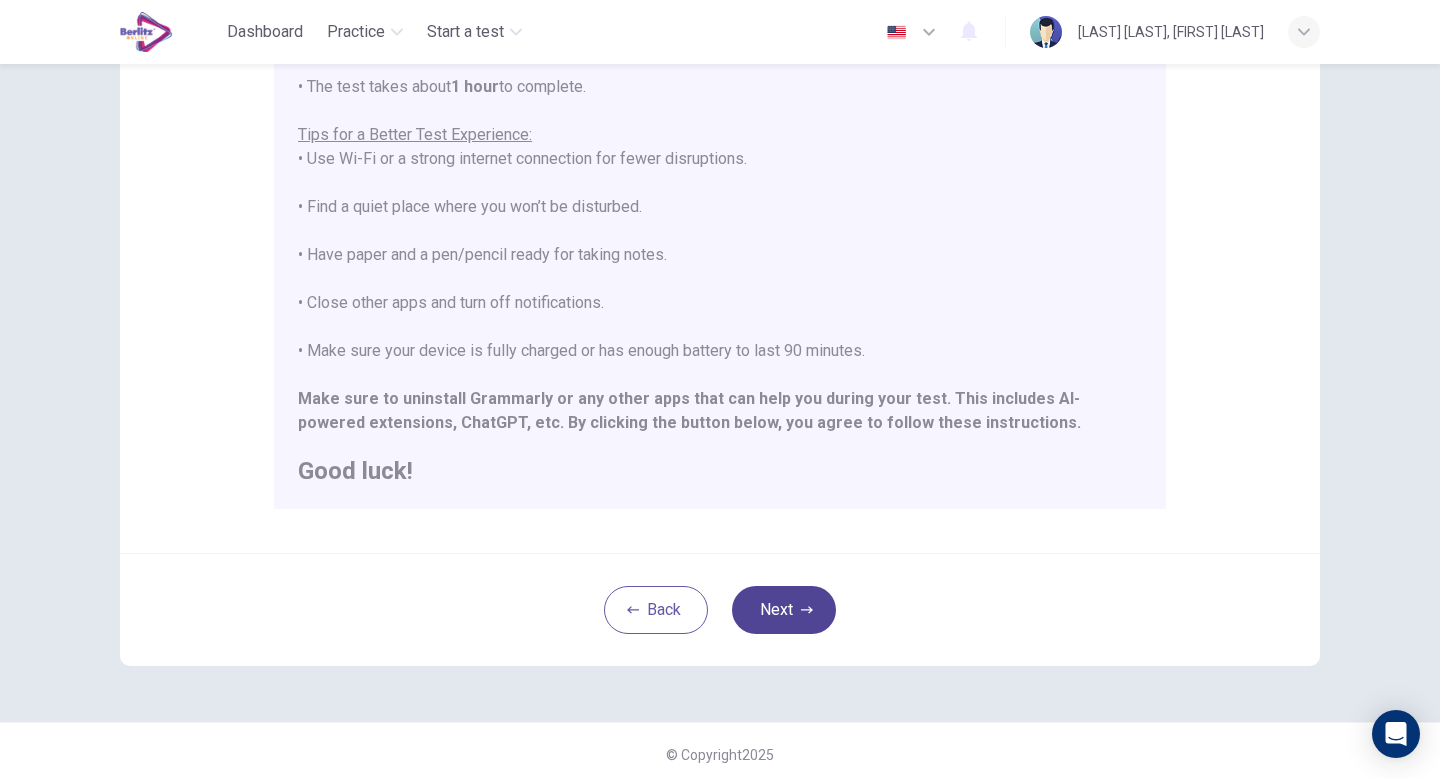 click on "Next" at bounding box center [784, 610] 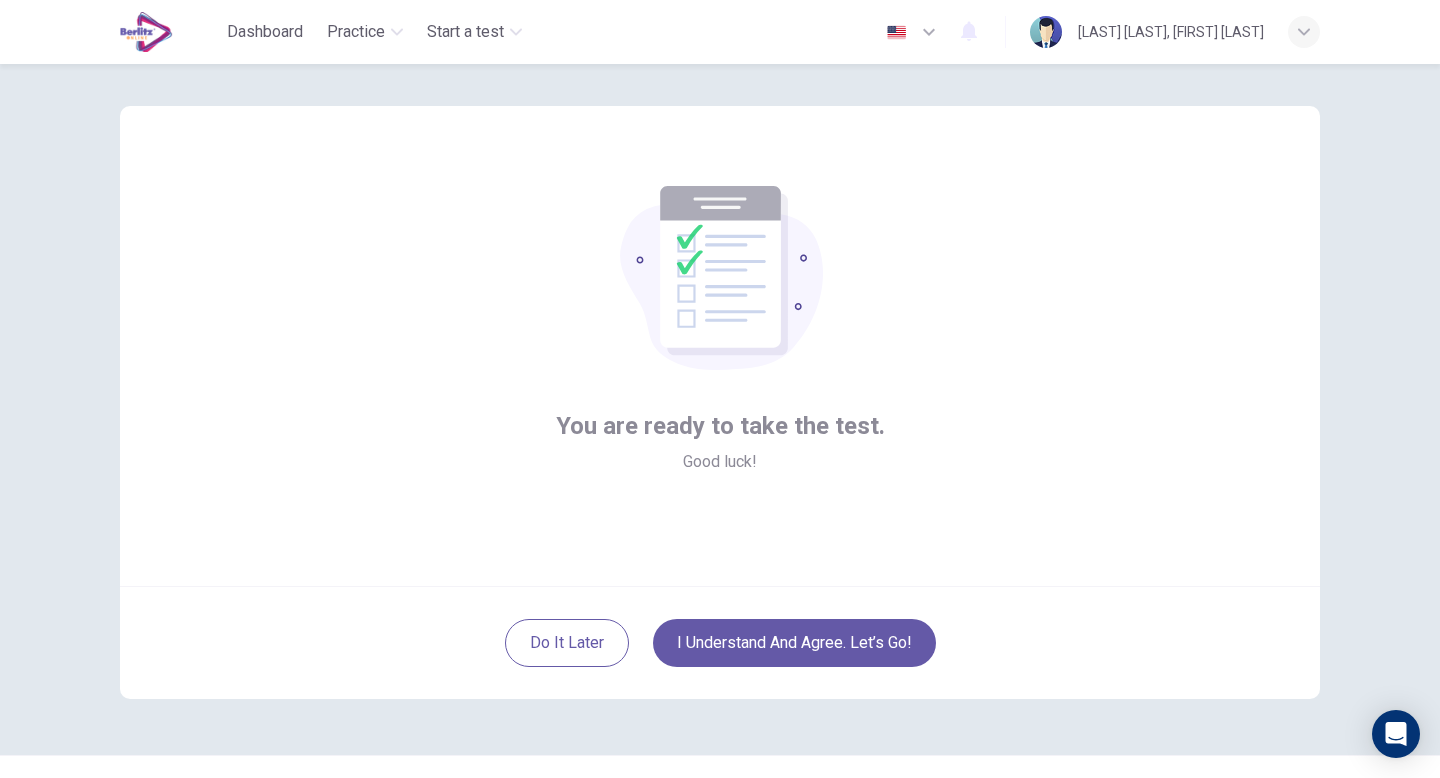 scroll, scrollTop: 6, scrollLeft: 0, axis: vertical 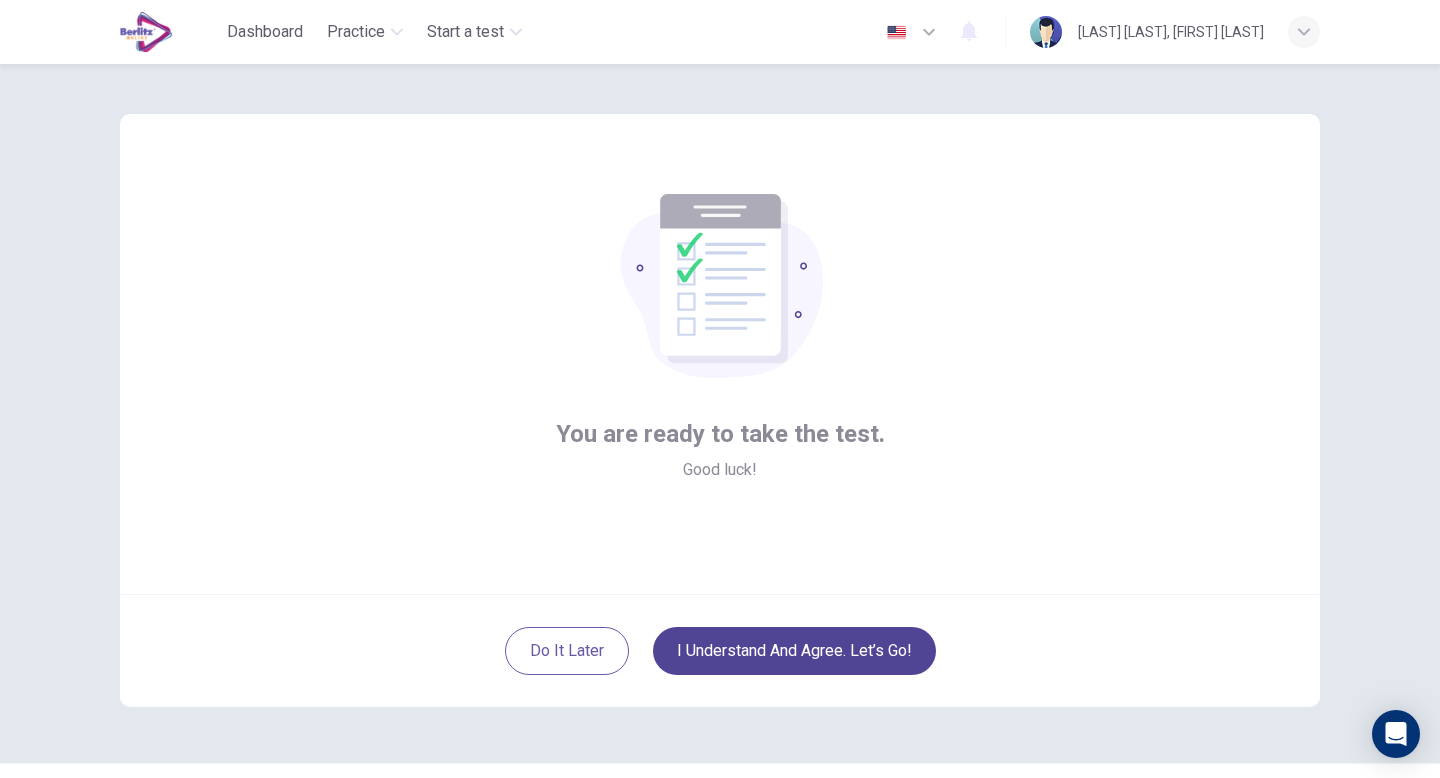 click on "I understand and agree. Let’s go!" at bounding box center [794, 651] 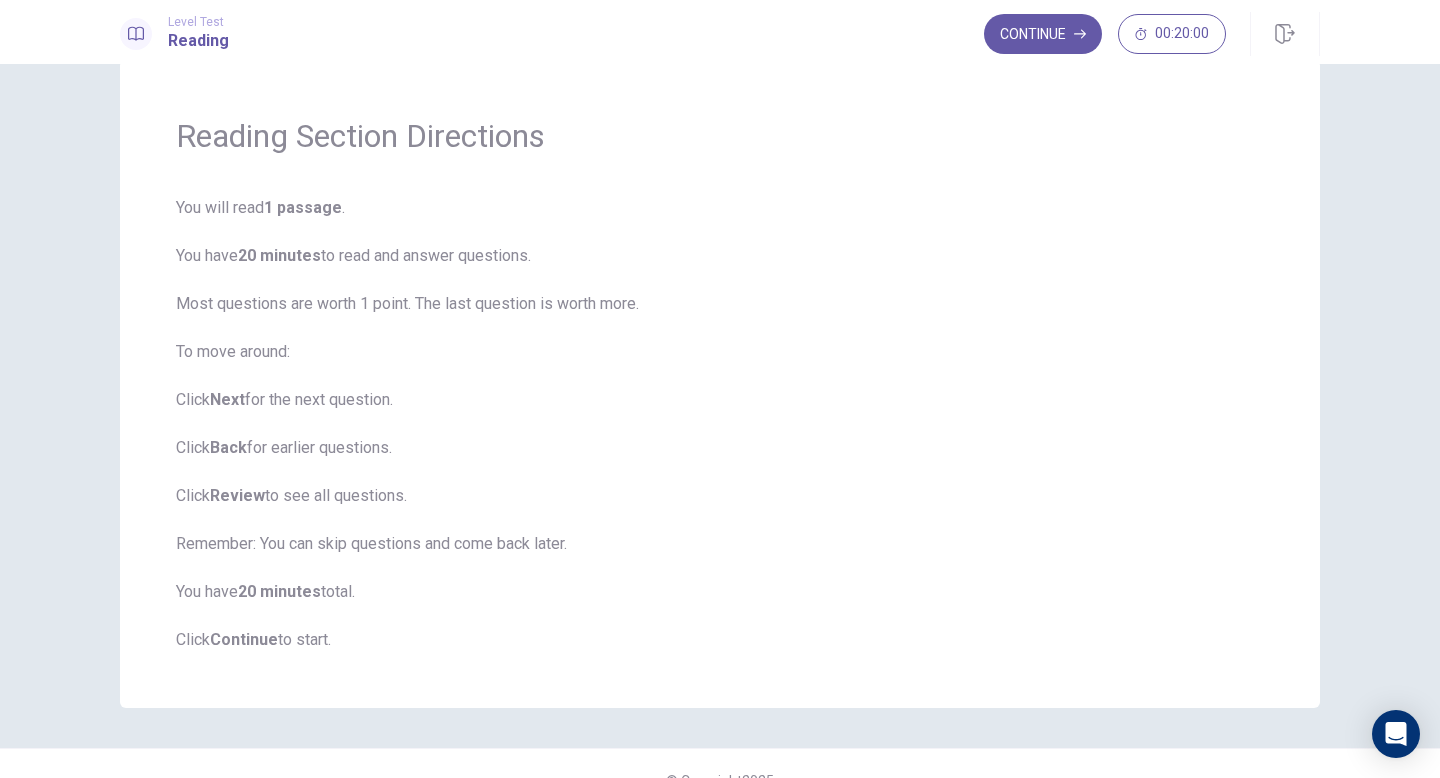 scroll, scrollTop: 0, scrollLeft: 0, axis: both 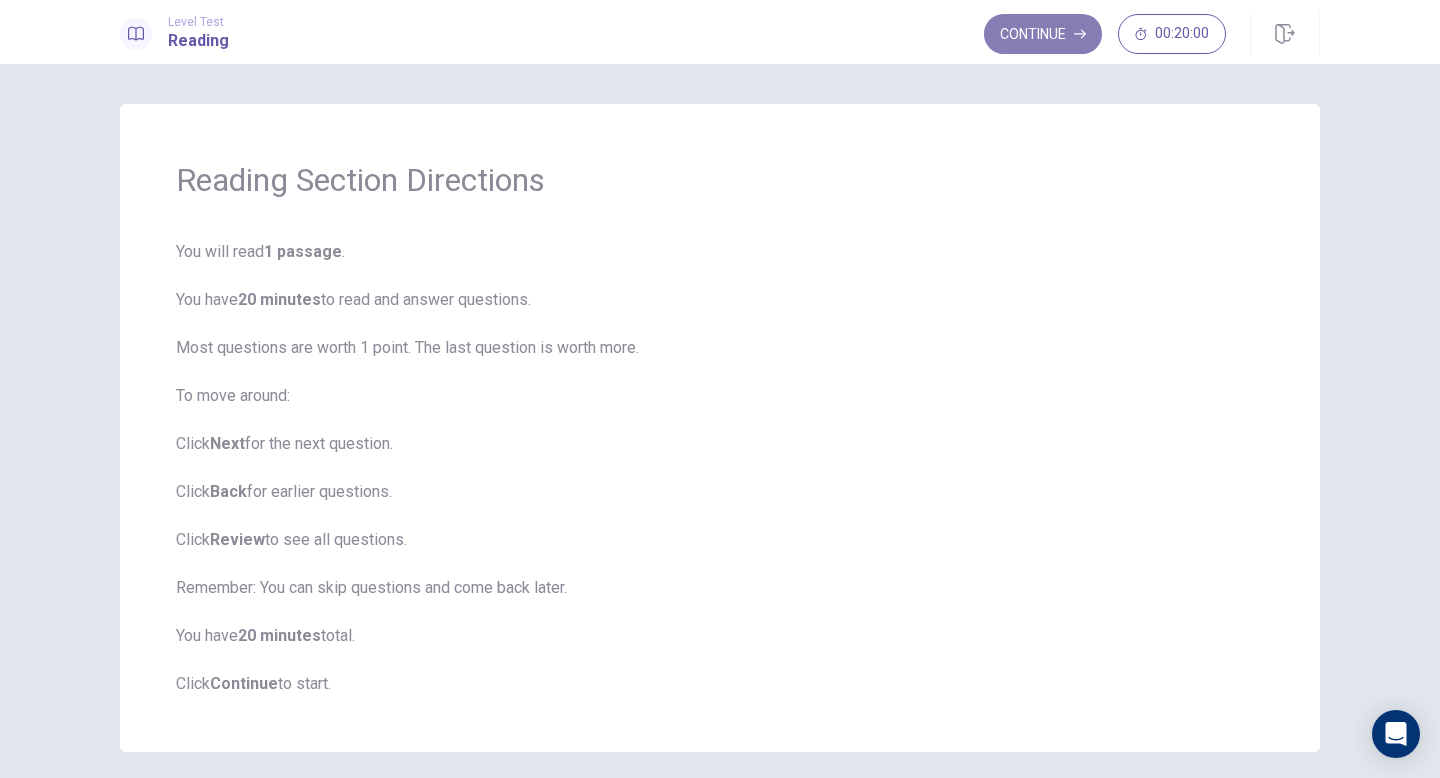 click on "Continue" at bounding box center [1043, 34] 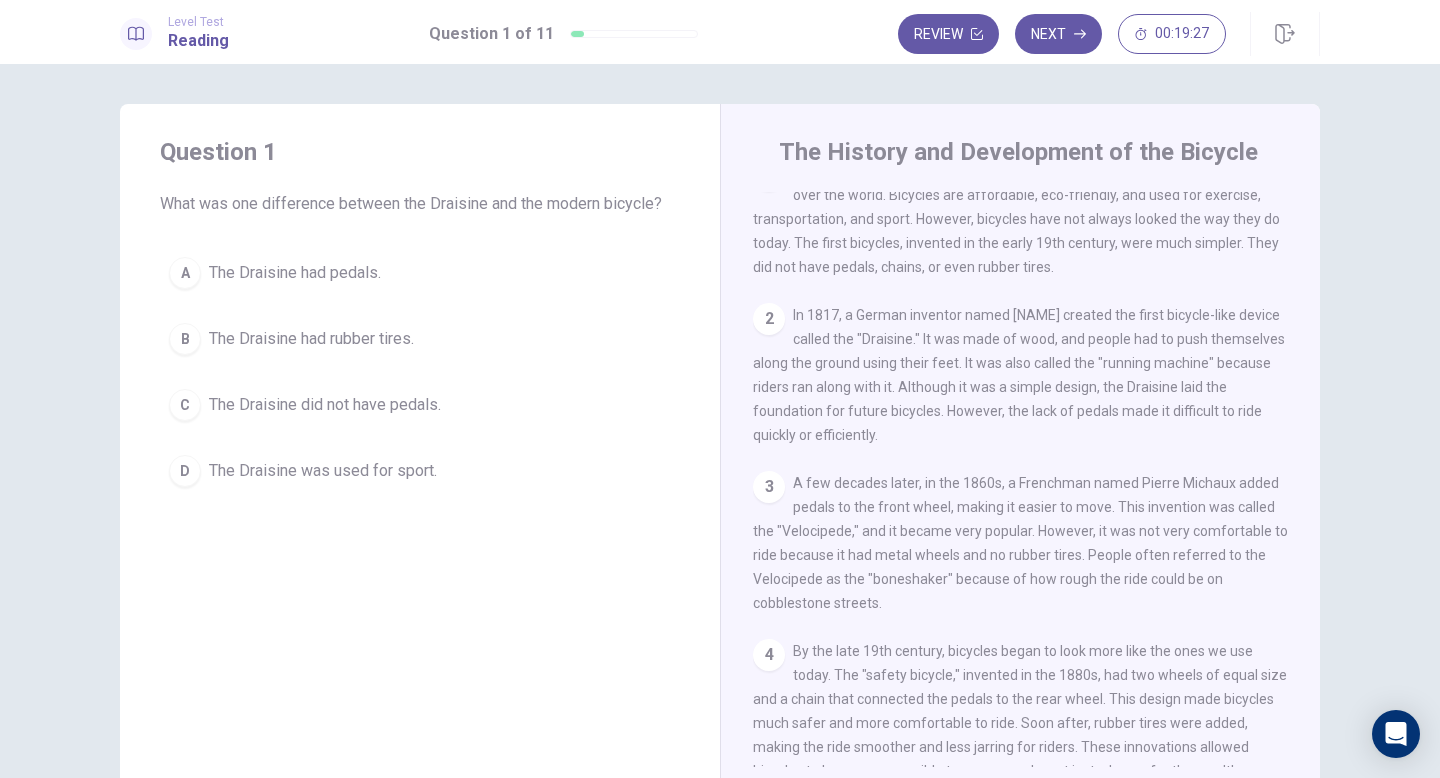 scroll, scrollTop: 24, scrollLeft: 0, axis: vertical 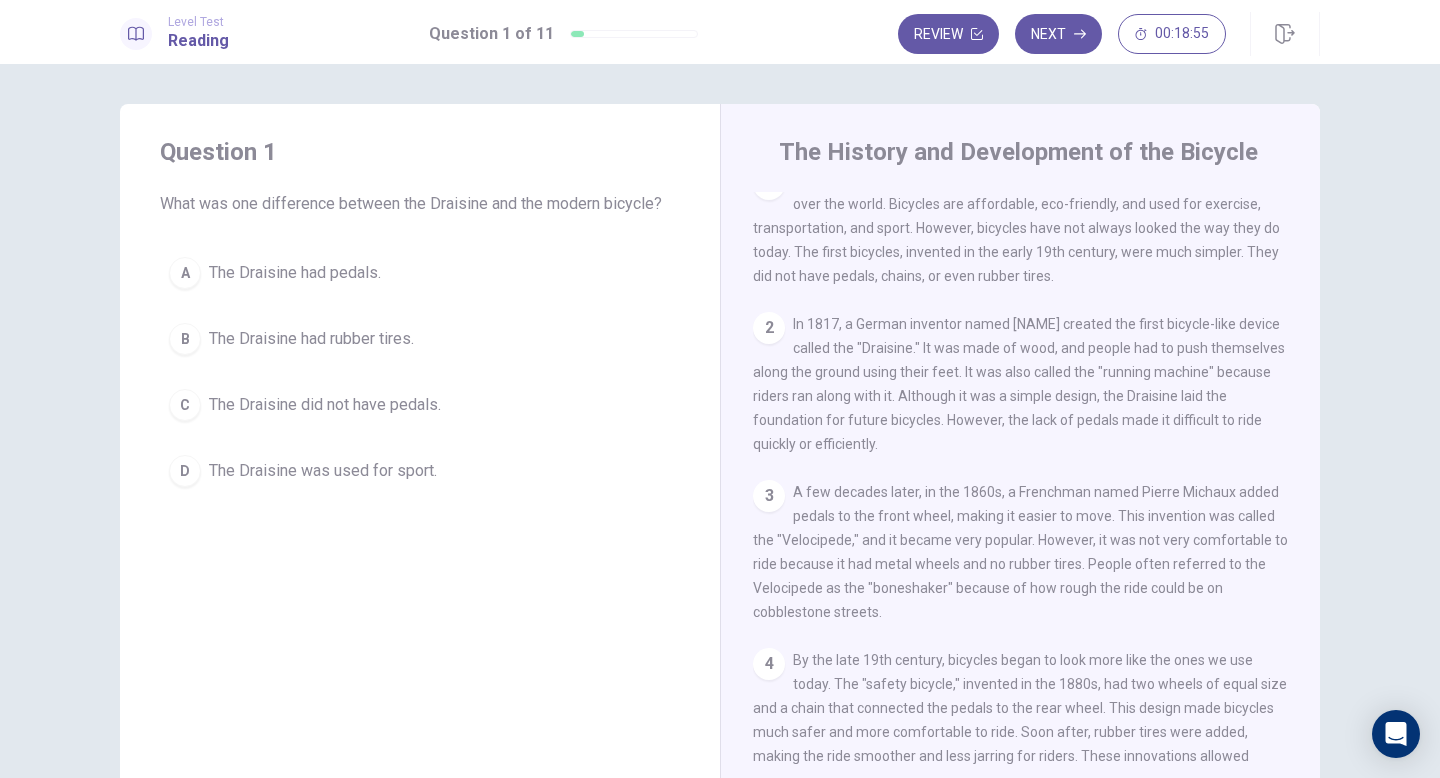 click on "The Draisine did not have pedals." at bounding box center [295, 273] 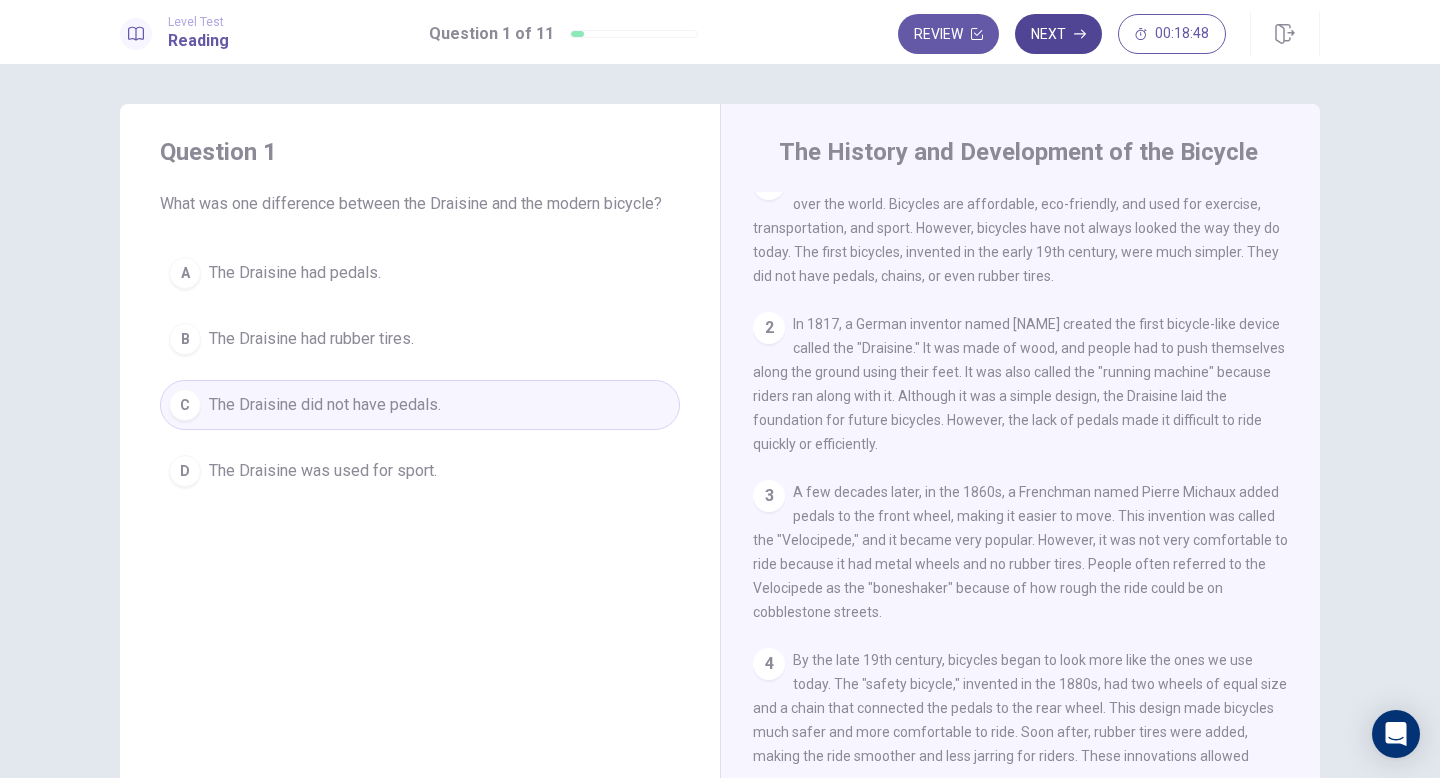 click on "Next" at bounding box center (1058, 34) 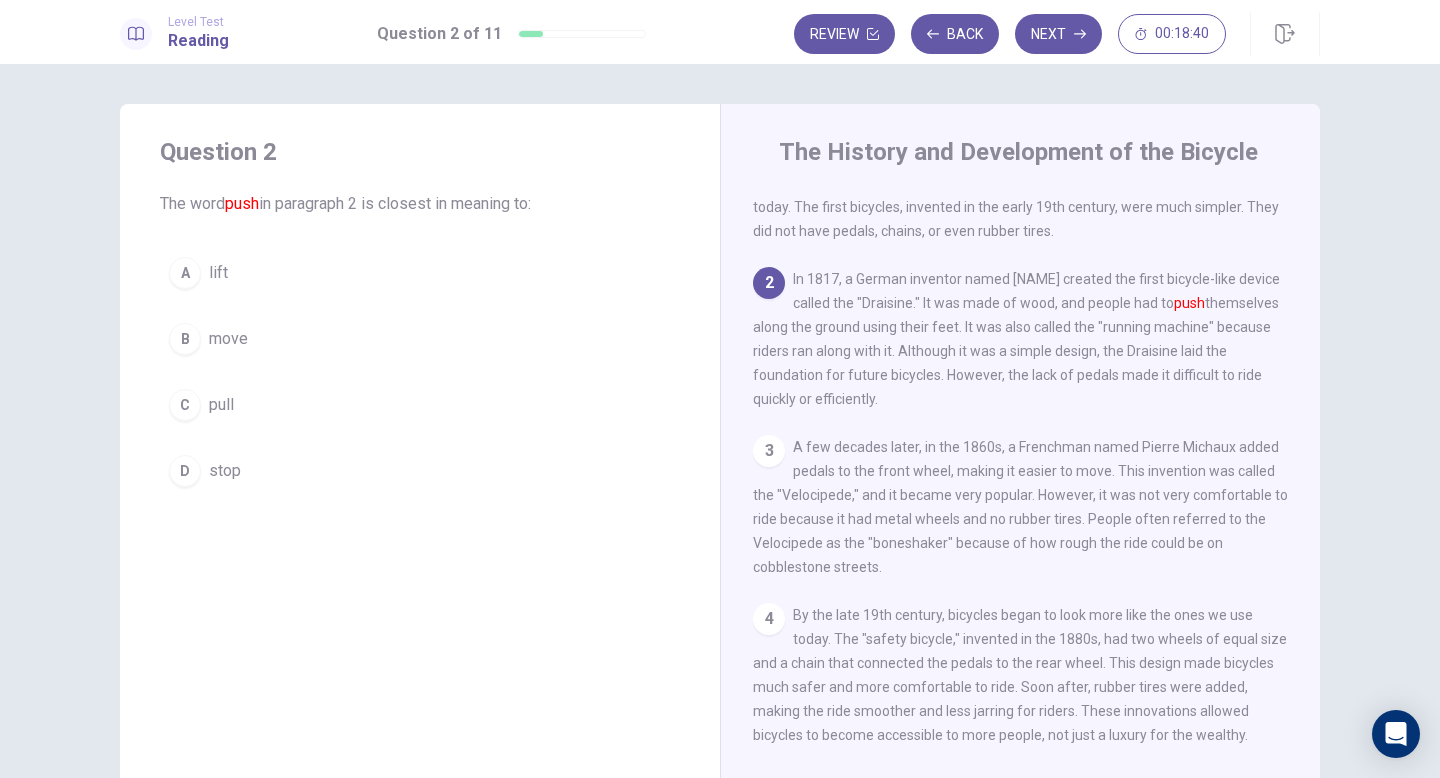 scroll, scrollTop: 66, scrollLeft: 0, axis: vertical 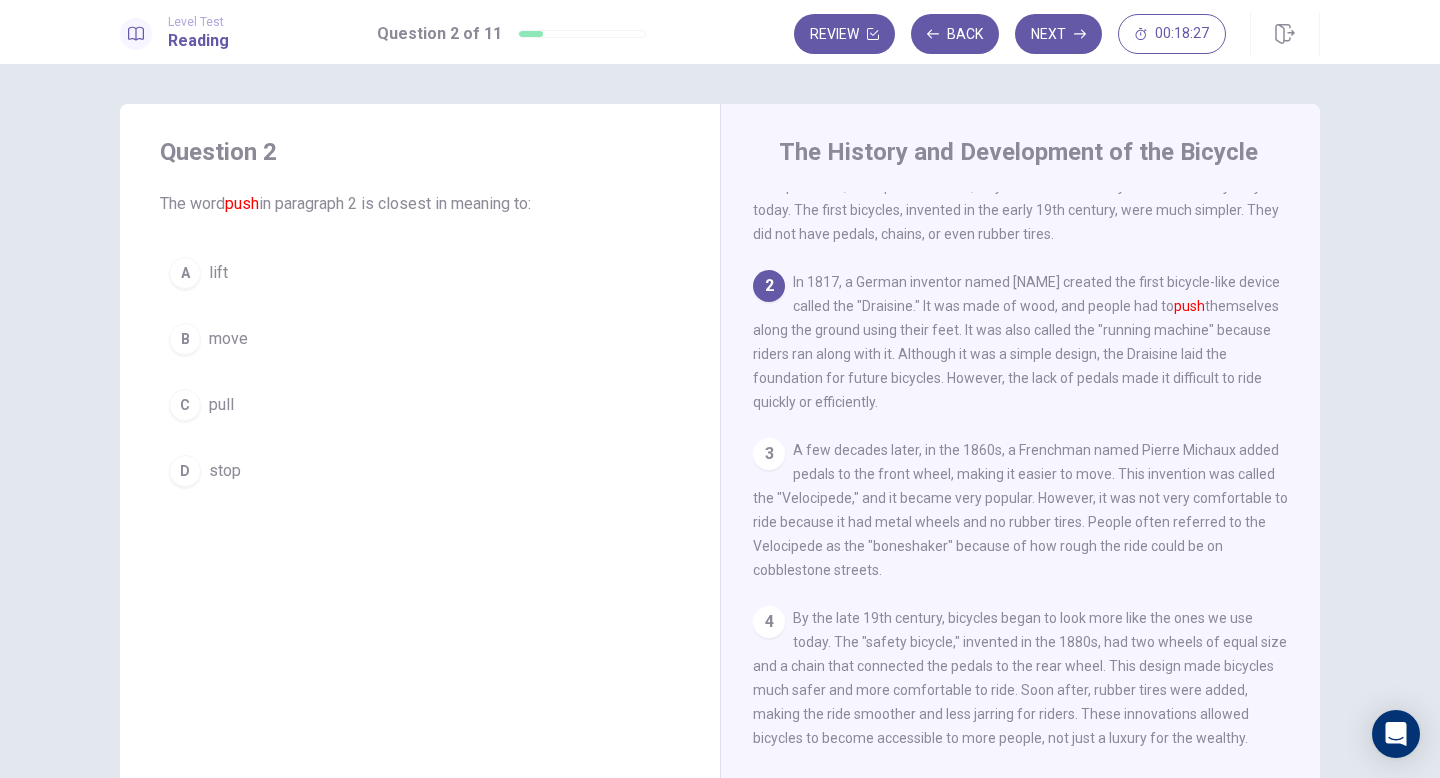 click on "C" at bounding box center (185, 273) 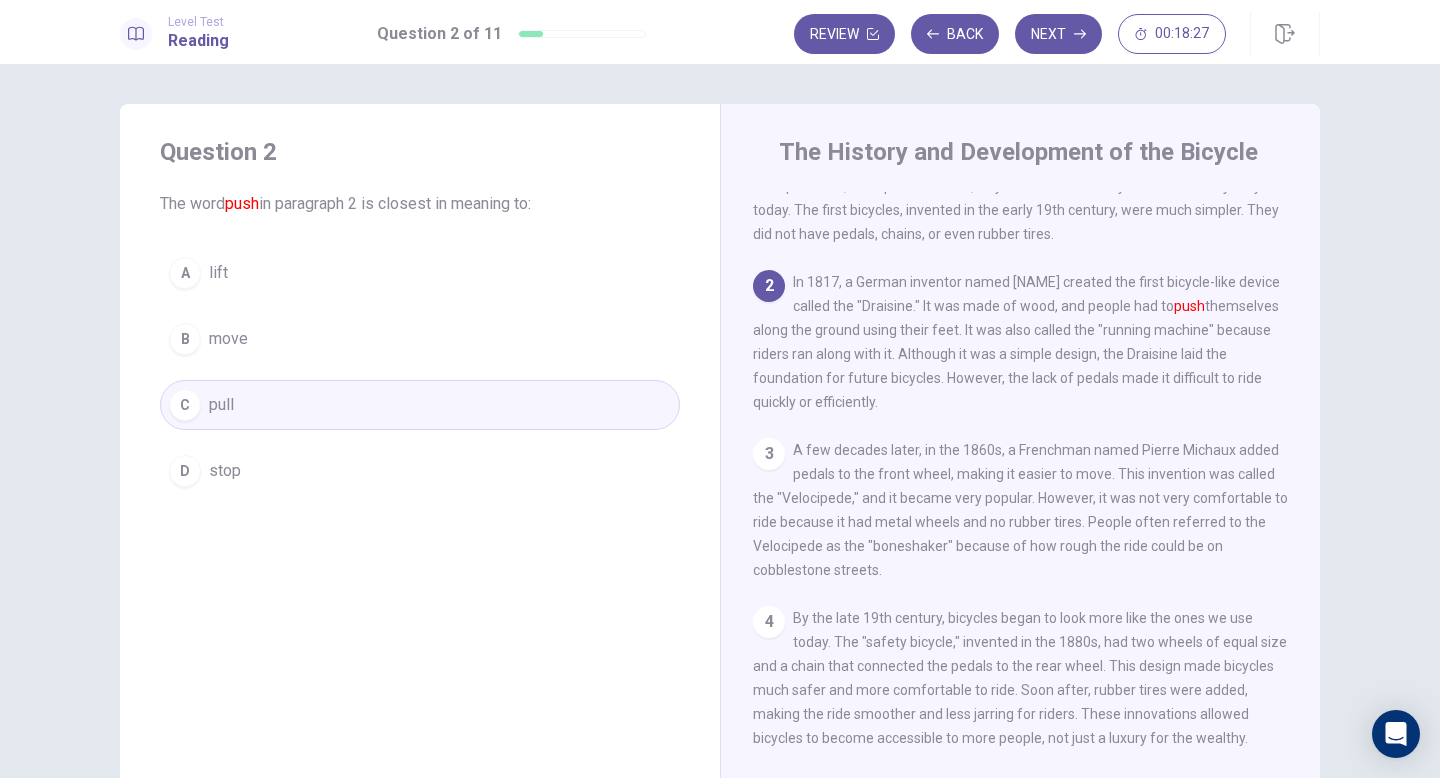 click on "B" at bounding box center (185, 273) 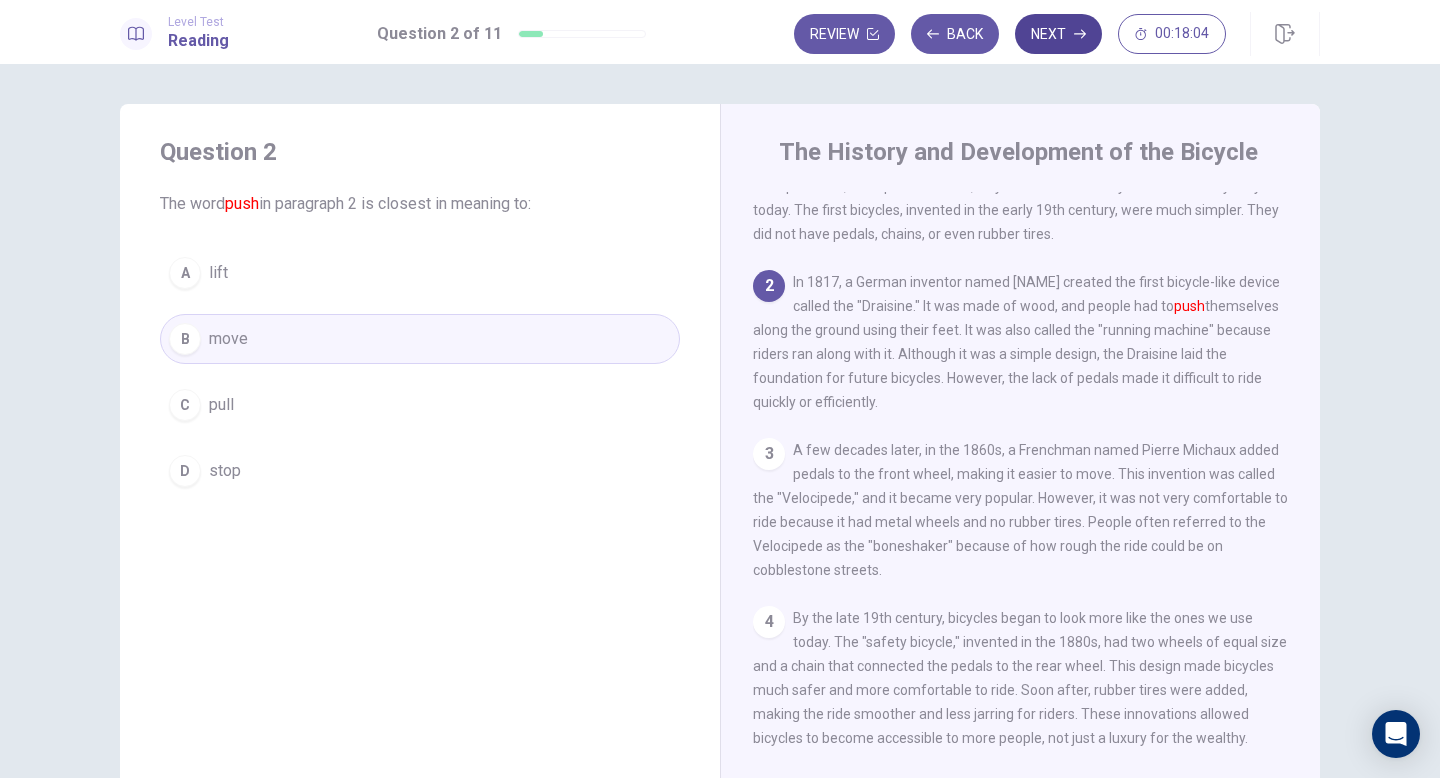 click on "Next" at bounding box center (1058, 34) 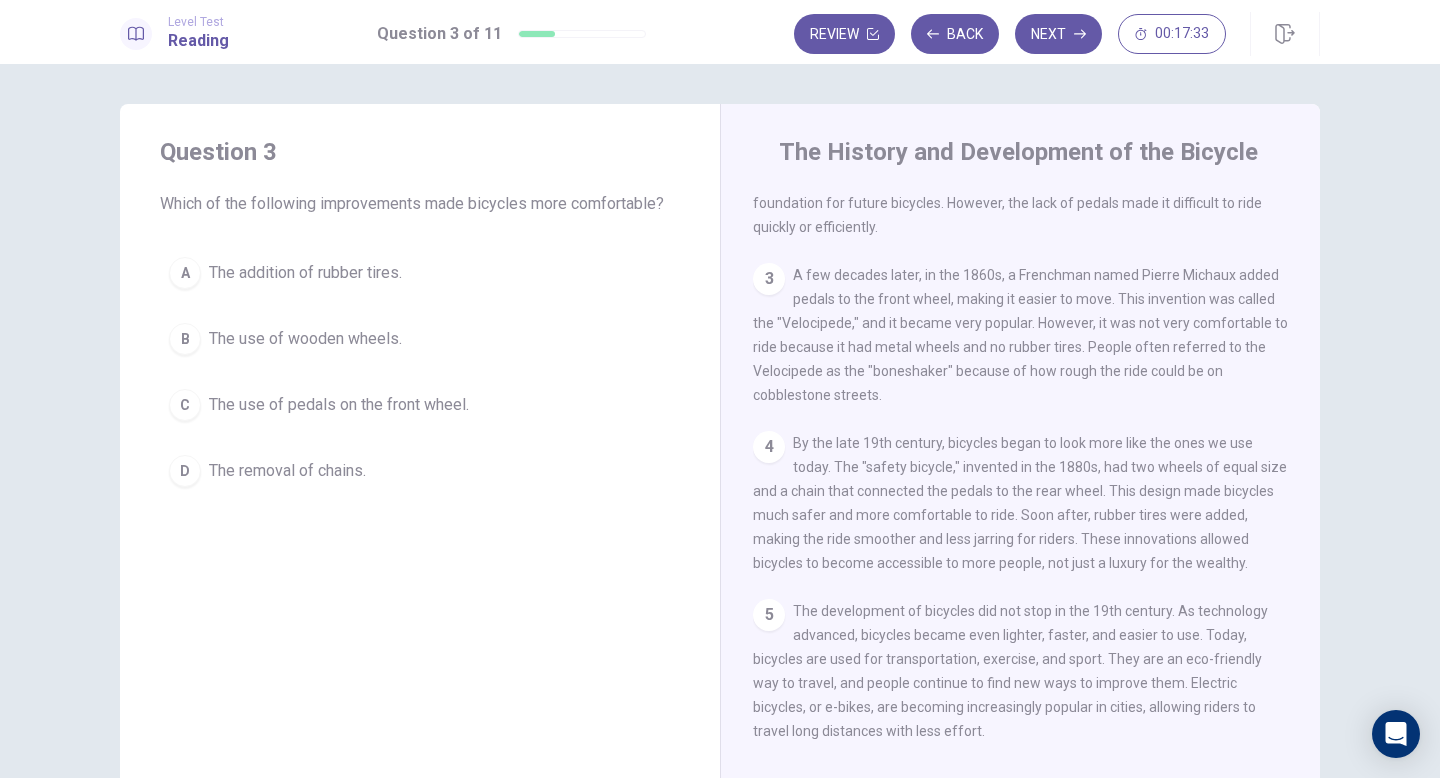 scroll, scrollTop: 270, scrollLeft: 0, axis: vertical 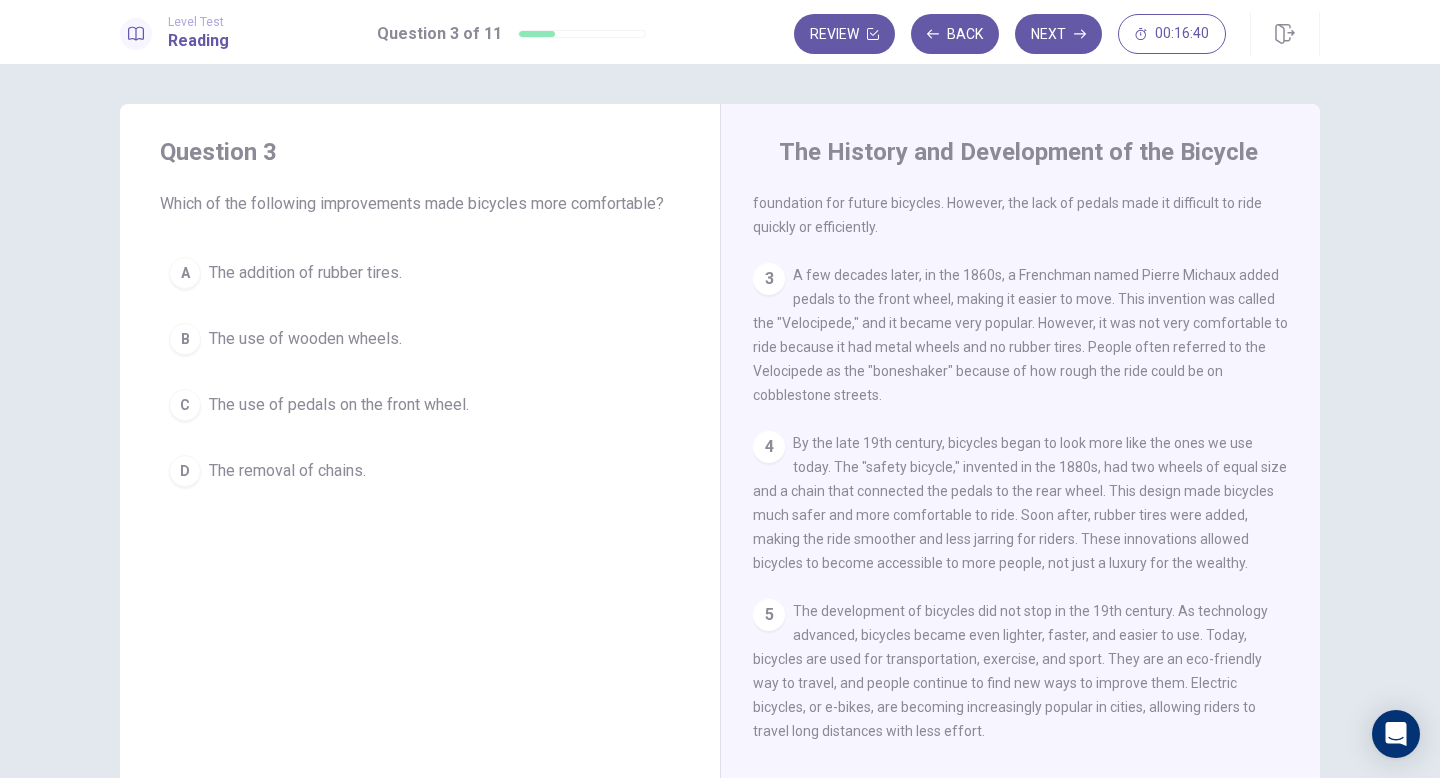 click on "The addition of rubber tires." at bounding box center (305, 273) 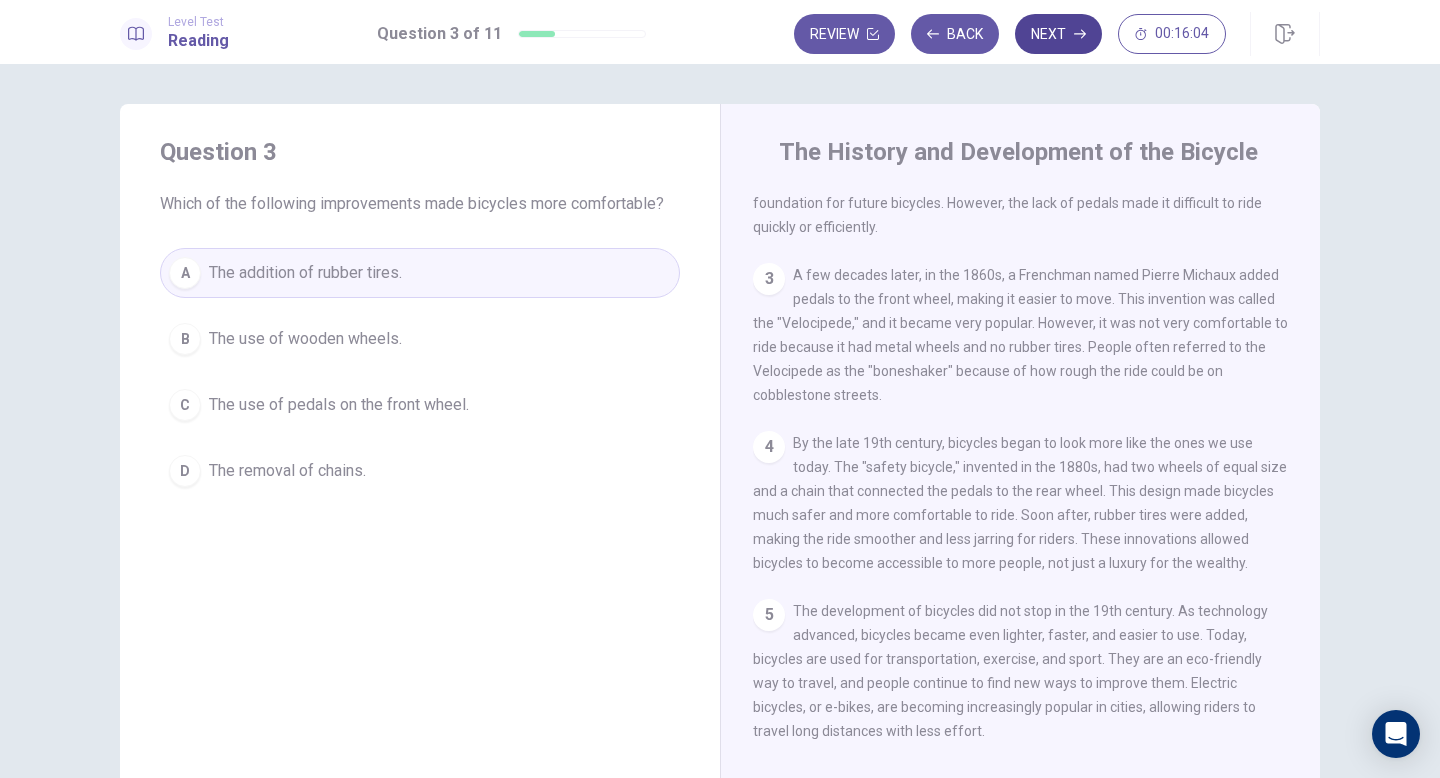 click on "Next" at bounding box center [1058, 34] 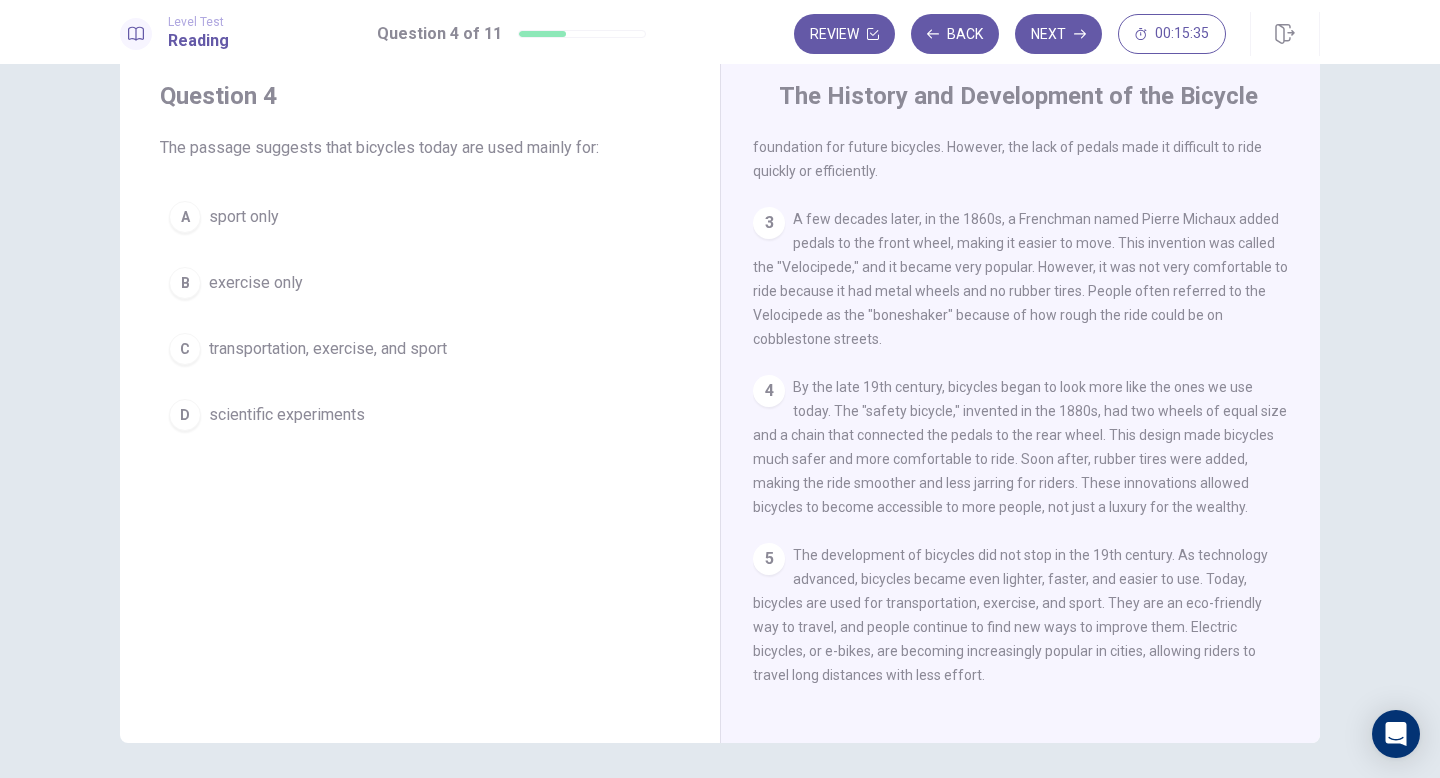 scroll, scrollTop: 57, scrollLeft: 0, axis: vertical 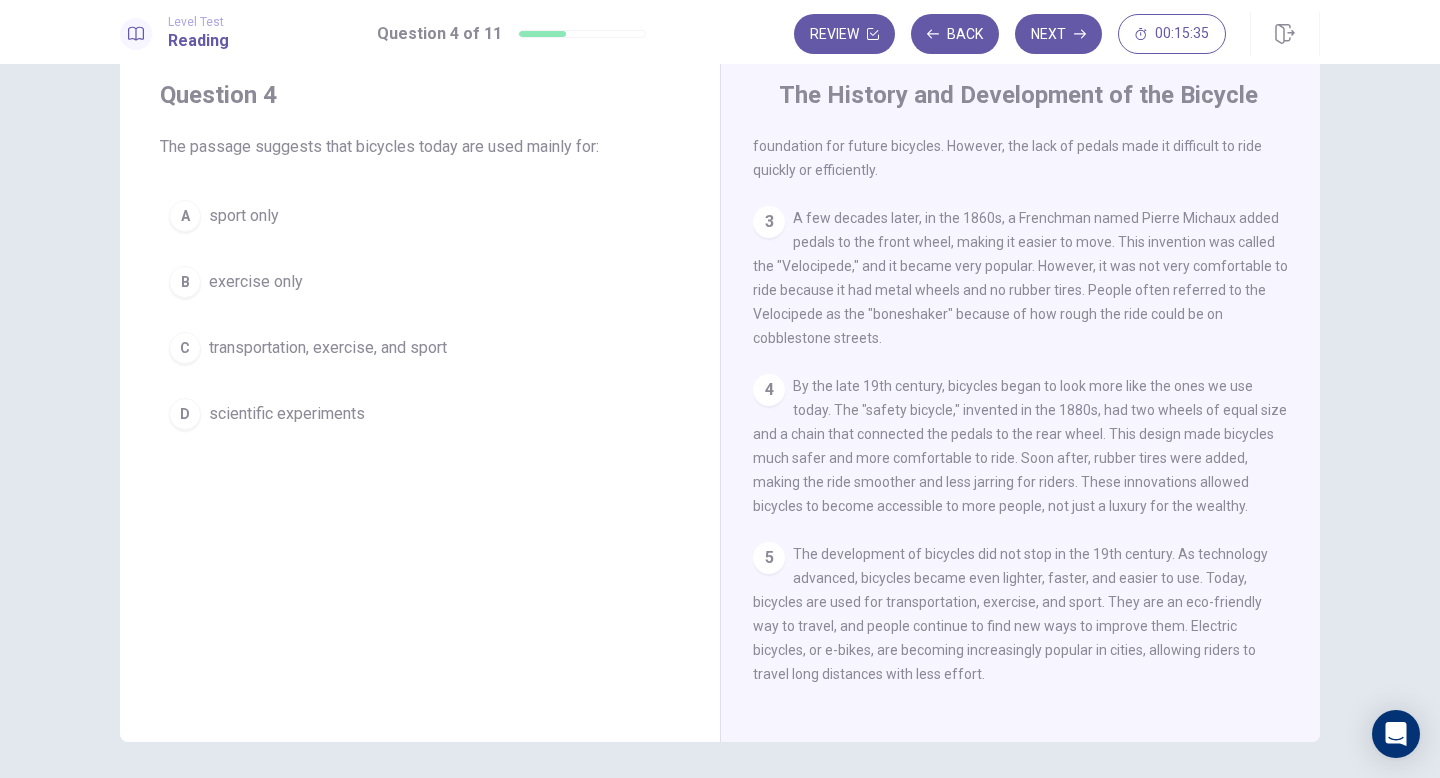 click on "C" at bounding box center [185, 216] 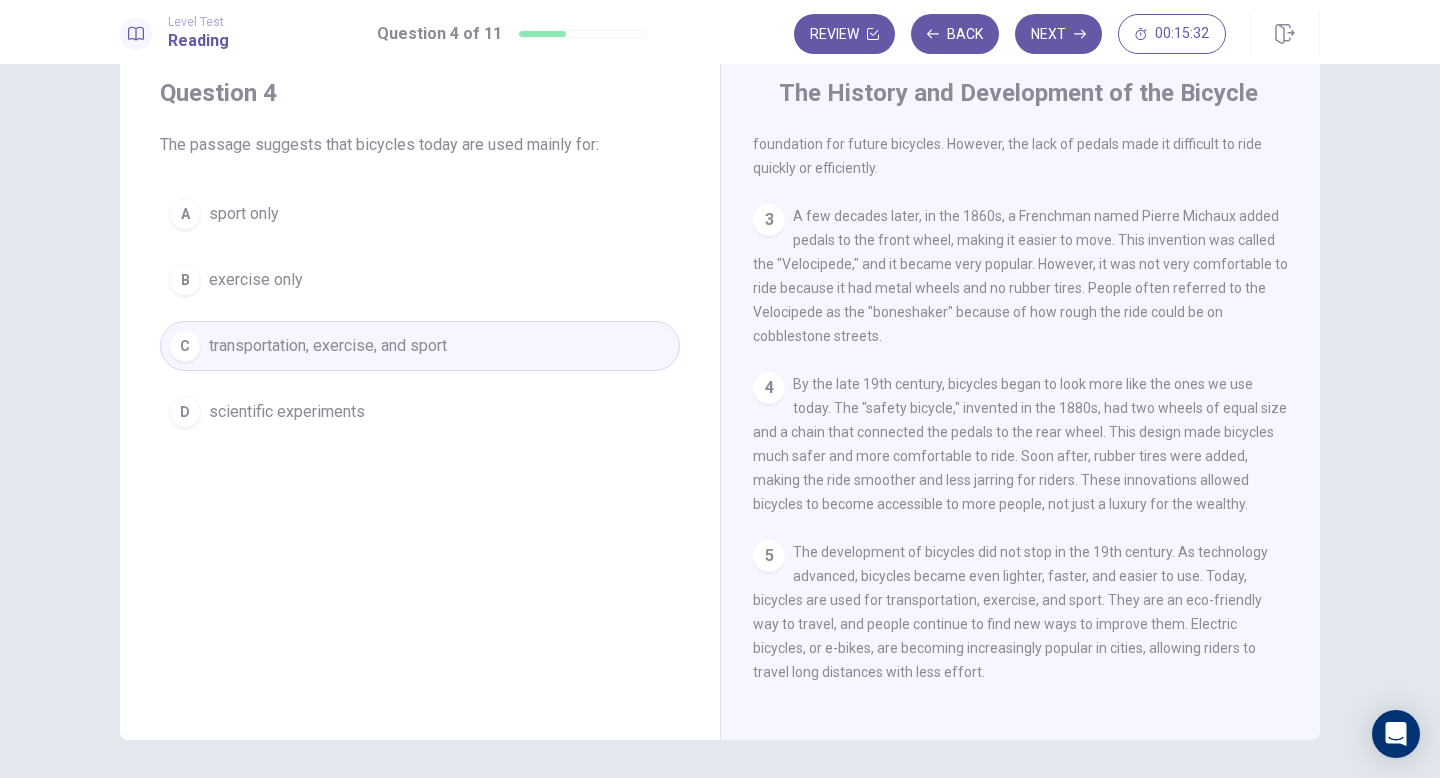 scroll, scrollTop: 61, scrollLeft: 0, axis: vertical 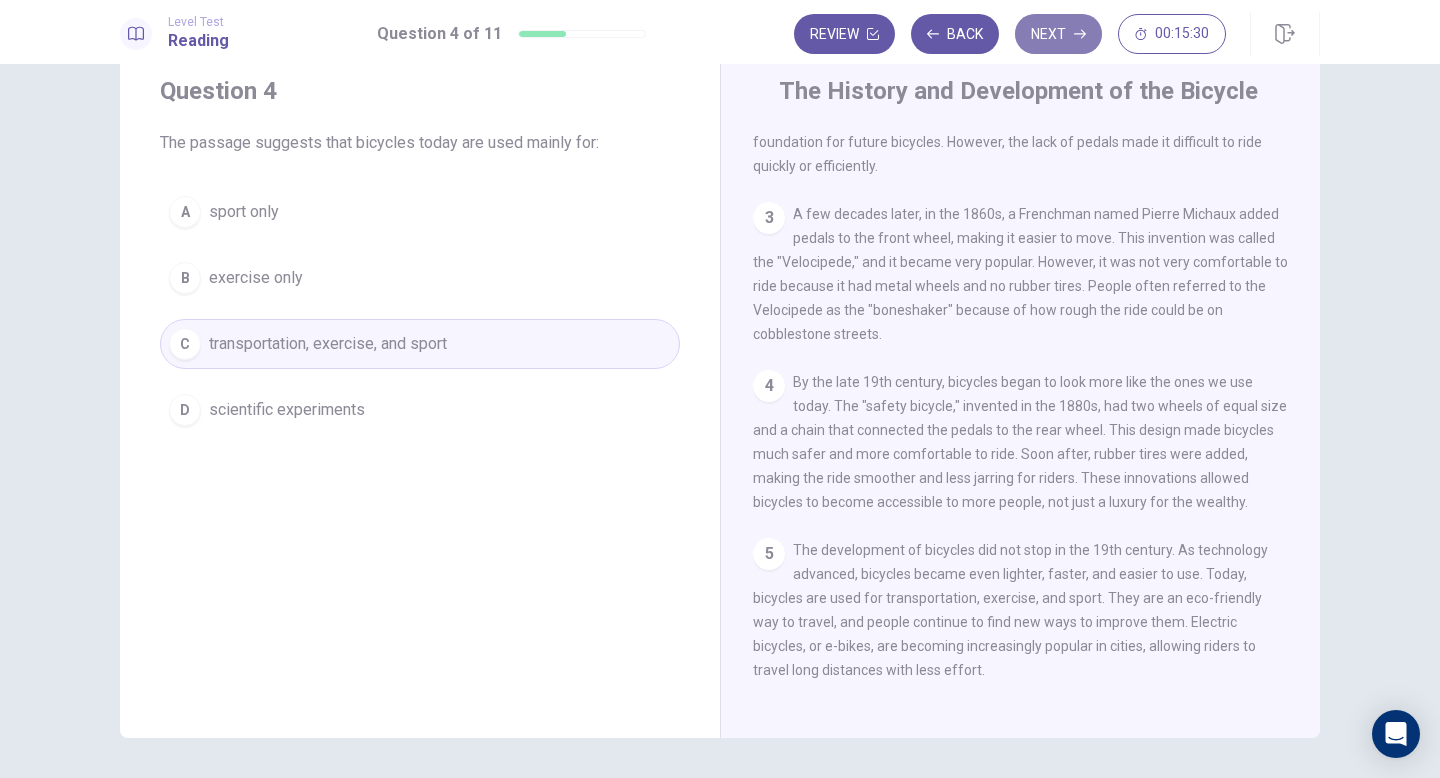 click on "Next" at bounding box center (1058, 34) 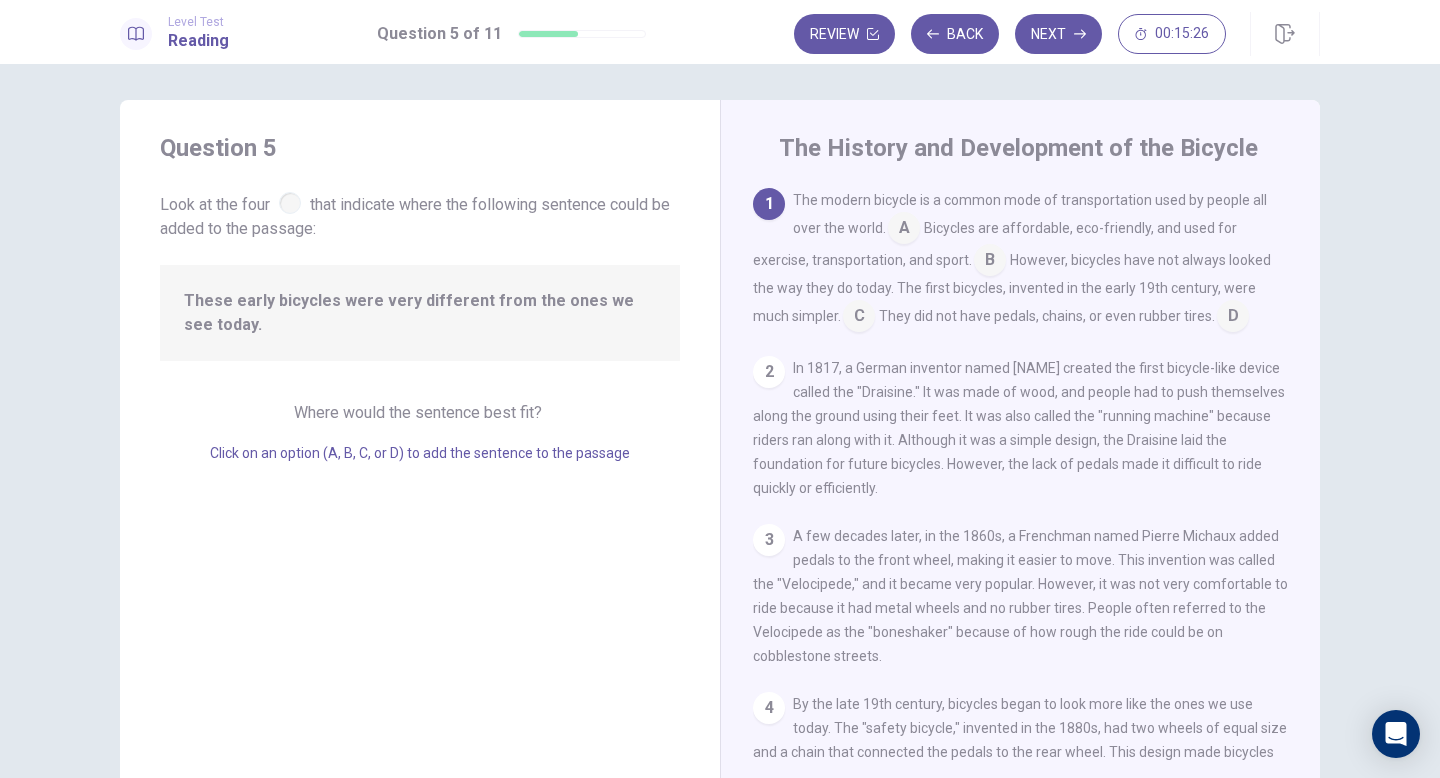 scroll, scrollTop: 0, scrollLeft: 0, axis: both 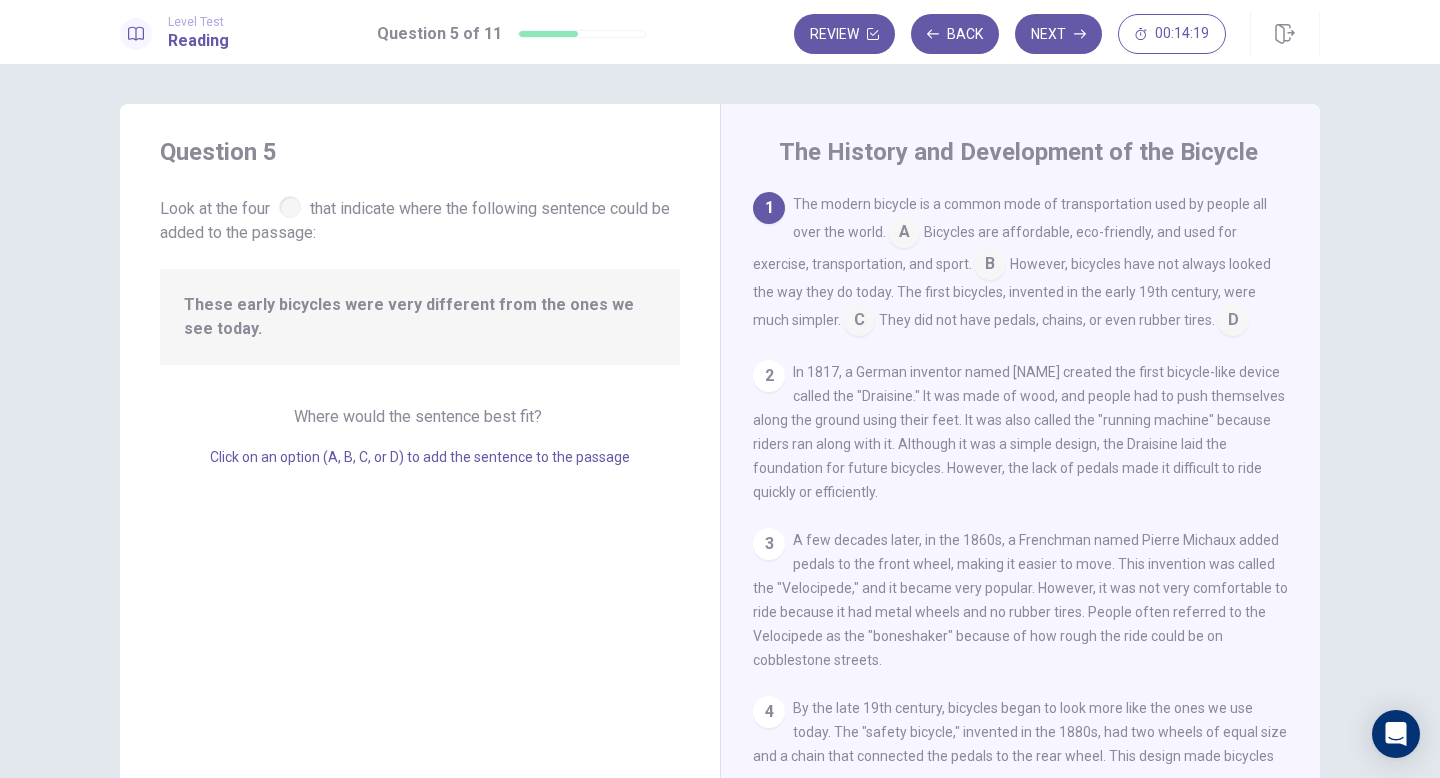 click at bounding box center (904, 234) 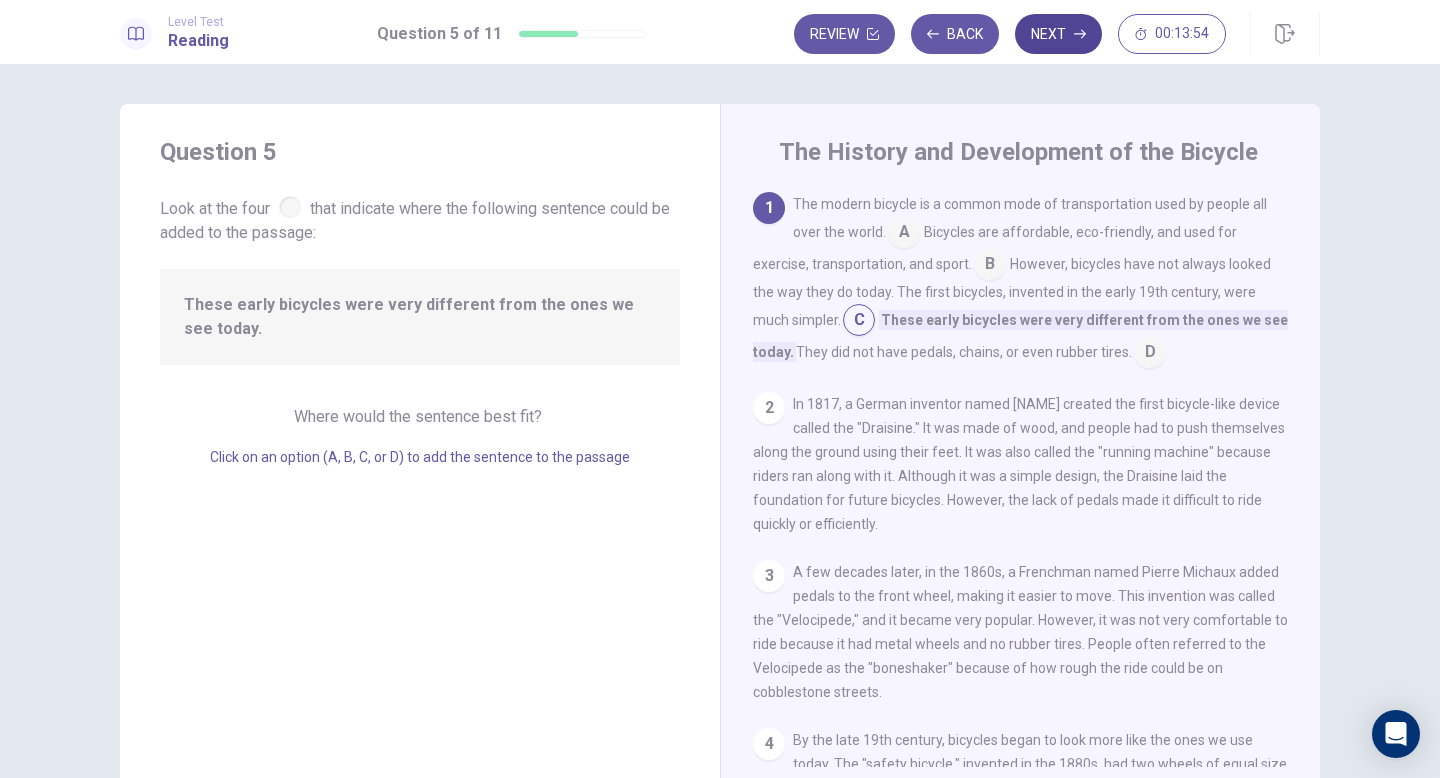 click on "Next" at bounding box center (1058, 34) 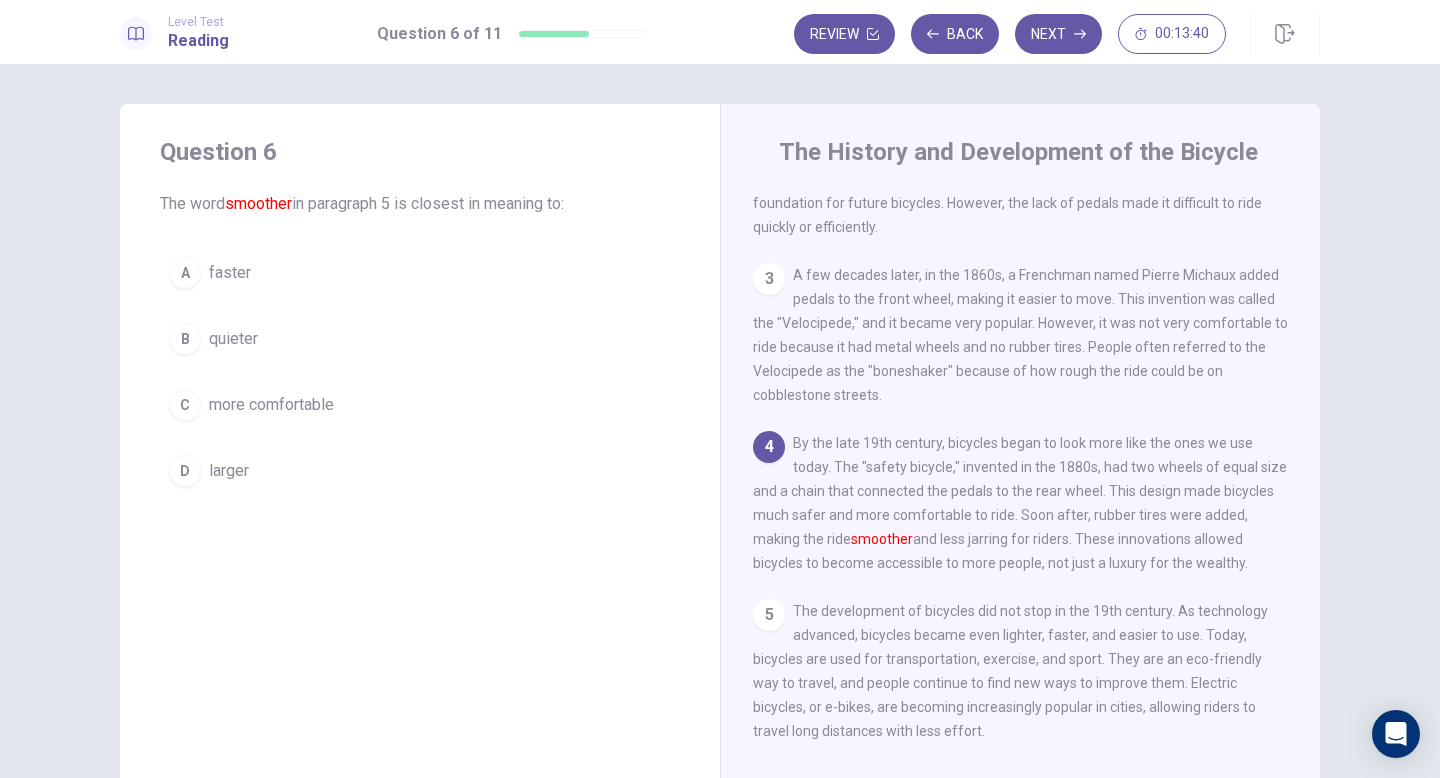 scroll, scrollTop: 254, scrollLeft: 0, axis: vertical 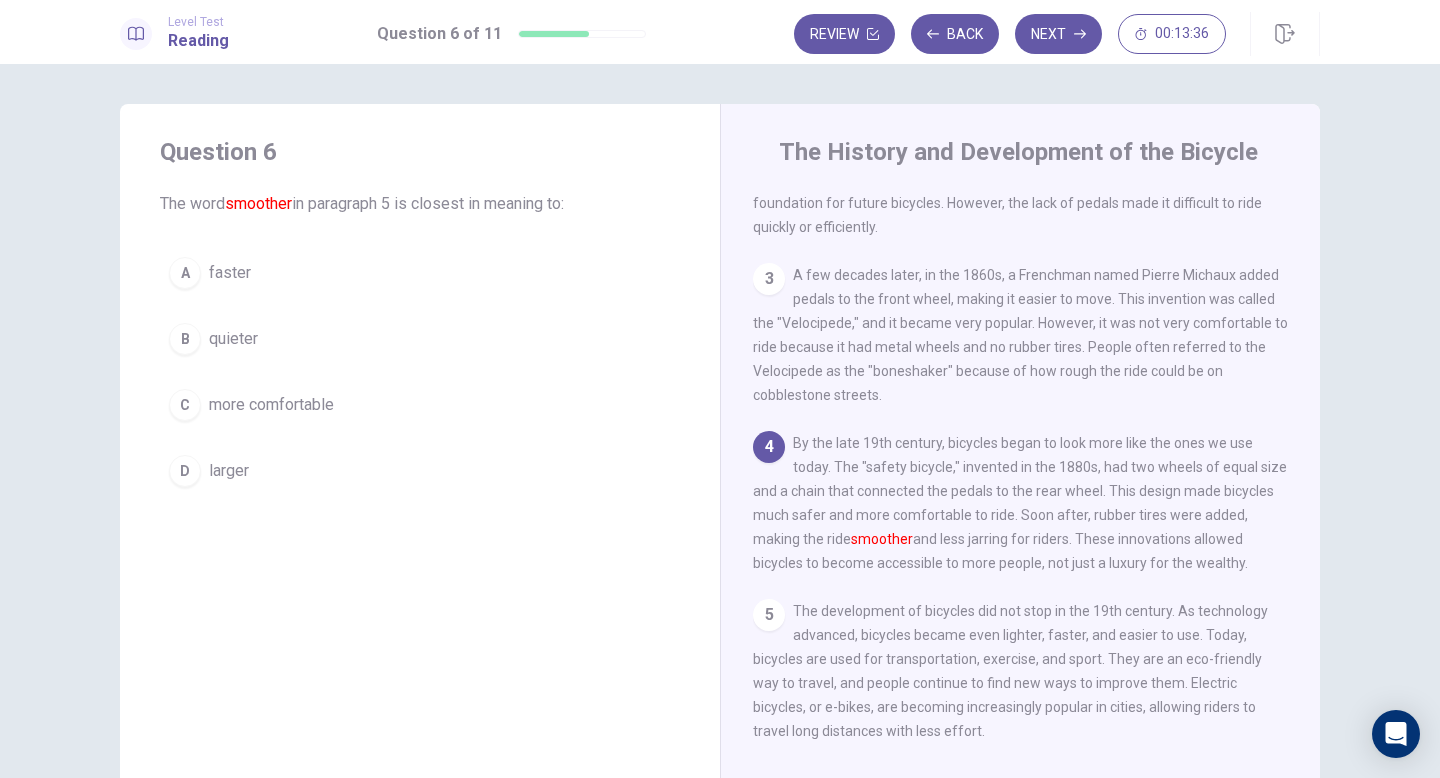 click on "more comfortable" at bounding box center (230, 273) 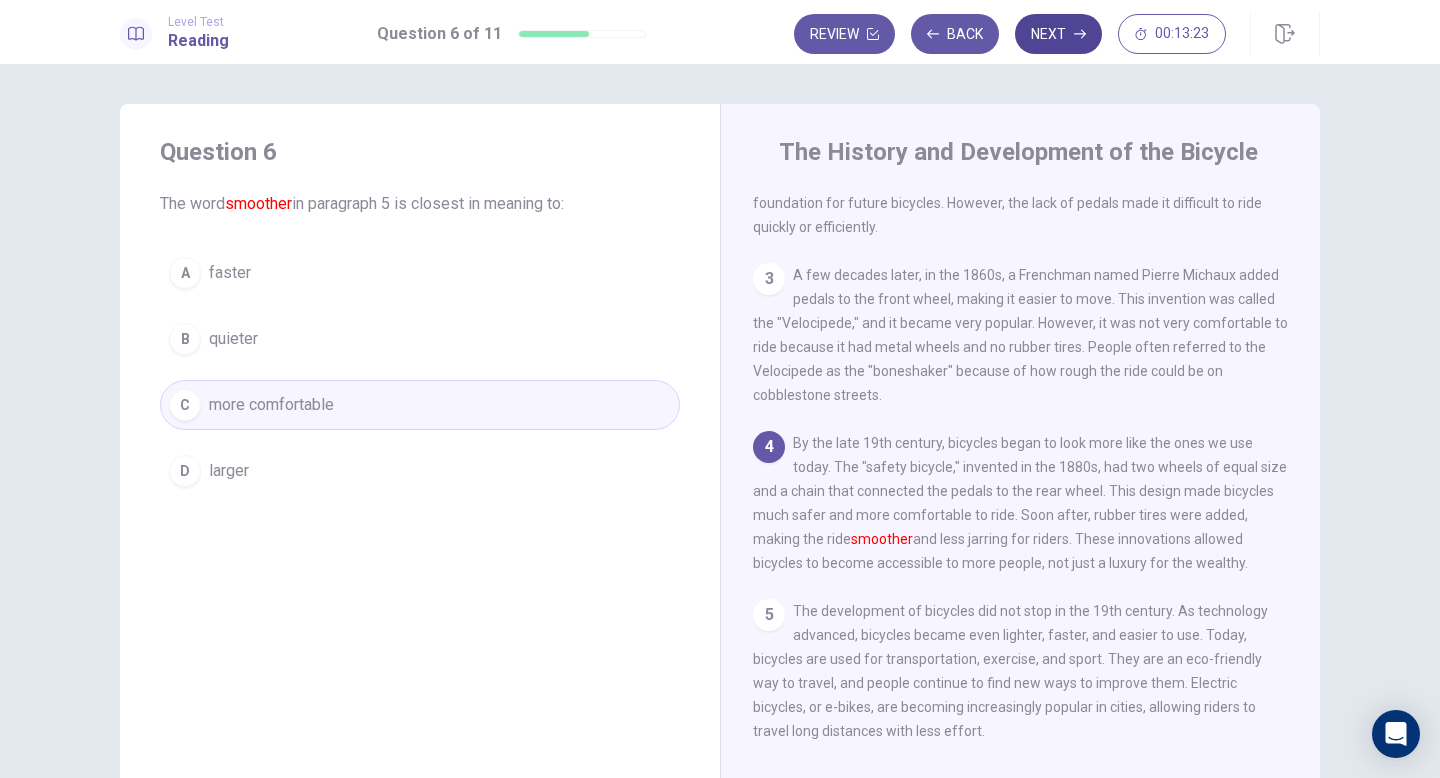 click on "Next" at bounding box center [1058, 34] 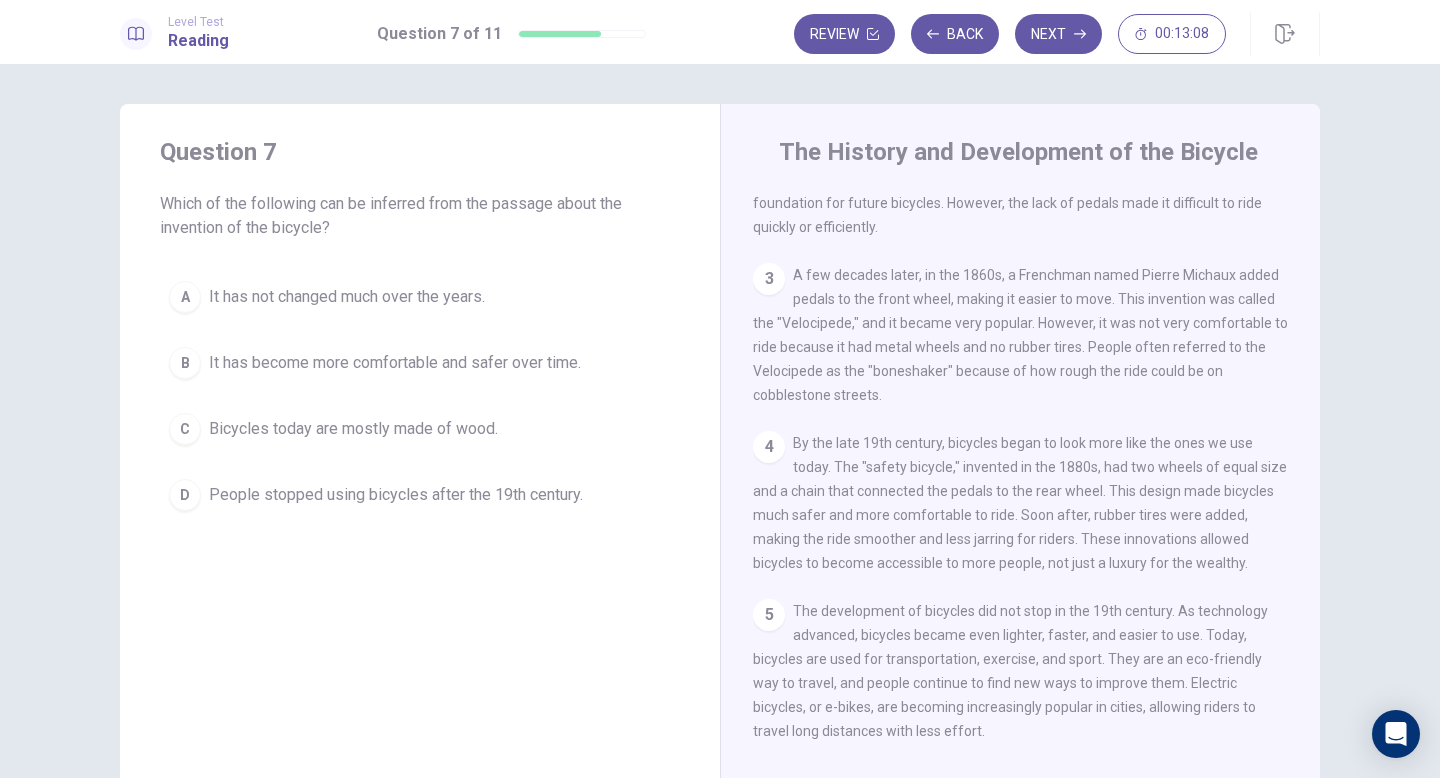 click on "It has become more comfortable and safer over time." at bounding box center [347, 297] 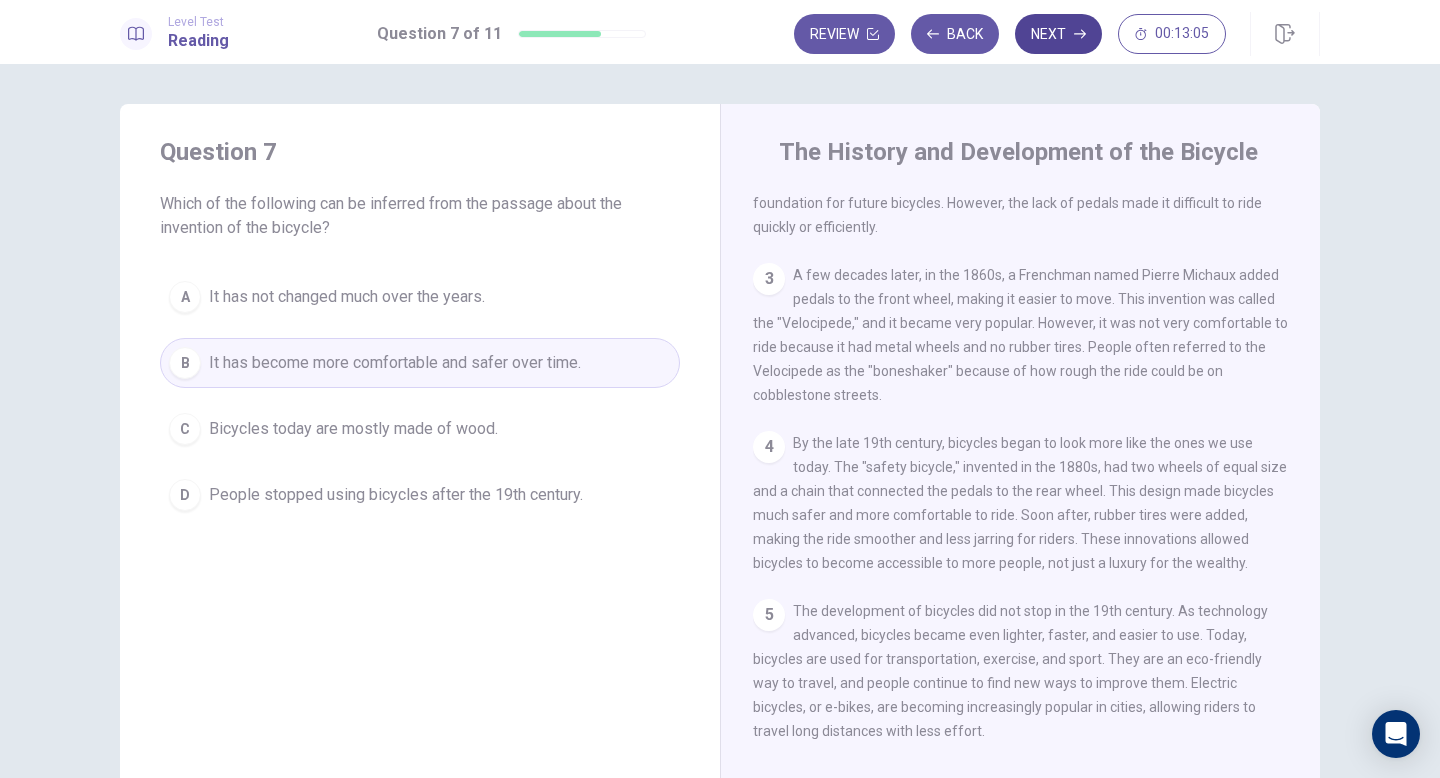click on "Next" at bounding box center (1058, 34) 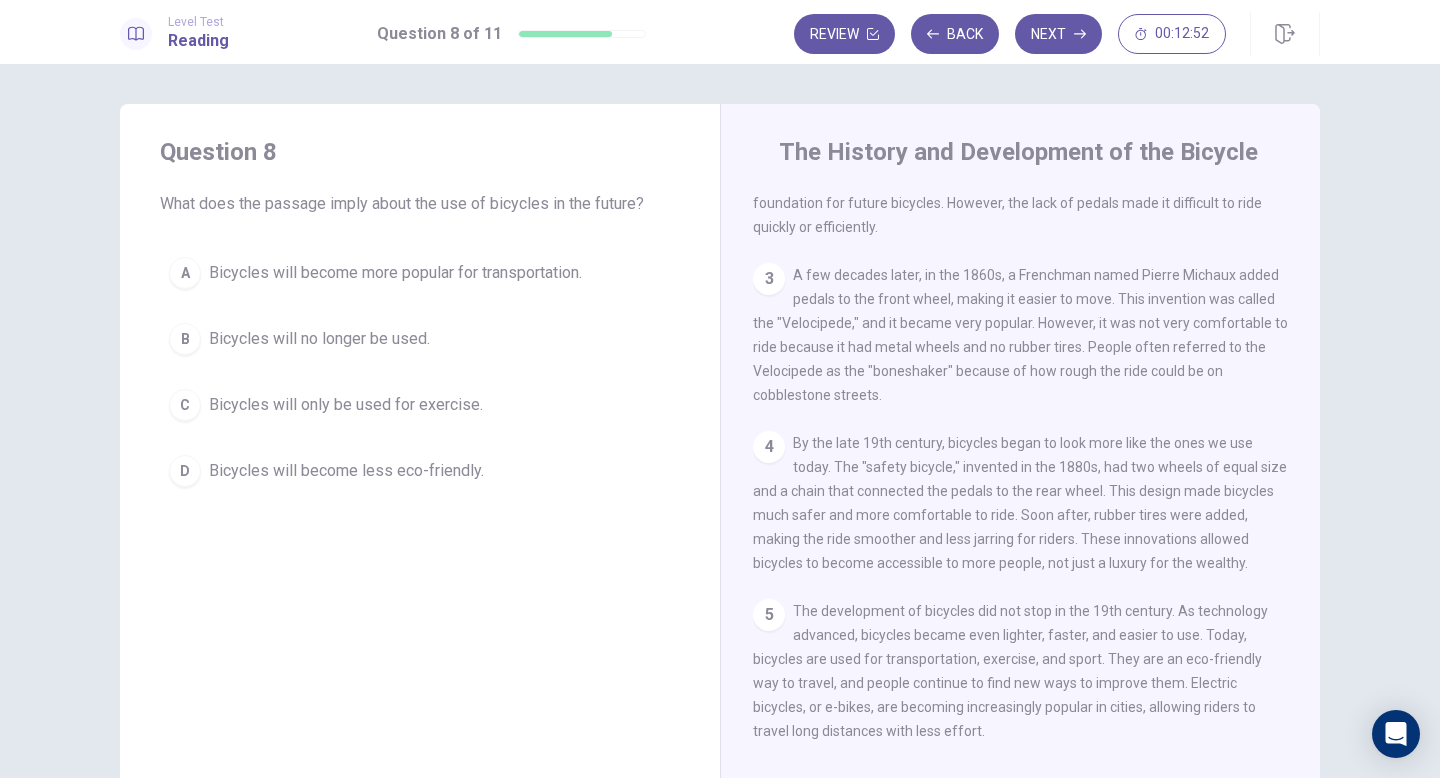 click on "Bicycles will become more popular for transportation." at bounding box center [395, 273] 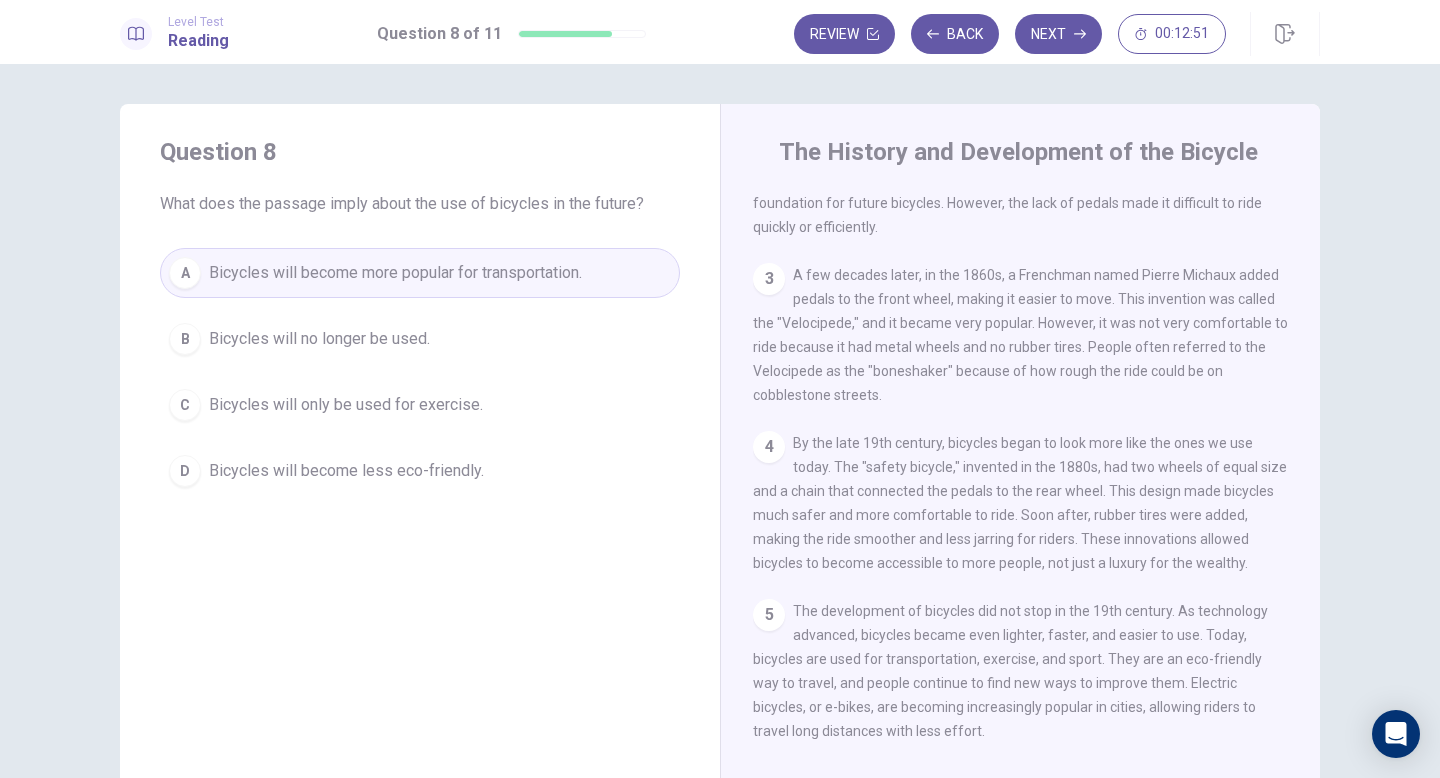 scroll, scrollTop: 270, scrollLeft: 0, axis: vertical 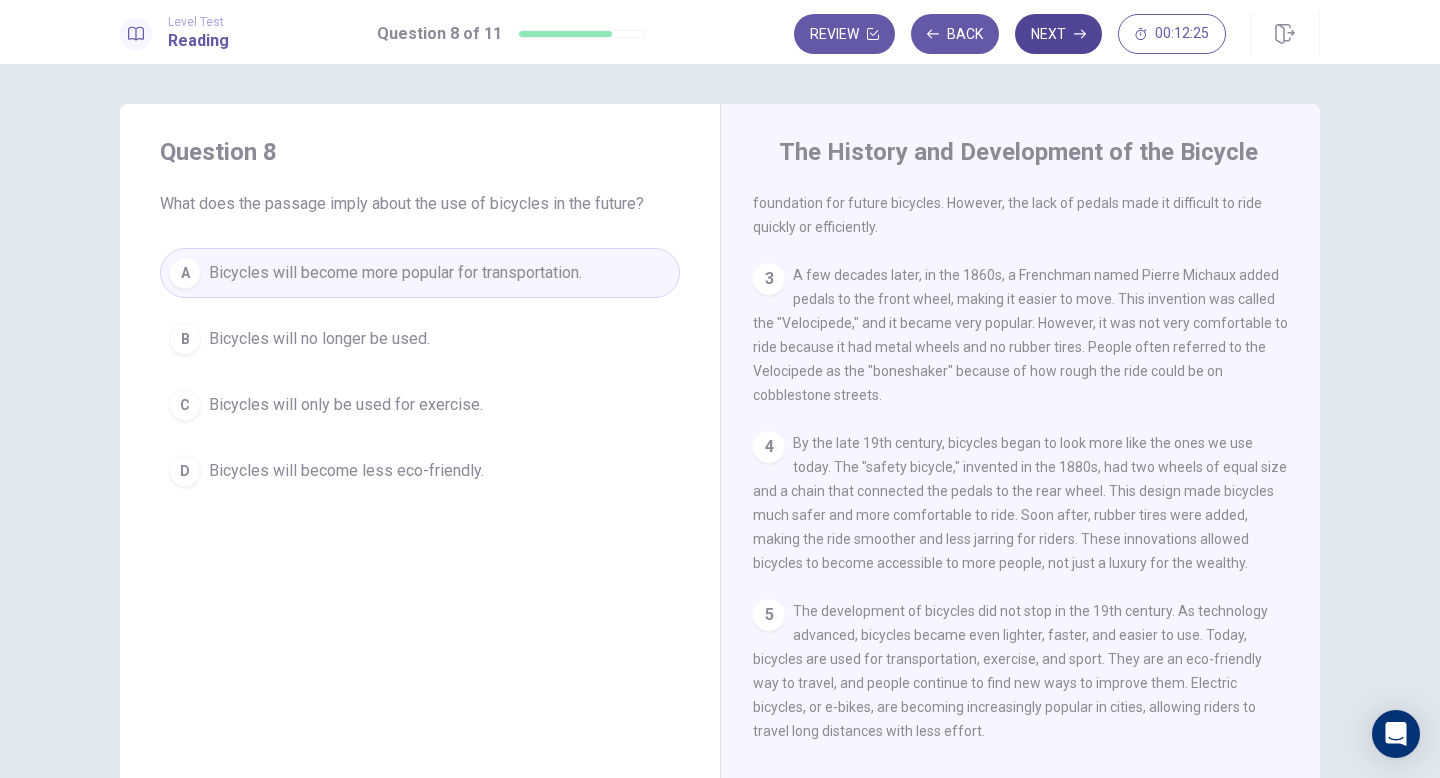 click on "Next" at bounding box center [1058, 34] 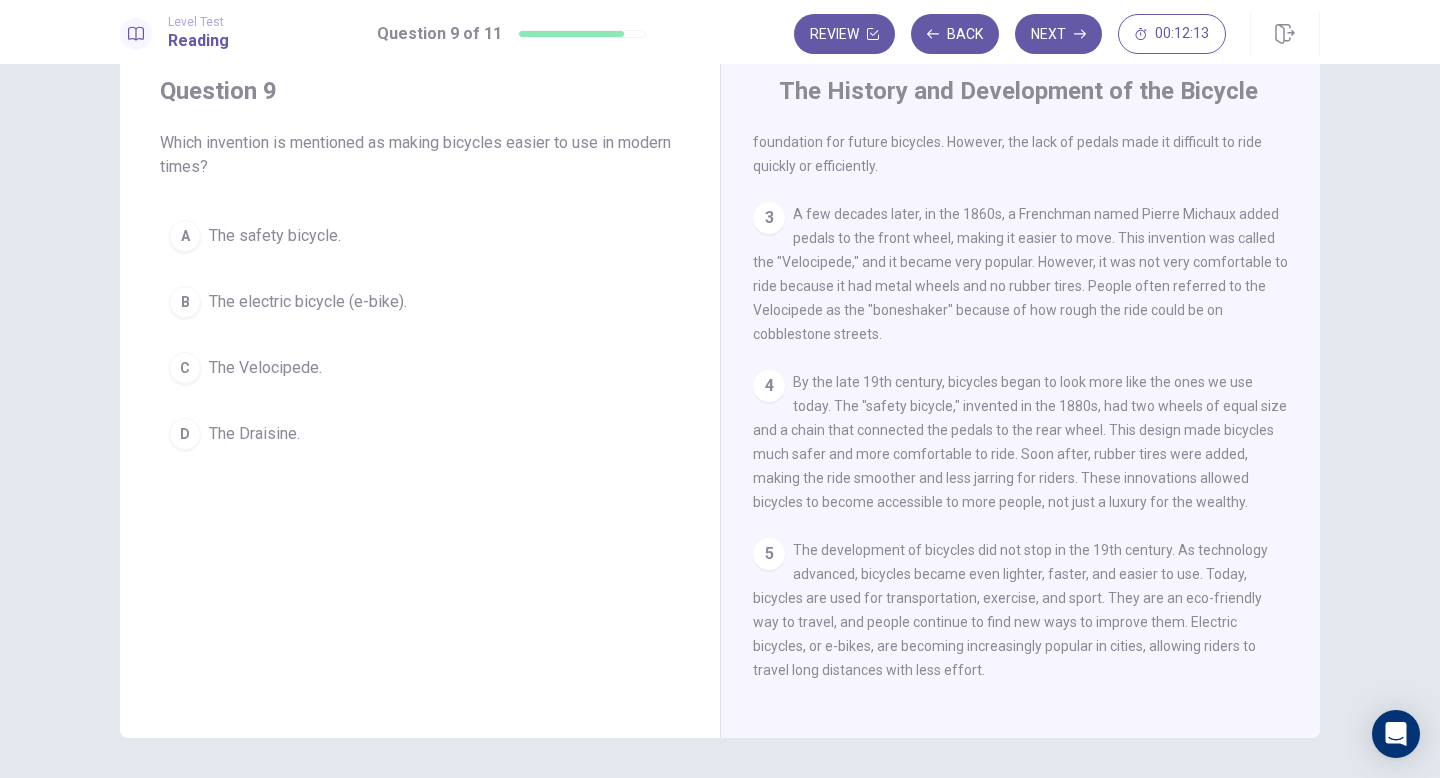 scroll, scrollTop: 68, scrollLeft: 0, axis: vertical 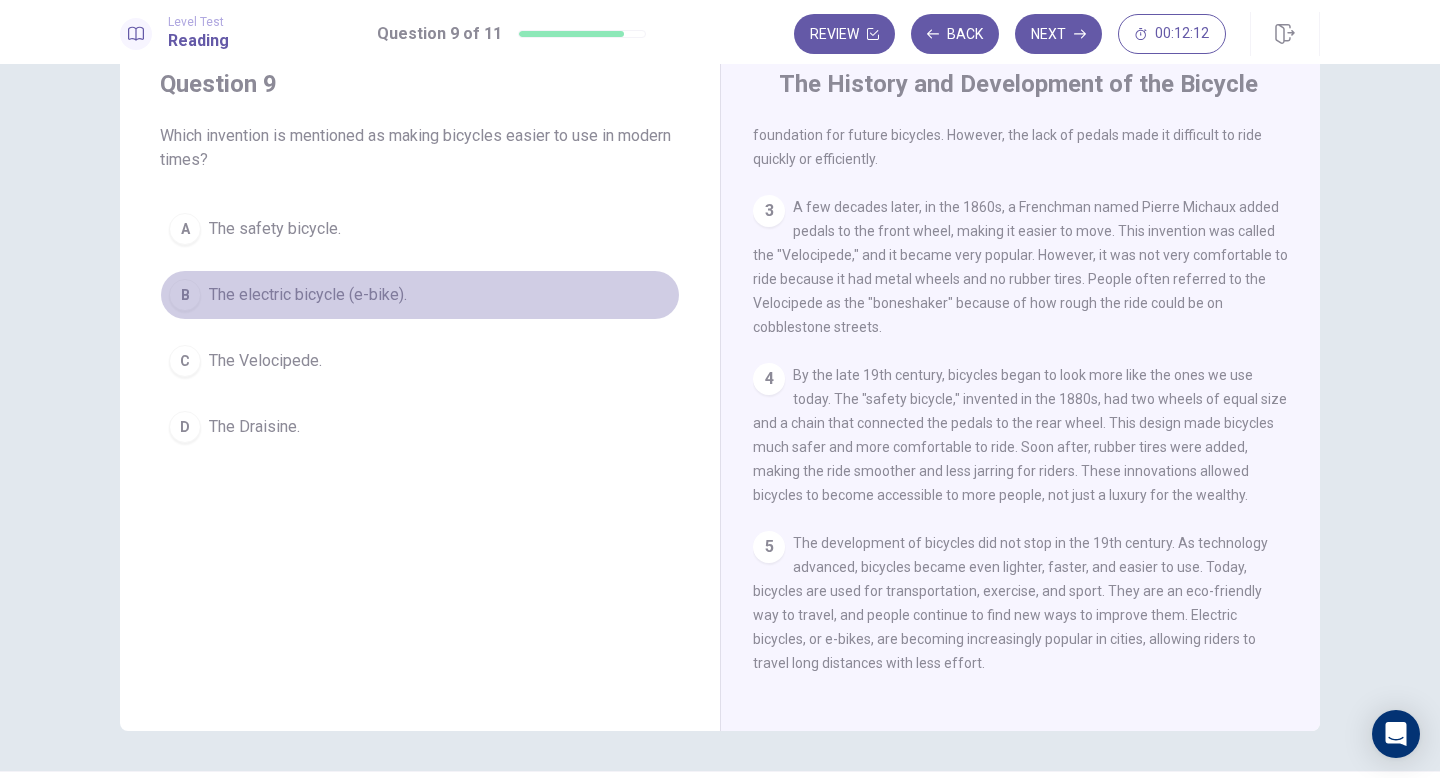 click on "B The electric bicycle (e-bike)." at bounding box center (420, 295) 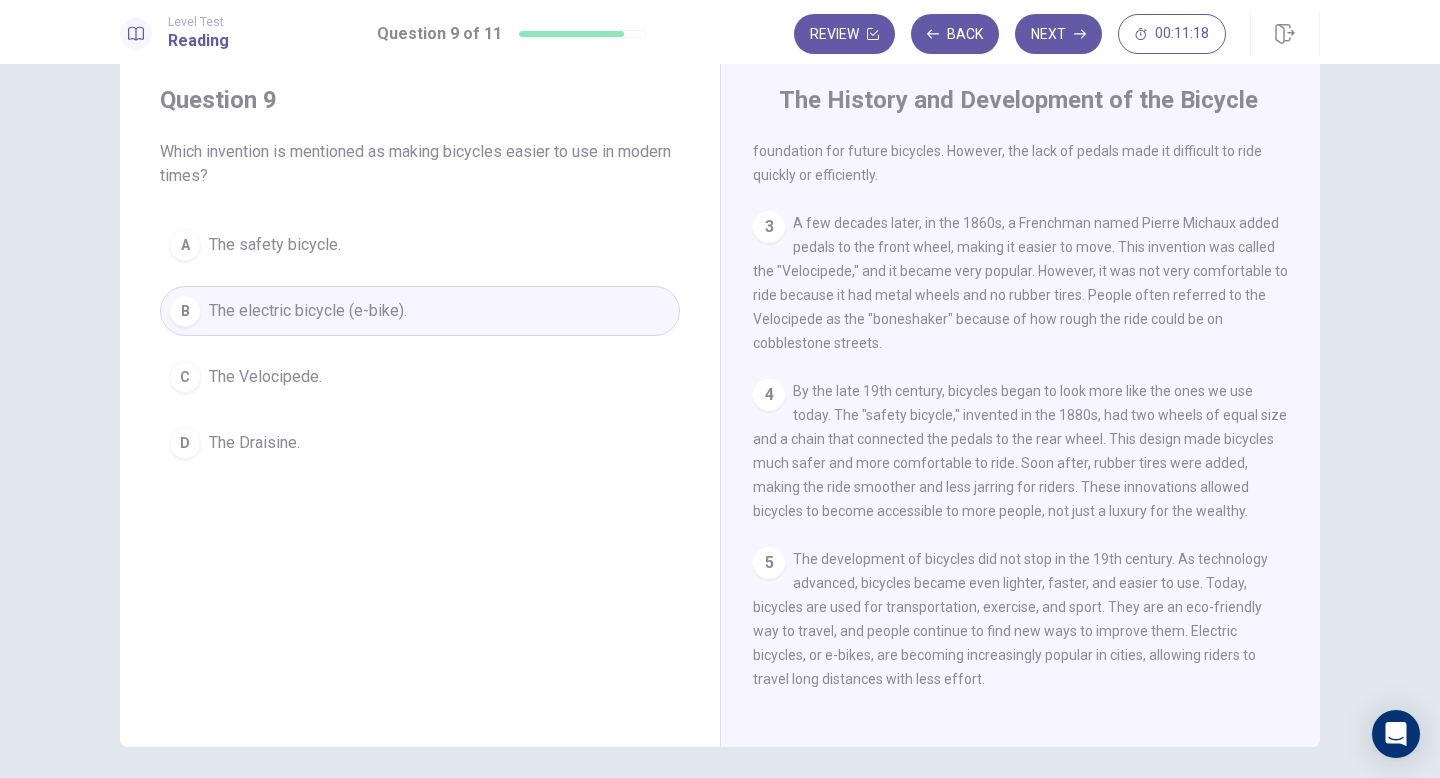 scroll, scrollTop: 46, scrollLeft: 0, axis: vertical 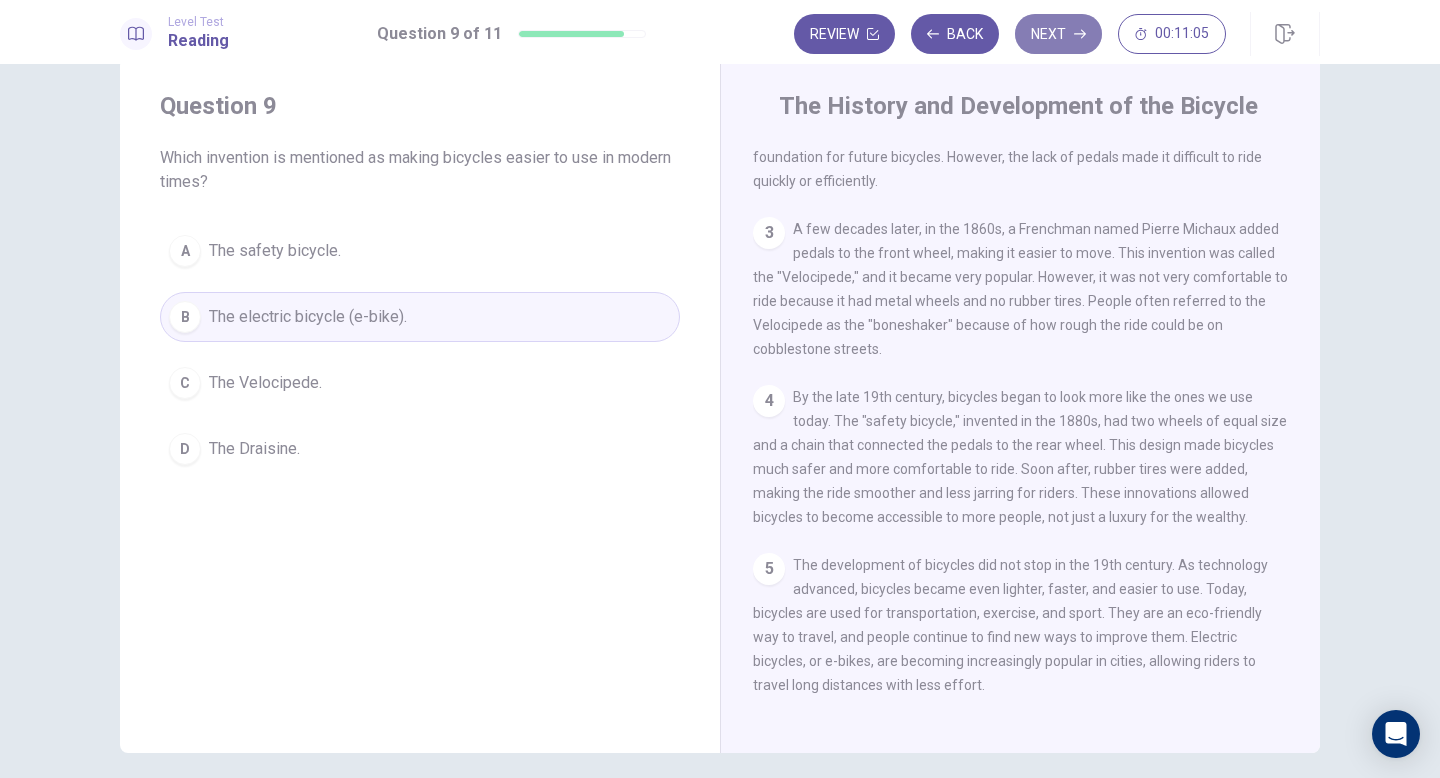 click on "Next" at bounding box center (1058, 34) 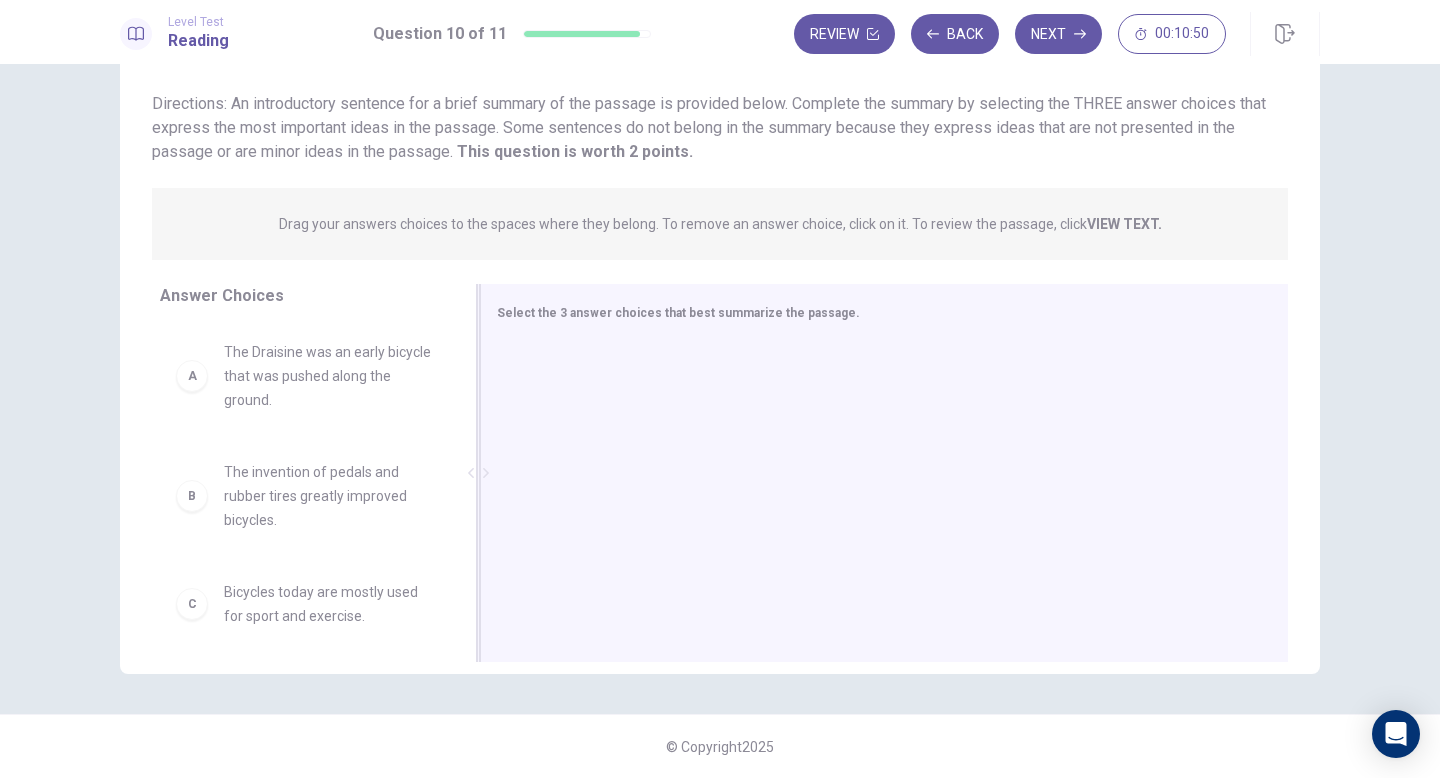 scroll, scrollTop: 0, scrollLeft: 0, axis: both 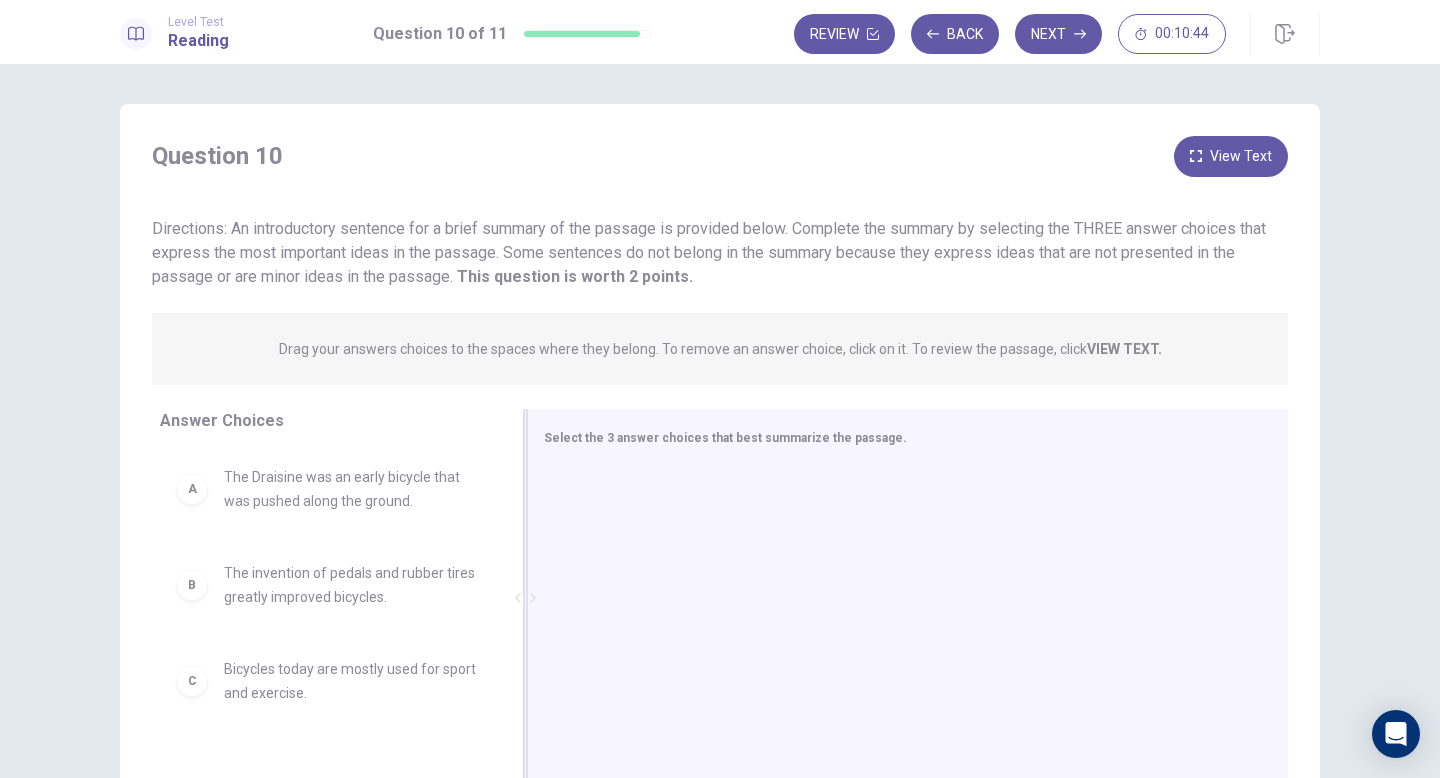 drag, startPoint x: 481, startPoint y: 550, endPoint x: 529, endPoint y: 491, distance: 76.05919 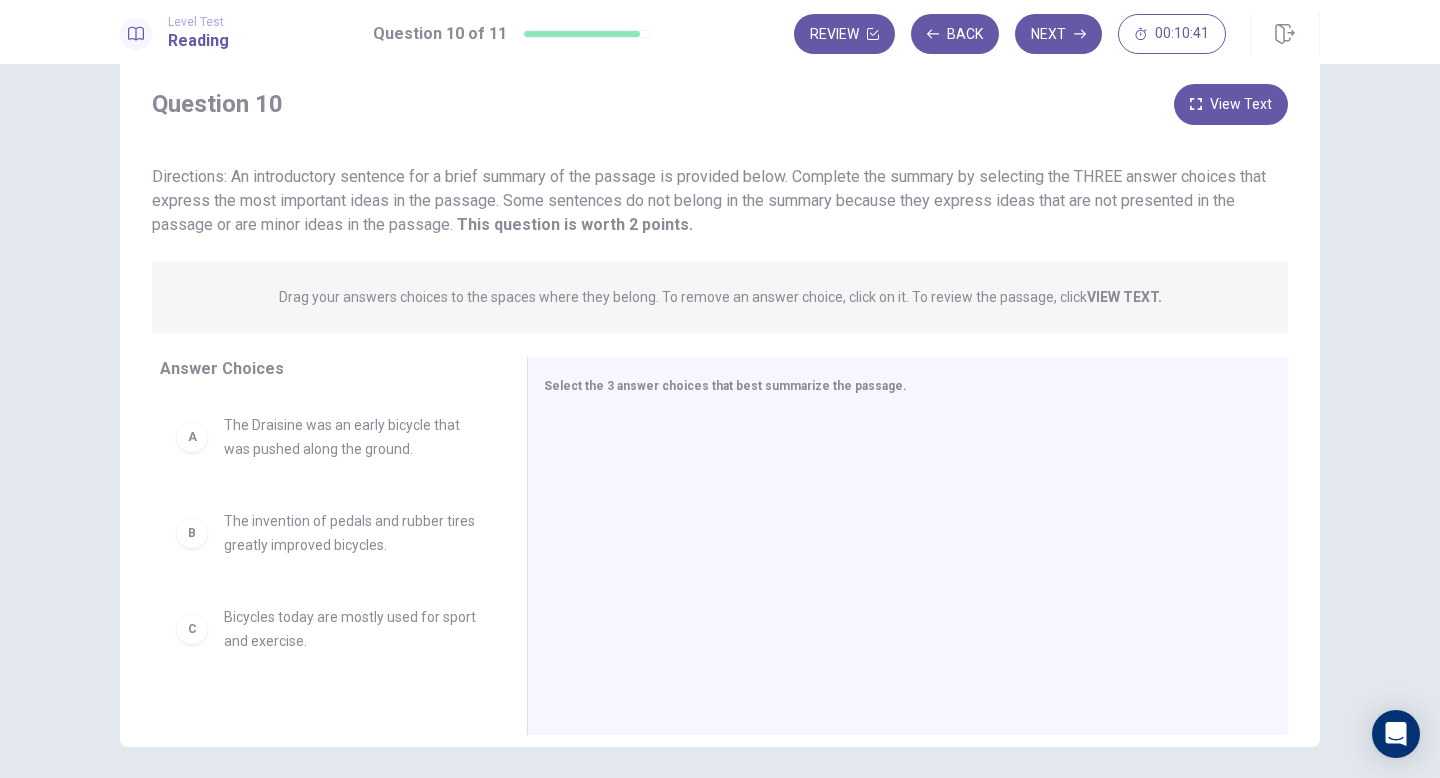 scroll, scrollTop: 57, scrollLeft: 0, axis: vertical 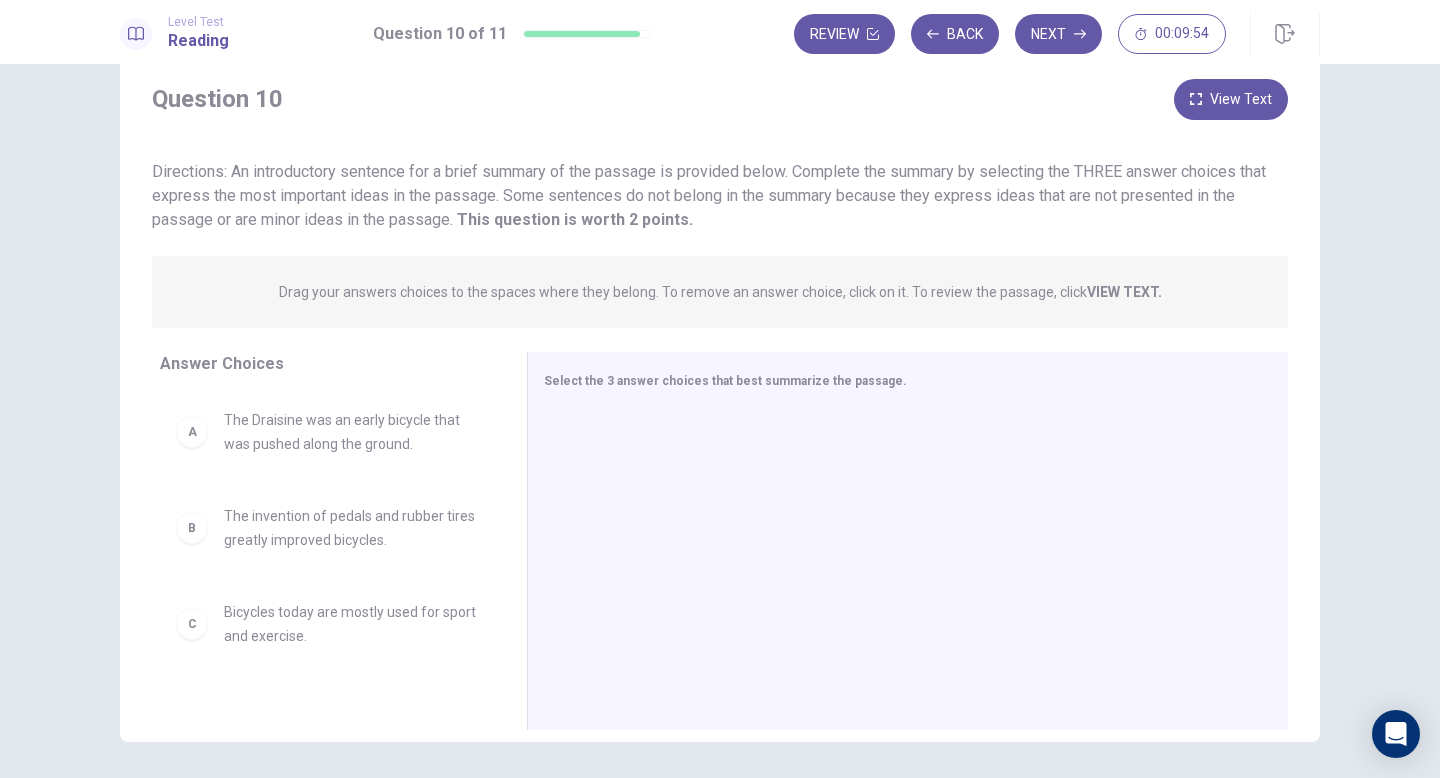 click on "The Draisine was an early bicycle that was pushed along the ground." at bounding box center [351, 432] 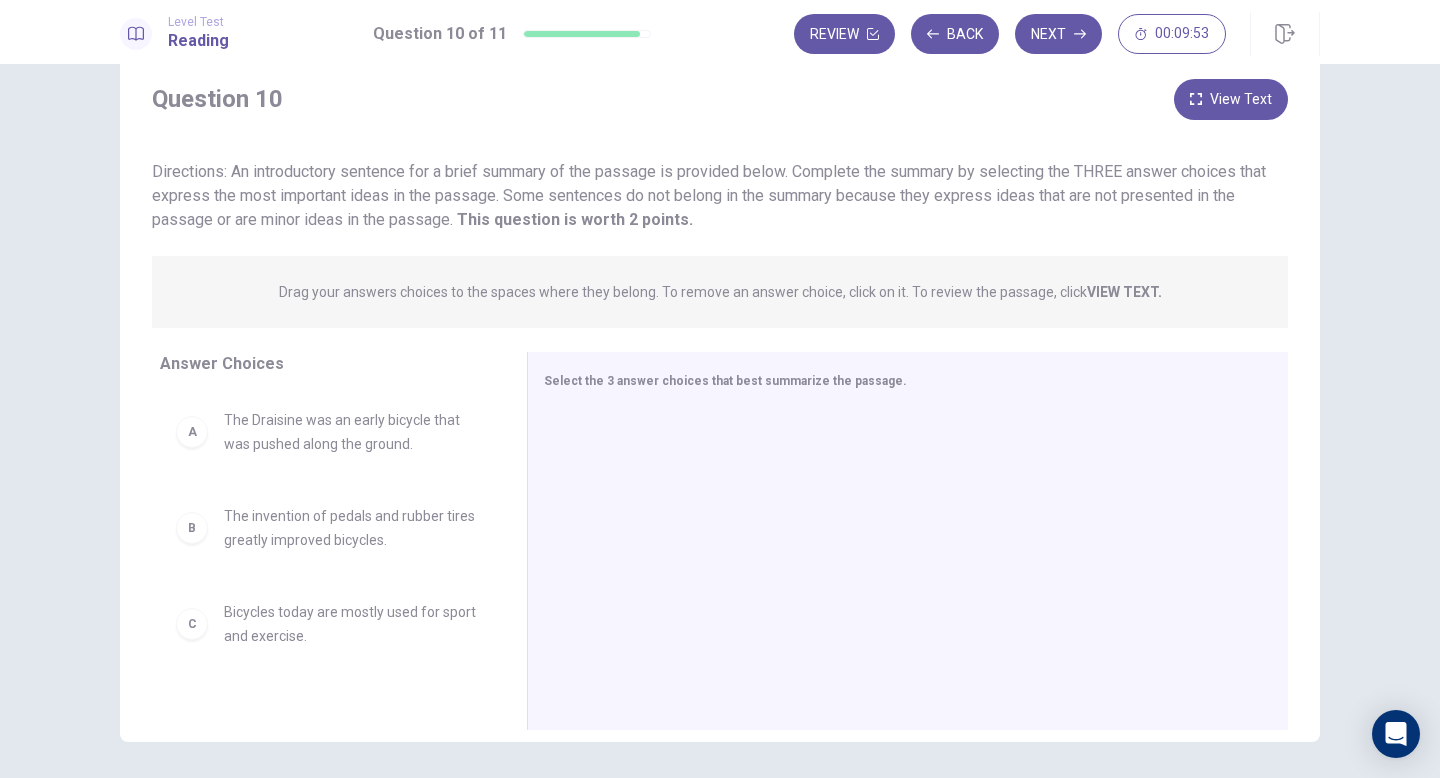 click on "A" at bounding box center [192, 432] 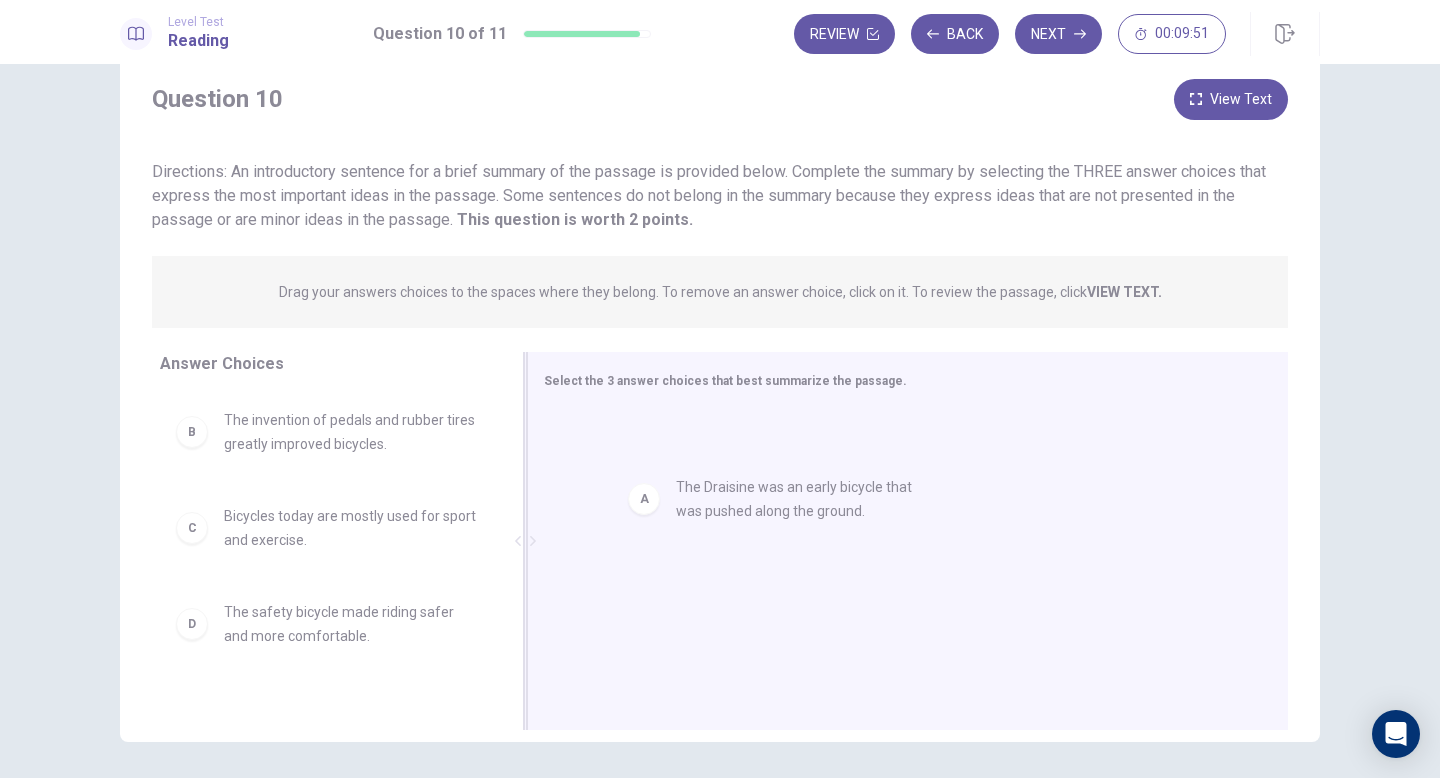 drag, startPoint x: 195, startPoint y: 441, endPoint x: 657, endPoint y: 508, distance: 466.83295 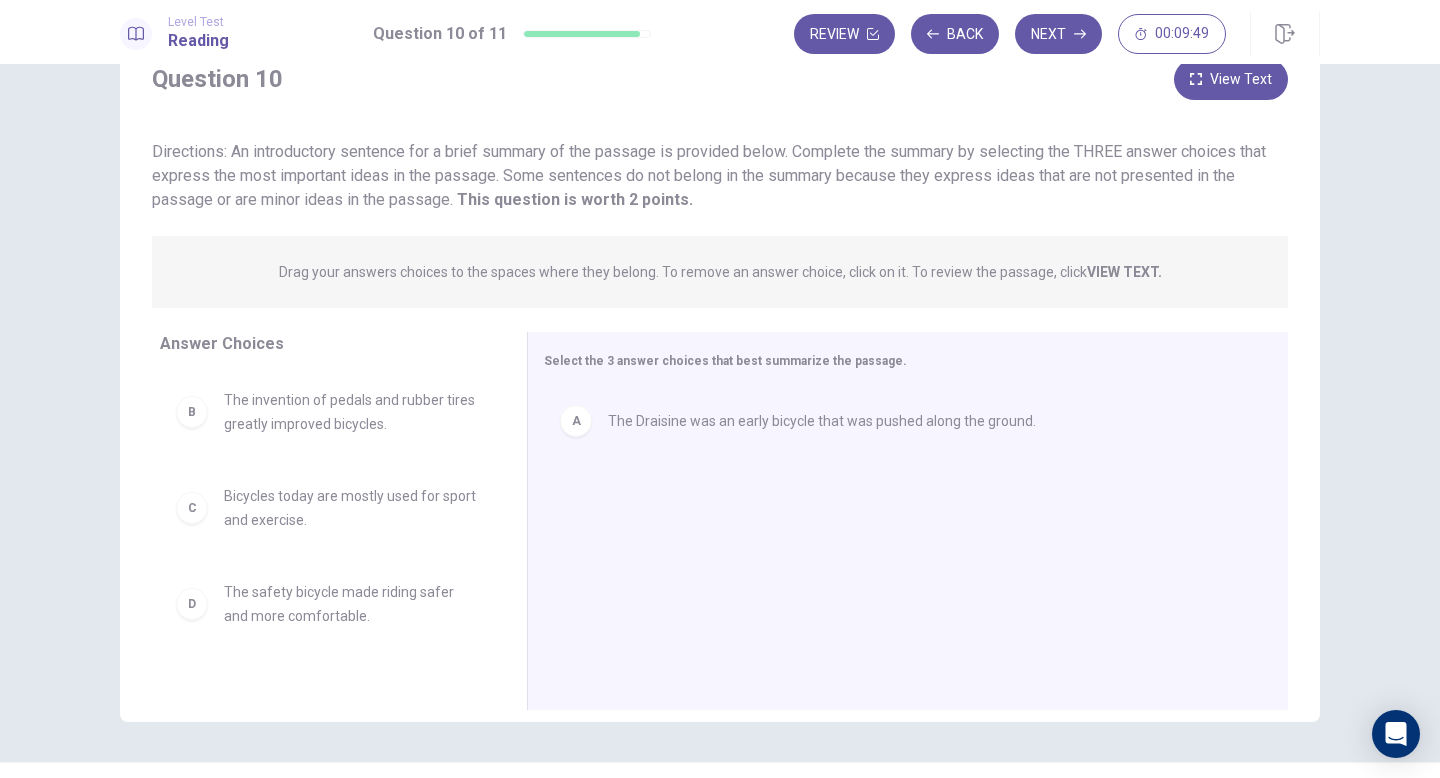 scroll, scrollTop: 84, scrollLeft: 0, axis: vertical 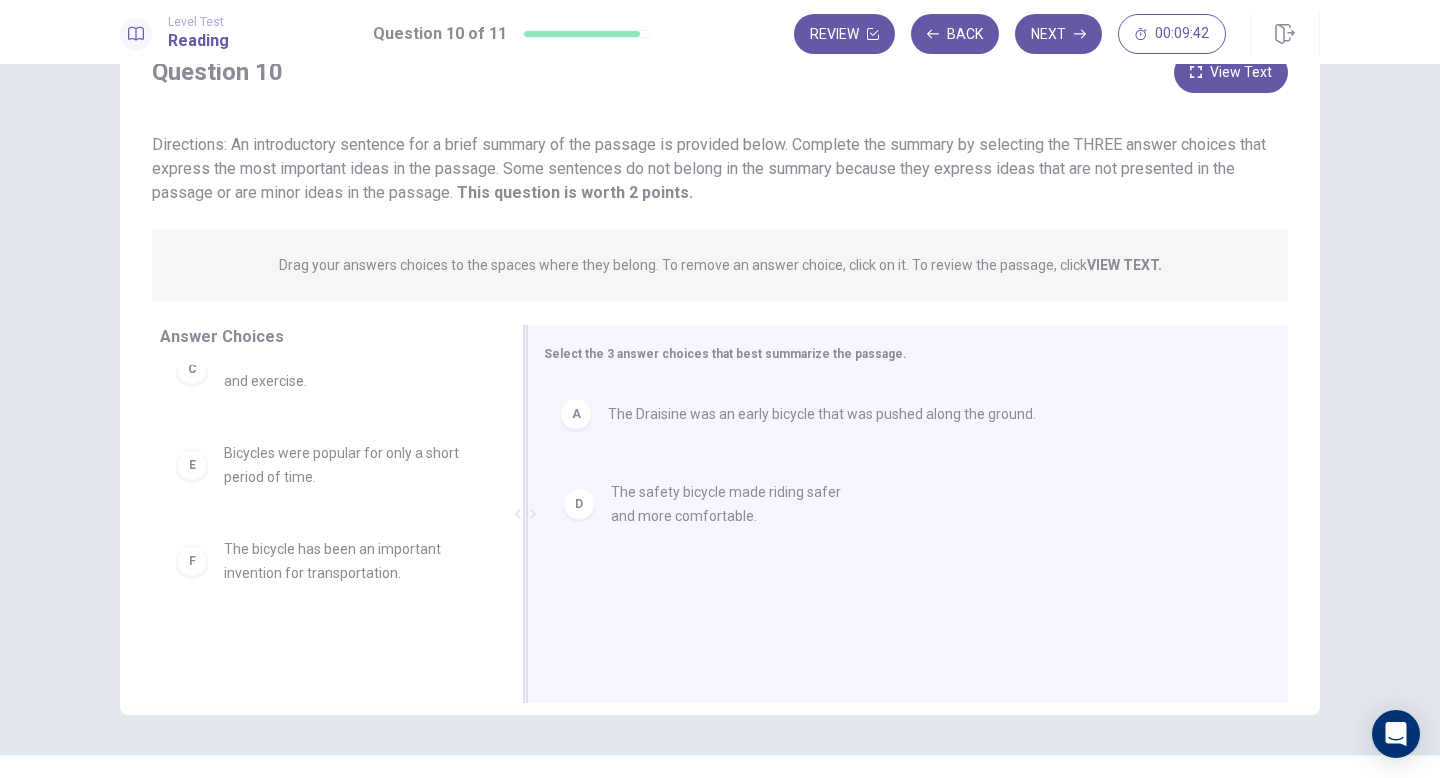 drag, startPoint x: 193, startPoint y: 470, endPoint x: 587, endPoint y: 509, distance: 395.9255 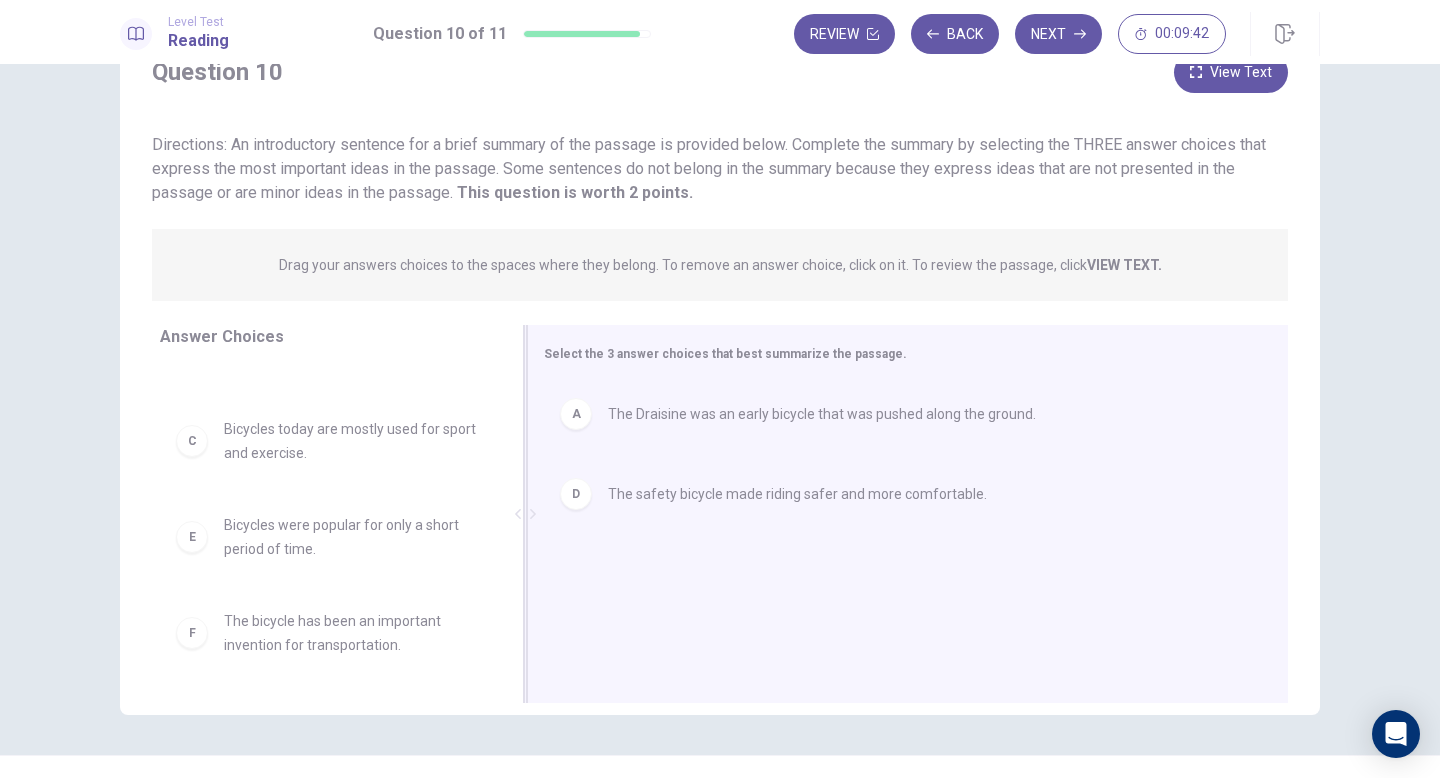 scroll, scrollTop: 60, scrollLeft: 0, axis: vertical 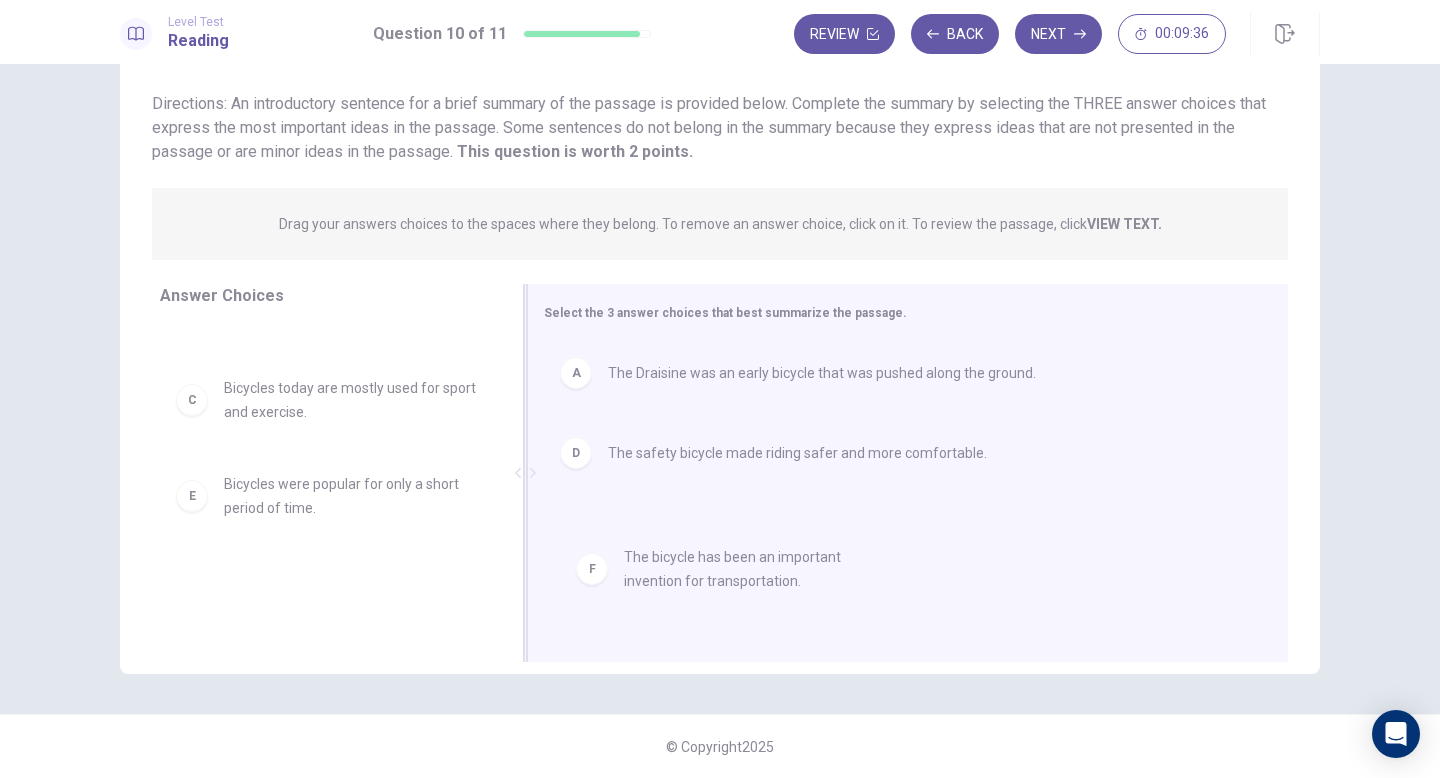 drag, startPoint x: 202, startPoint y: 605, endPoint x: 616, endPoint y: 582, distance: 414.6384 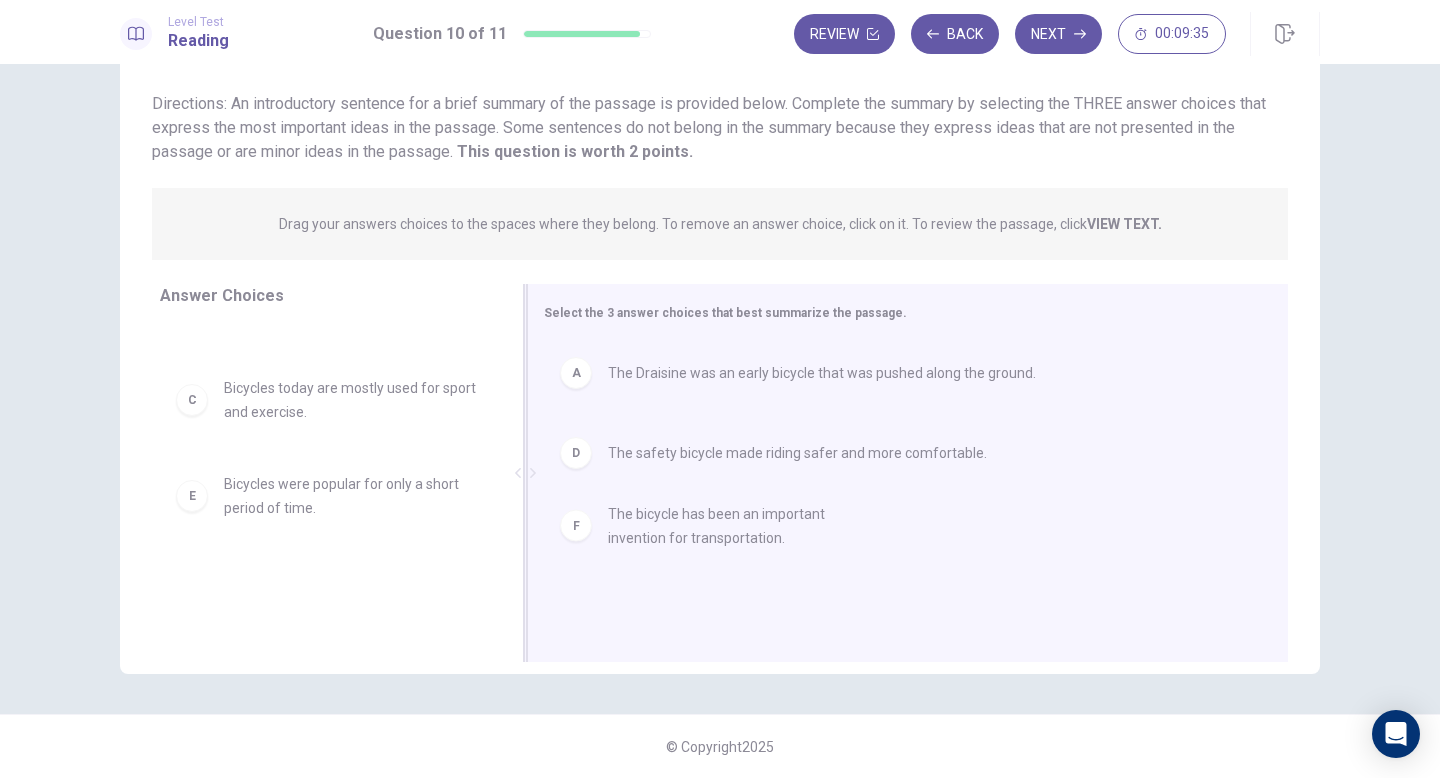 scroll, scrollTop: 0, scrollLeft: 0, axis: both 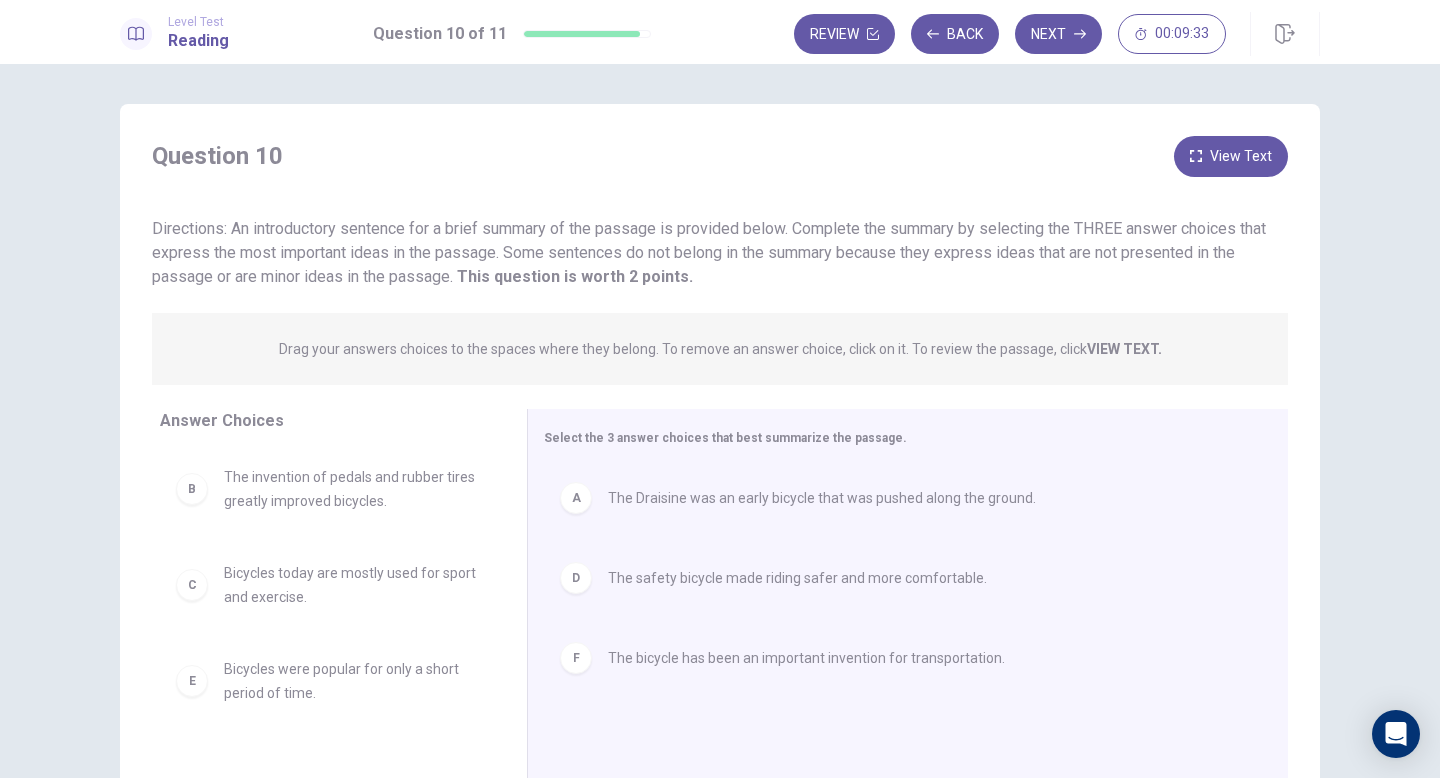 click at bounding box center [1196, 156] 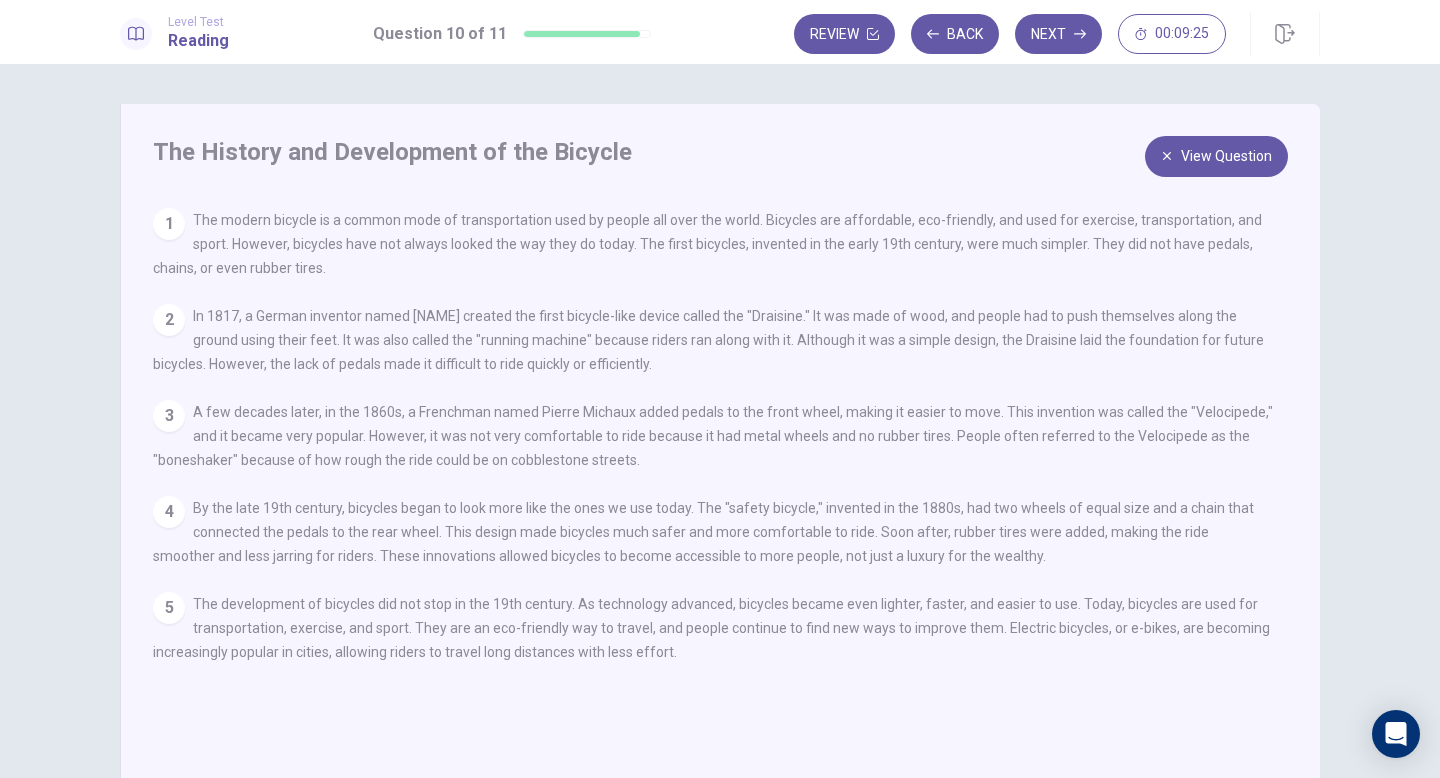 click on "View Question" at bounding box center [1216, 156] 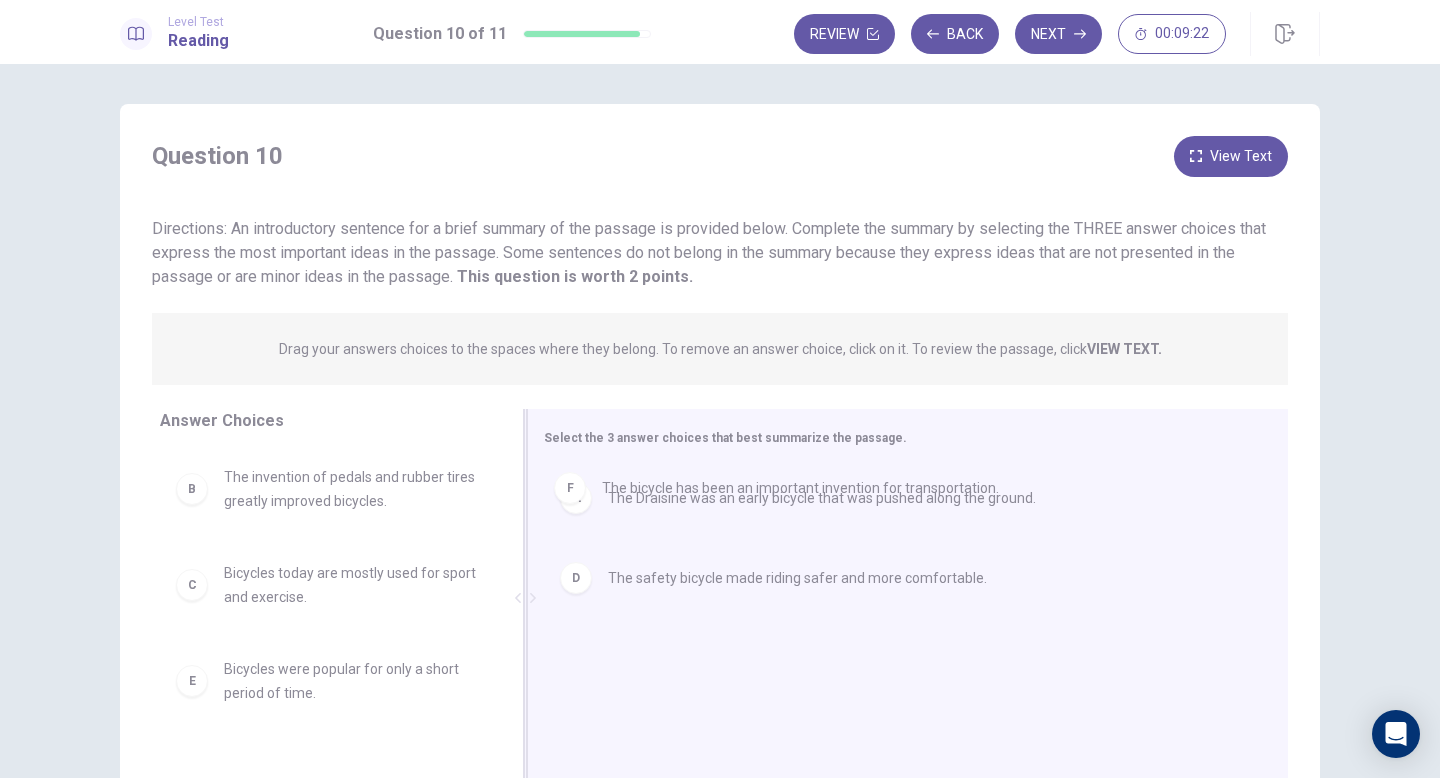 drag, startPoint x: 583, startPoint y: 654, endPoint x: 579, endPoint y: 440, distance: 214.03738 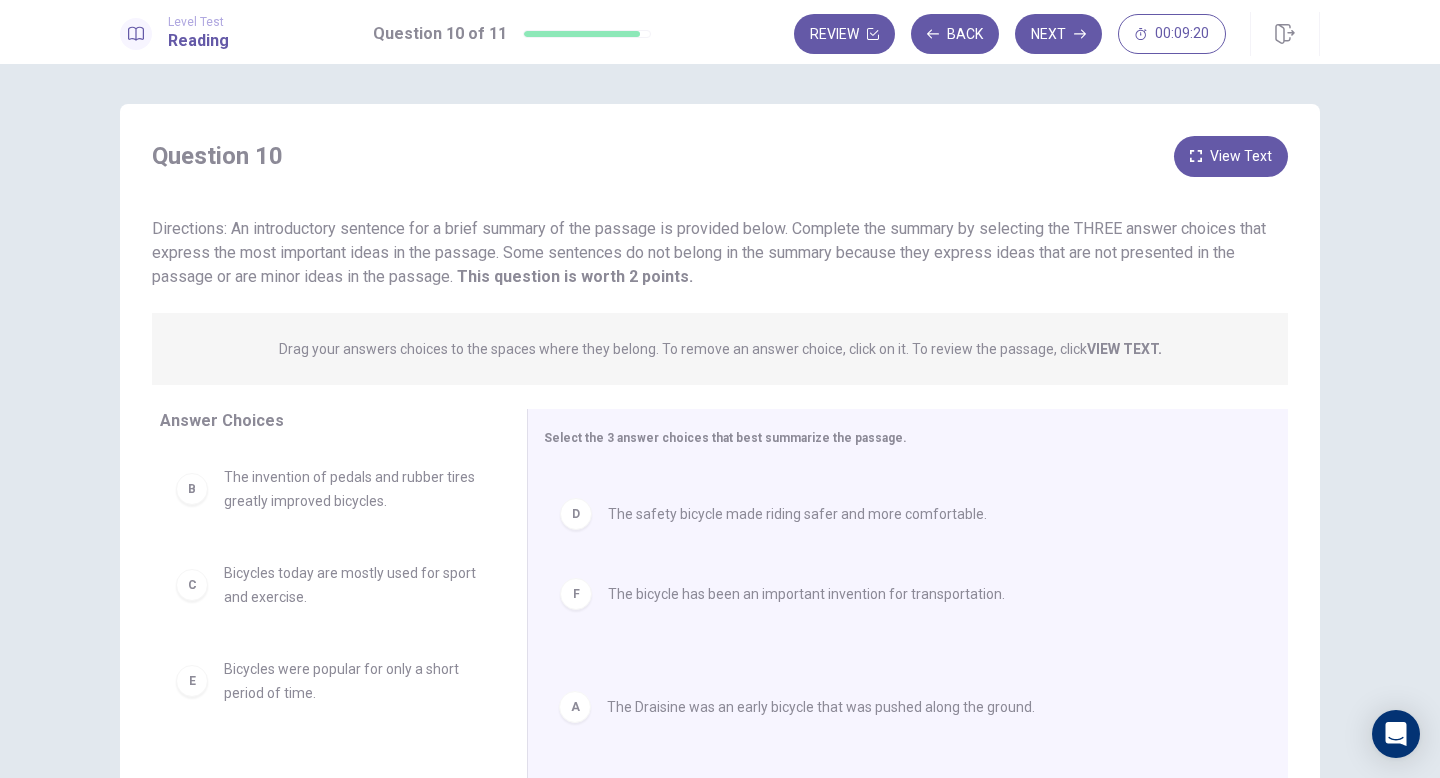 drag, startPoint x: 569, startPoint y: 501, endPoint x: 569, endPoint y: 724, distance: 223 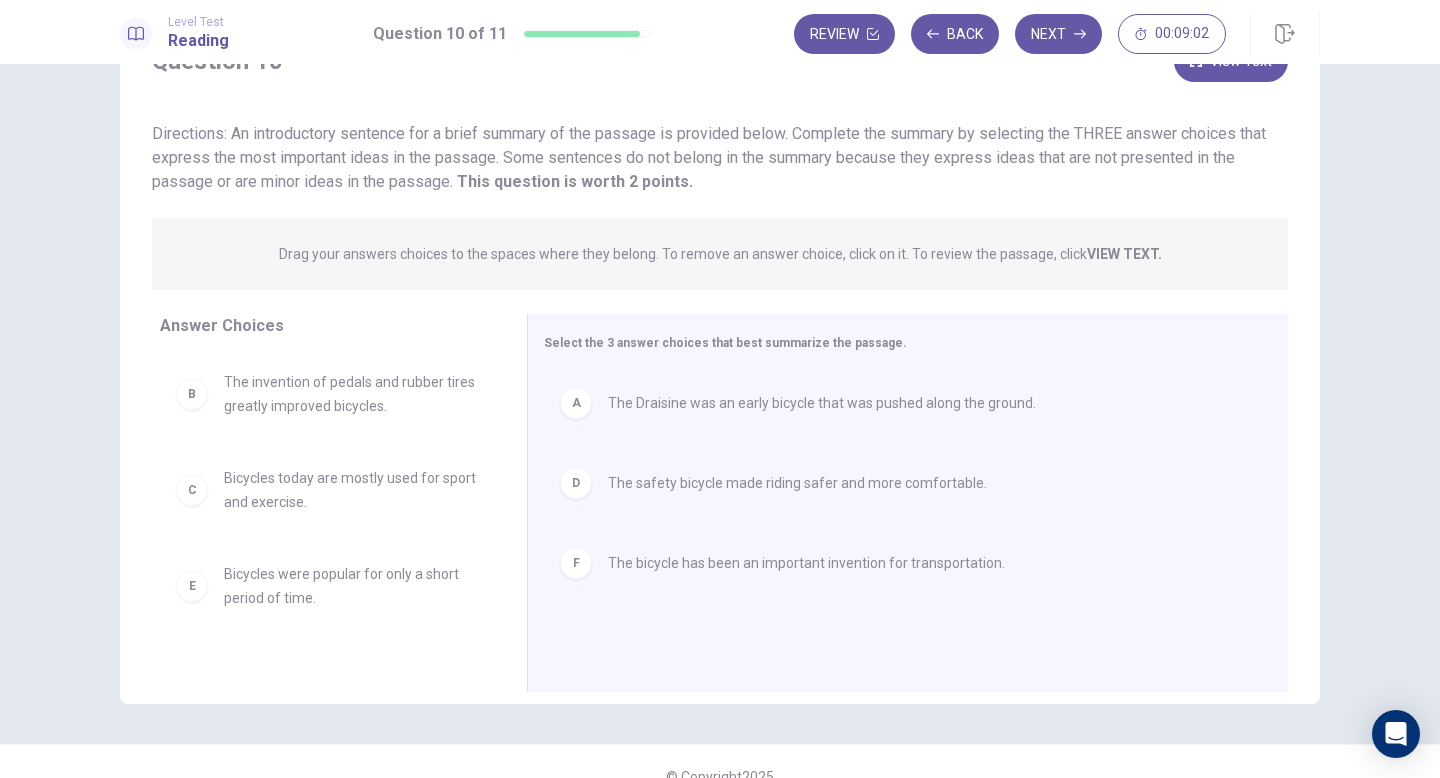 scroll, scrollTop: 125, scrollLeft: 0, axis: vertical 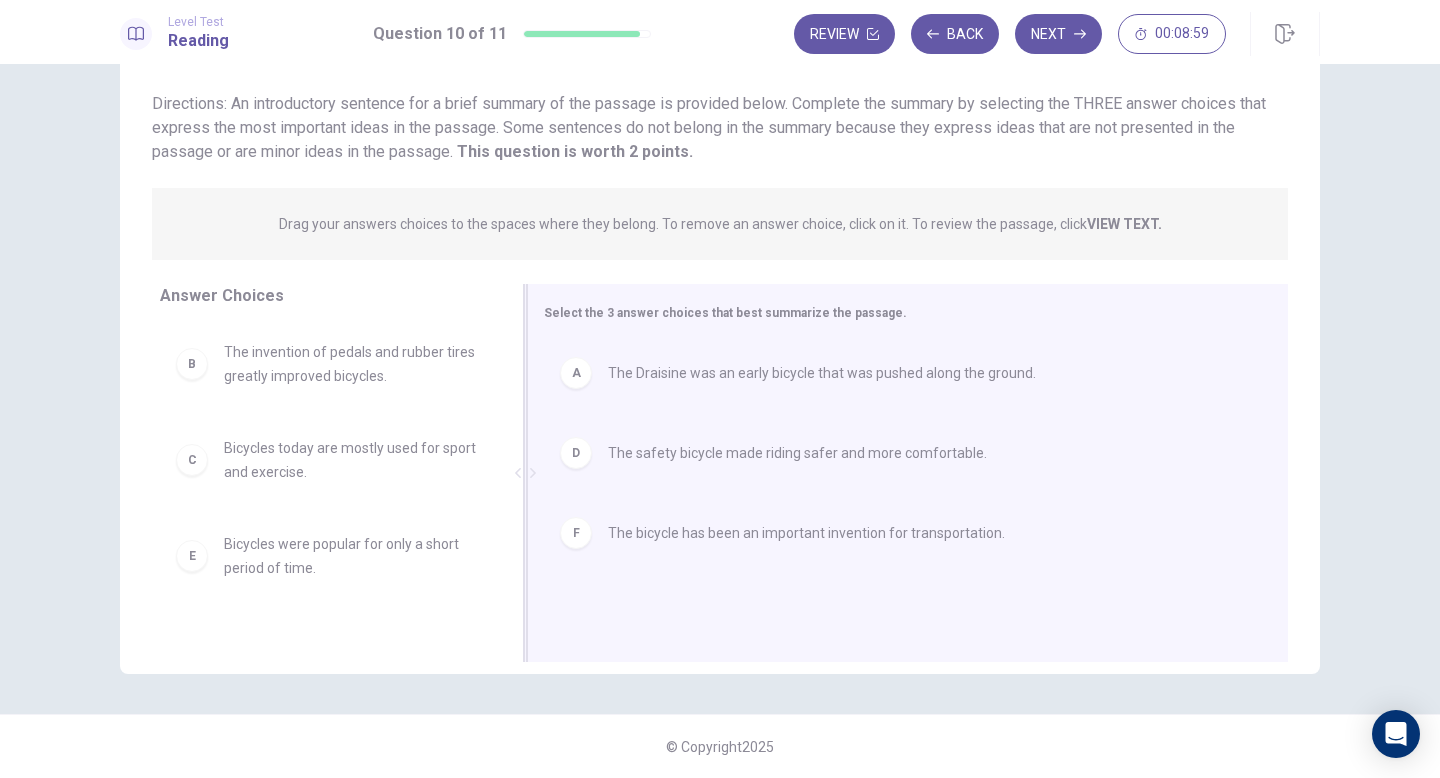 click at bounding box center (525, 473) 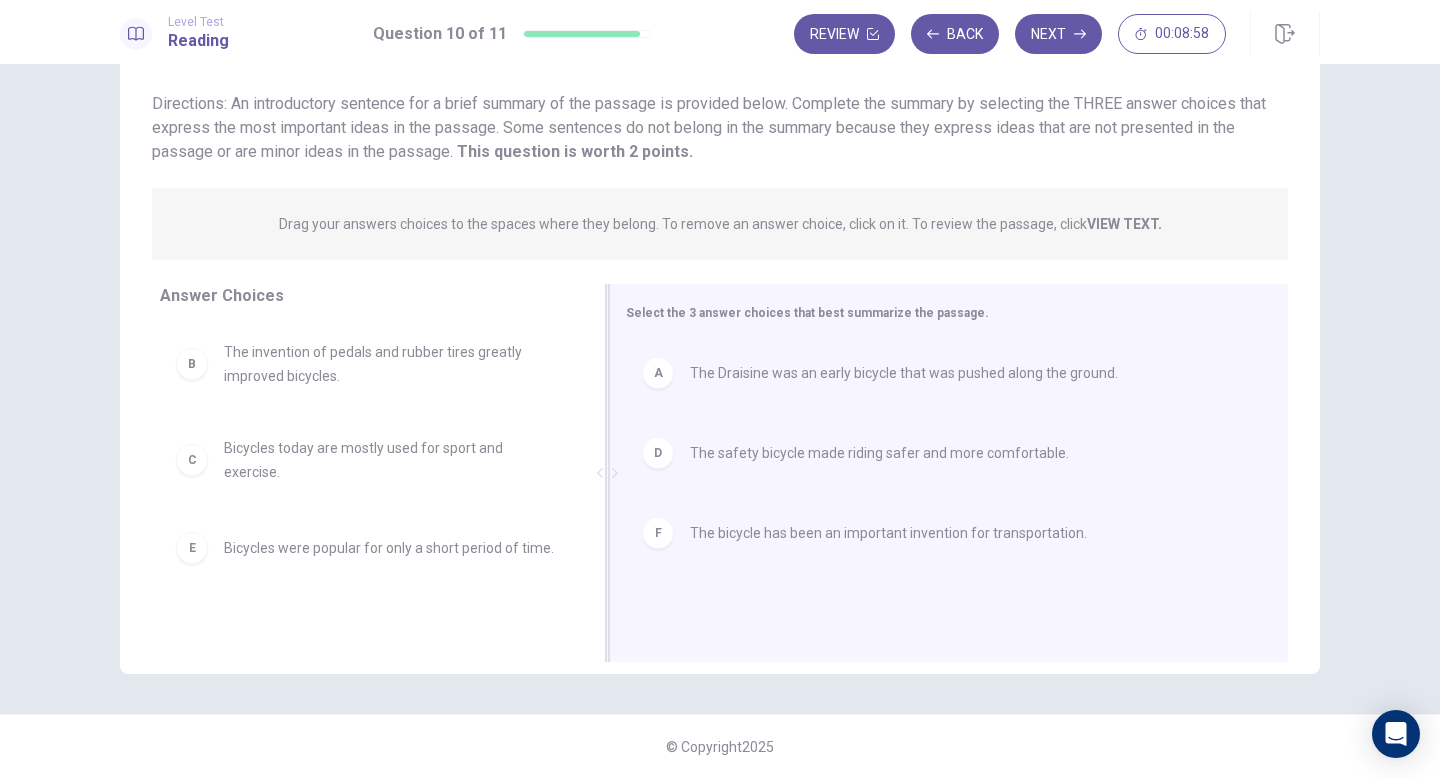 drag, startPoint x: 520, startPoint y: 516, endPoint x: 602, endPoint y: 513, distance: 82.05486 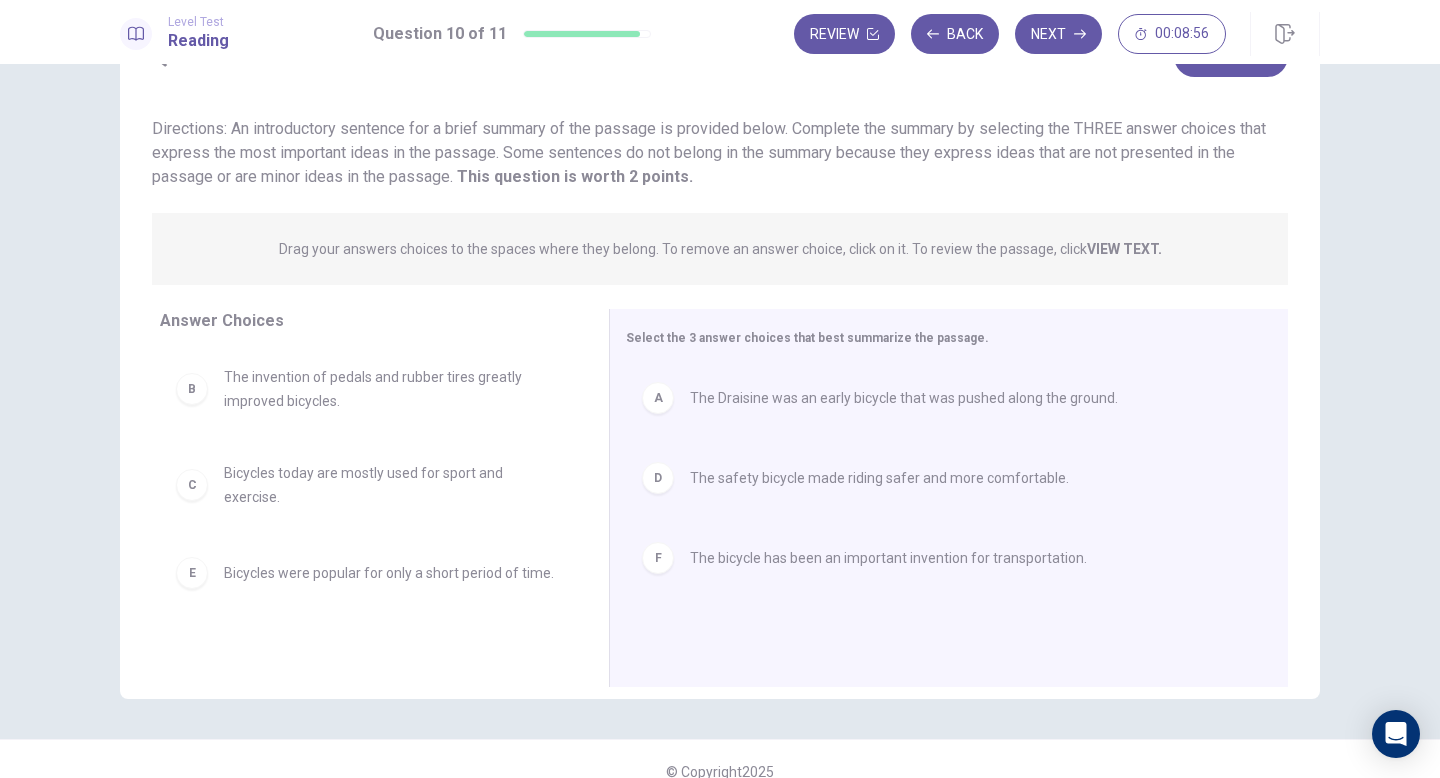 scroll, scrollTop: 106, scrollLeft: 0, axis: vertical 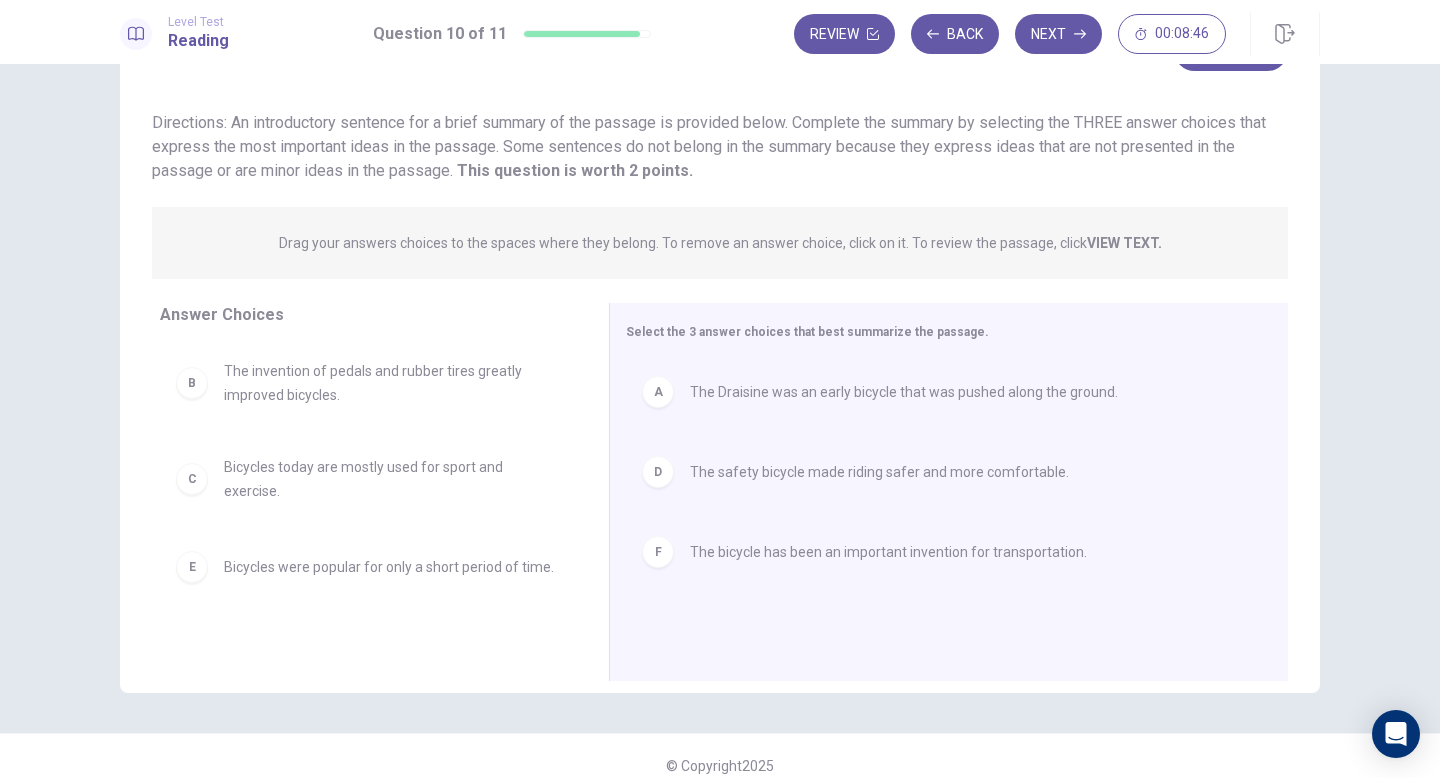 click on "The invention of pedals and rubber tires greatly improved bicycles." at bounding box center [392, 383] 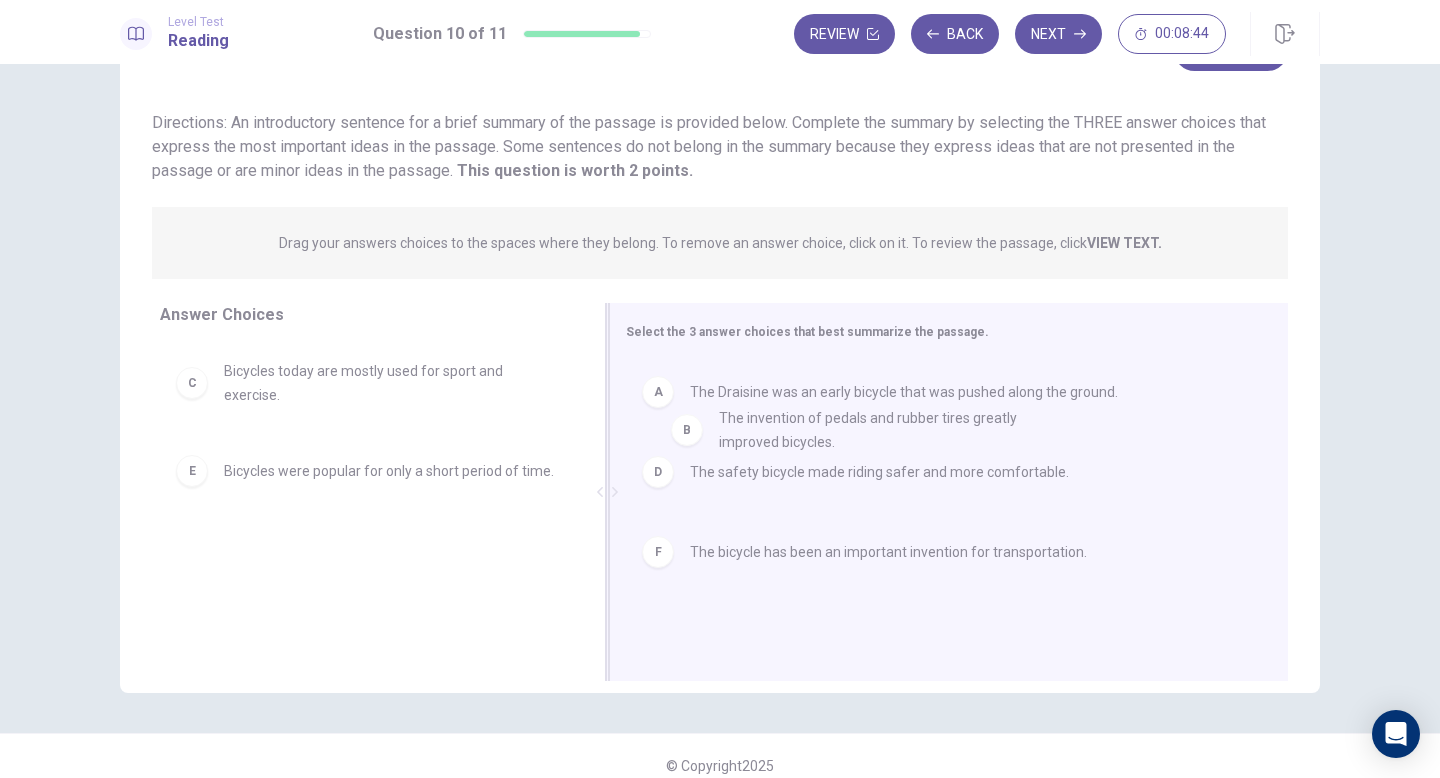 drag, startPoint x: 411, startPoint y: 383, endPoint x: 927, endPoint y: 430, distance: 518.1361 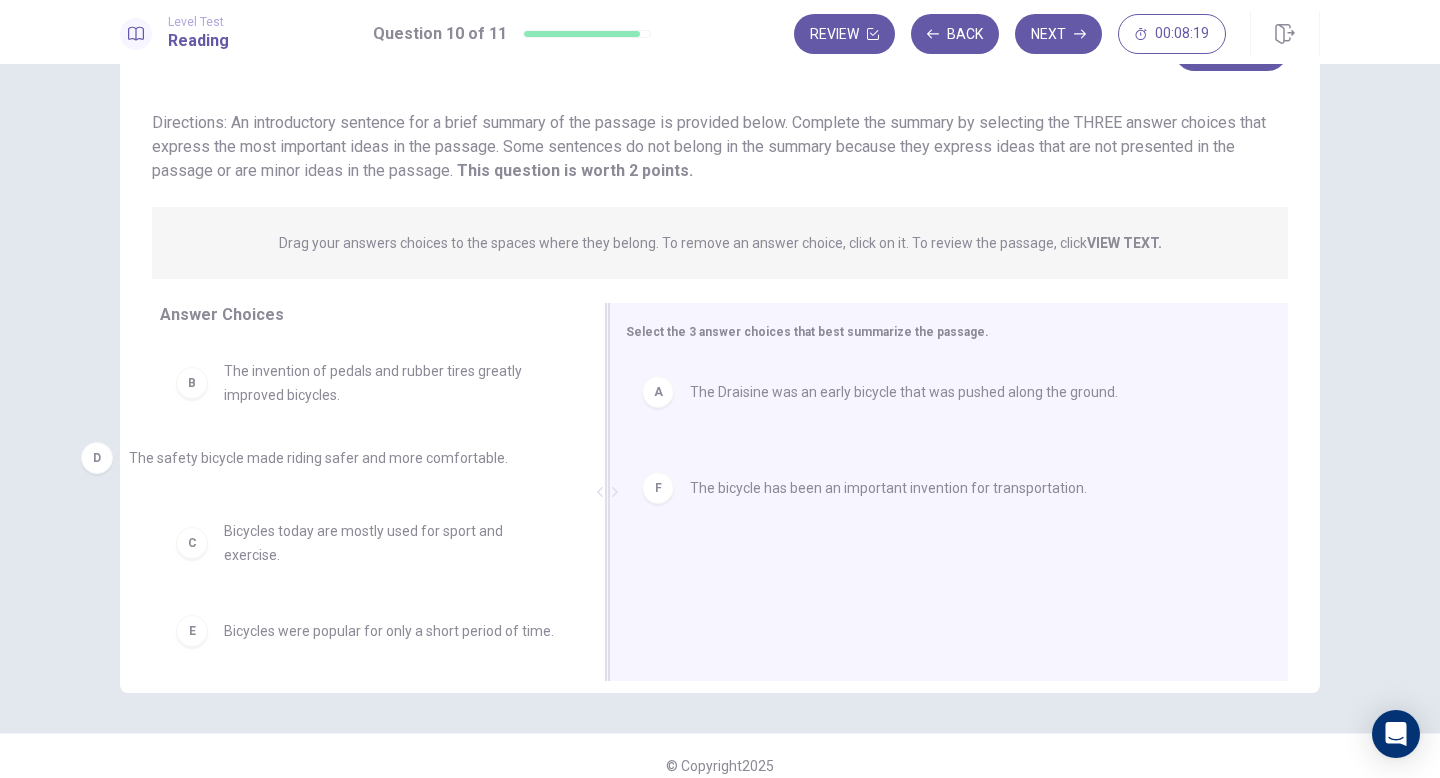 drag, startPoint x: 884, startPoint y: 481, endPoint x: 333, endPoint y: 459, distance: 551.439 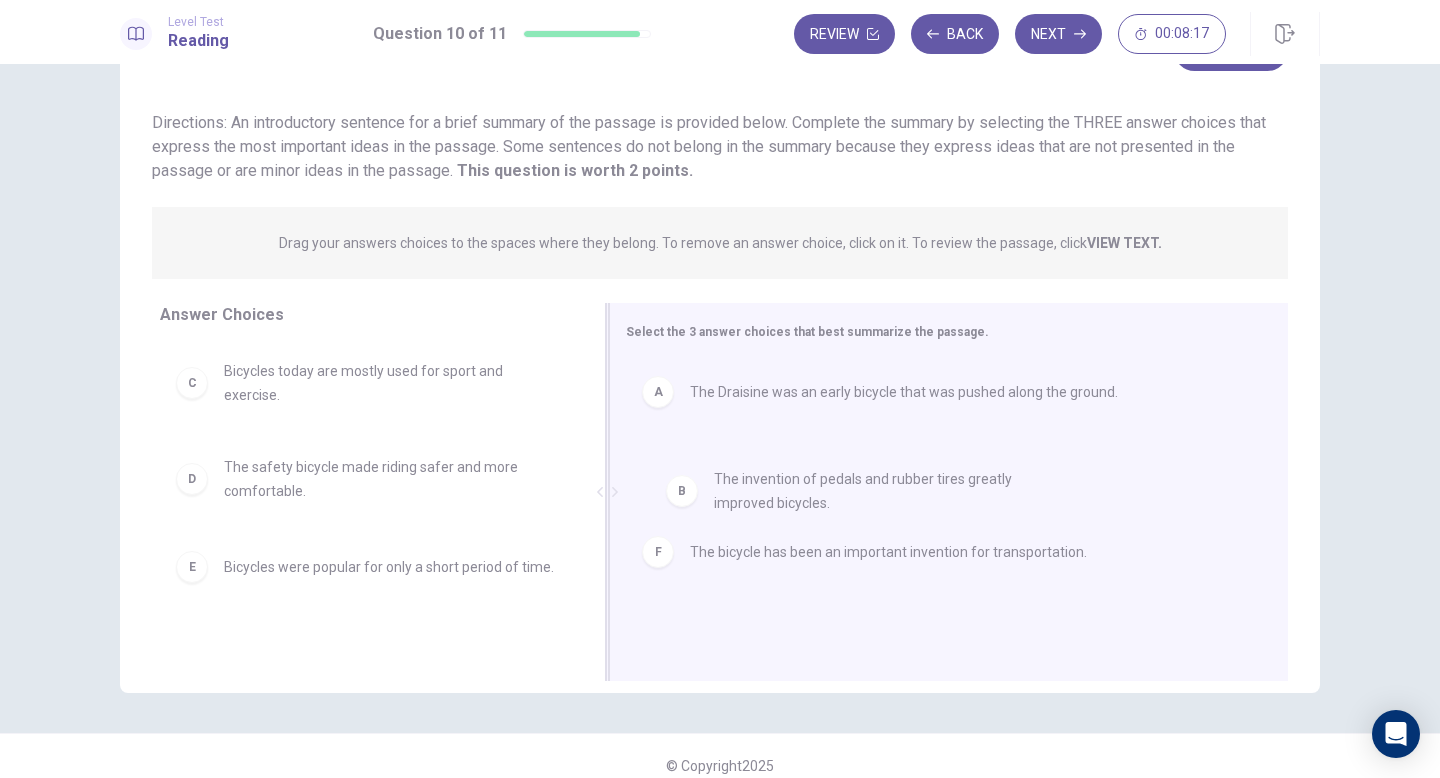 drag, startPoint x: 336, startPoint y: 401, endPoint x: 845, endPoint y: 508, distance: 520.125 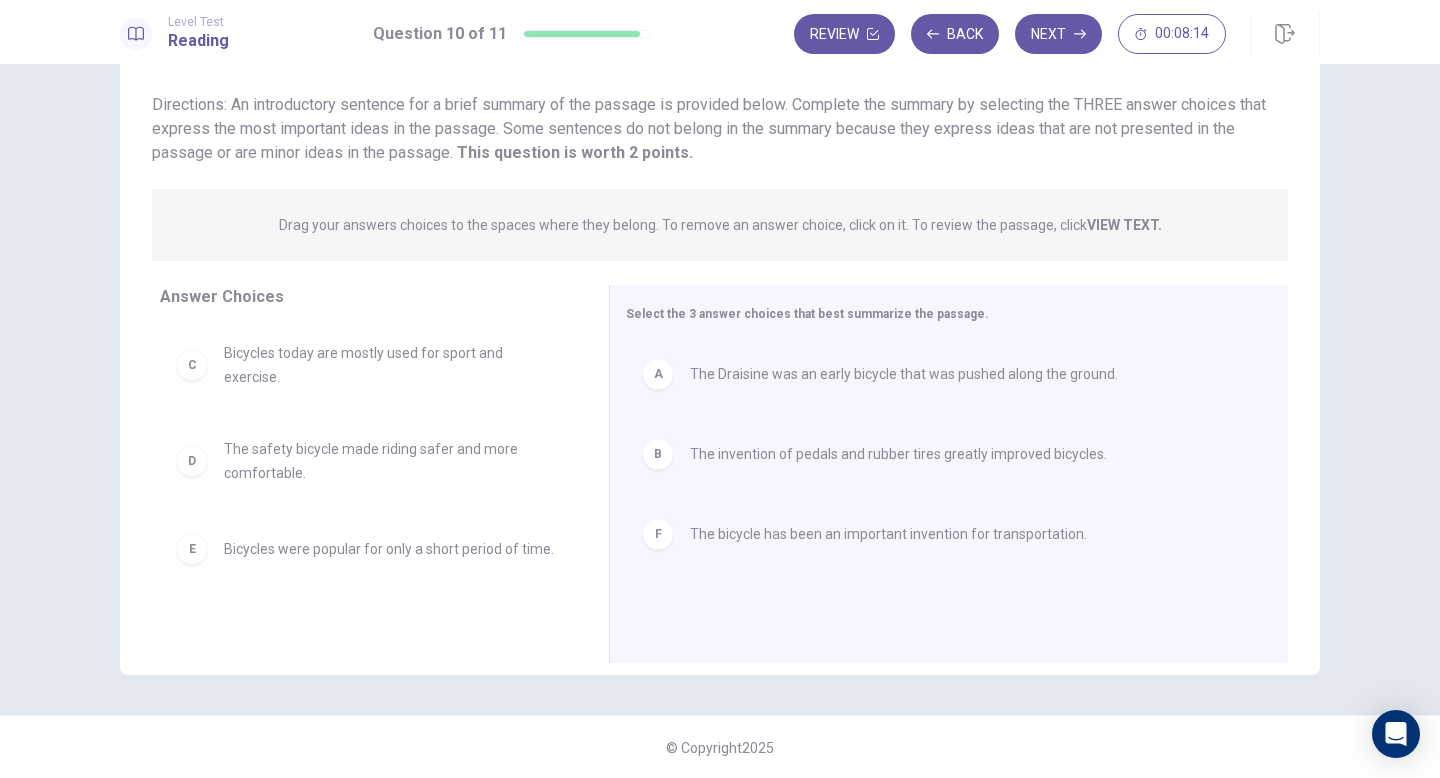 scroll, scrollTop: 83, scrollLeft: 0, axis: vertical 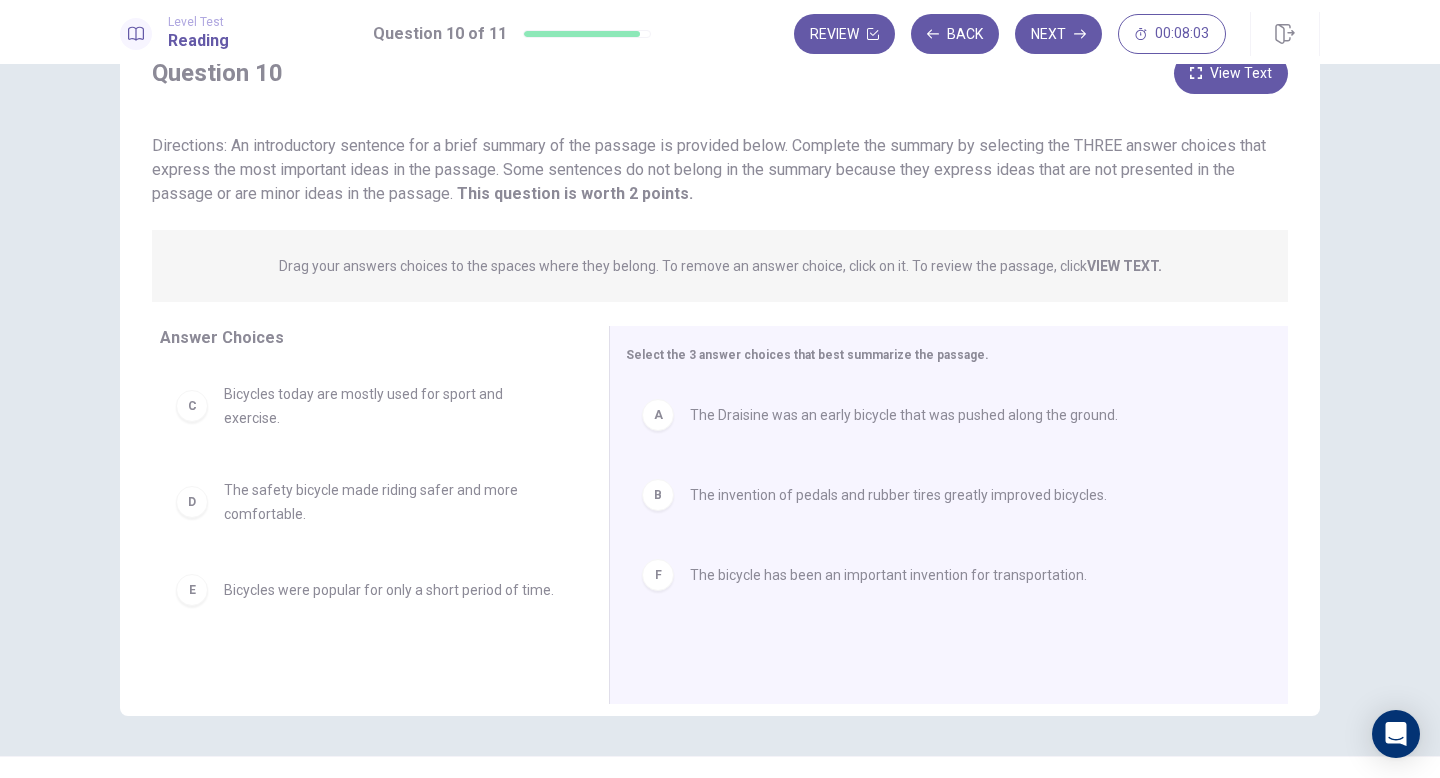 click on "View Text" at bounding box center (1231, 73) 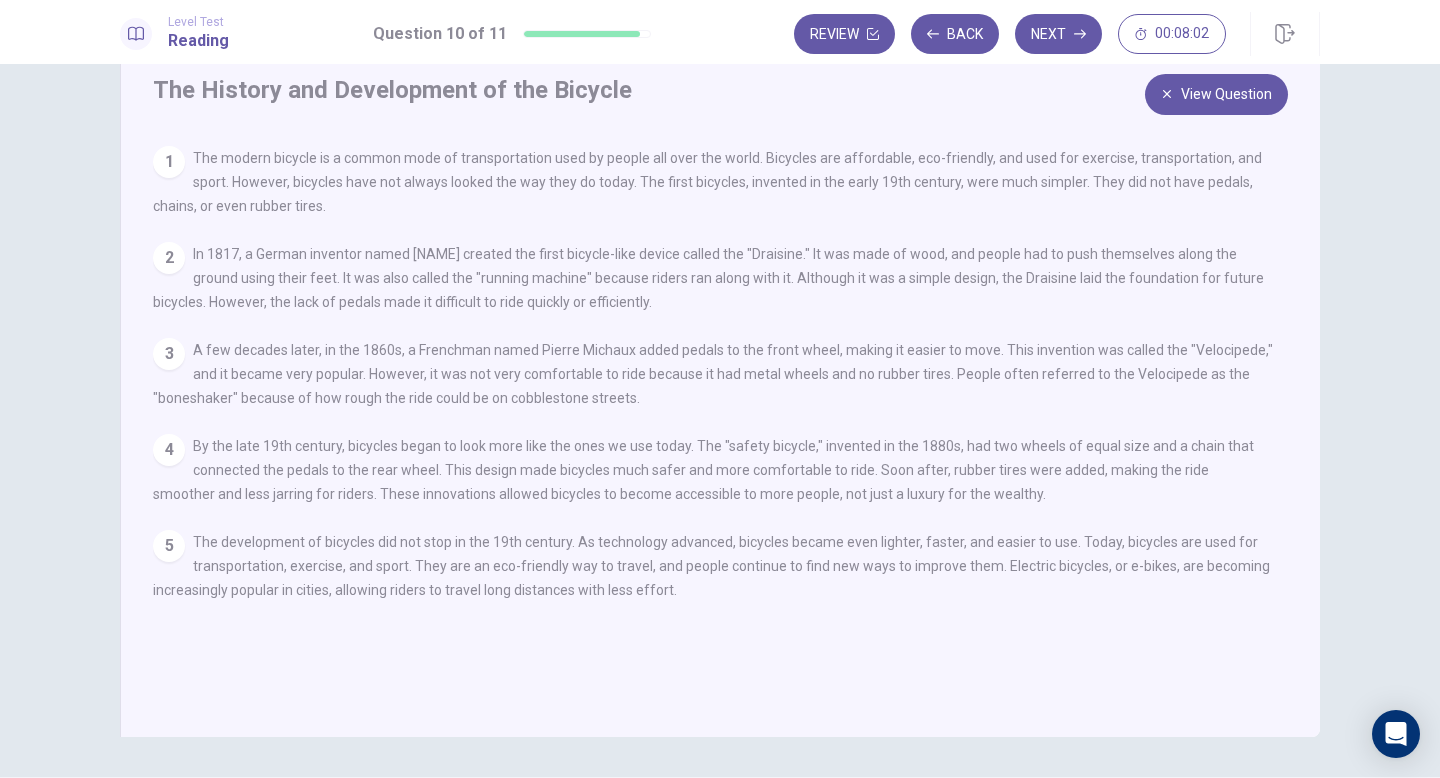 scroll, scrollTop: 60, scrollLeft: 0, axis: vertical 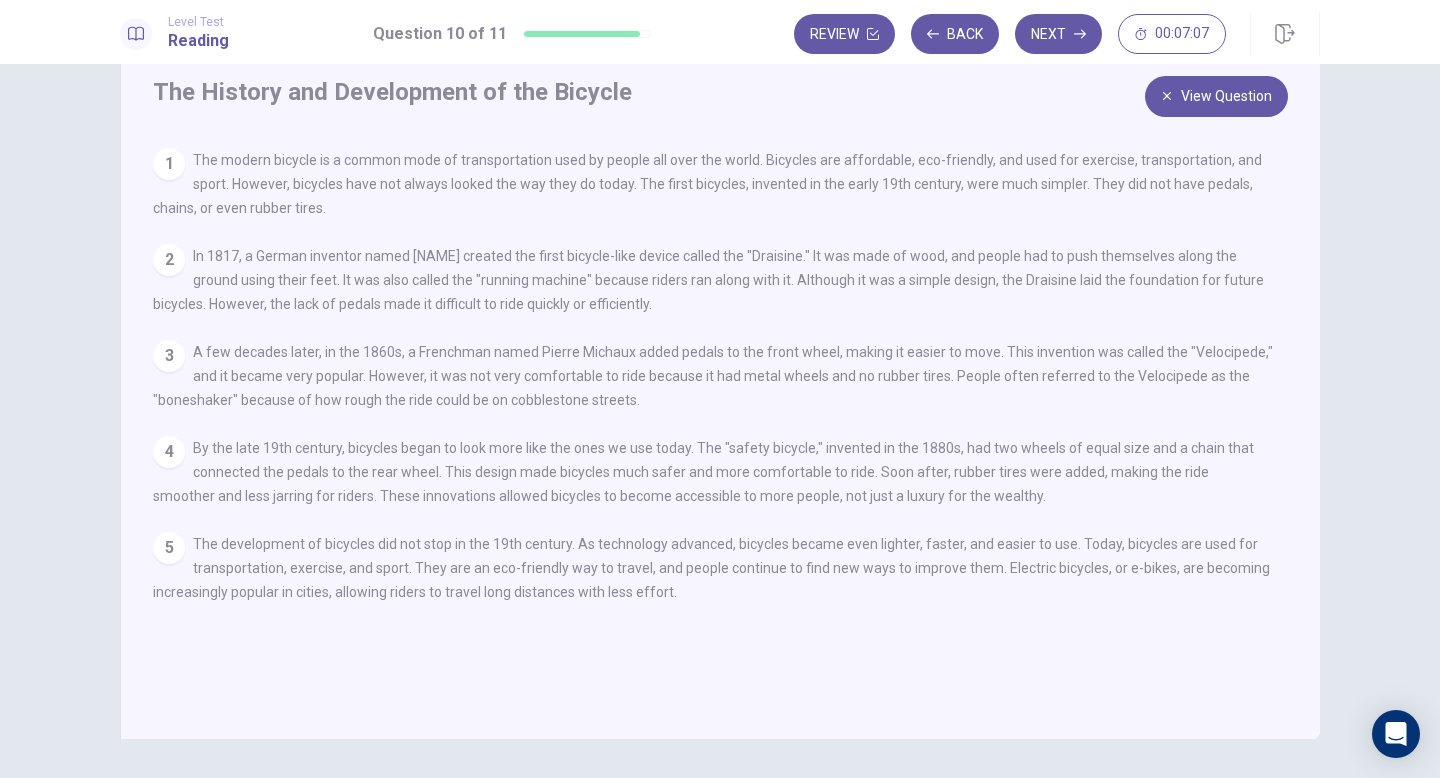 click on "View Question" at bounding box center [1216, 96] 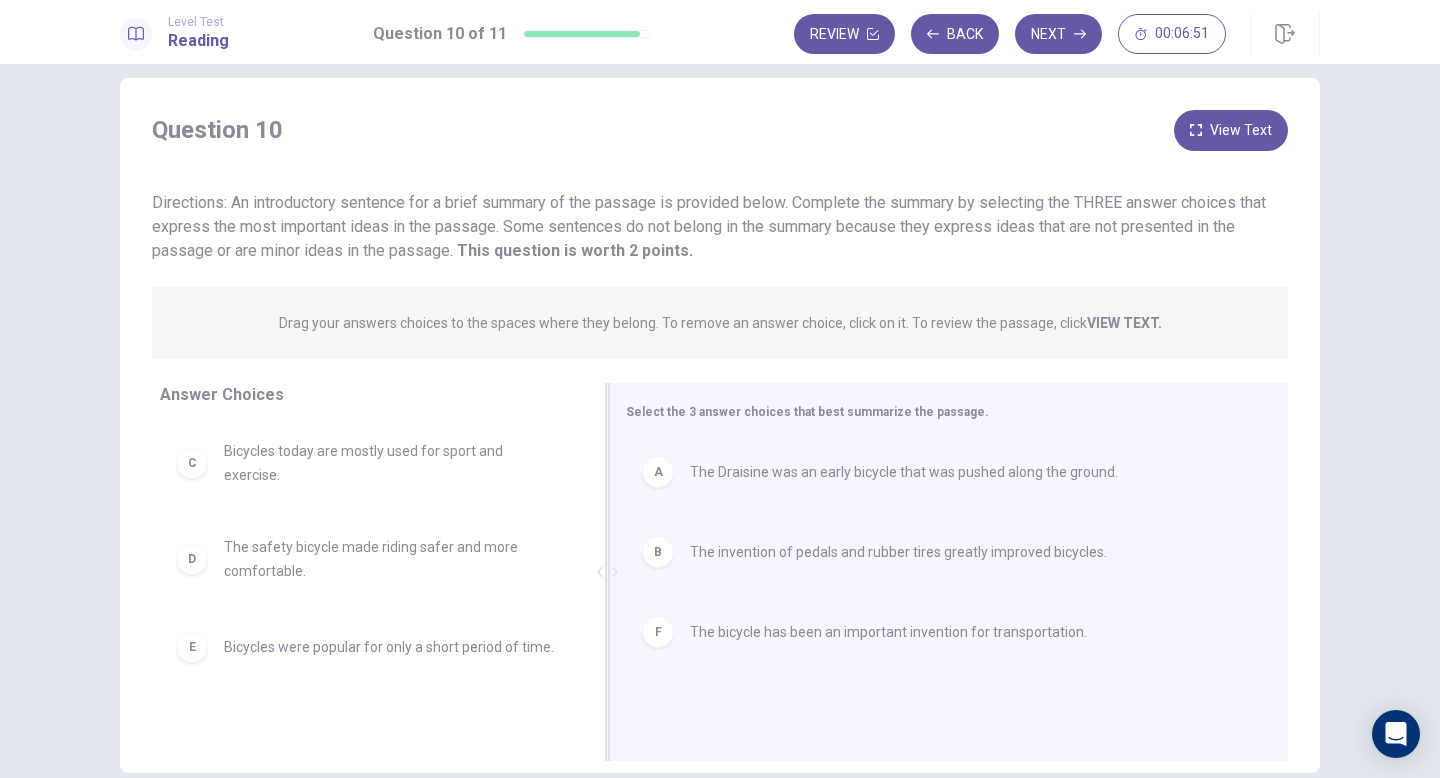 scroll, scrollTop: 0, scrollLeft: 0, axis: both 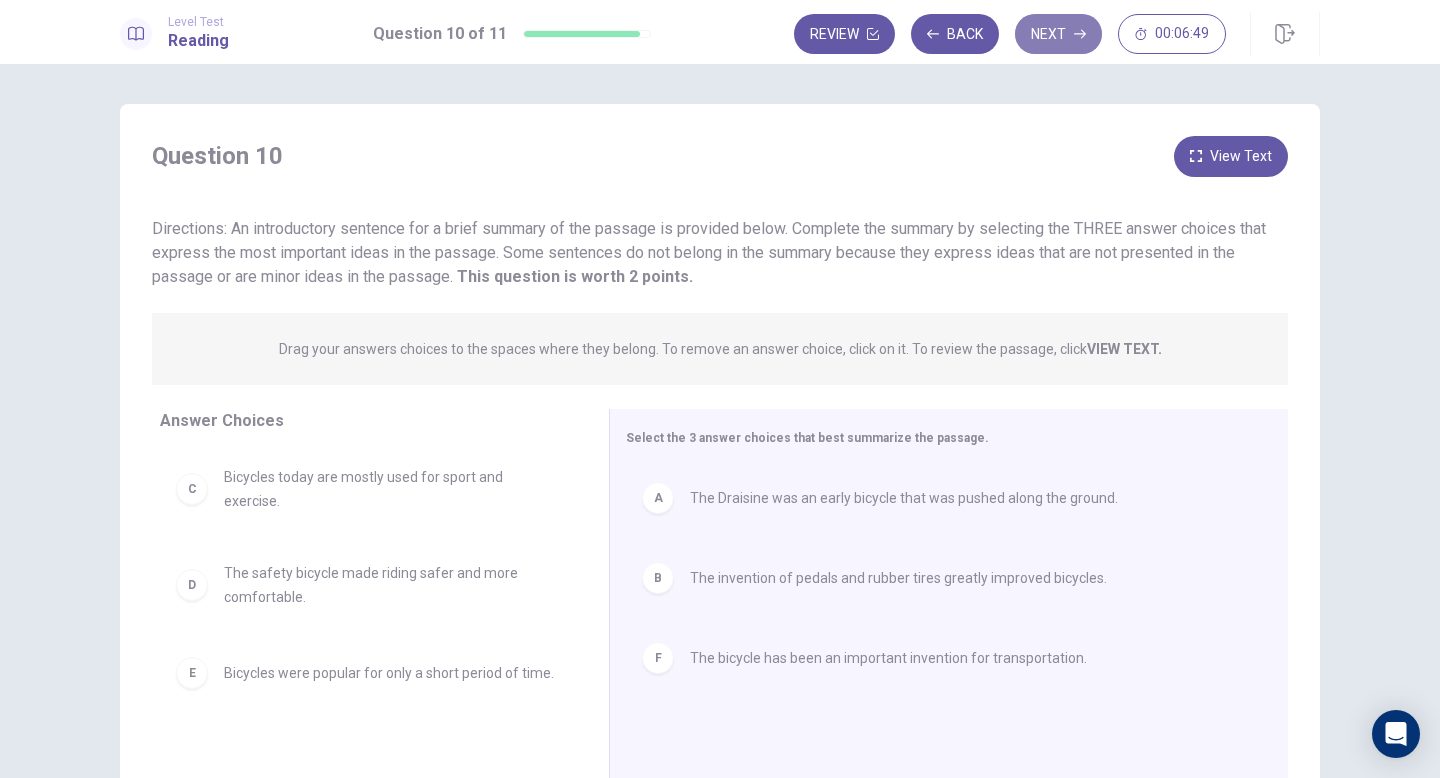 click on "Next" at bounding box center (1058, 34) 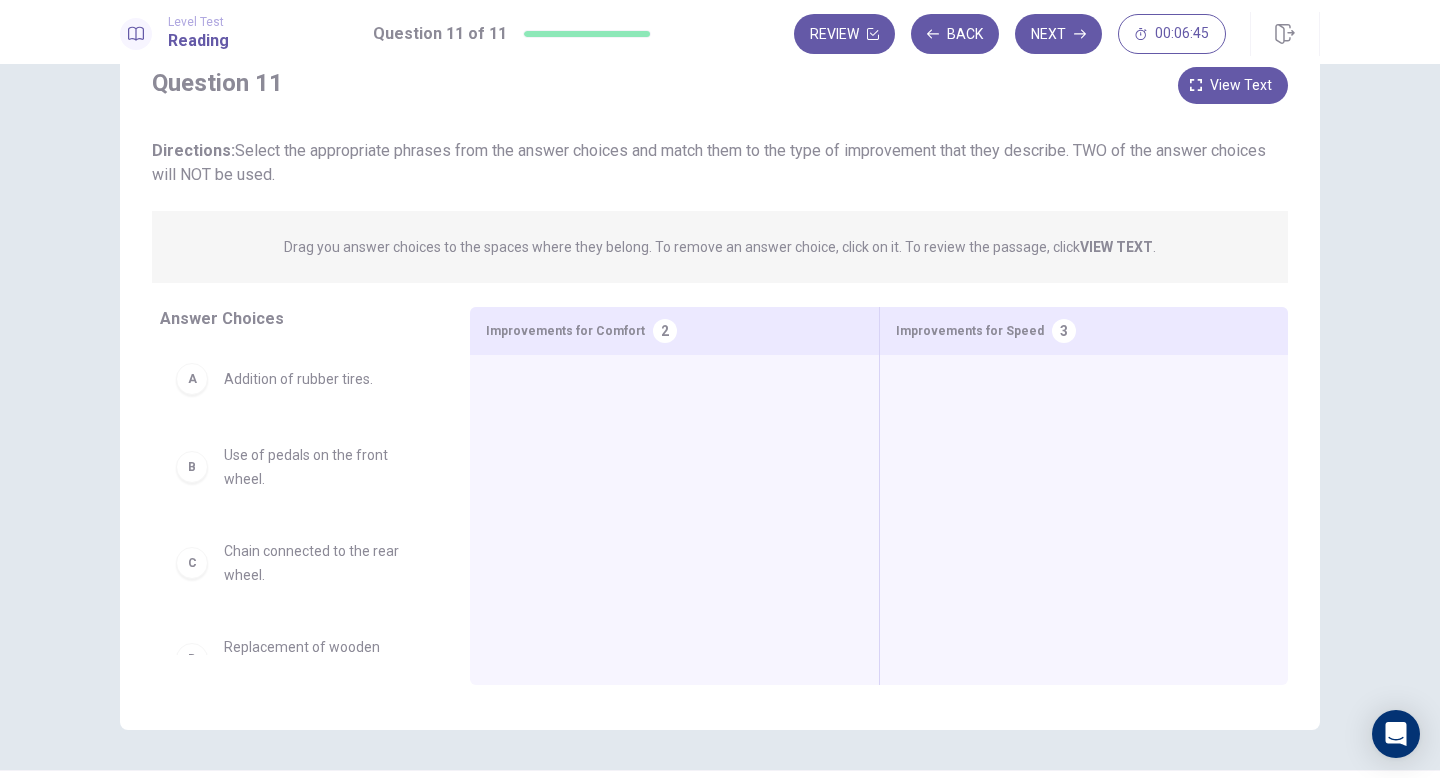 scroll, scrollTop: 66, scrollLeft: 0, axis: vertical 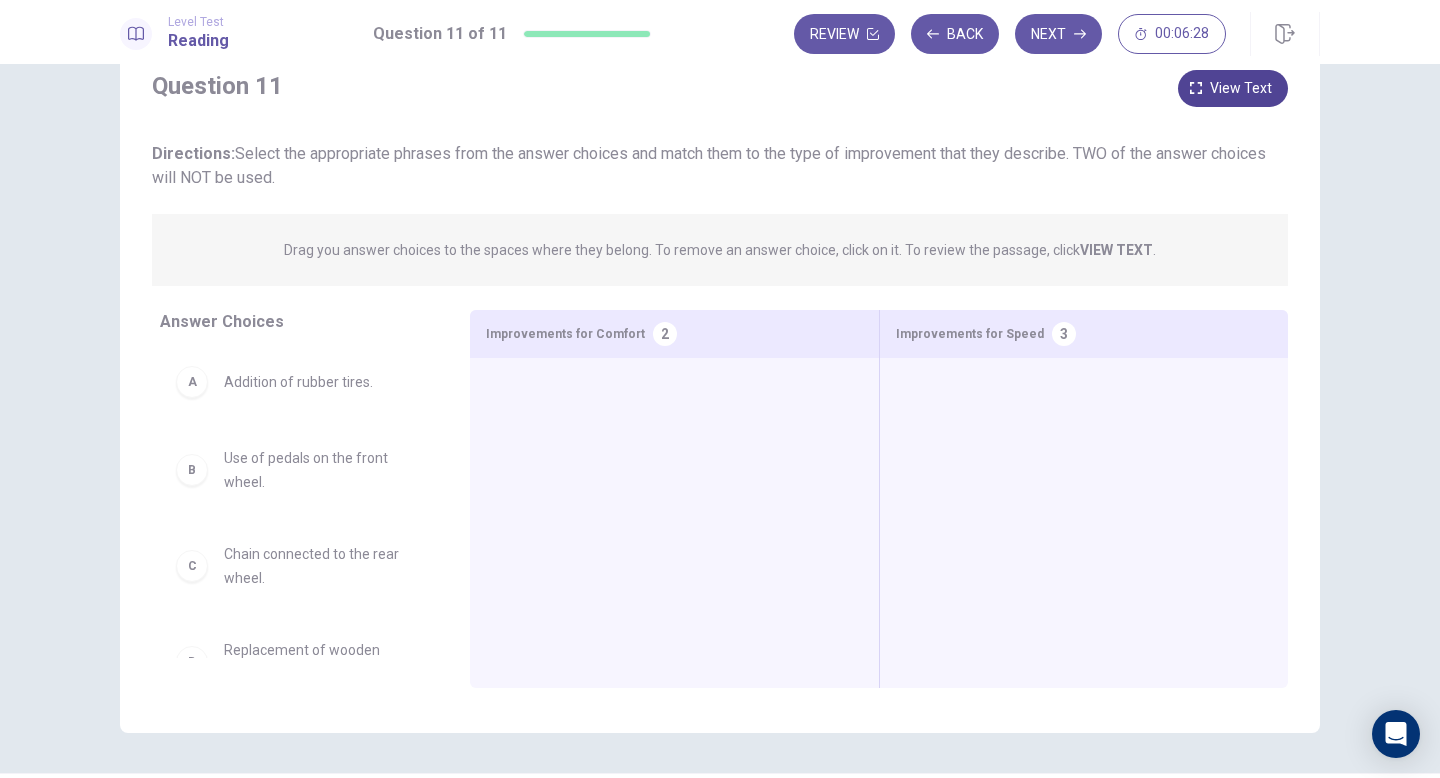 click on "View text" at bounding box center [1233, 88] 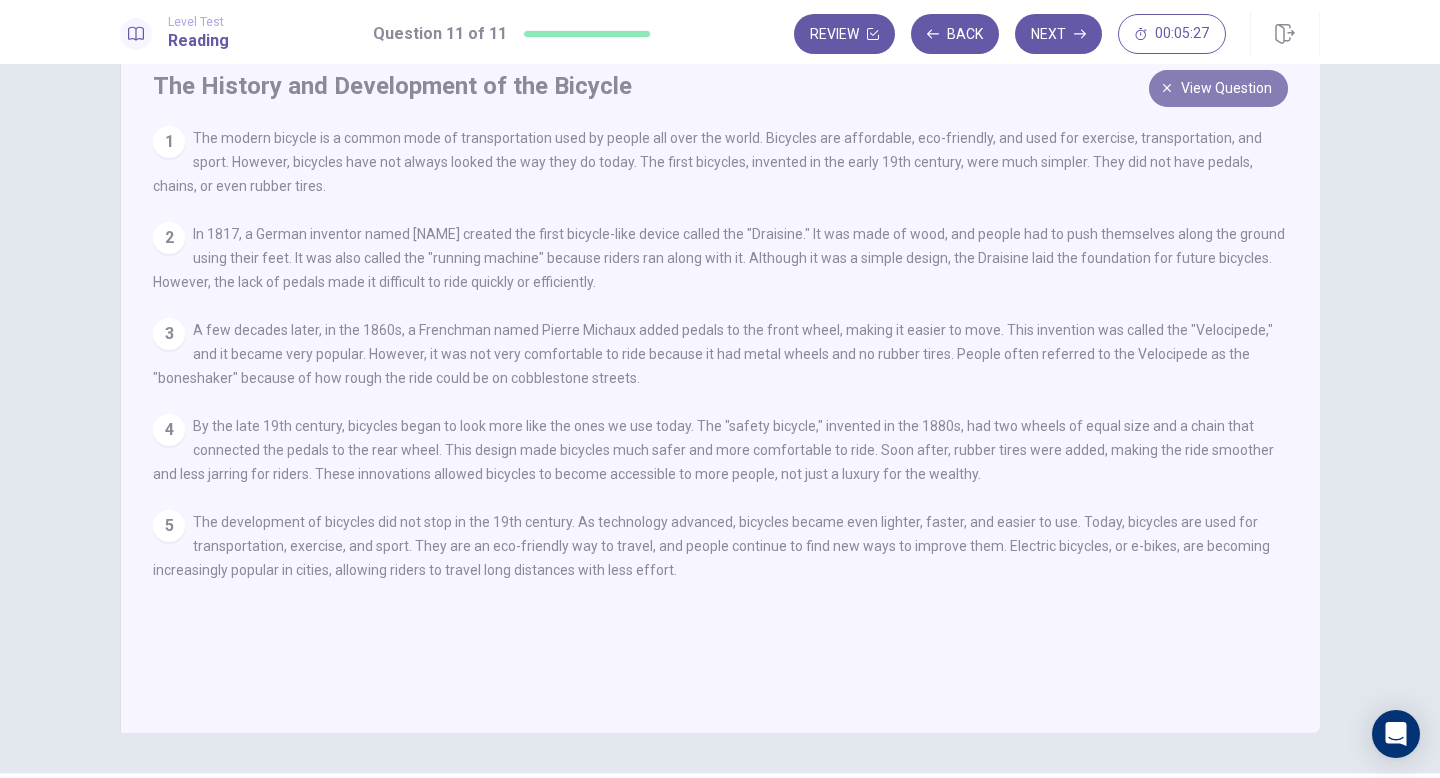 click on "View question" at bounding box center [1218, 88] 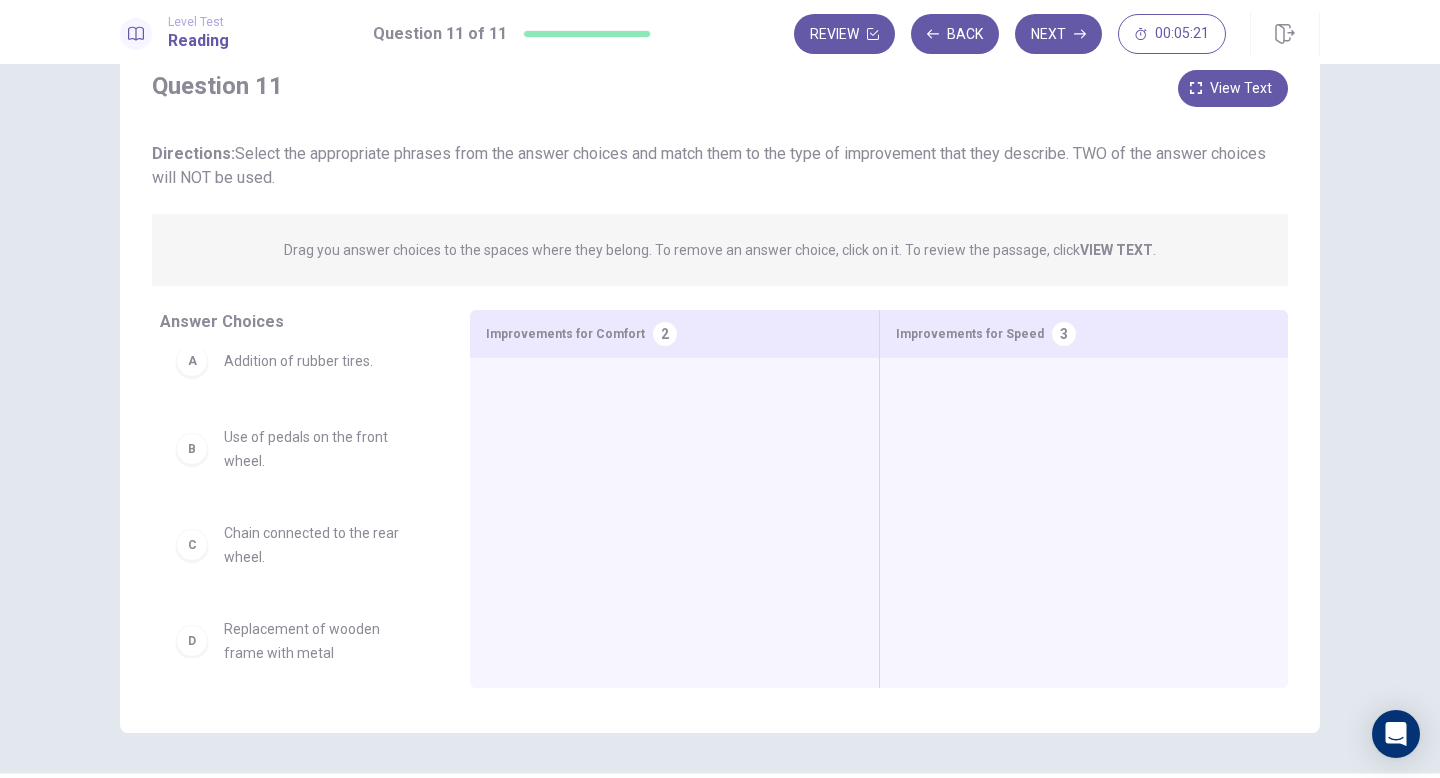 scroll, scrollTop: 20, scrollLeft: 0, axis: vertical 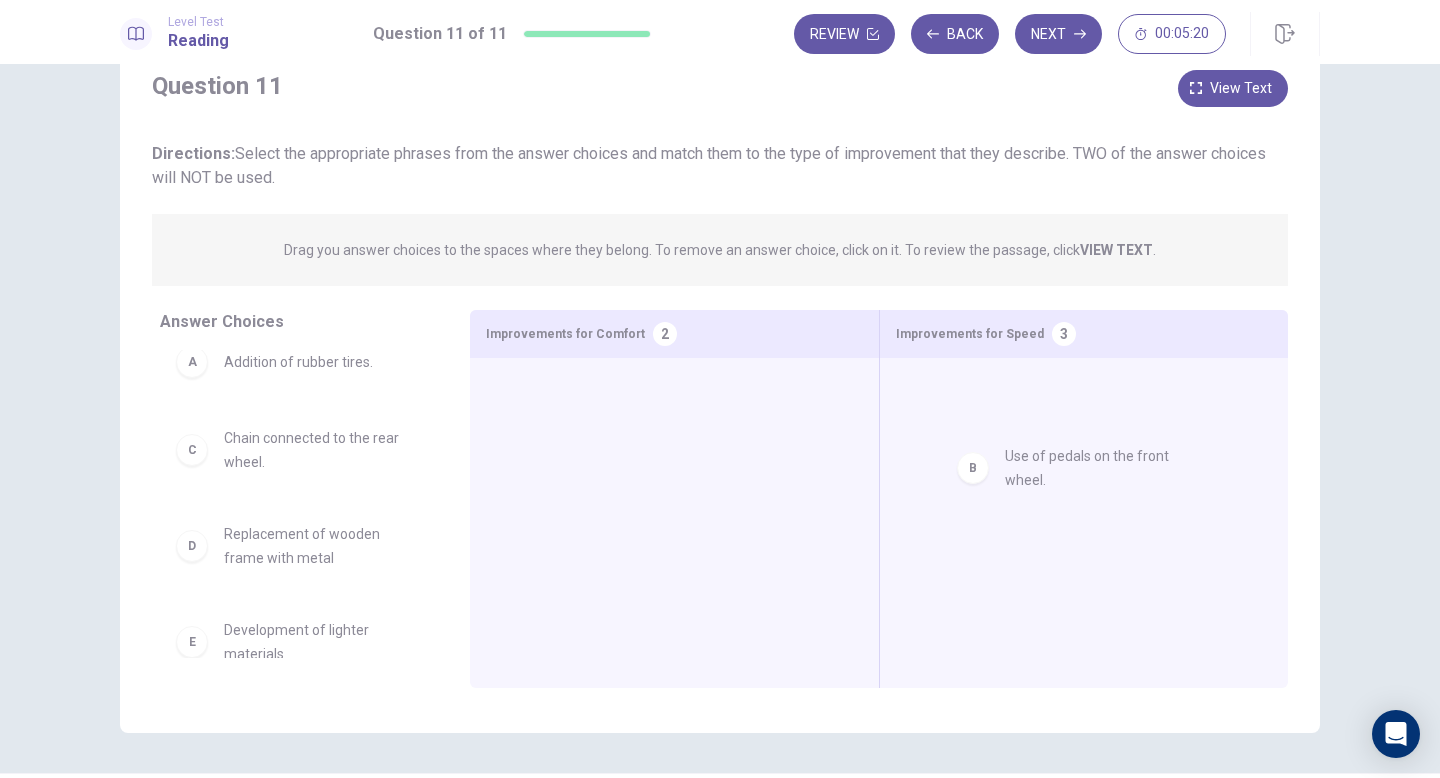drag, startPoint x: 280, startPoint y: 444, endPoint x: 1068, endPoint y: 462, distance: 788.20557 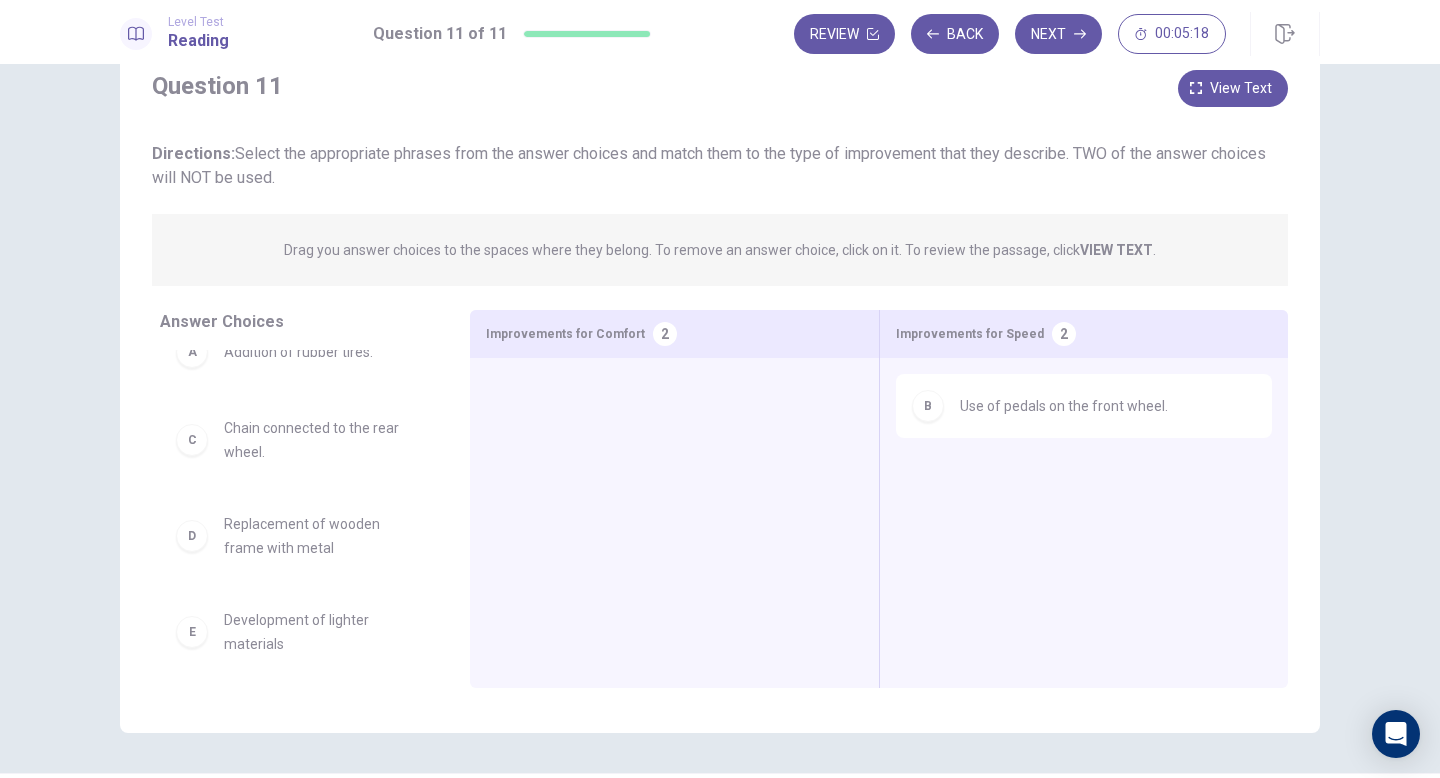 scroll, scrollTop: 28, scrollLeft: 0, axis: vertical 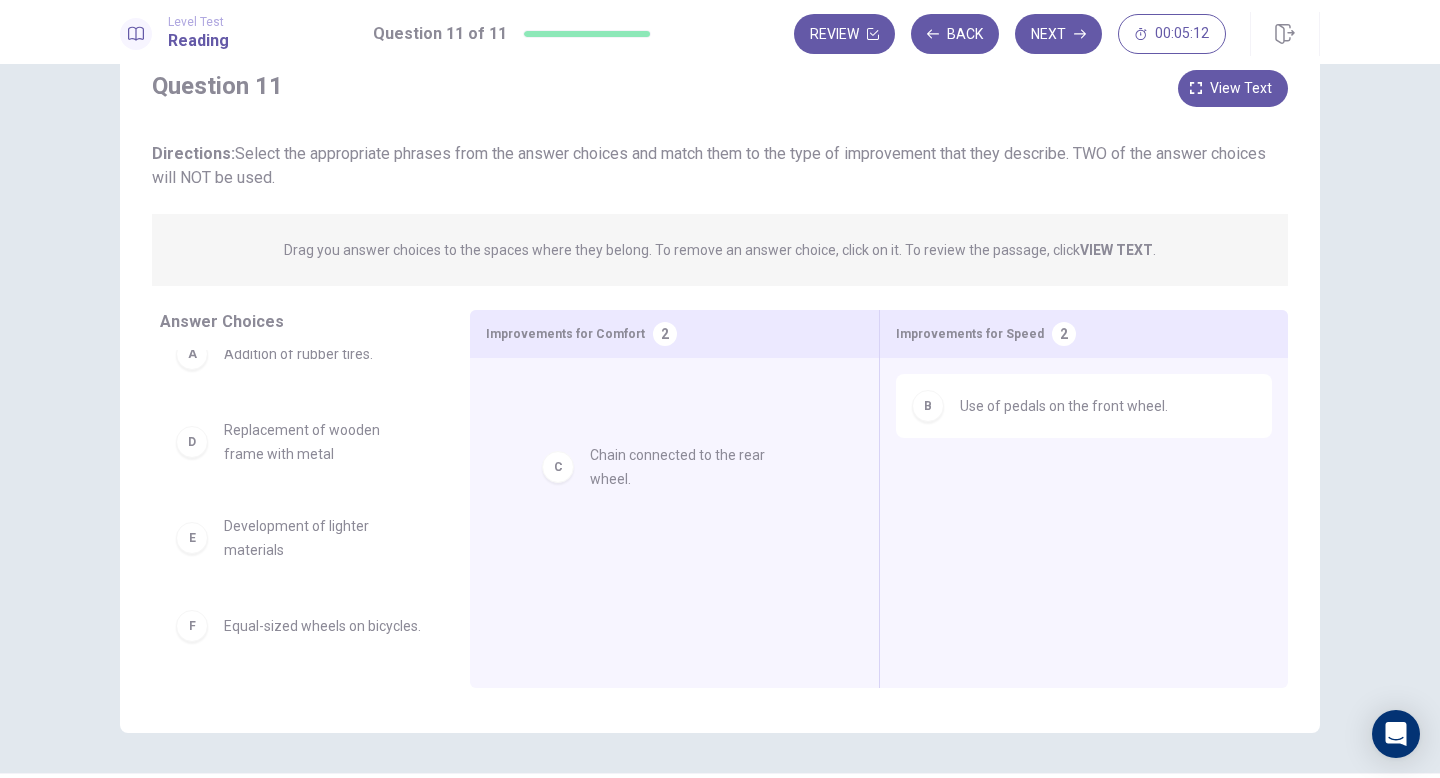 drag, startPoint x: 310, startPoint y: 438, endPoint x: 682, endPoint y: 462, distance: 372.77338 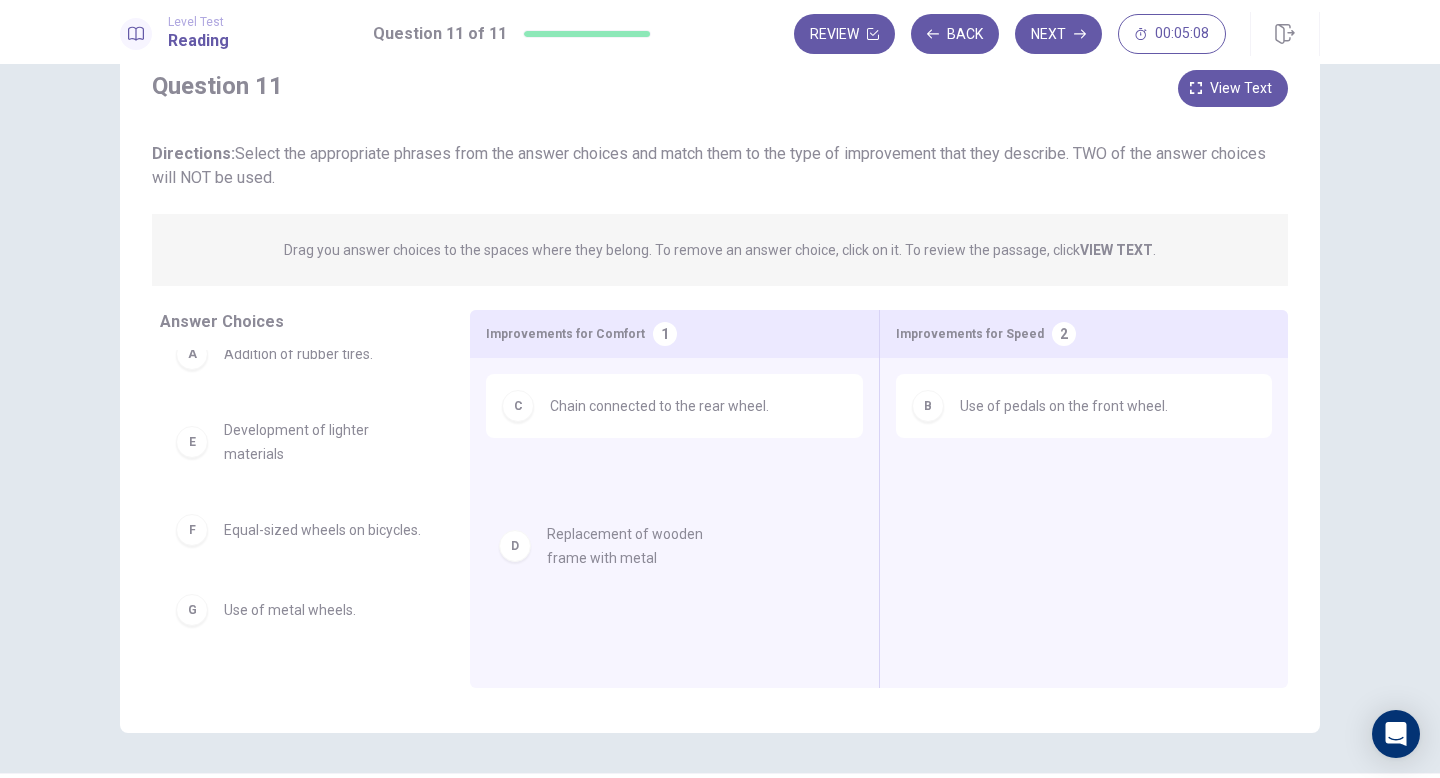drag, startPoint x: 340, startPoint y: 442, endPoint x: 682, endPoint y: 546, distance: 357.4633 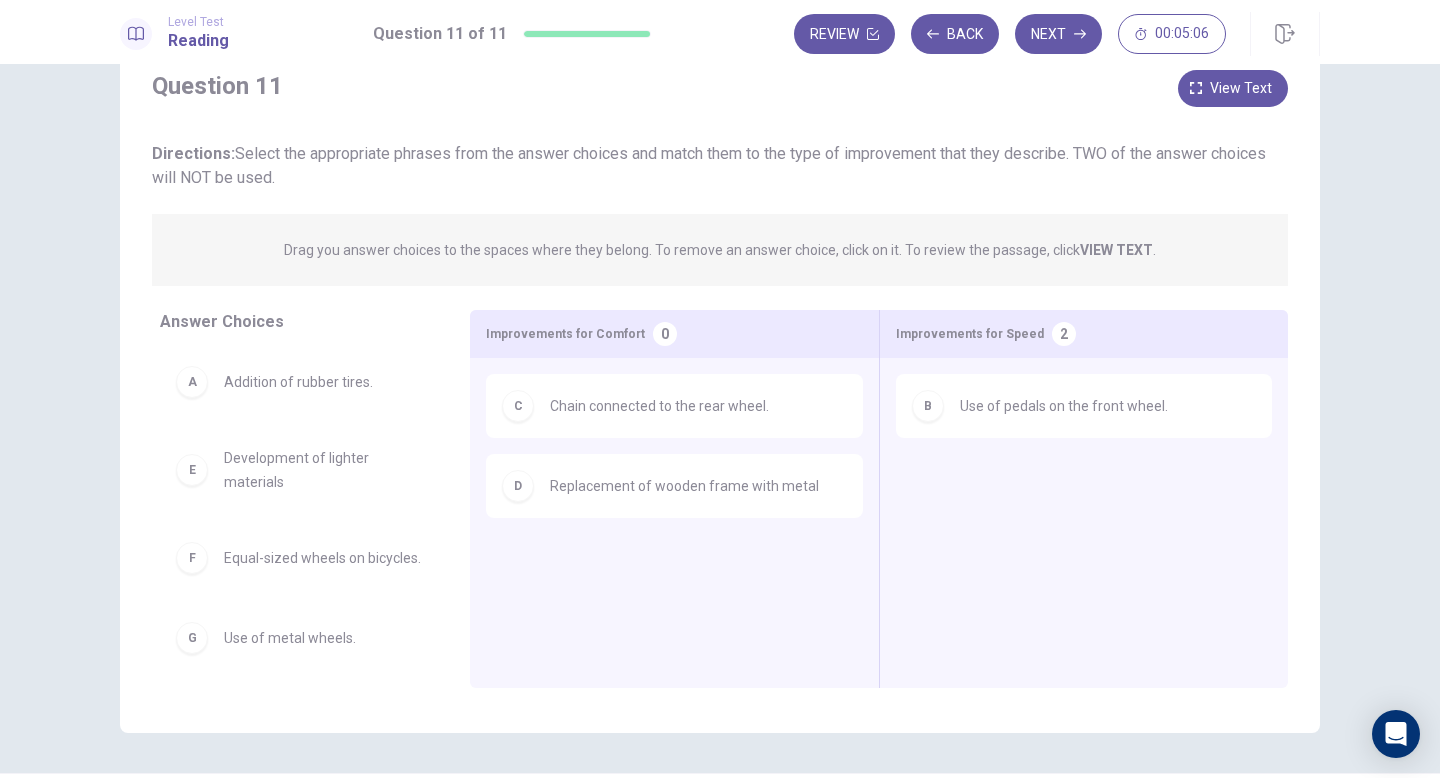 scroll, scrollTop: 12, scrollLeft: 0, axis: vertical 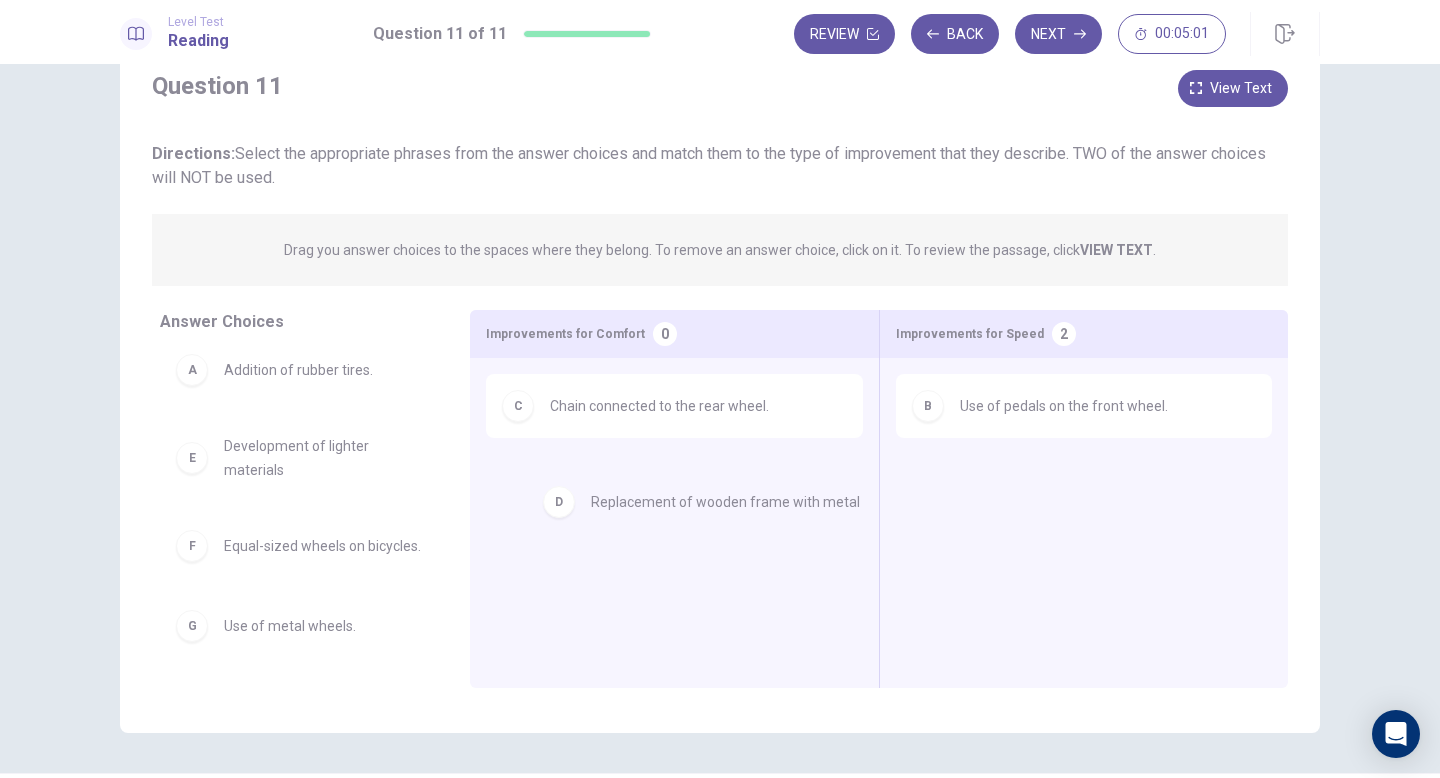 drag, startPoint x: 646, startPoint y: 499, endPoint x: 623, endPoint y: 509, distance: 25.079872 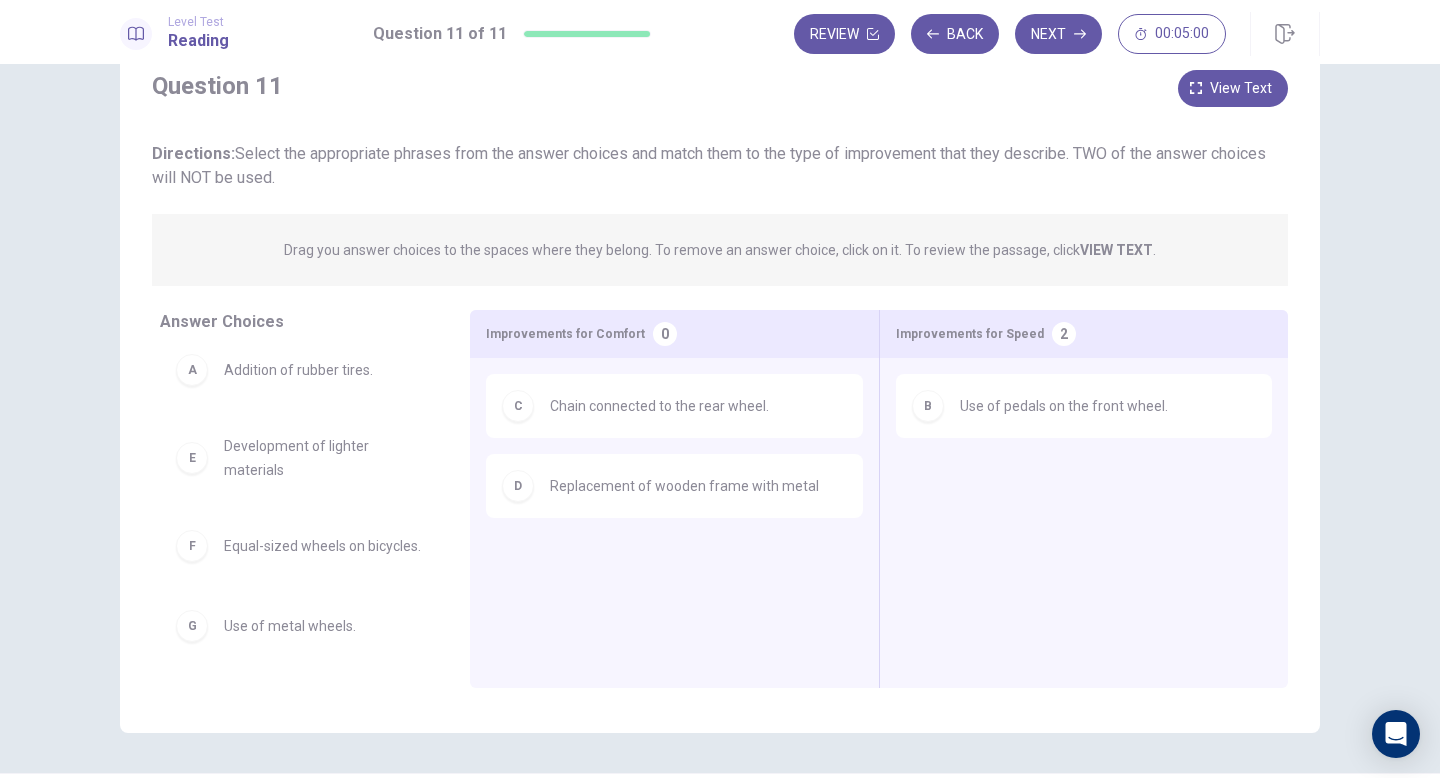 scroll, scrollTop: 125, scrollLeft: 0, axis: vertical 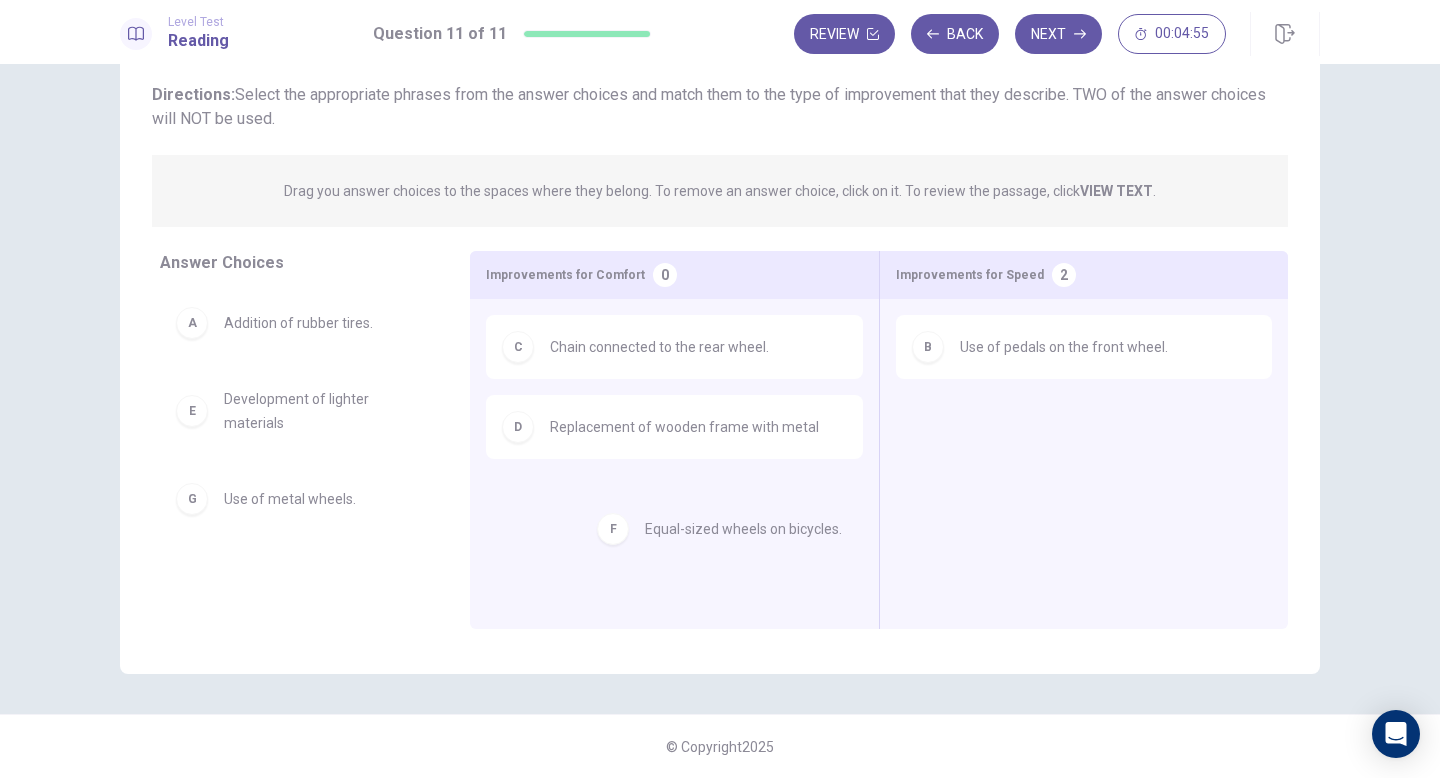 drag, startPoint x: 326, startPoint y: 506, endPoint x: 752, endPoint y: 536, distance: 427.05502 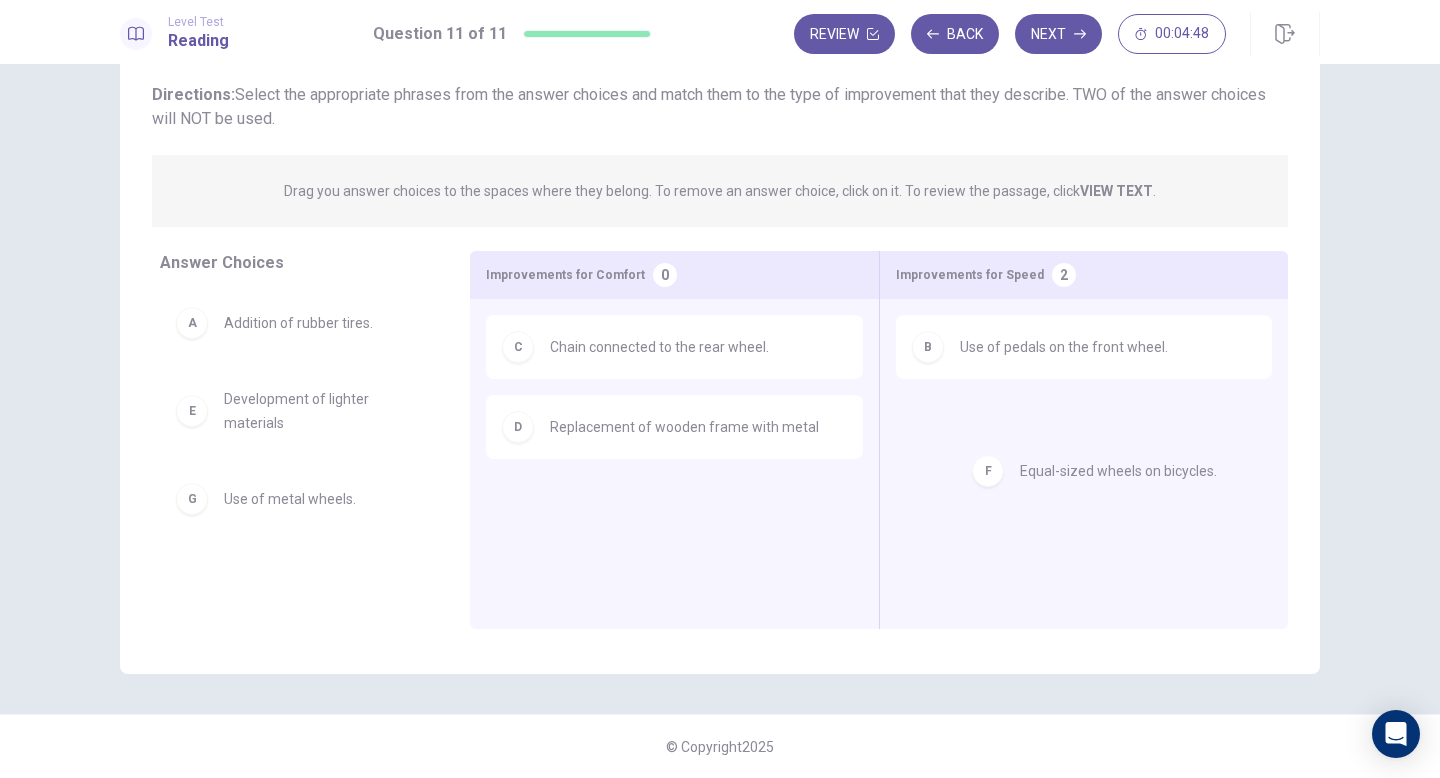 drag, startPoint x: 344, startPoint y: 509, endPoint x: 1154, endPoint y: 481, distance: 810.4838 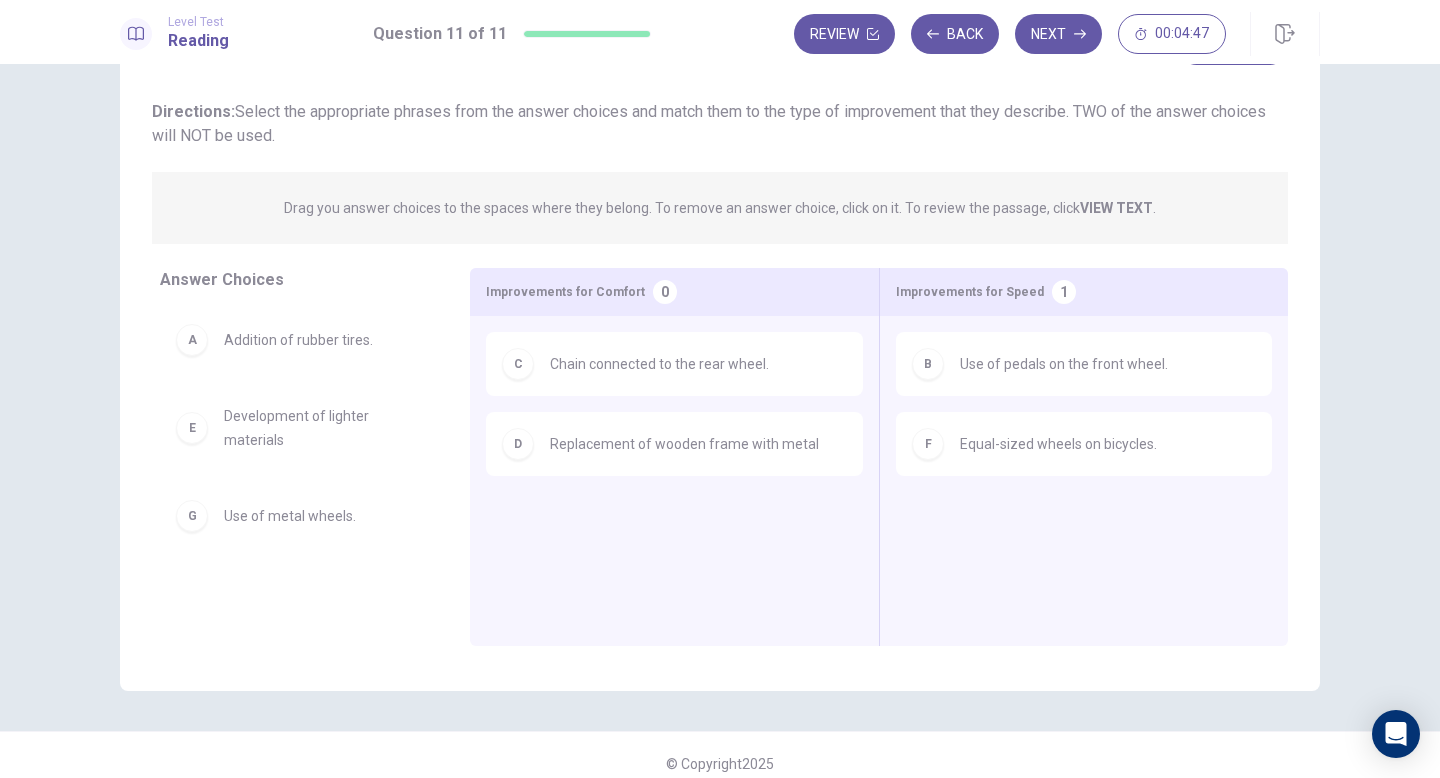 scroll, scrollTop: 92, scrollLeft: 0, axis: vertical 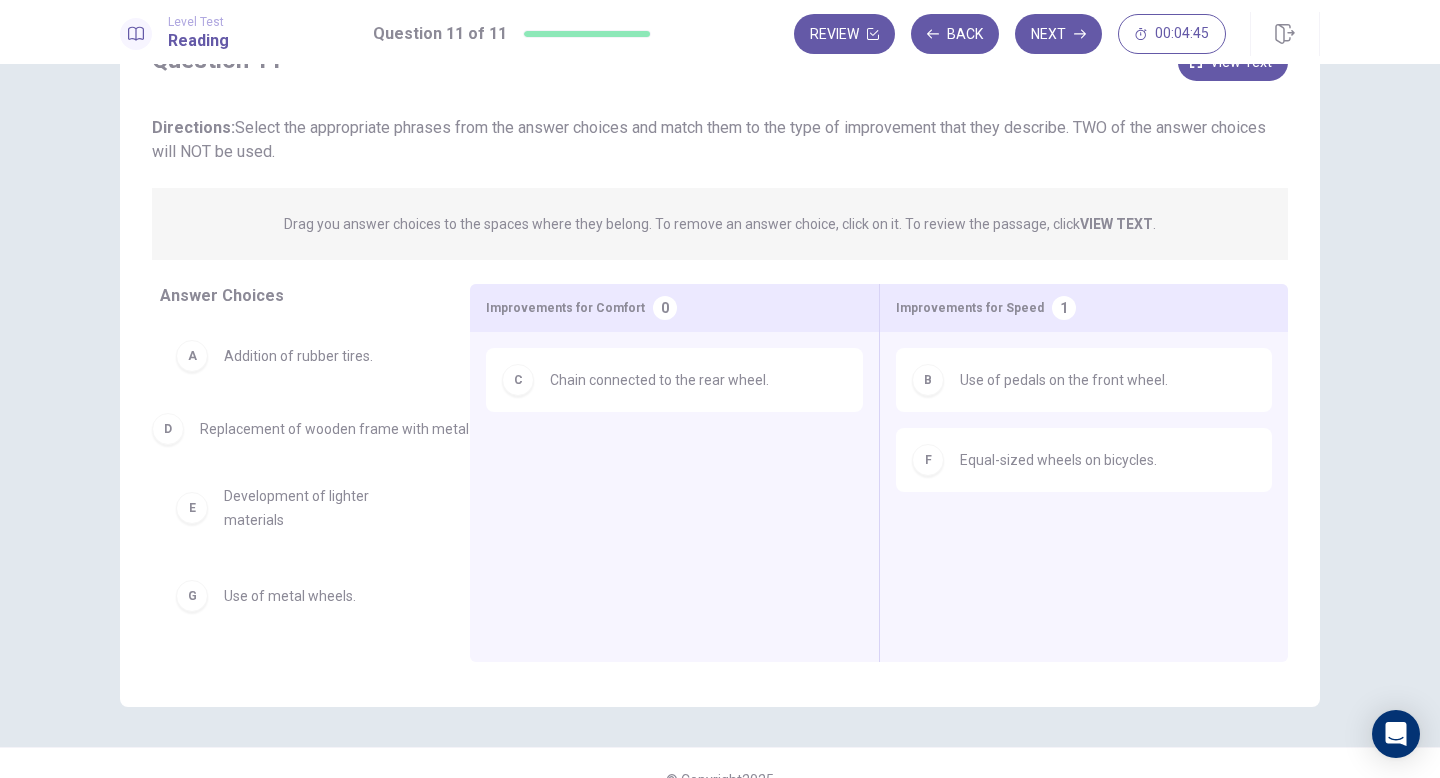 drag, startPoint x: 598, startPoint y: 464, endPoint x: 229, endPoint y: 432, distance: 370.38495 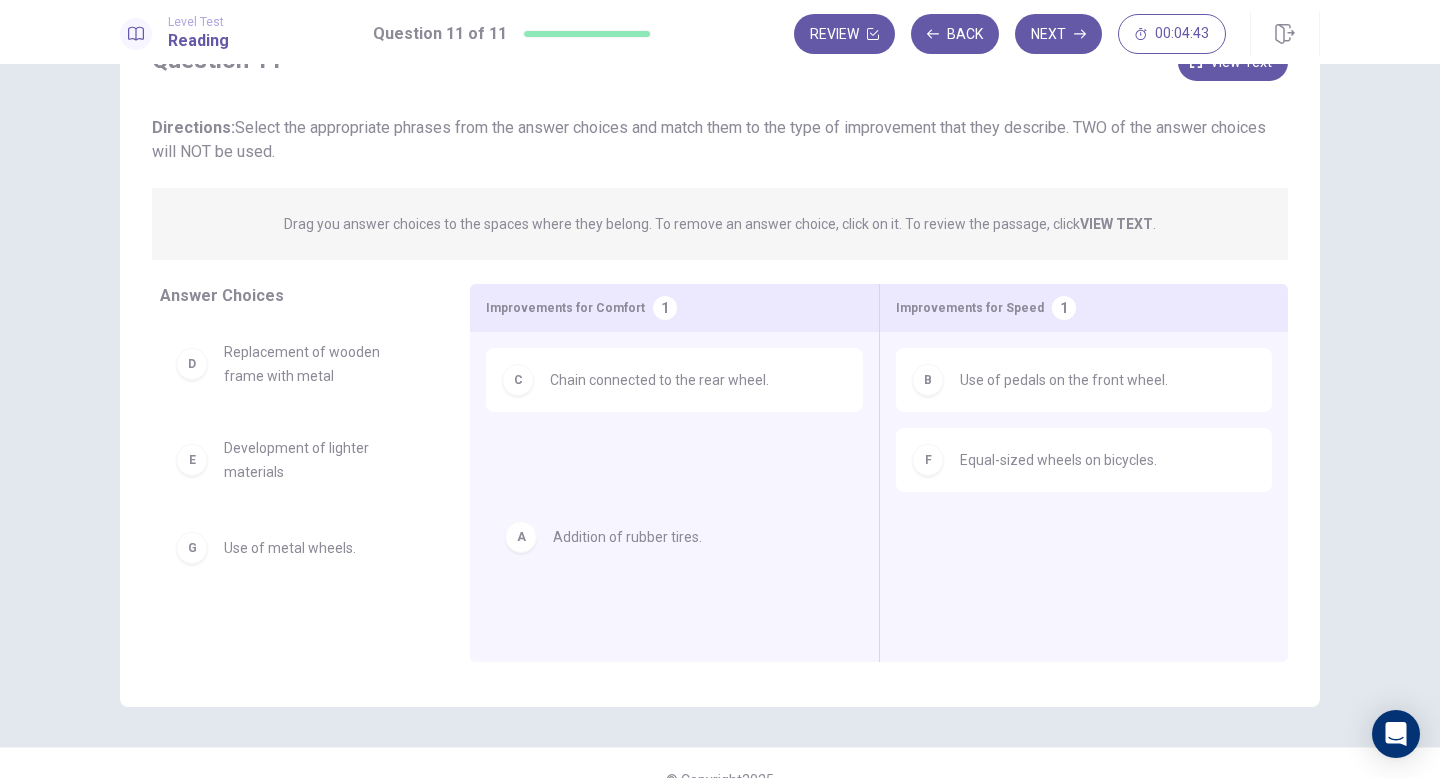 drag, startPoint x: 305, startPoint y: 361, endPoint x: 648, endPoint y: 538, distance: 385.97668 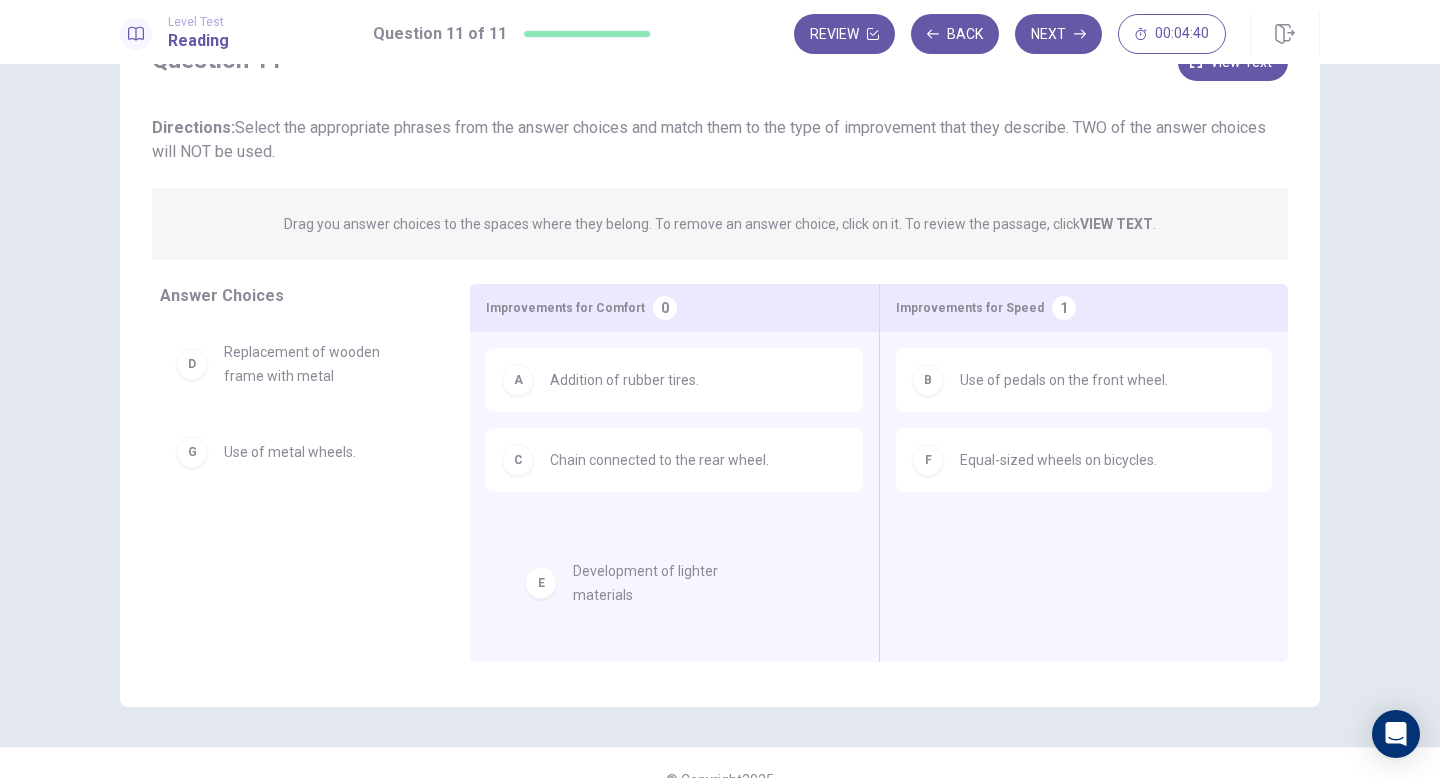 drag, startPoint x: 291, startPoint y: 465, endPoint x: 645, endPoint y: 588, distance: 374.75992 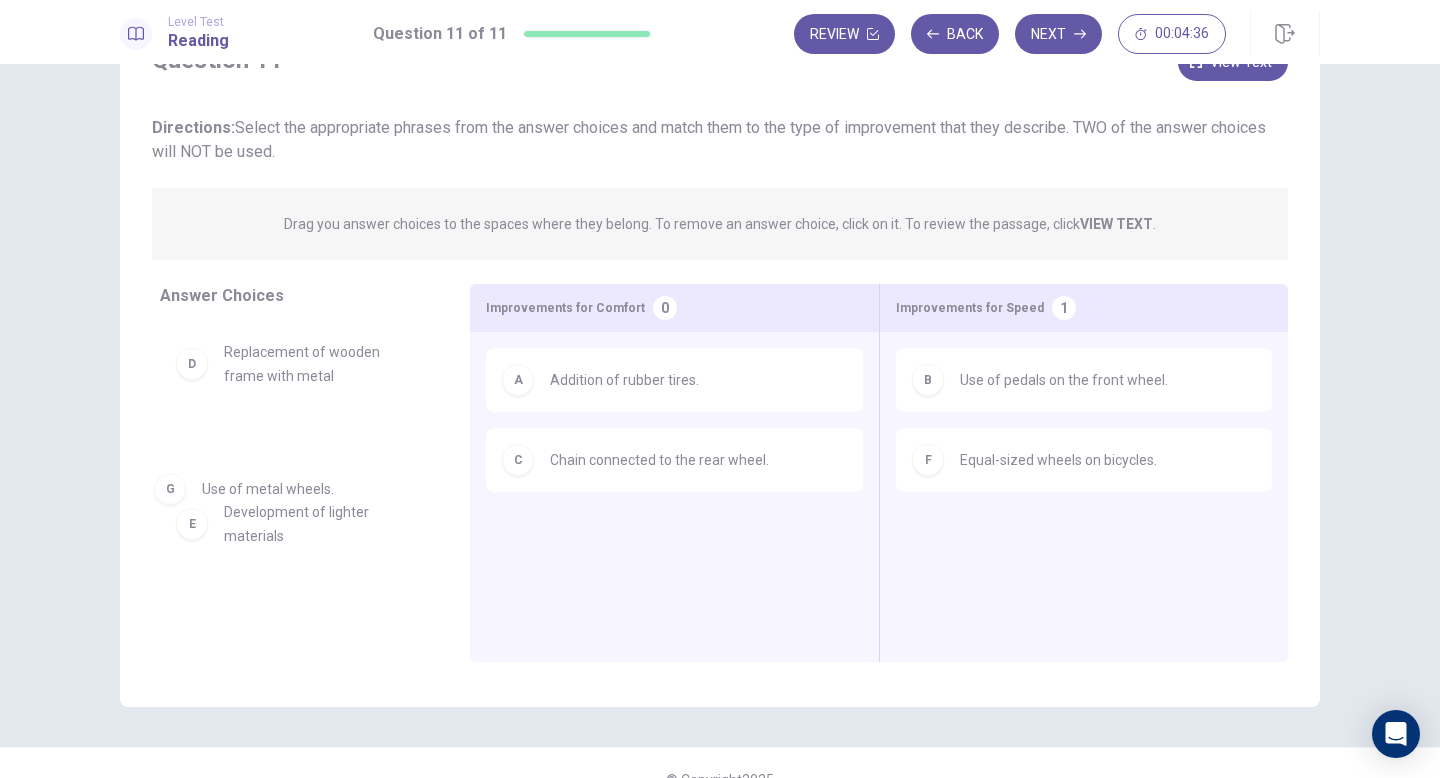 drag, startPoint x: 266, startPoint y: 551, endPoint x: 254, endPoint y: 481, distance: 71.021126 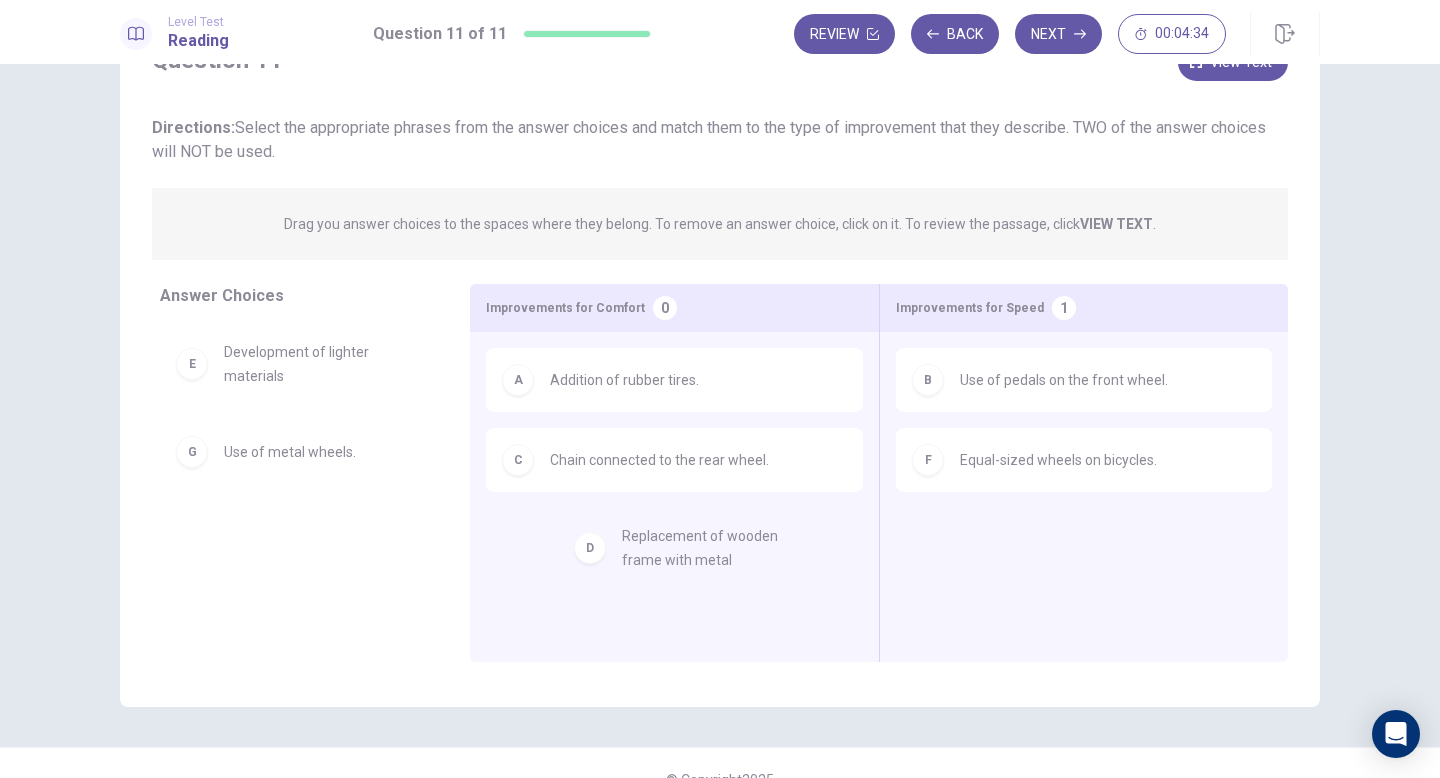 drag, startPoint x: 310, startPoint y: 374, endPoint x: 718, endPoint y: 558, distance: 447.57123 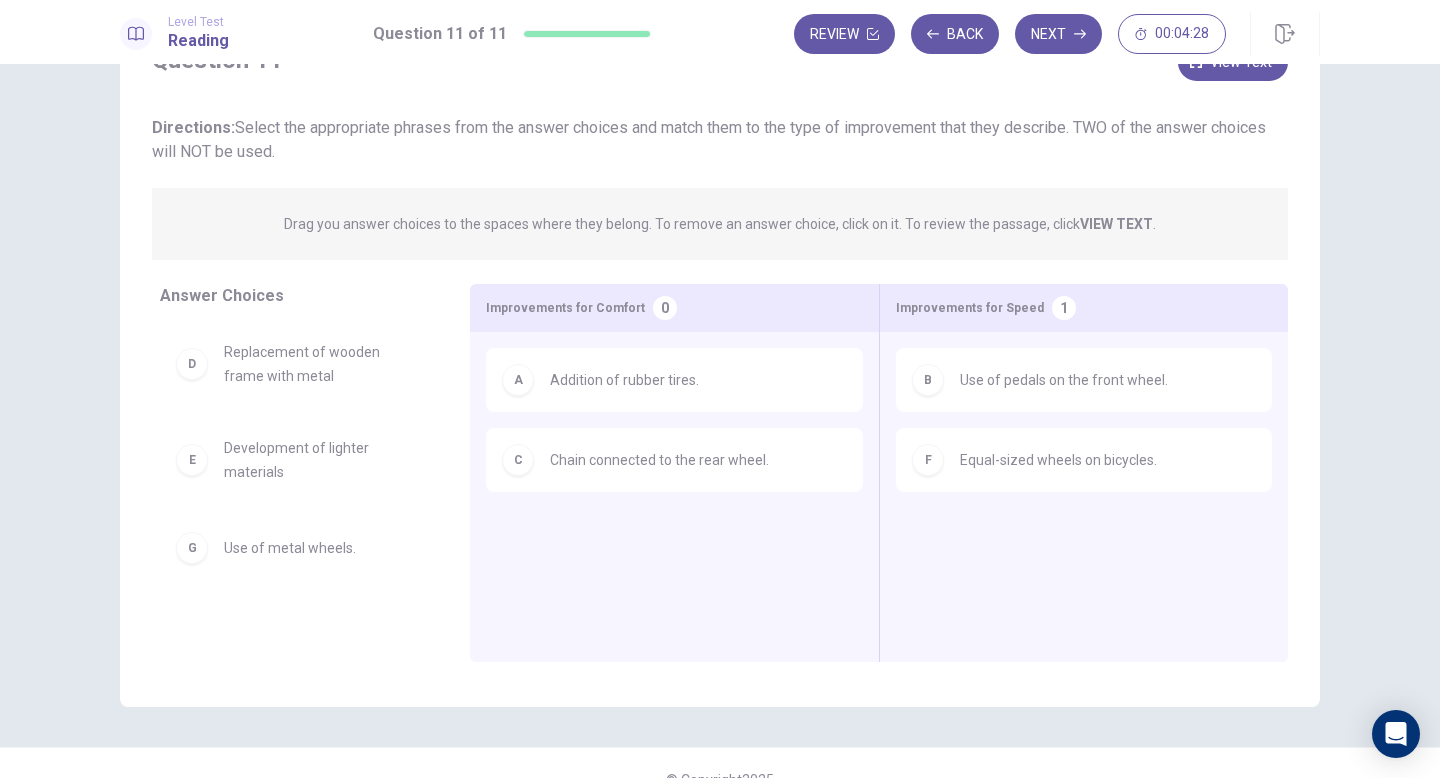 scroll, scrollTop: 22, scrollLeft: 0, axis: vertical 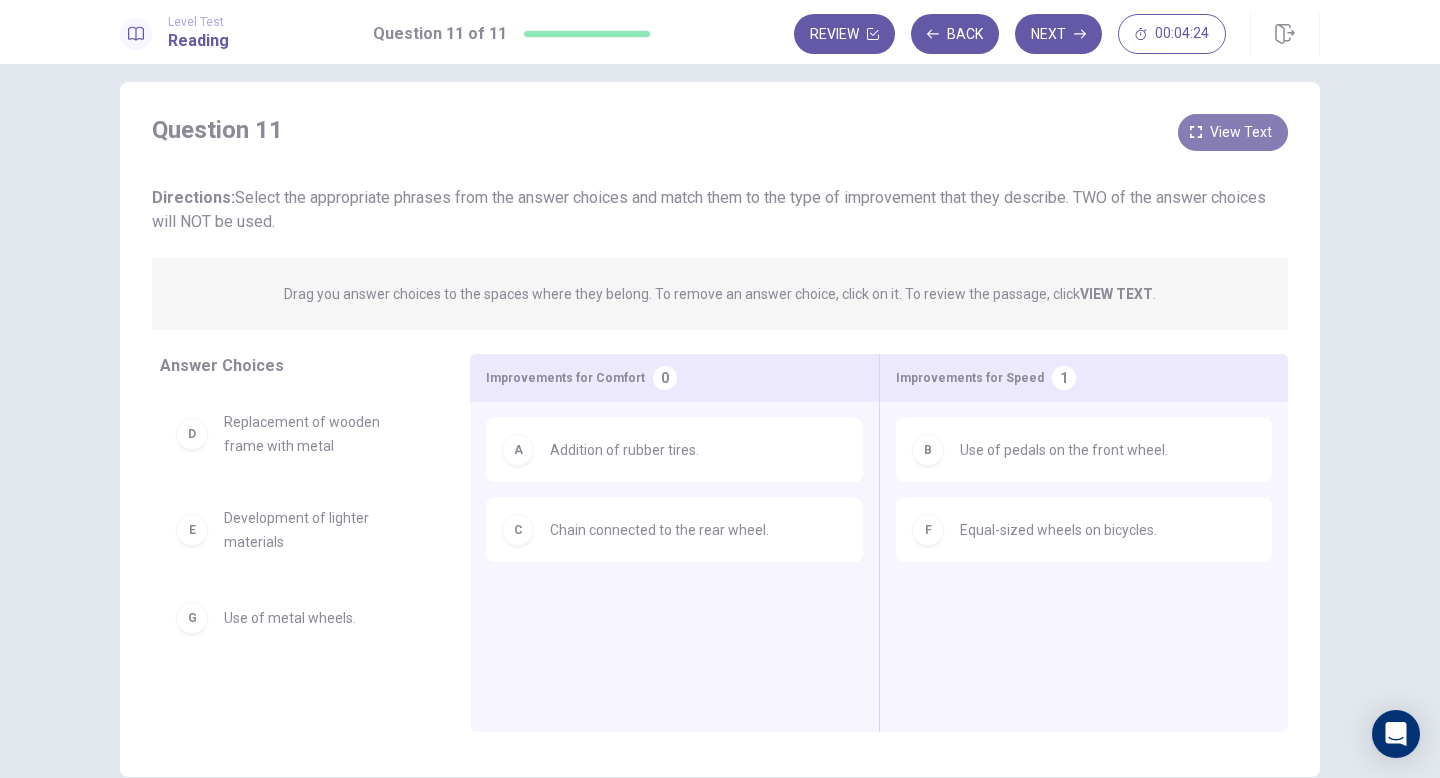 click on "View text" at bounding box center (1233, 132) 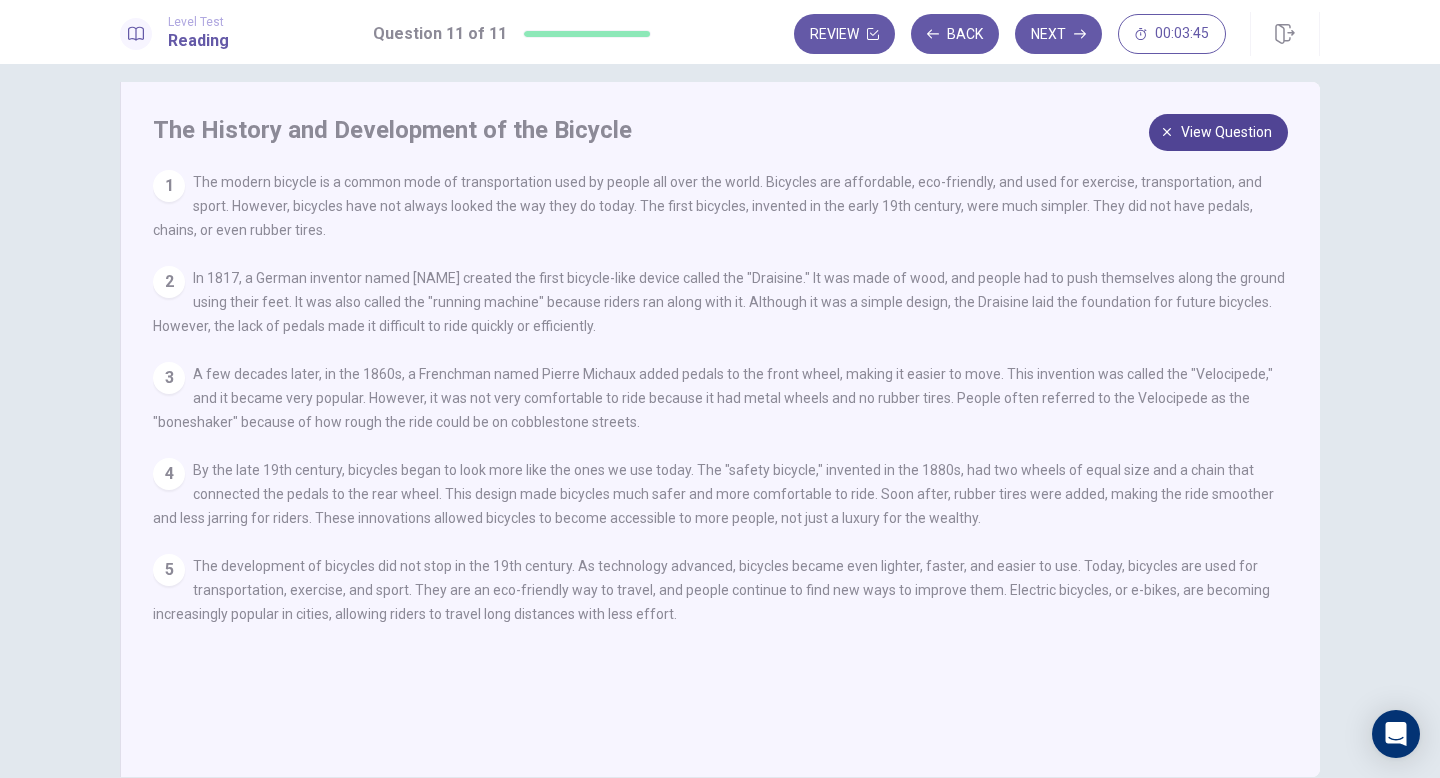 click on "View question" at bounding box center [1226, 132] 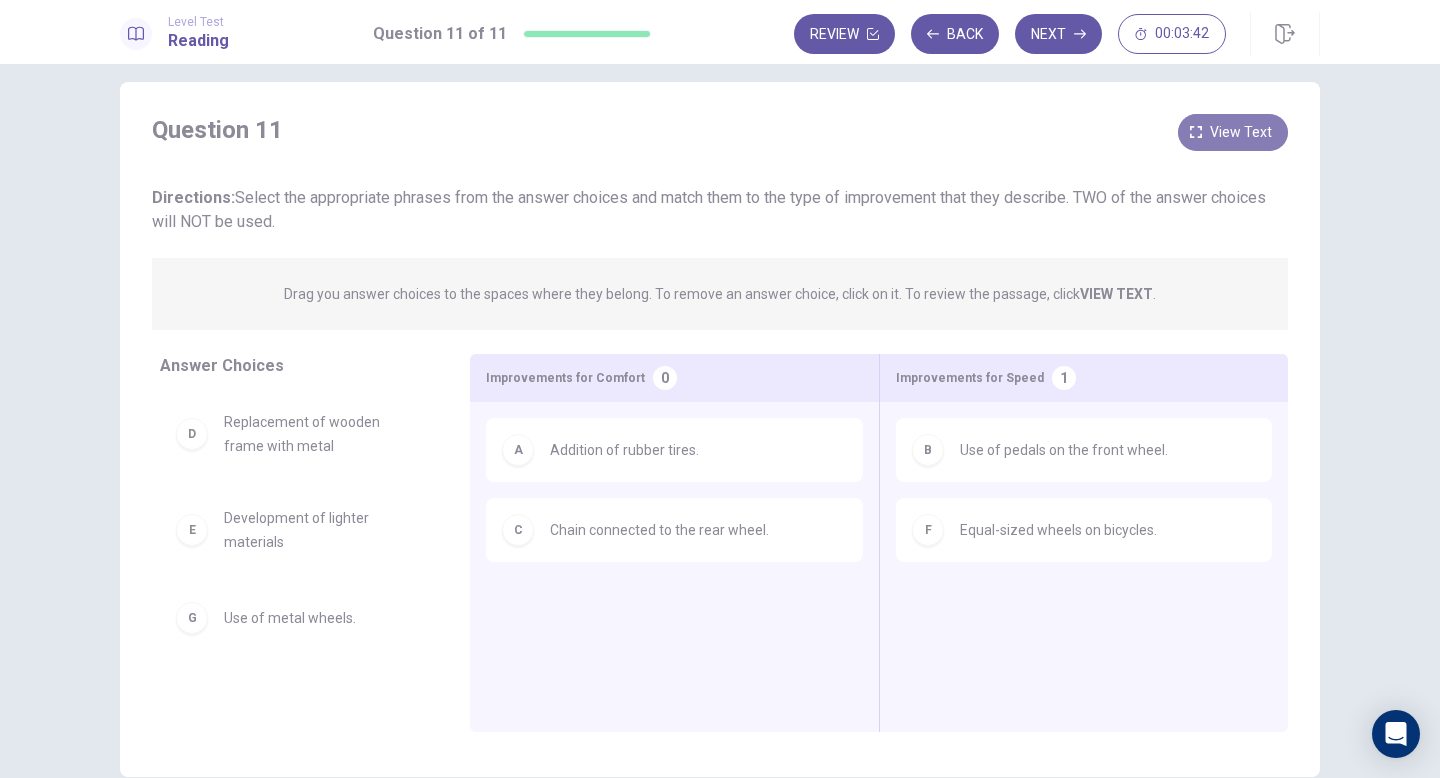 click on "View text" at bounding box center (1241, 132) 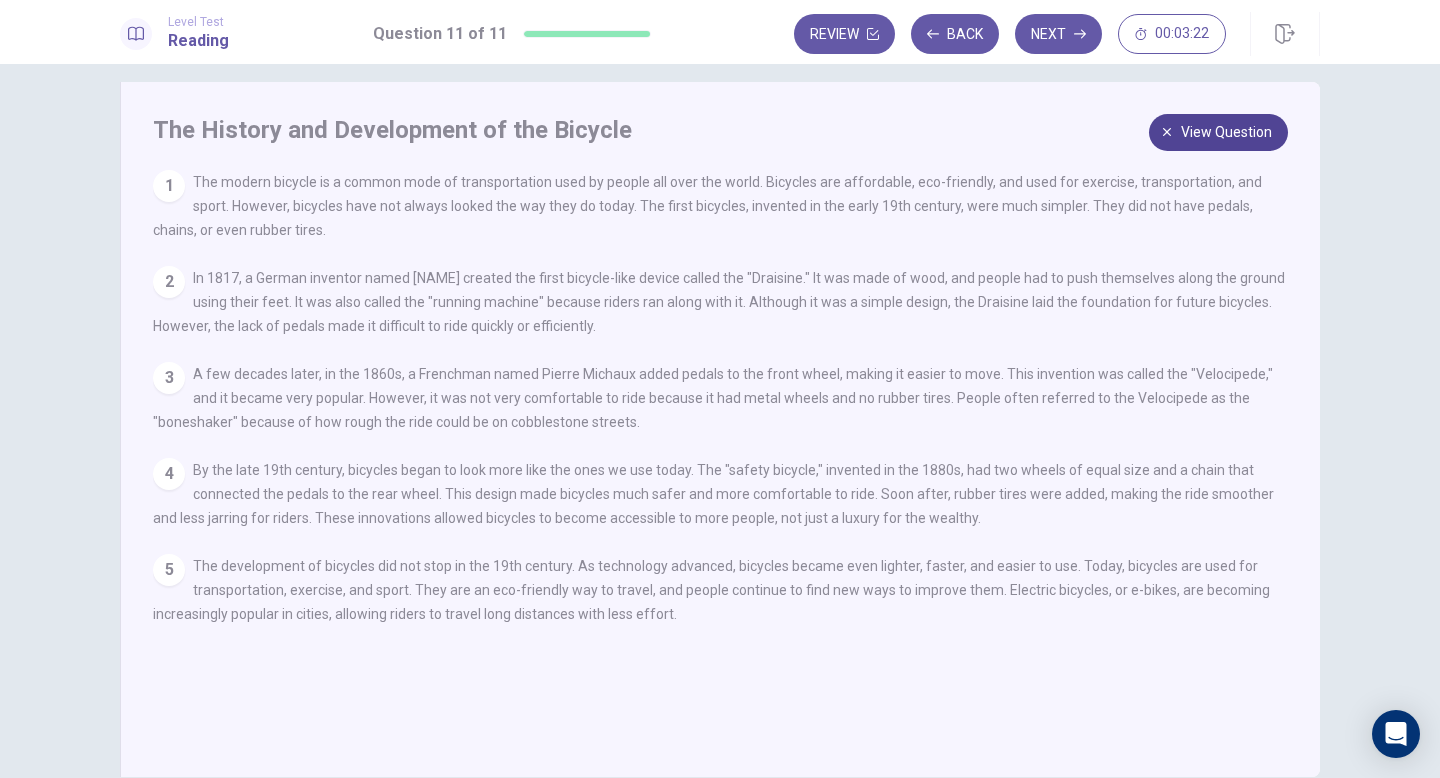 click on "View question" at bounding box center [1226, 132] 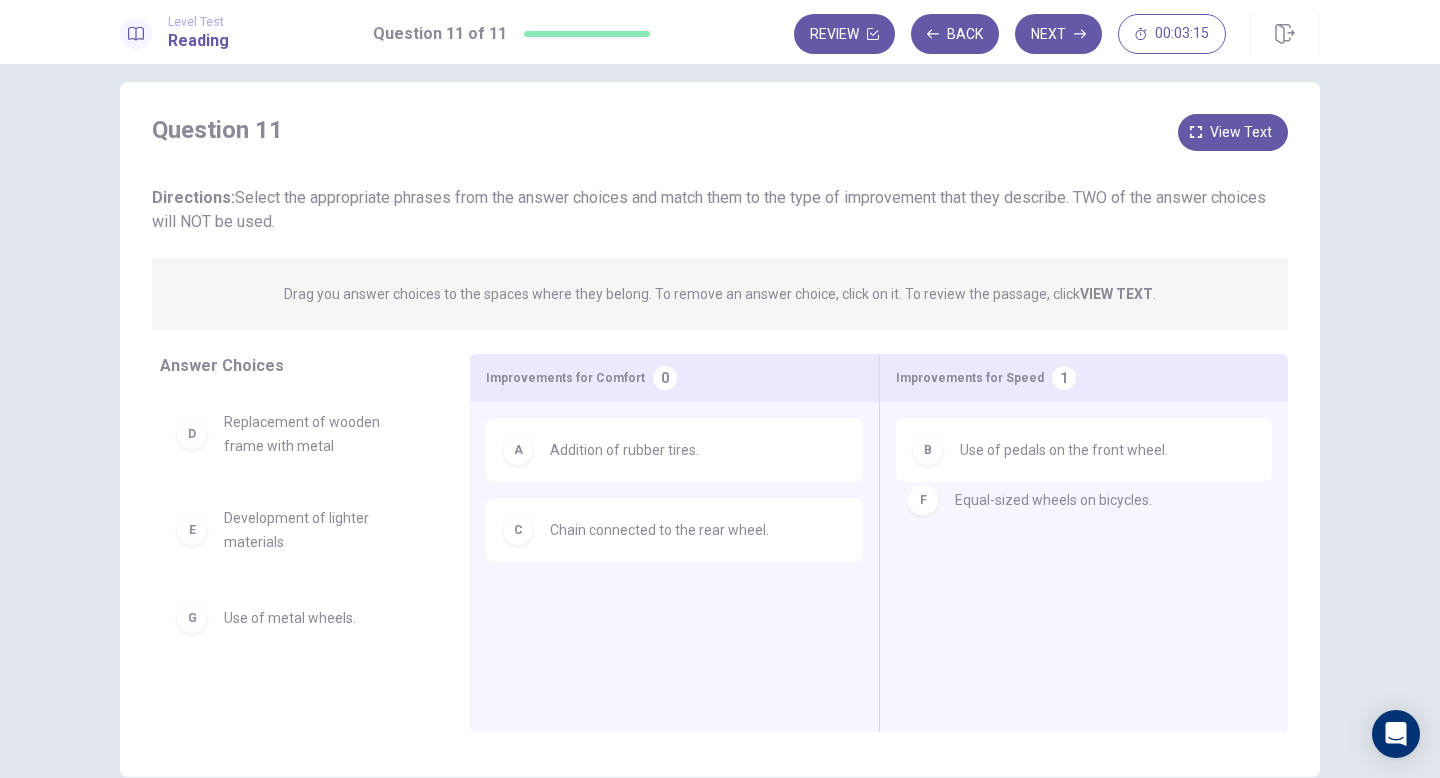 drag, startPoint x: 1103, startPoint y: 551, endPoint x: 1115, endPoint y: 519, distance: 34.176014 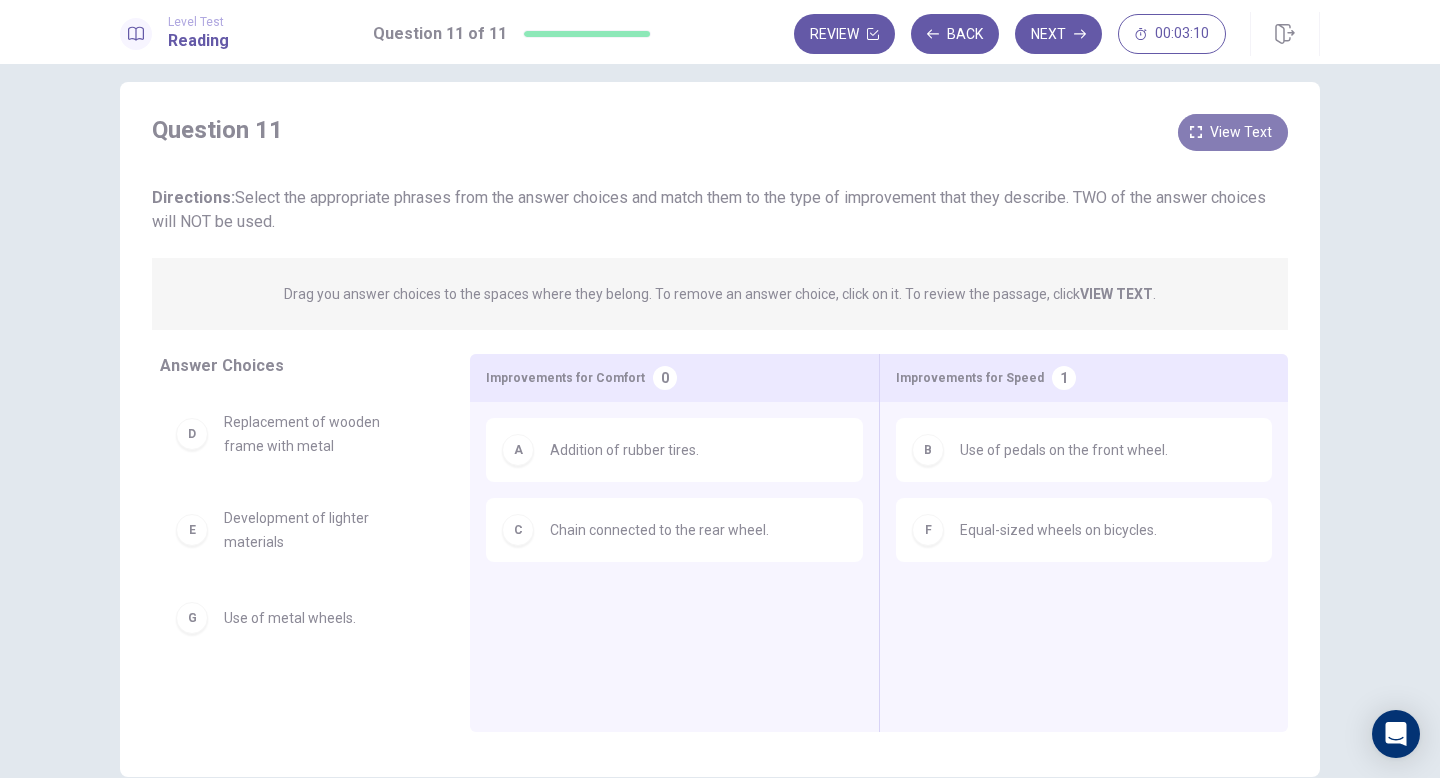 click on "View text" at bounding box center (1241, 132) 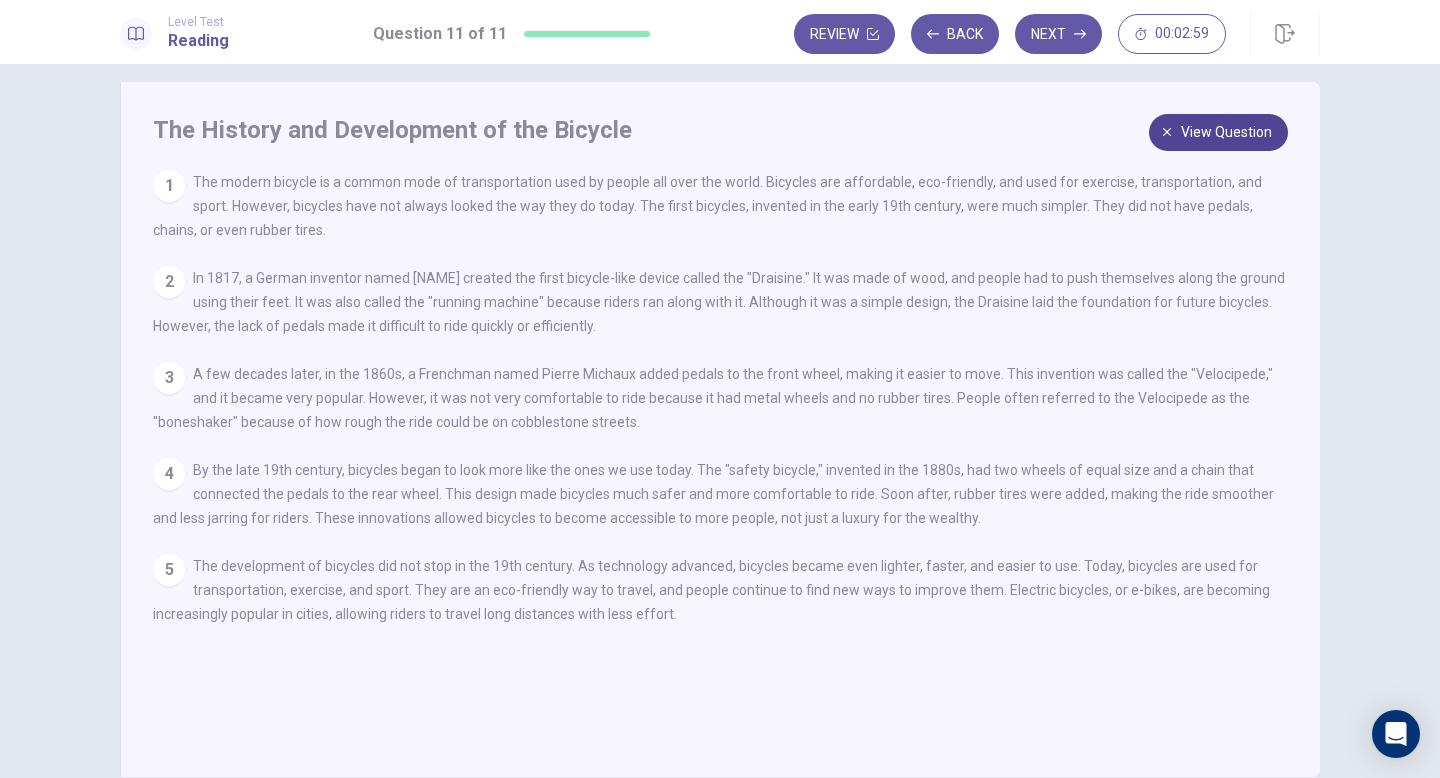 click on "View question" at bounding box center [1226, 132] 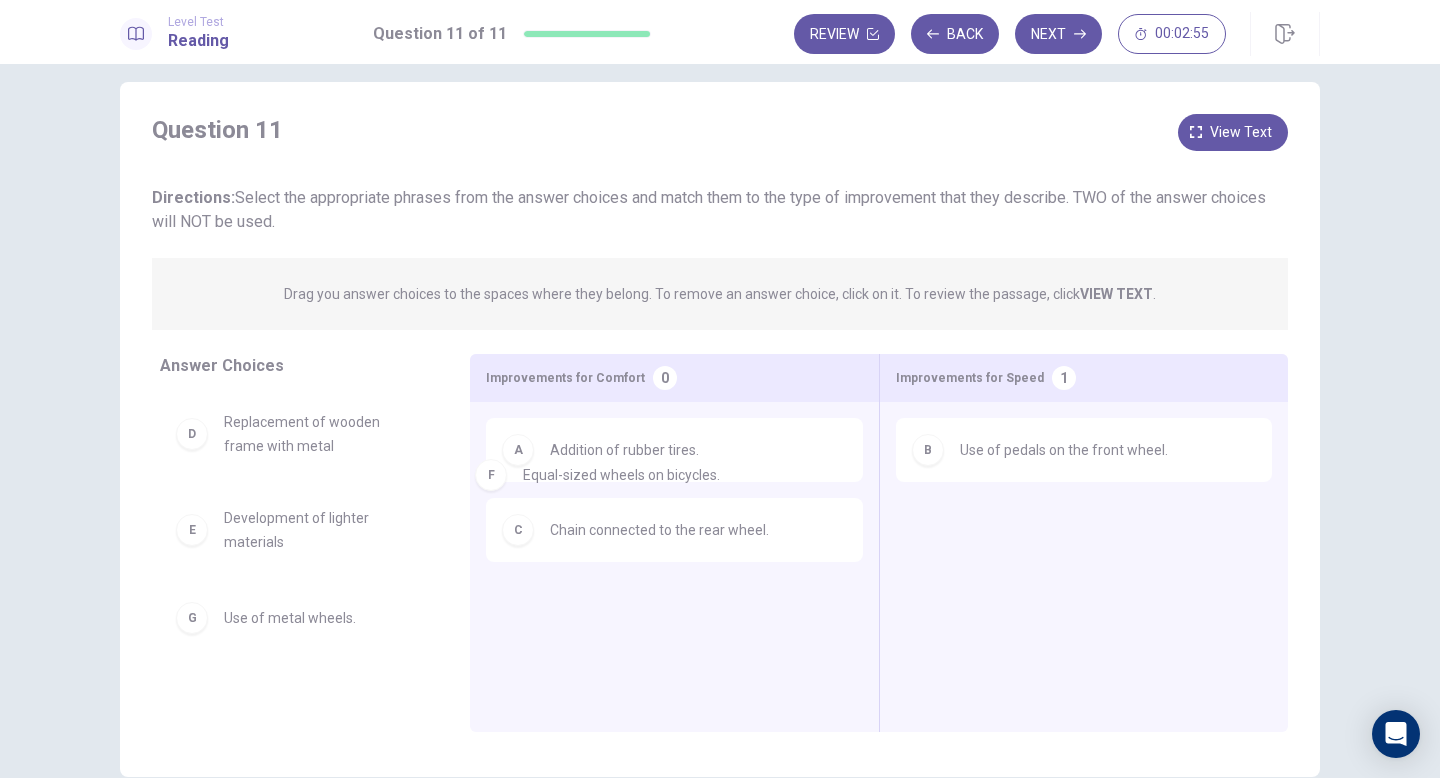 drag, startPoint x: 998, startPoint y: 544, endPoint x: 555, endPoint y: 489, distance: 446.40115 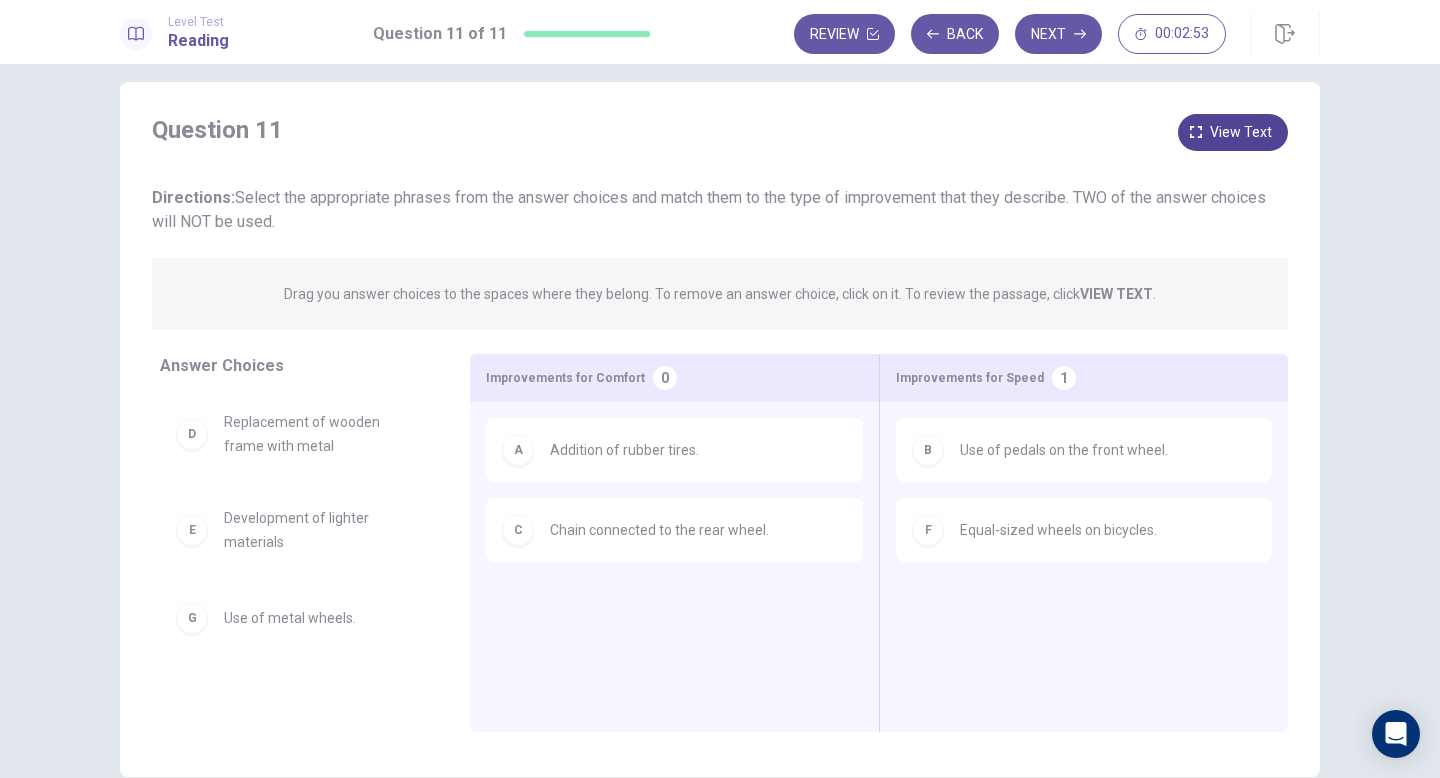 click on "View text" at bounding box center [1233, 132] 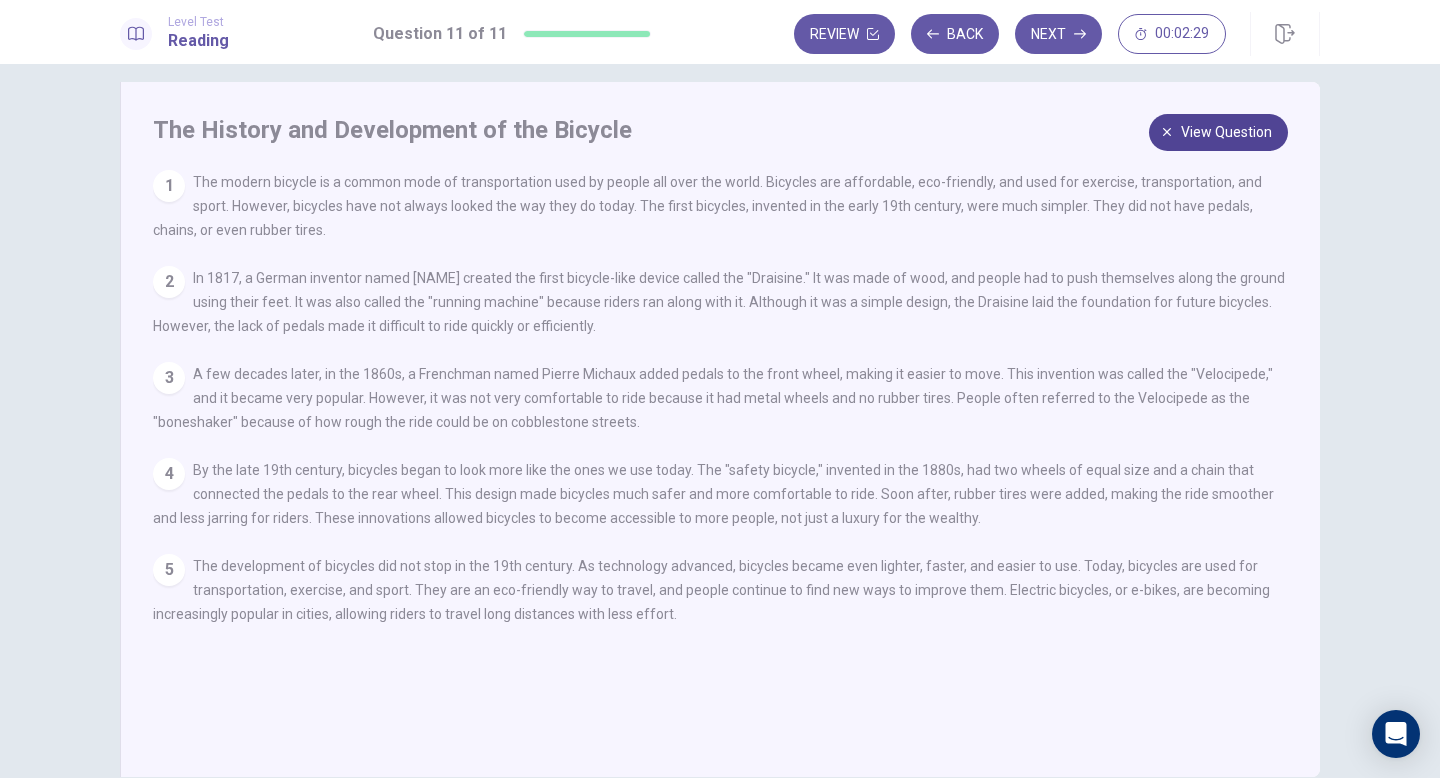 click on "View question" at bounding box center [1226, 132] 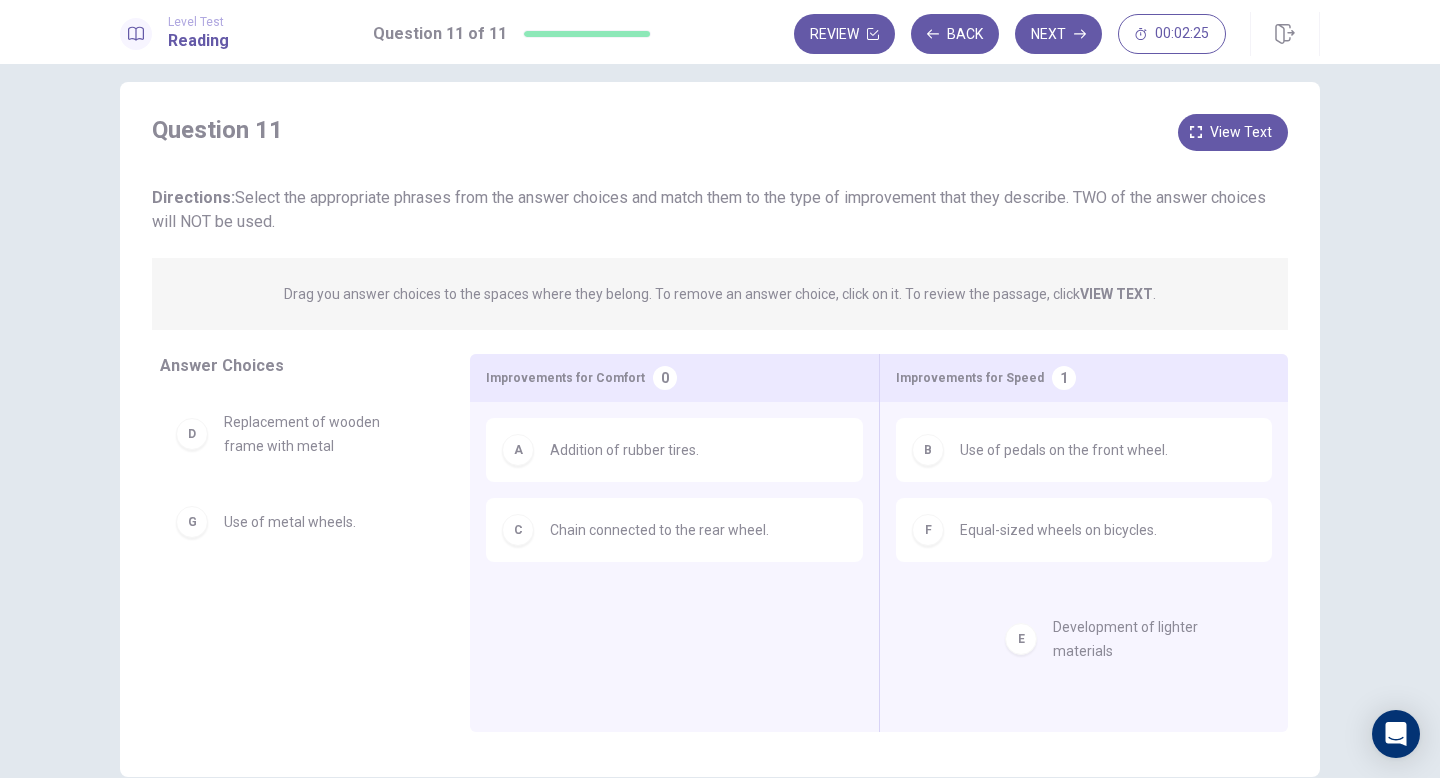 drag, startPoint x: 332, startPoint y: 531, endPoint x: 1172, endPoint y: 638, distance: 846.7875 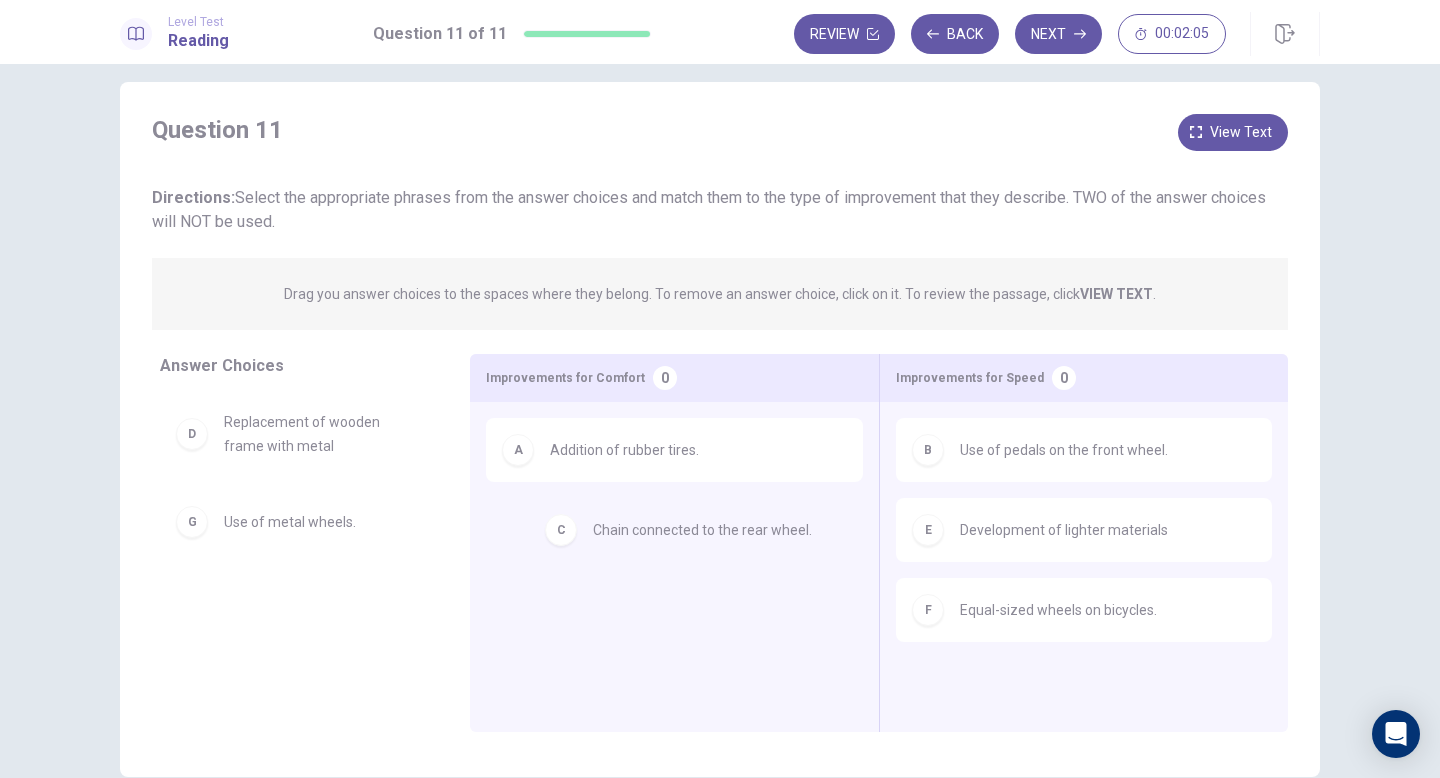 drag, startPoint x: 684, startPoint y: 535, endPoint x: 726, endPoint y: 536, distance: 42.0119 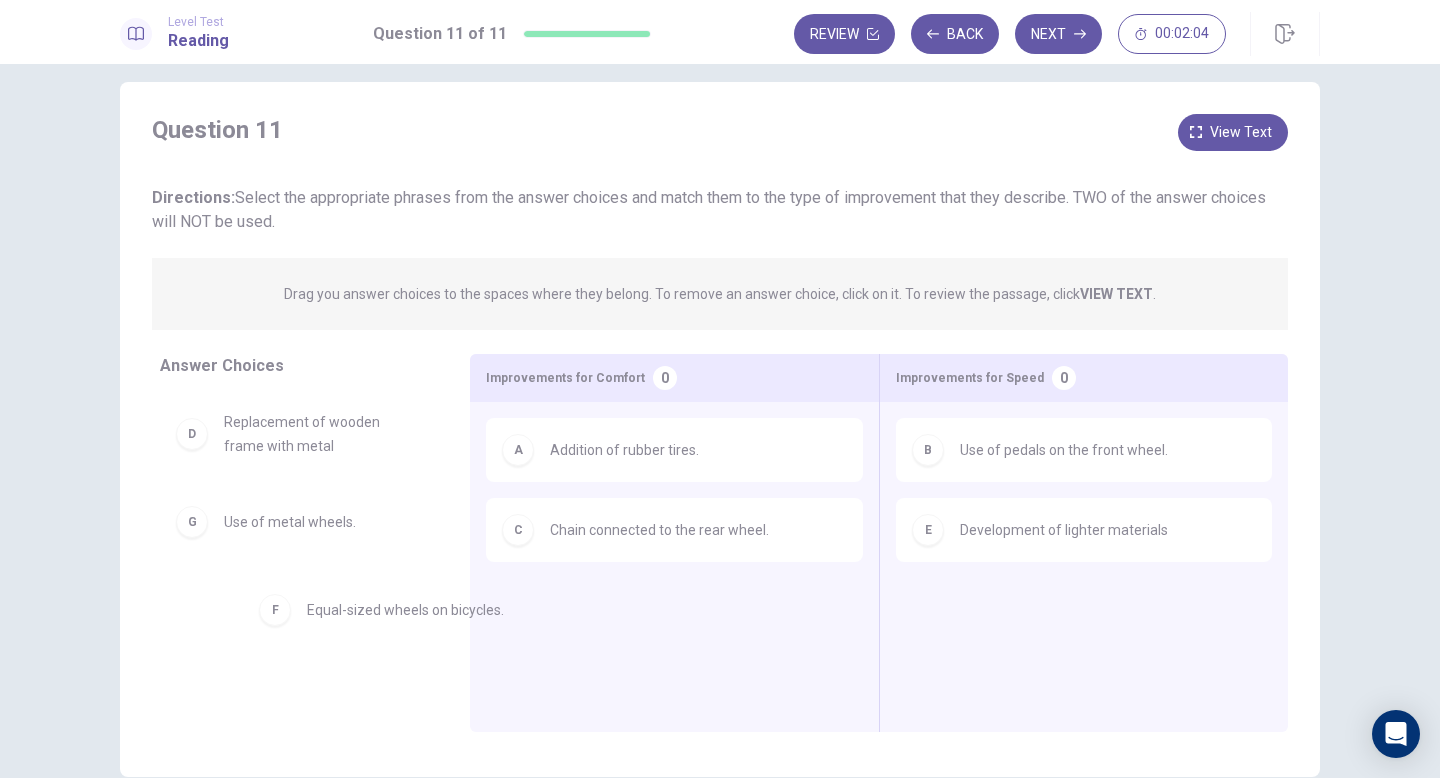 drag, startPoint x: 983, startPoint y: 607, endPoint x: 245, endPoint y: 606, distance: 738.0007 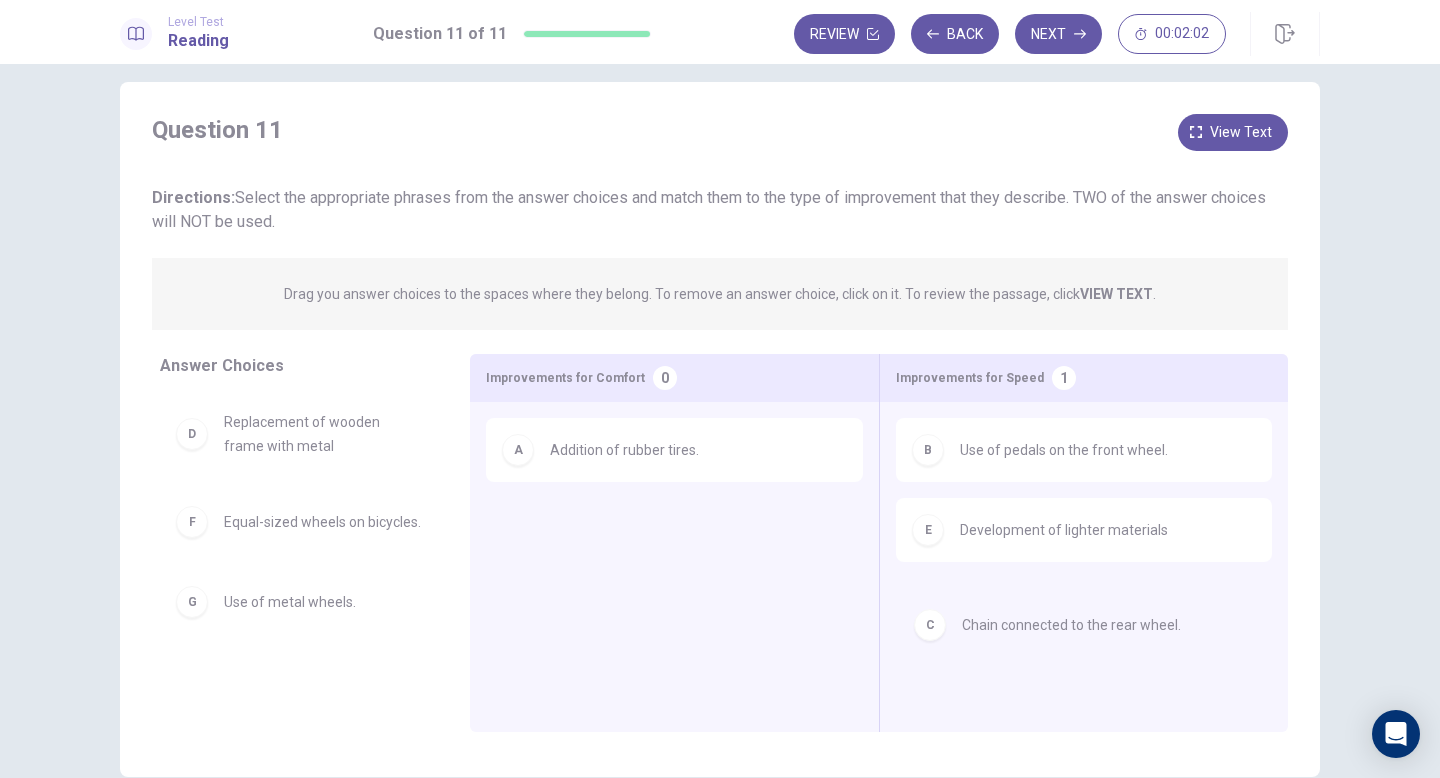 drag, startPoint x: 602, startPoint y: 525, endPoint x: 1020, endPoint y: 619, distance: 428.43903 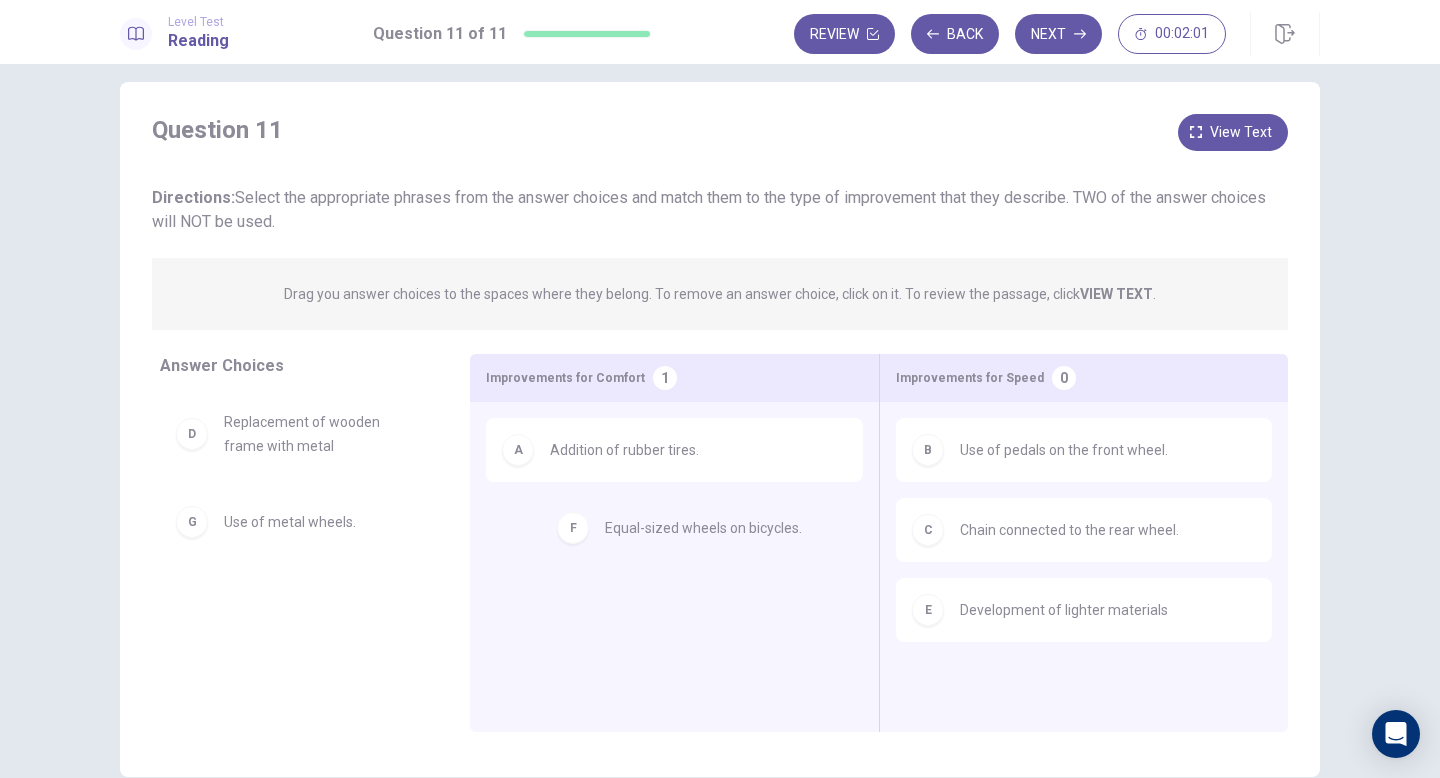 drag, startPoint x: 252, startPoint y: 530, endPoint x: 651, endPoint y: 538, distance: 399.0802 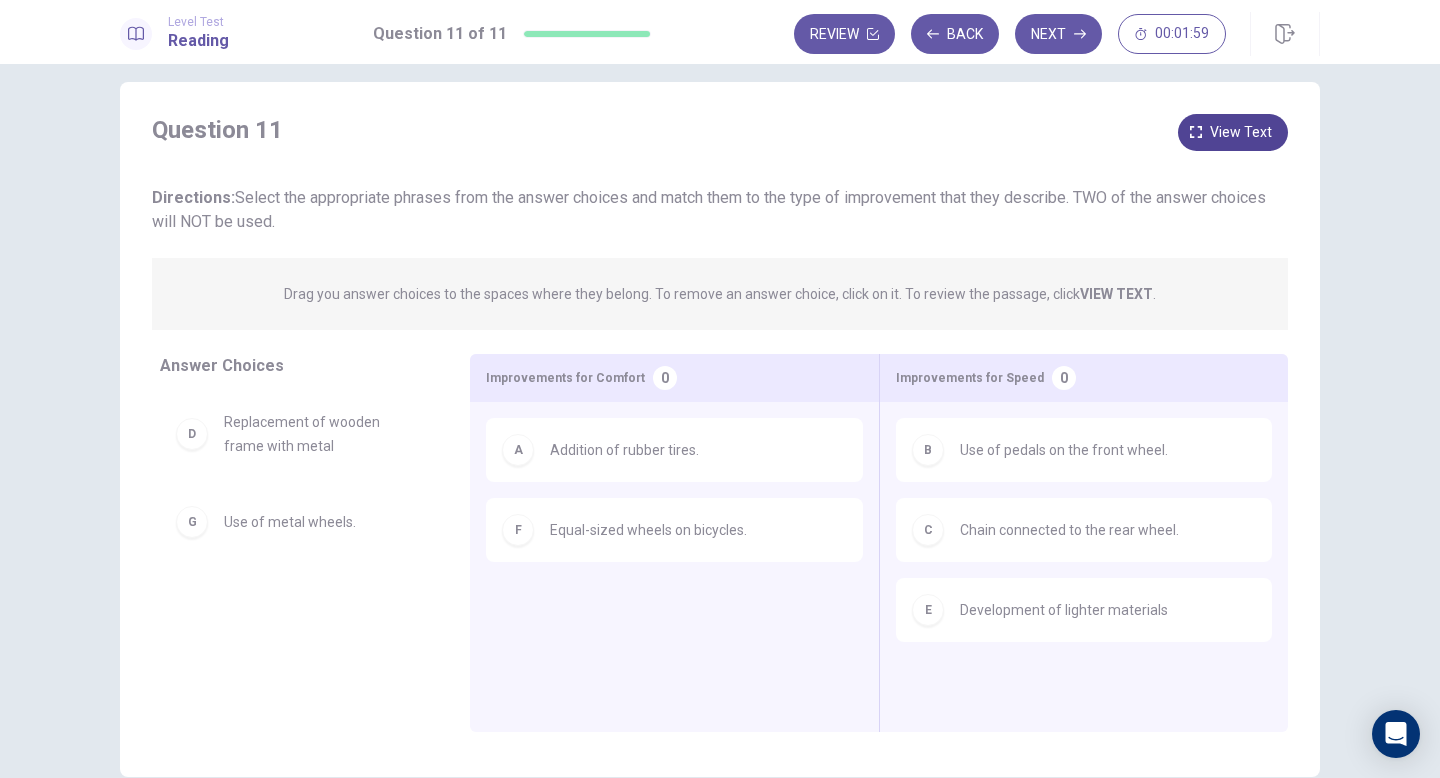 click on "View text" at bounding box center [1241, 132] 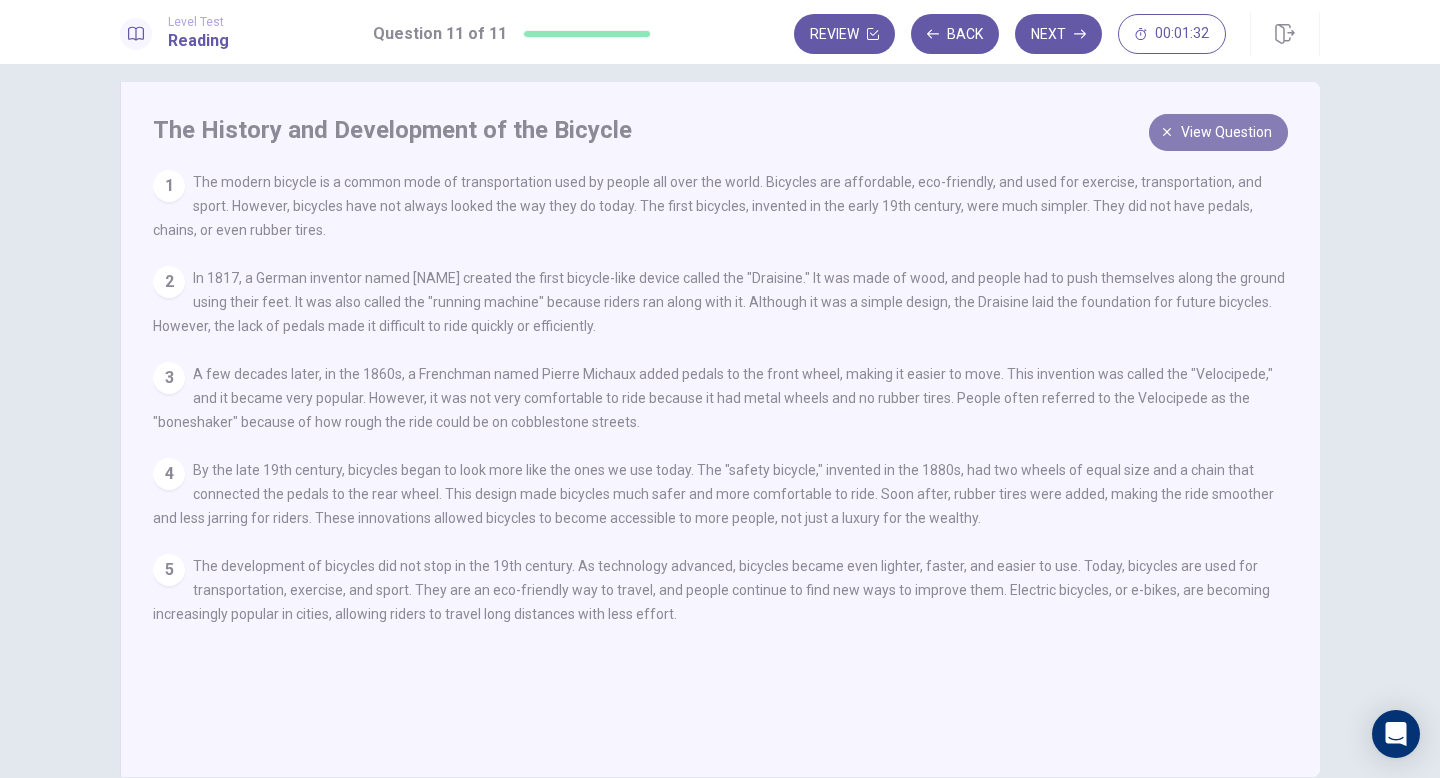 click on "View question" at bounding box center [1218, 132] 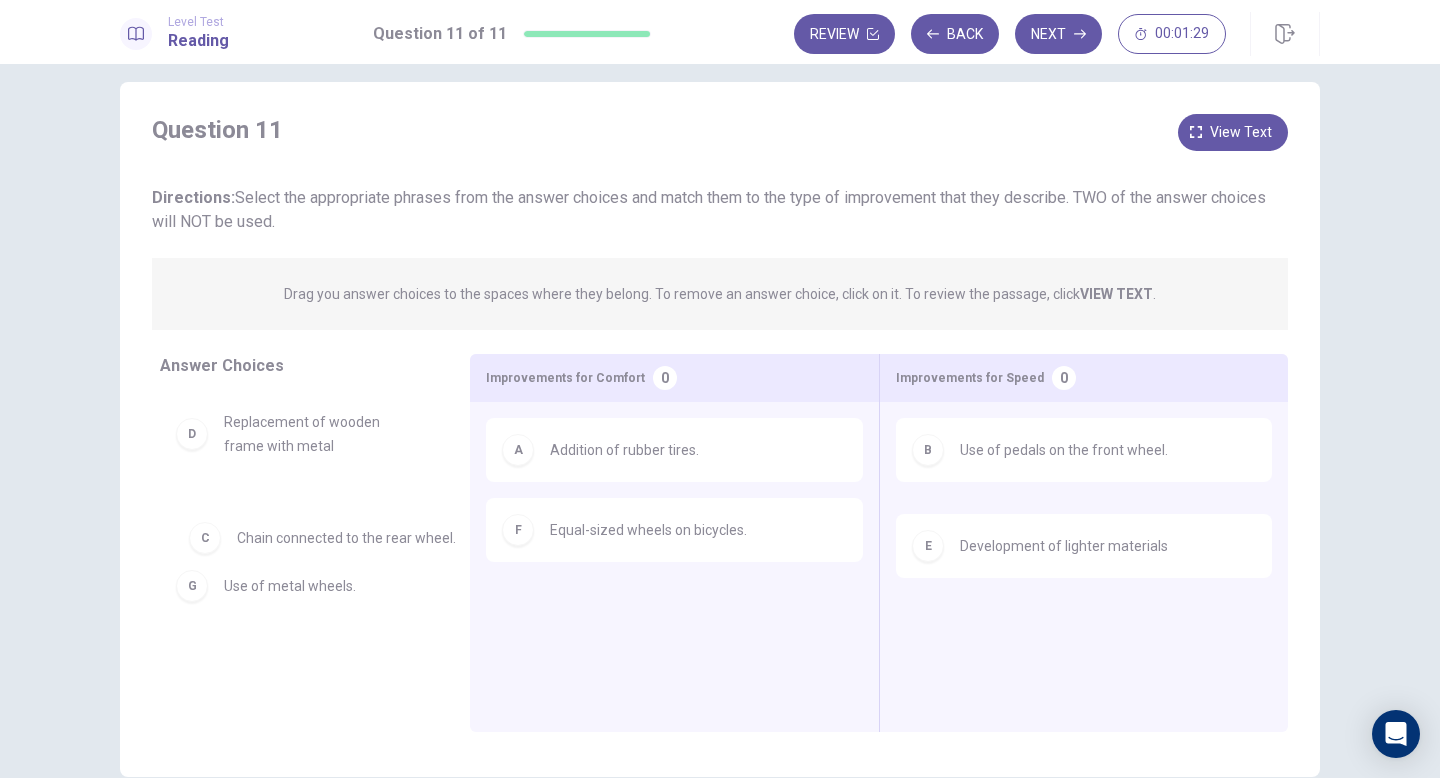 drag, startPoint x: 1055, startPoint y: 549, endPoint x: 324, endPoint y: 559, distance: 731.0684 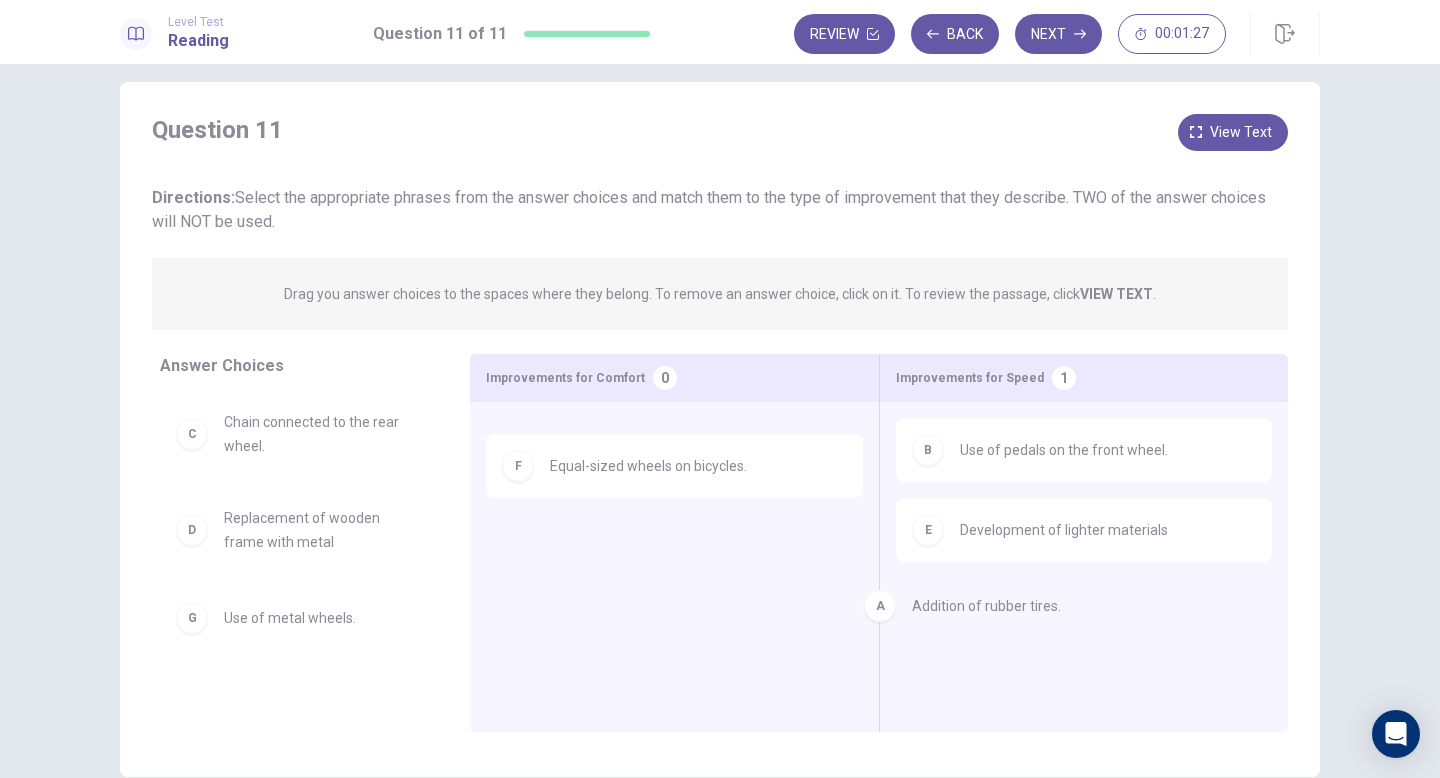 drag, startPoint x: 682, startPoint y: 469, endPoint x: 1049, endPoint y: 627, distance: 399.566 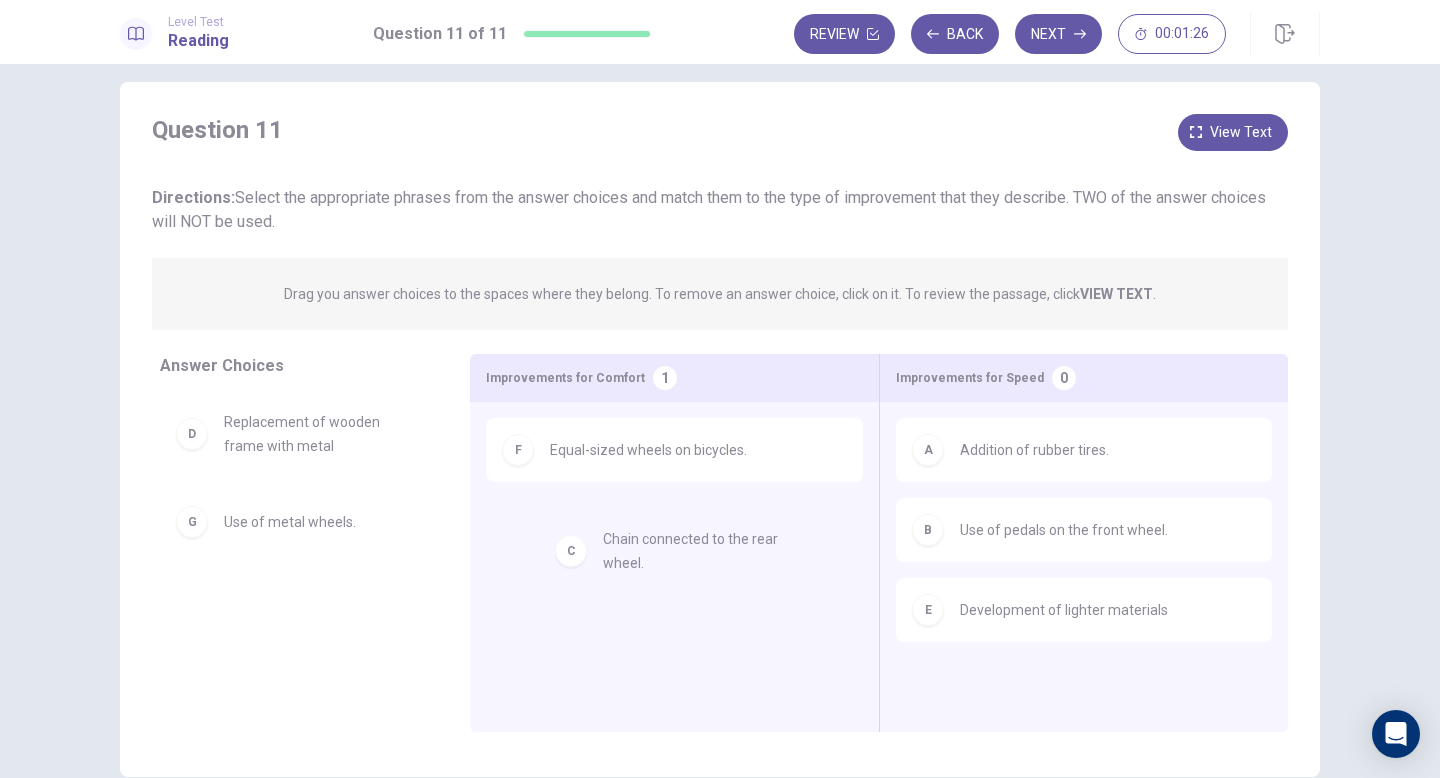 drag, startPoint x: 310, startPoint y: 443, endPoint x: 706, endPoint y: 560, distance: 412.92252 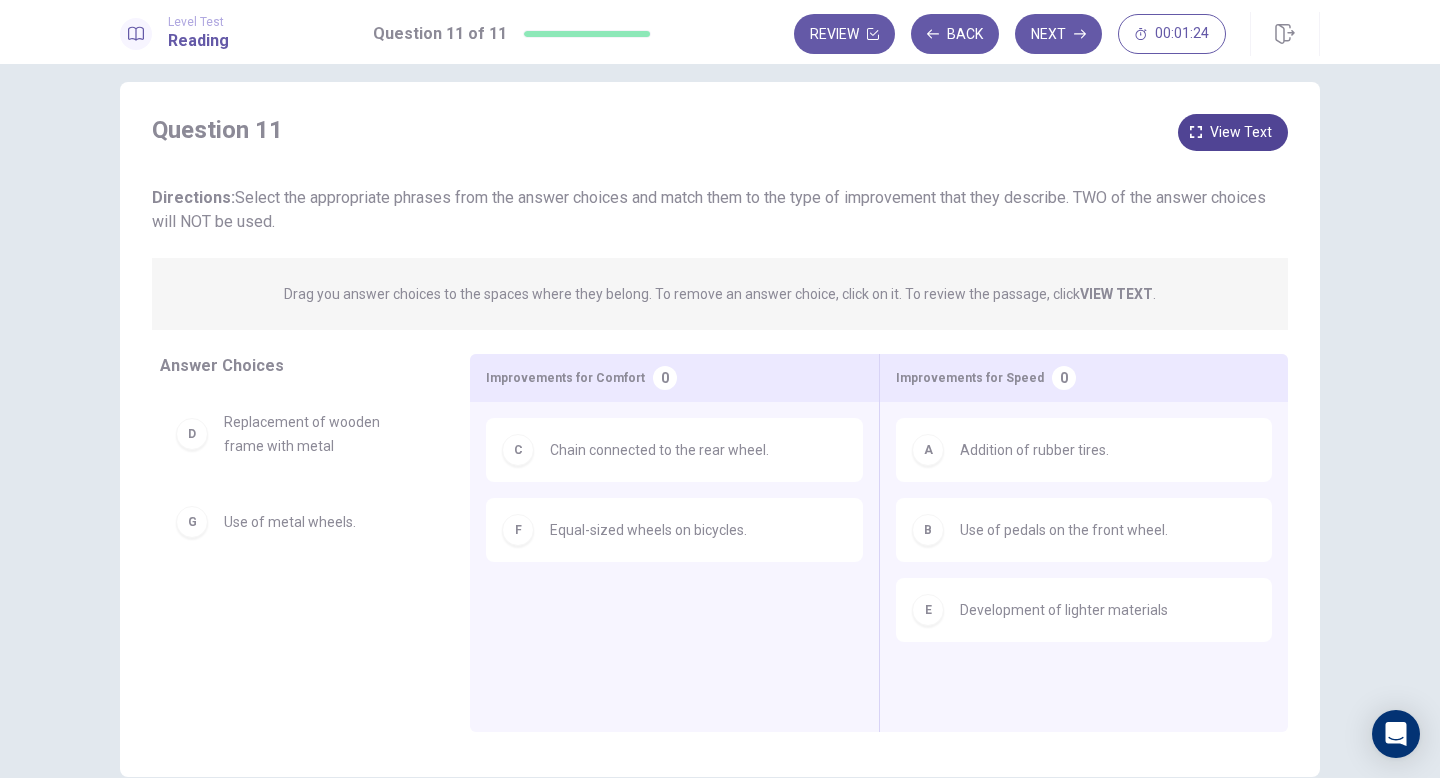 click on "View text" at bounding box center (1241, 132) 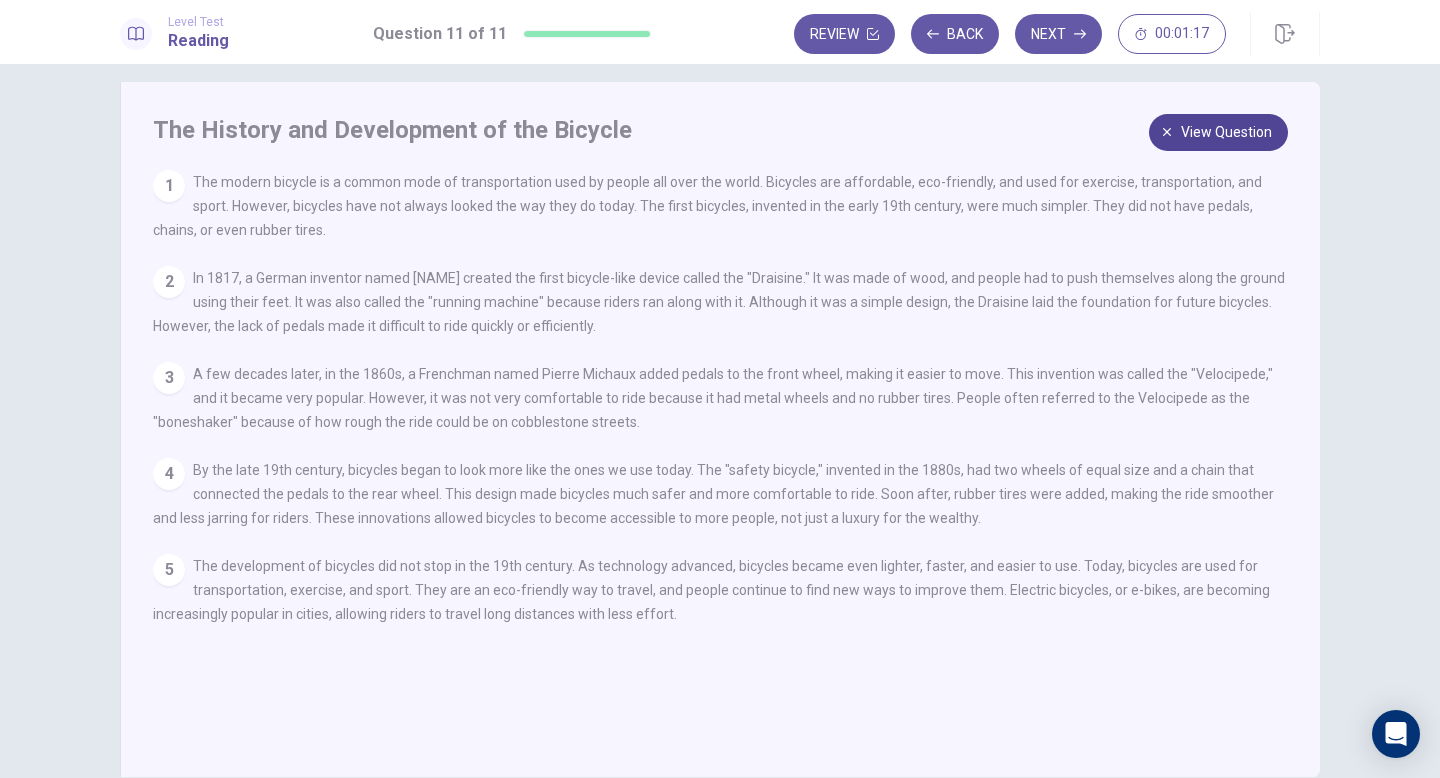 click on "View question" at bounding box center (1226, 132) 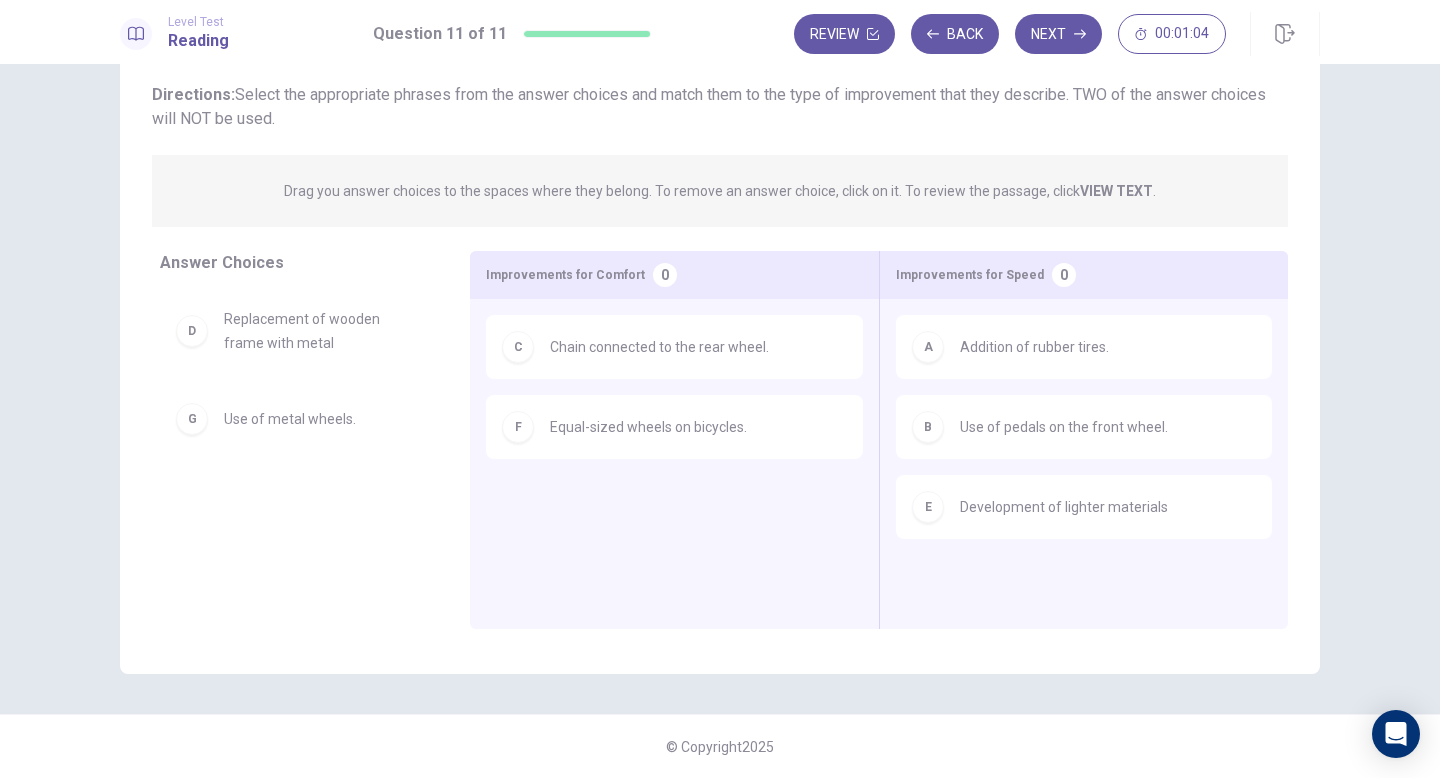 scroll, scrollTop: 0, scrollLeft: 0, axis: both 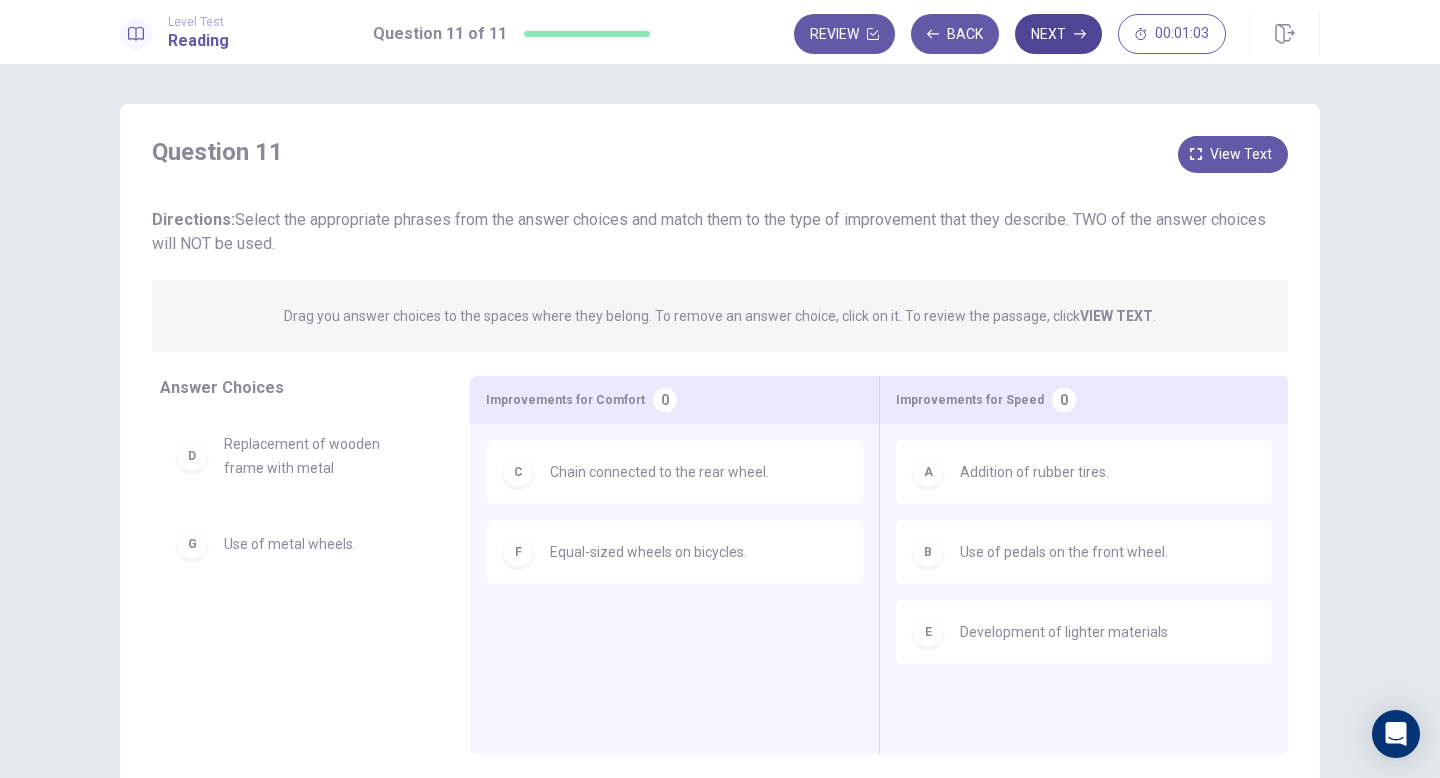 click on "Next" at bounding box center (1058, 34) 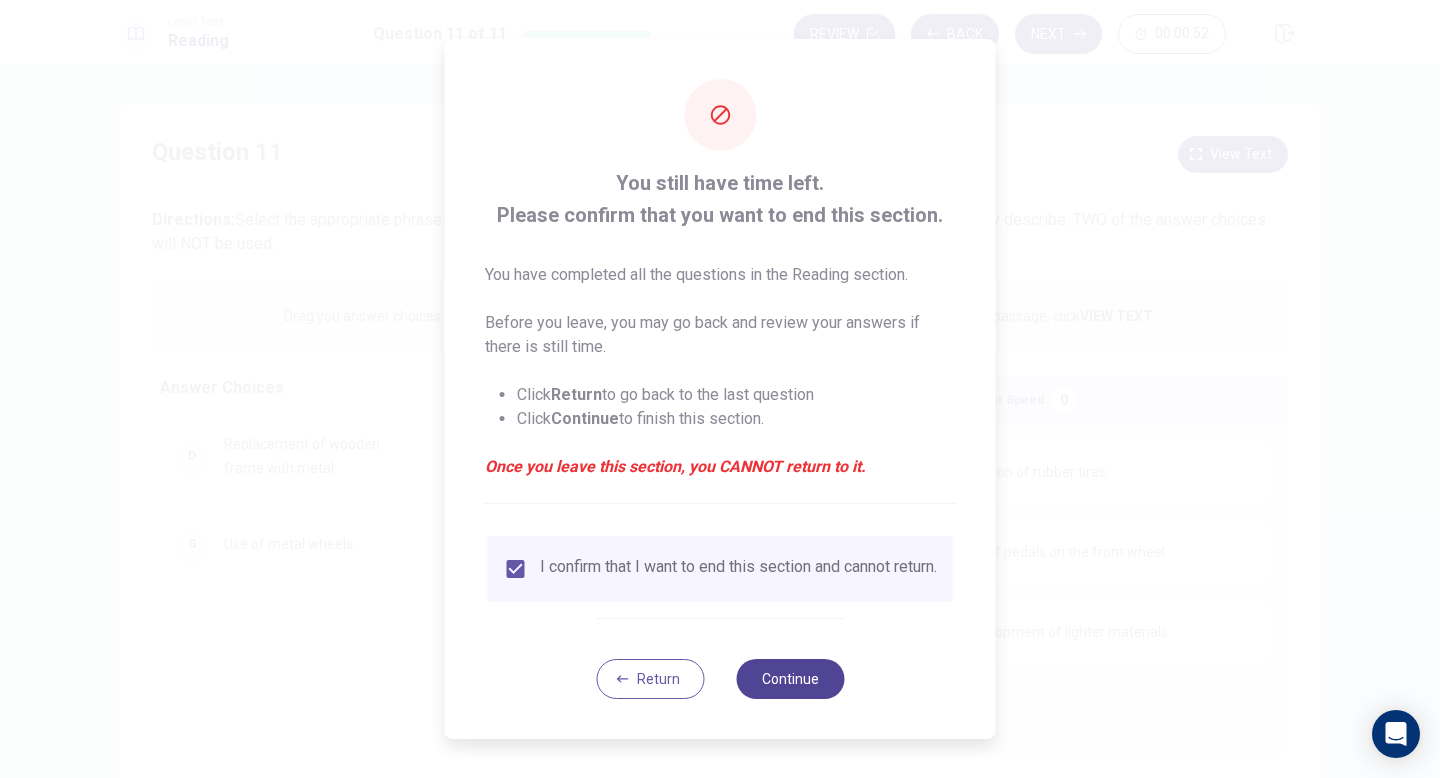 click on "Continue" at bounding box center (790, 679) 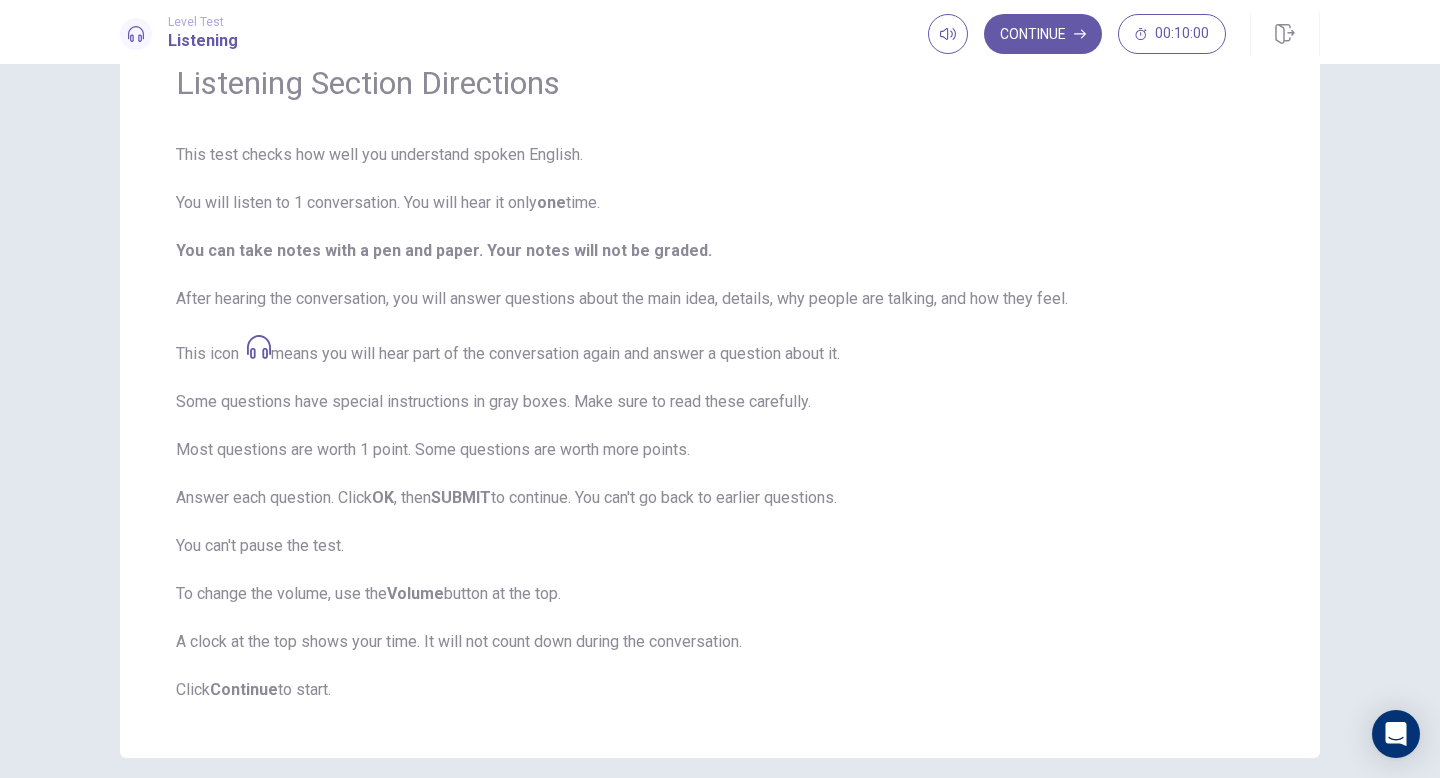 scroll, scrollTop: 100, scrollLeft: 0, axis: vertical 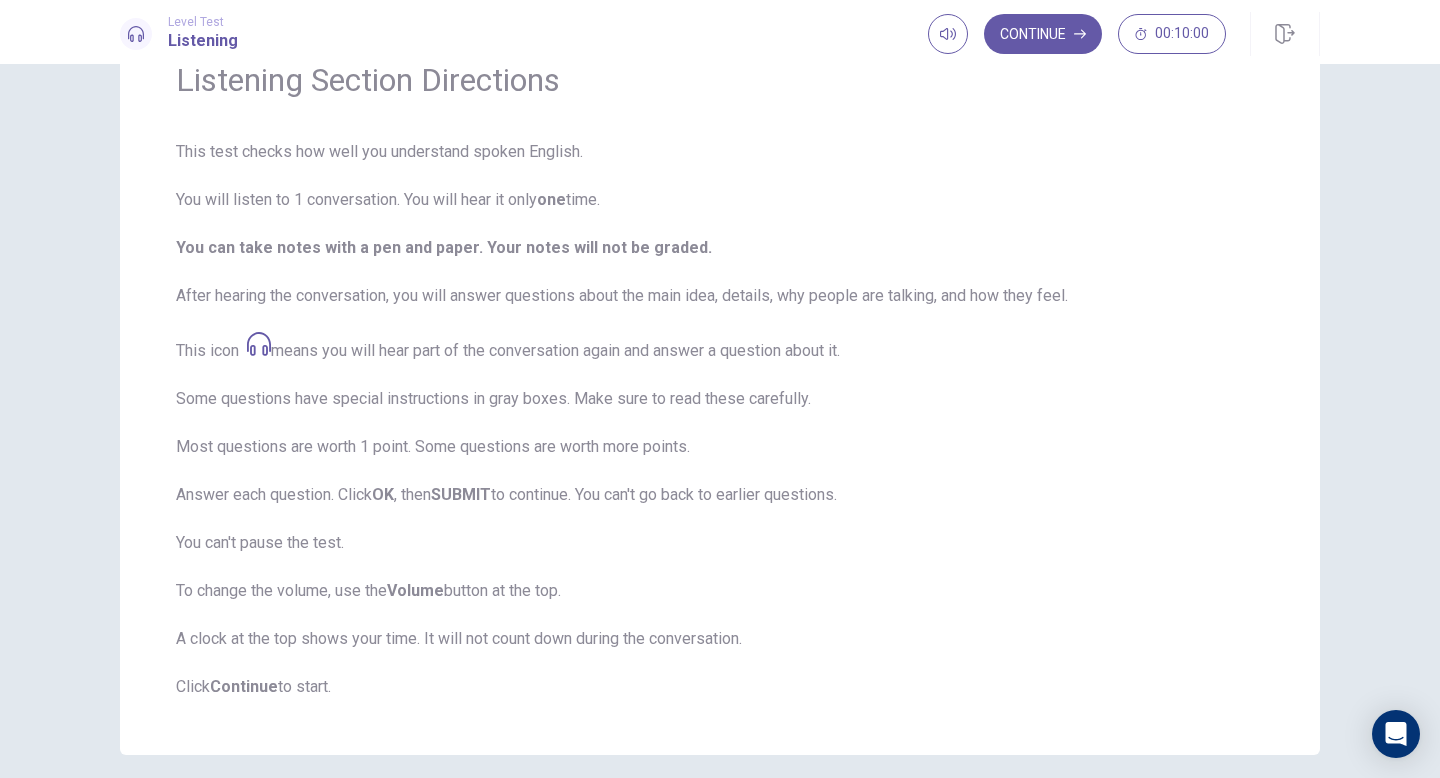 click on "This test checks how well you understand spoken English.
You will listen to 1 conversation. You will hear it only  one  time.
You can take notes with a pen and paper. Your notes will not be graded.
After hearing the conversation, you will answer questions about the main idea, details, why people are talking, and how they feel.
This icon    means you will hear part of the conversation again and answer a question about it.
Some questions have special instructions in gray boxes. Make sure to read these carefully.
Most questions are worth 1 point. Some questions are worth more points.
Answer each question. Click  OK , then  SUBMIT  to continue. You can't go back to earlier questions.
You can't pause the test.
To change the volume, use the  Volume  button at the top.
A clock at the top shows your time. It will not count down during the conversation.
Click  Continue  to start." at bounding box center (720, 419) 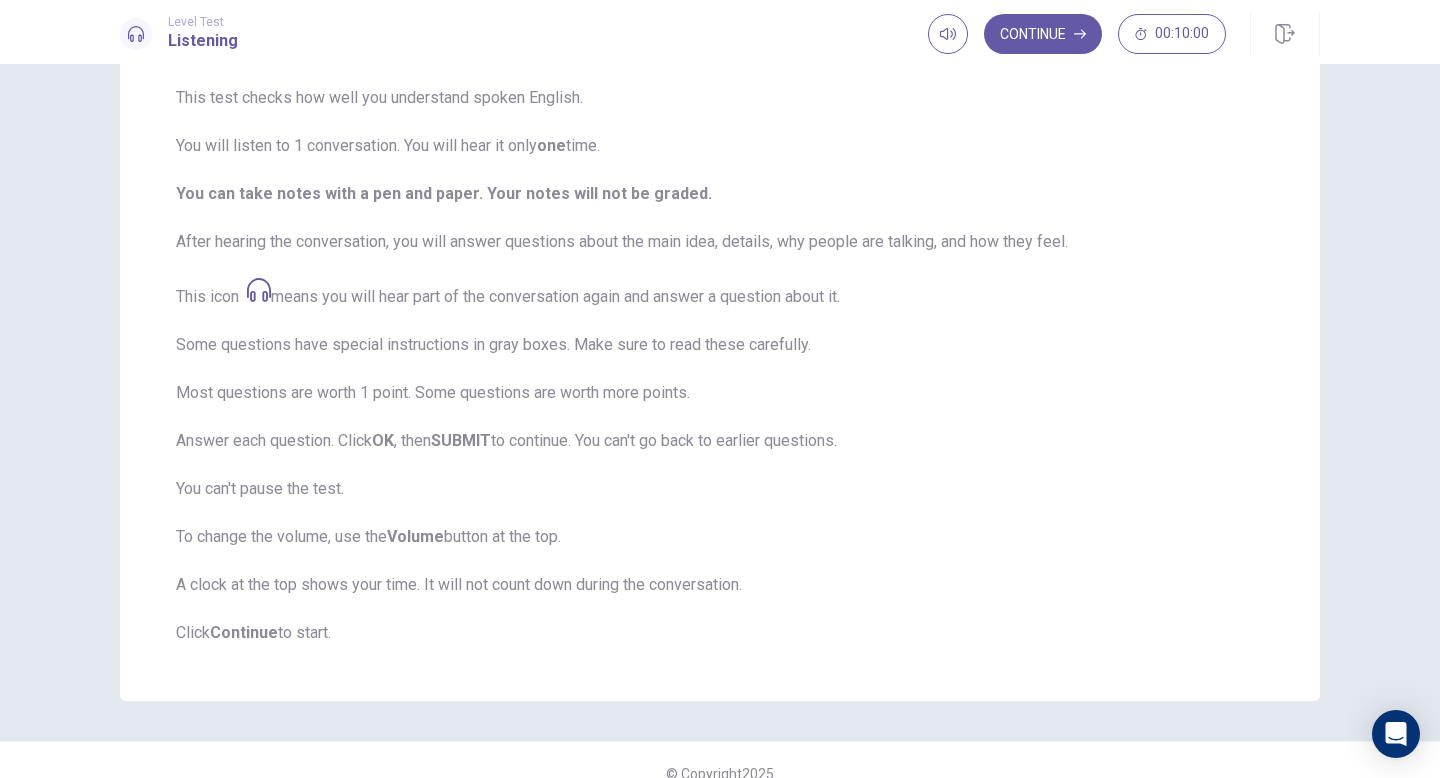 scroll, scrollTop: 150, scrollLeft: 0, axis: vertical 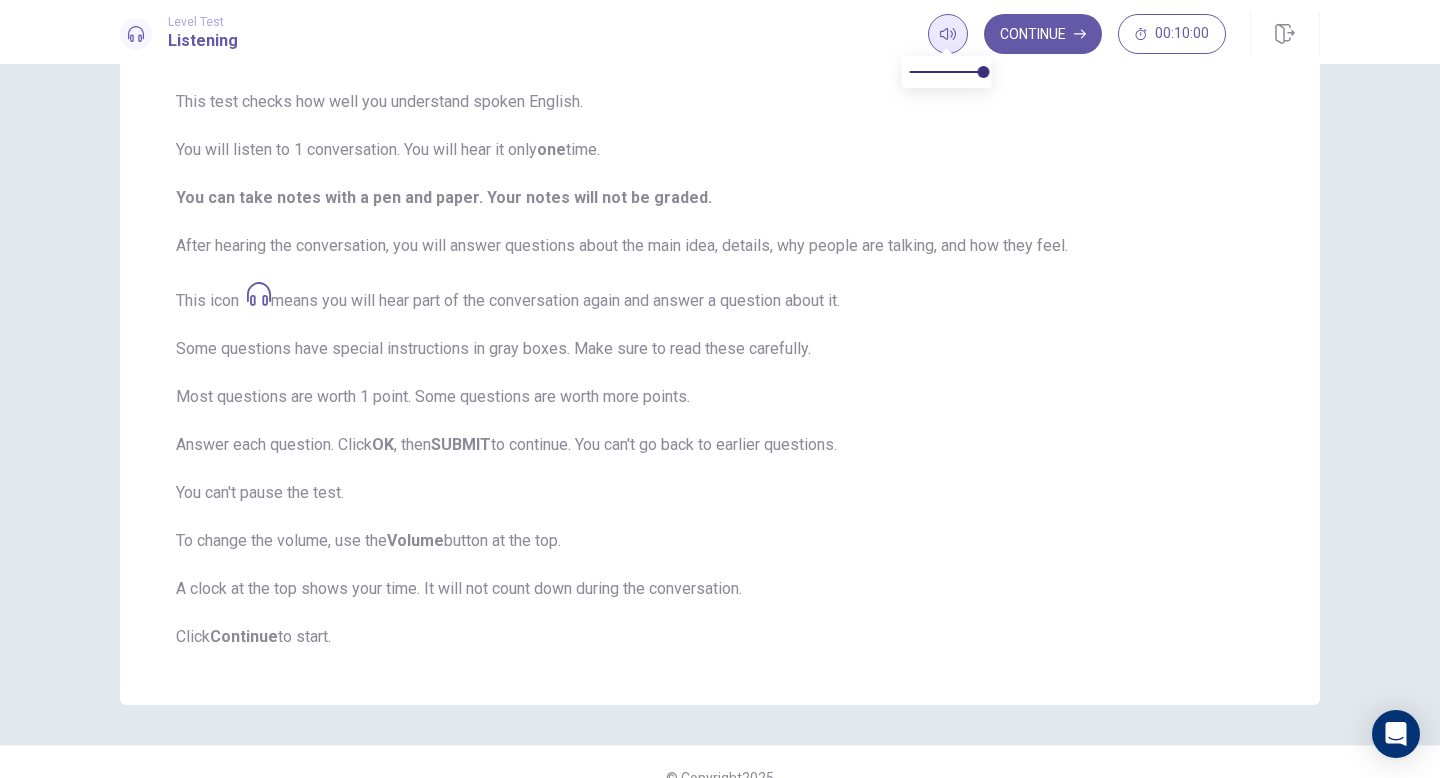 click at bounding box center (948, 34) 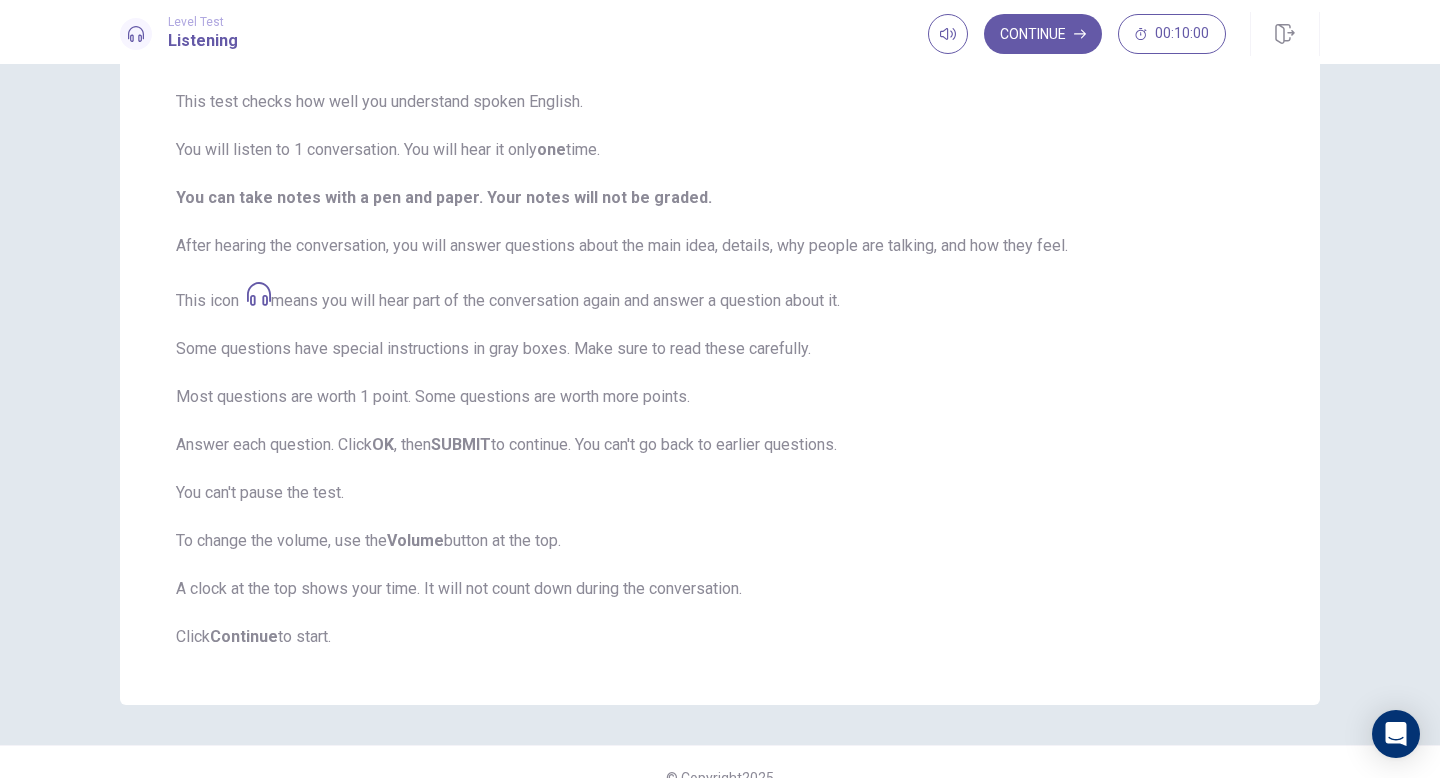 click on "This test checks how well you understand spoken English.
You will listen to 1 conversation. You will hear it only  one  time.
You can take notes with a pen and paper. Your notes will not be graded.
After hearing the conversation, you will answer questions about the main idea, details, why people are talking, and how they feel.
This icon    means you will hear part of the conversation again and answer a question about it.
Some questions have special instructions in gray boxes. Make sure to read these carefully.
Most questions are worth 1 point. Some questions are worth more points.
Answer each question. Click  OK , then  SUBMIT  to continue. You can't go back to earlier questions.
You can't pause the test.
To change the volume, use the  Volume  button at the top.
A clock at the top shows your time. It will not count down during the conversation.
Click  Continue  to start." at bounding box center (720, 369) 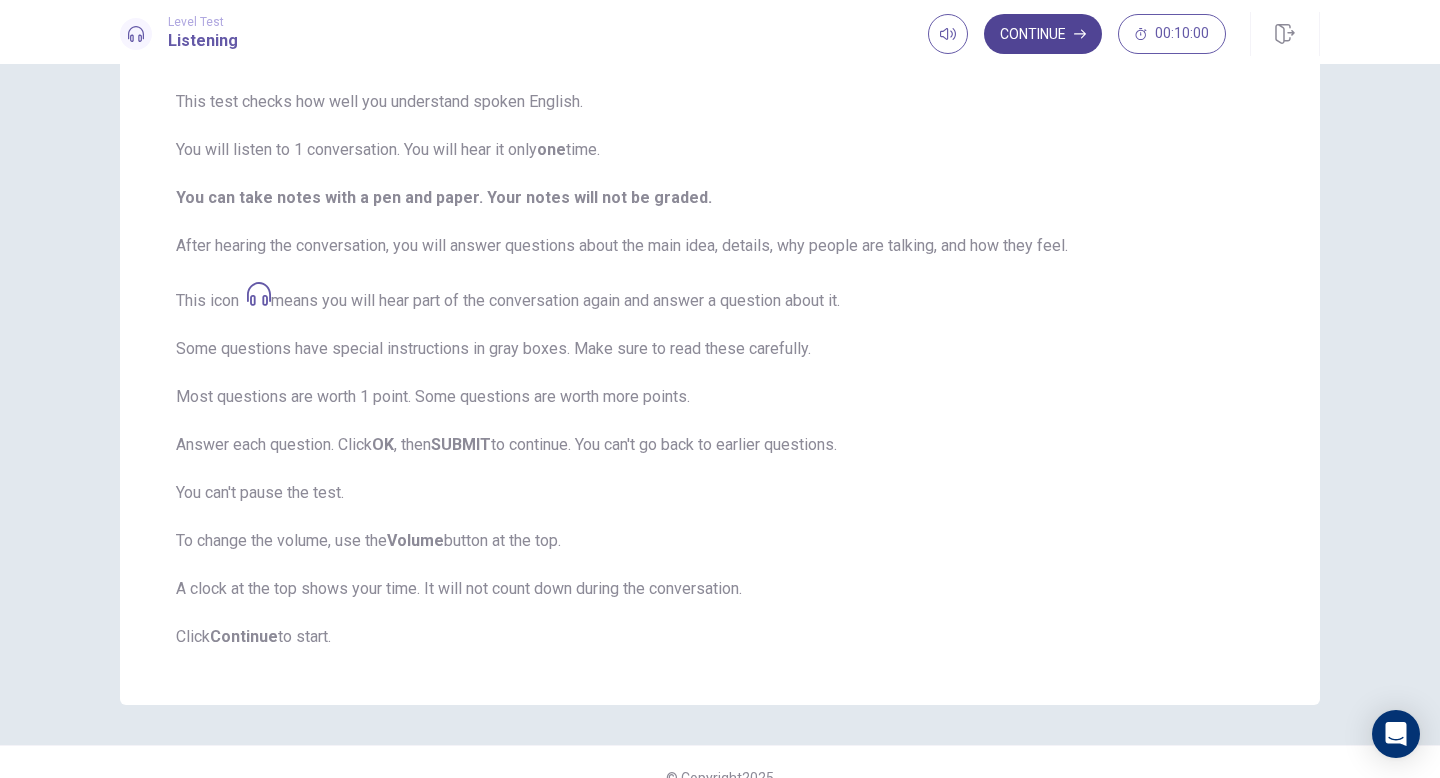 click on "Continue" at bounding box center [1043, 34] 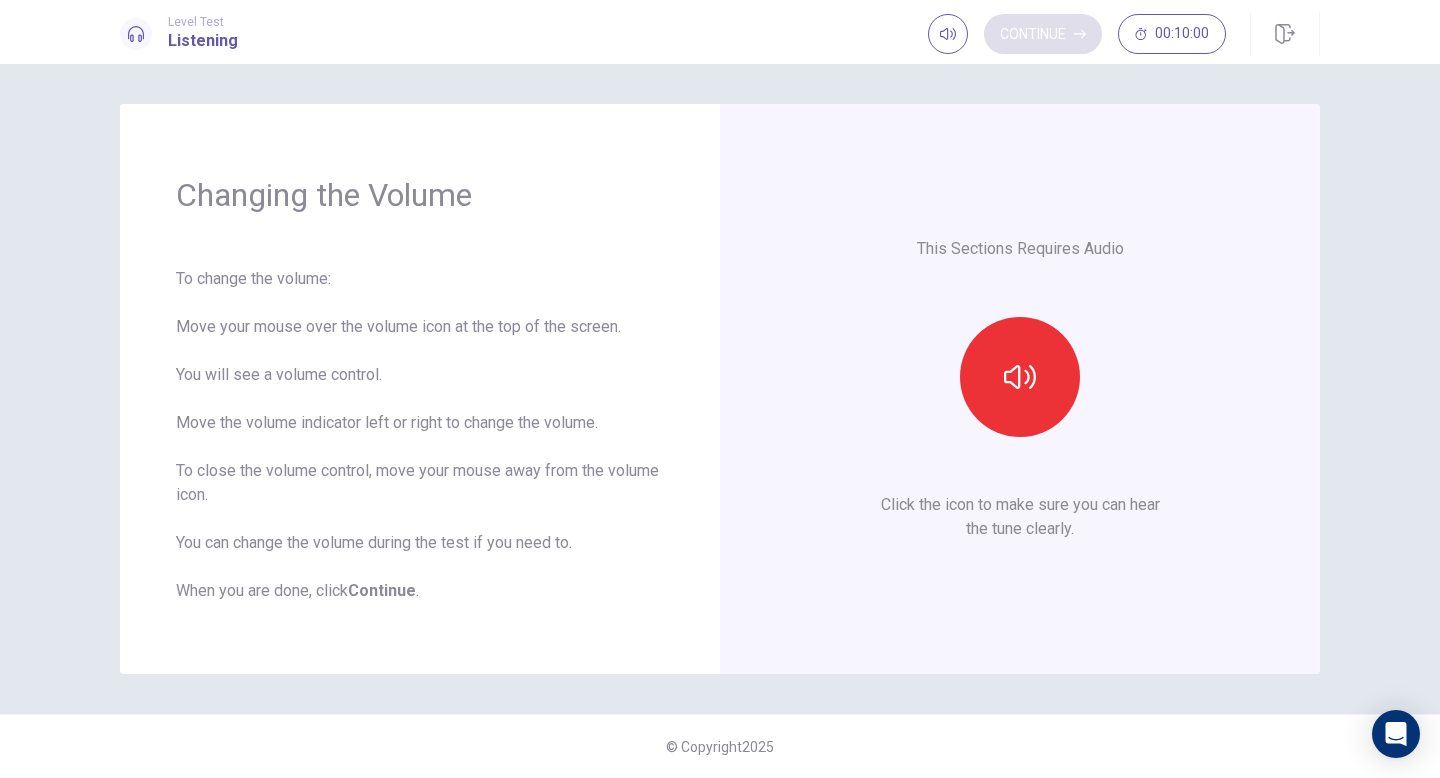 scroll, scrollTop: 0, scrollLeft: 0, axis: both 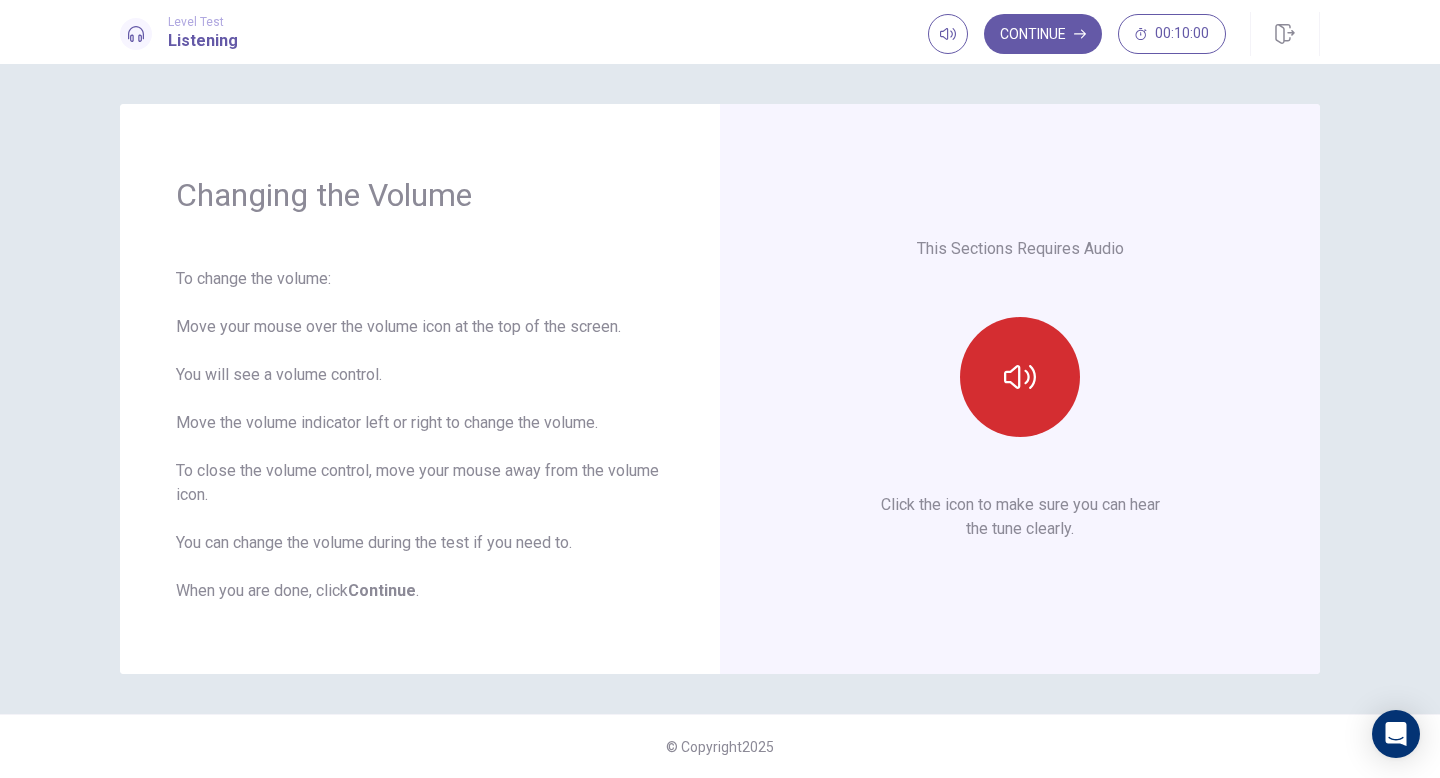 click at bounding box center [1020, 377] 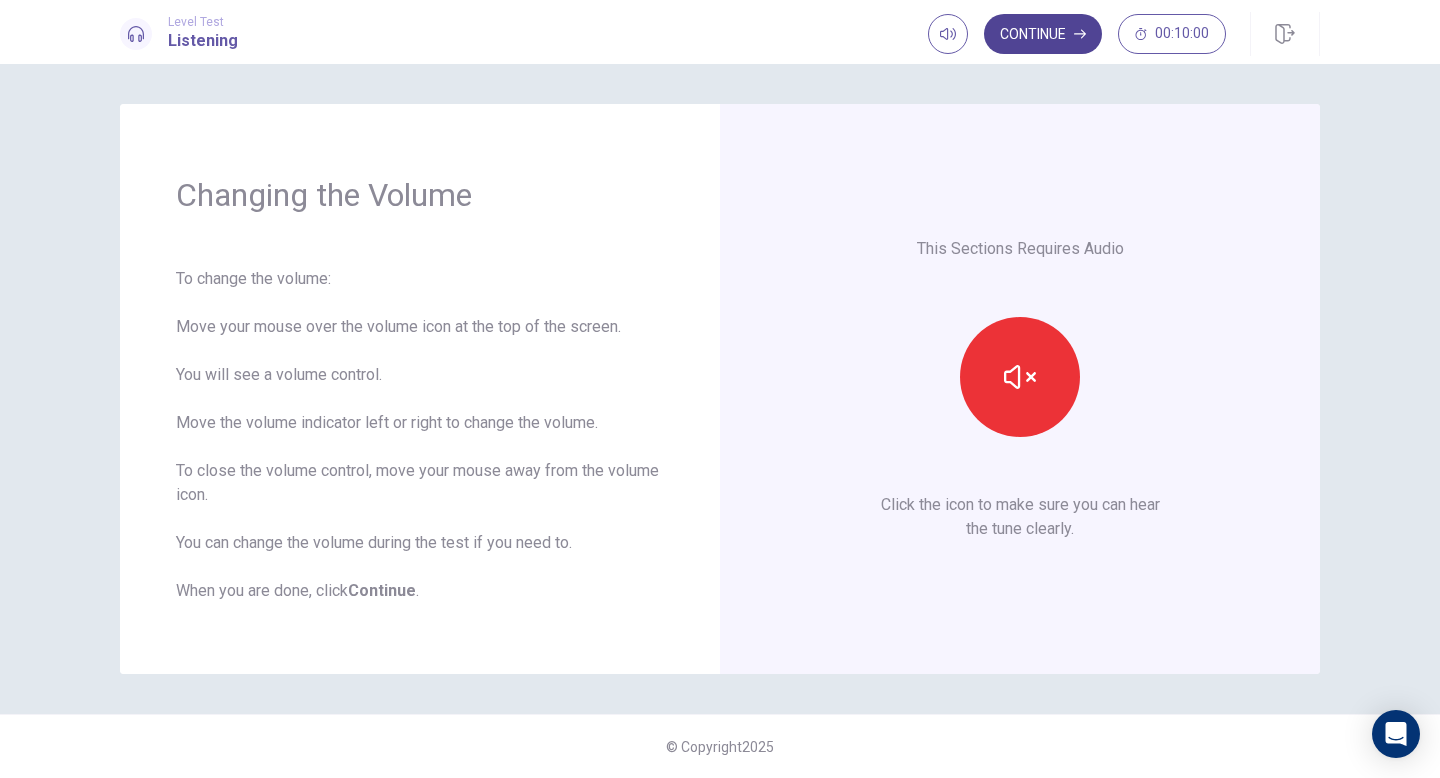 click on "Continue" at bounding box center [1043, 34] 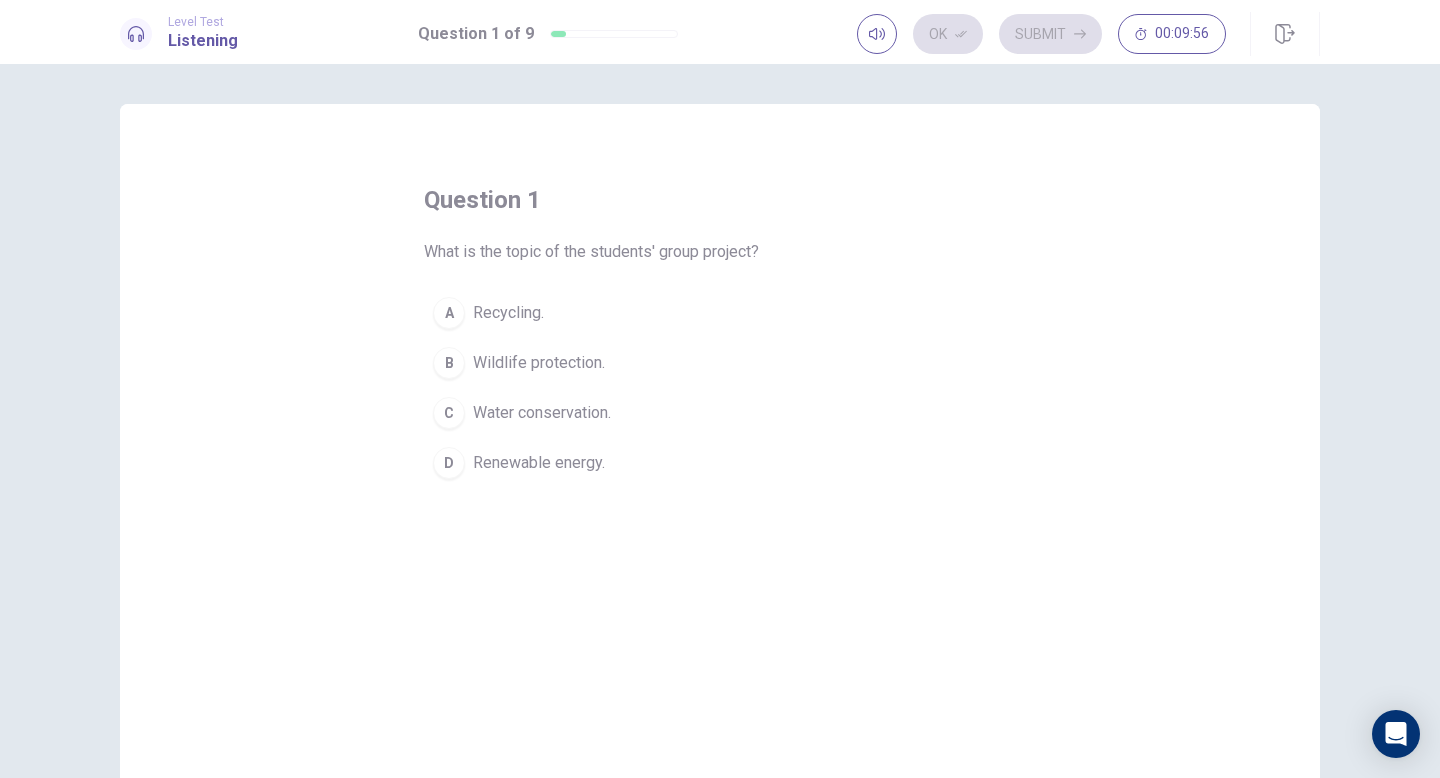 click on "Renewable energy." at bounding box center [508, 313] 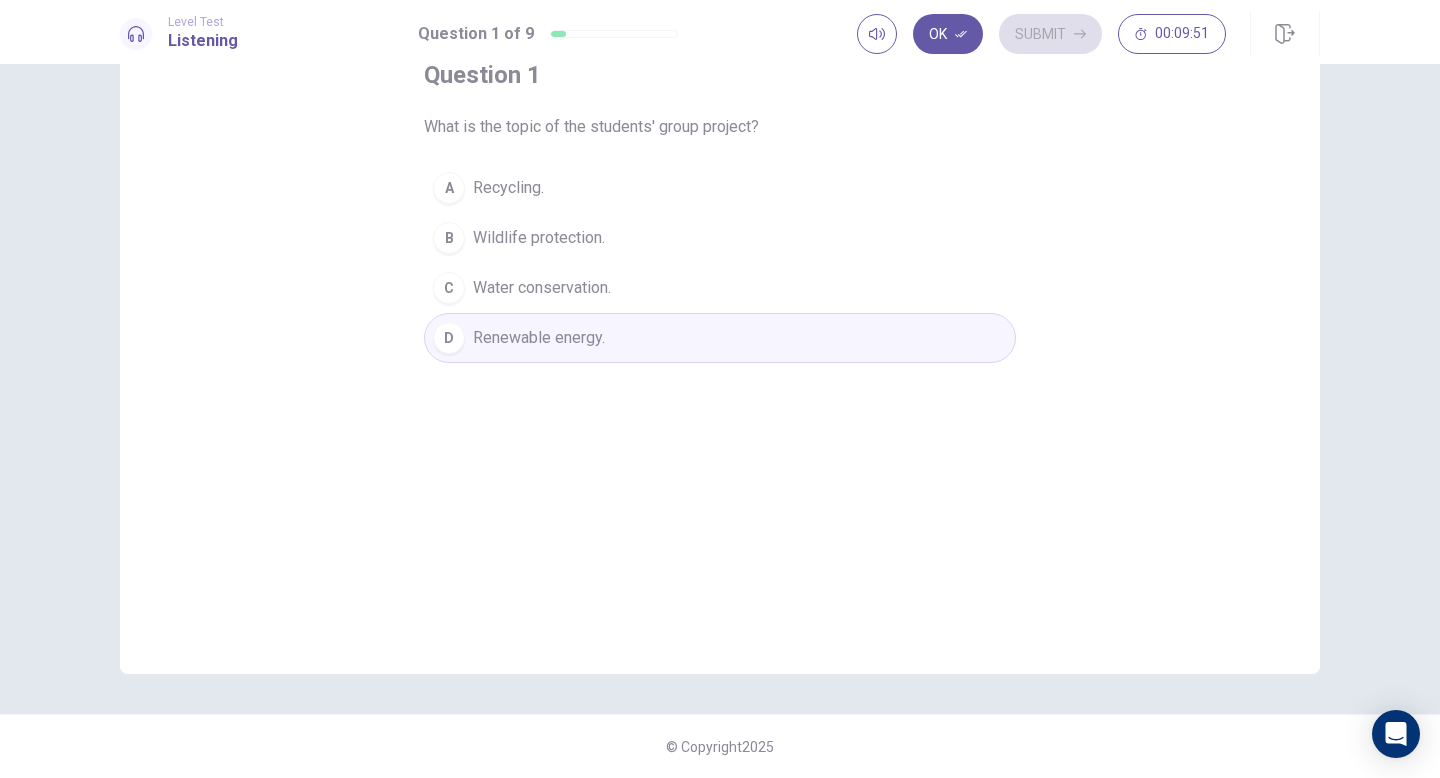 scroll, scrollTop: 0, scrollLeft: 0, axis: both 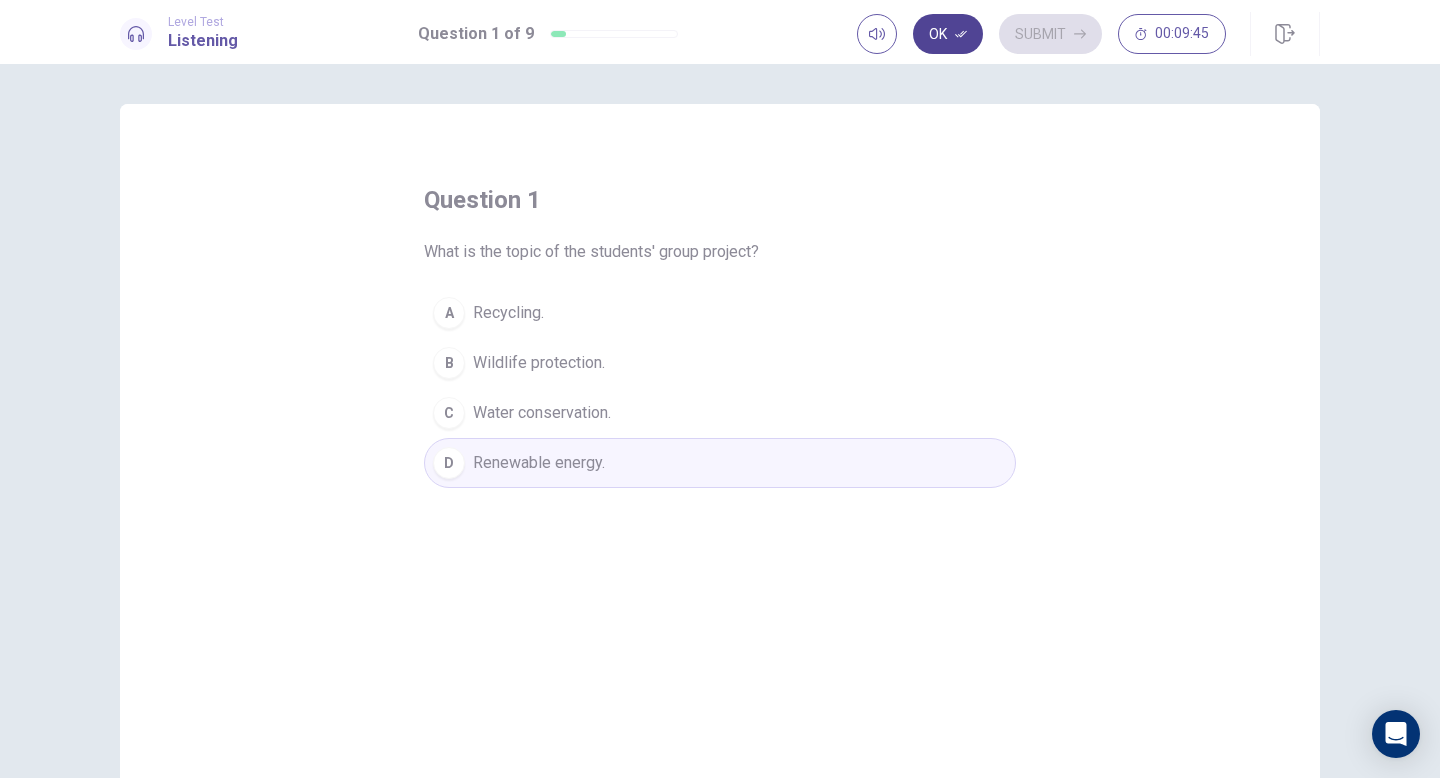 click at bounding box center [961, 34] 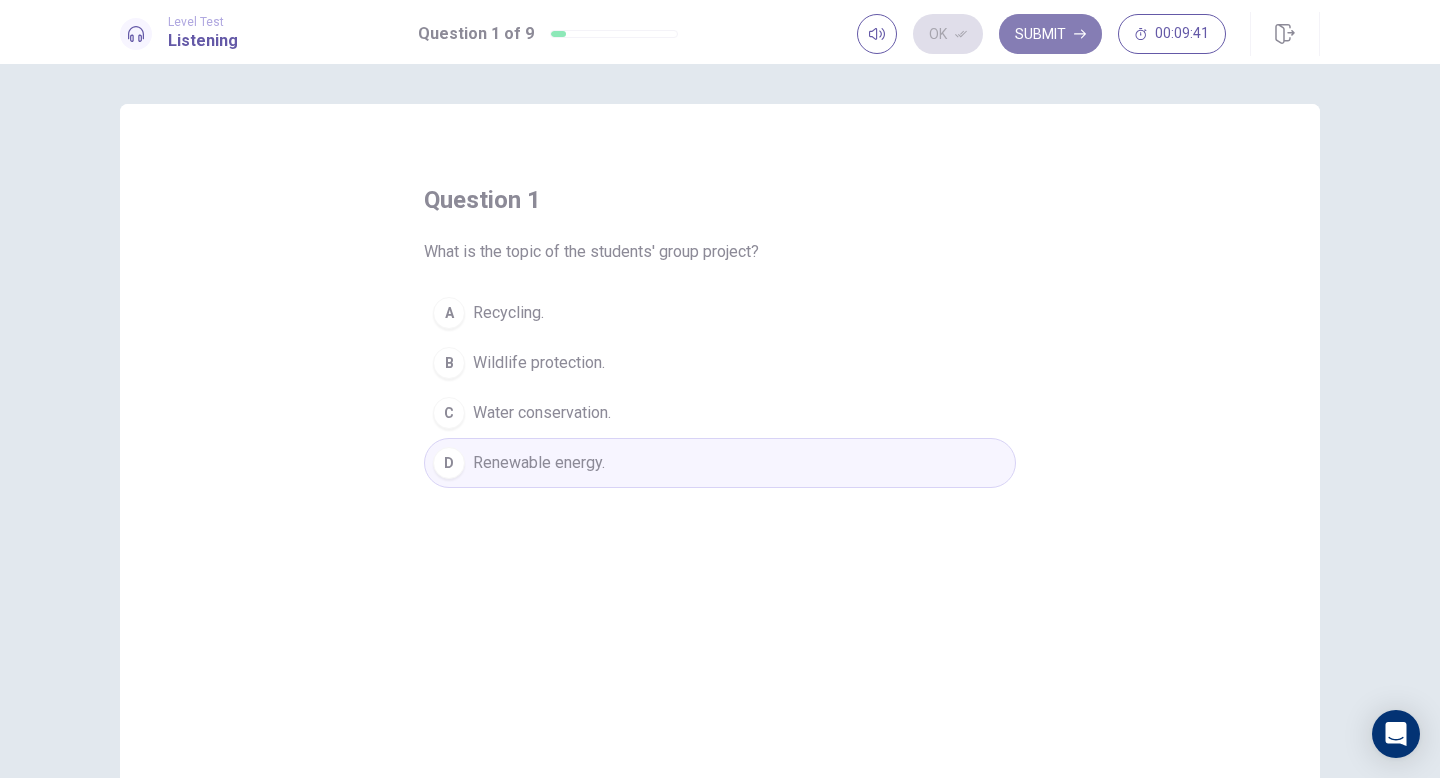 click on "Submit" at bounding box center (1050, 34) 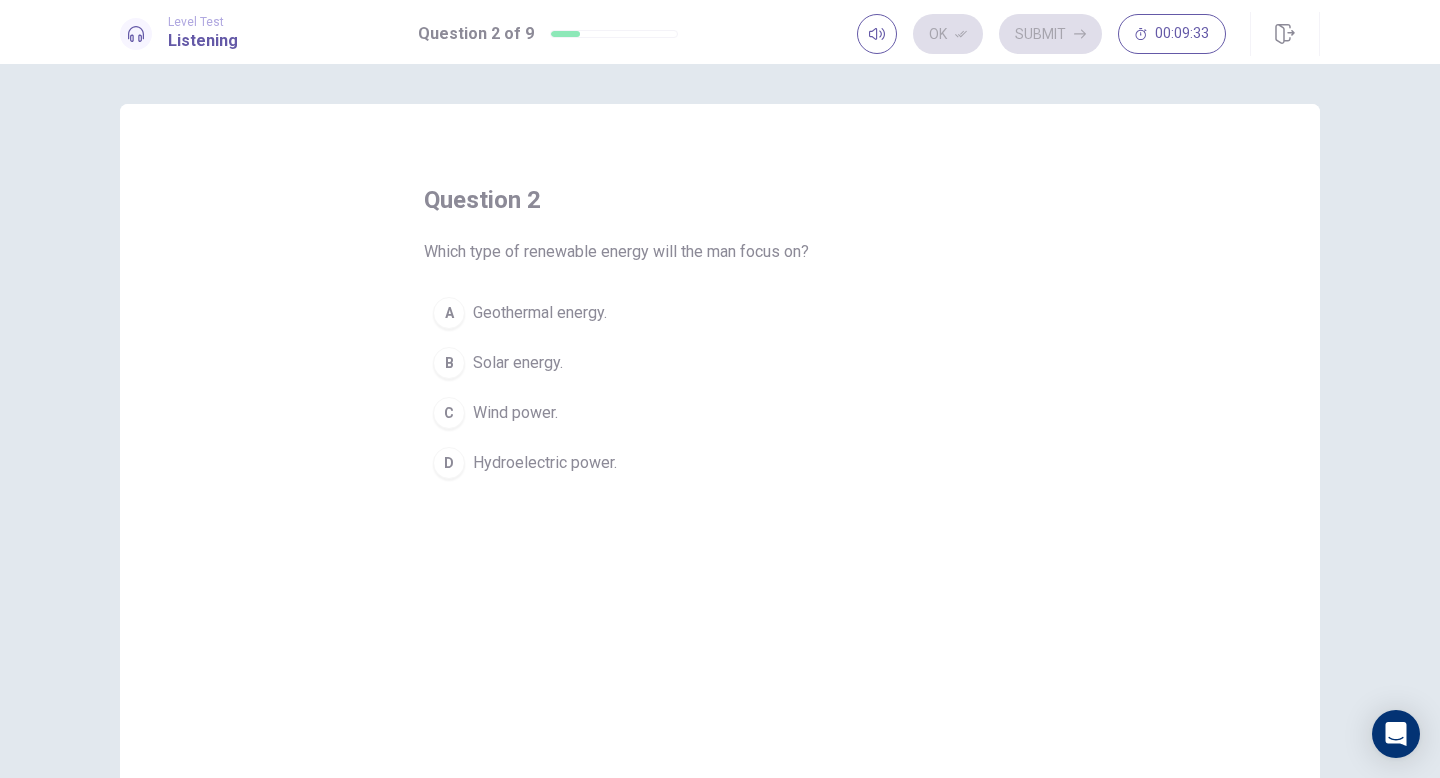click on "Wind power." at bounding box center (540, 313) 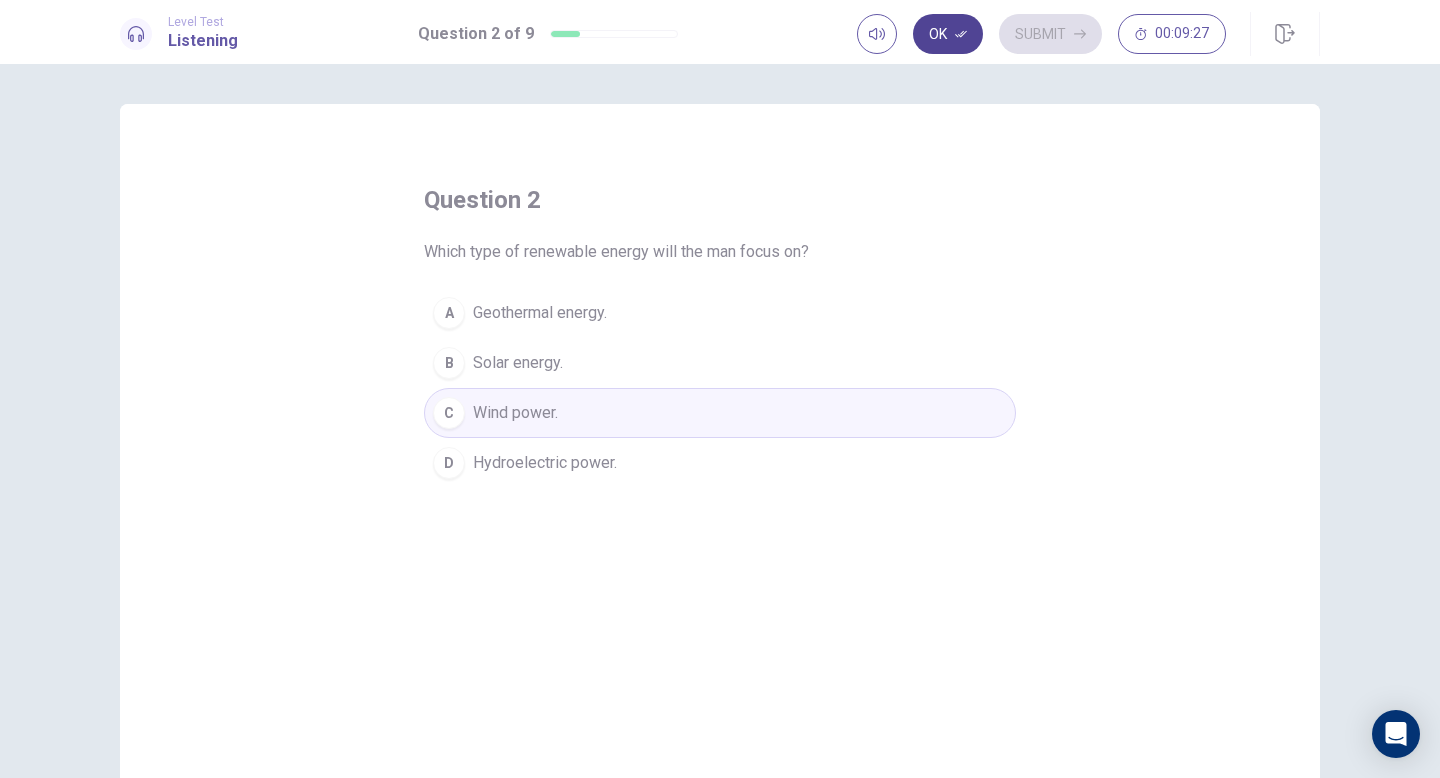 click at bounding box center [961, 34] 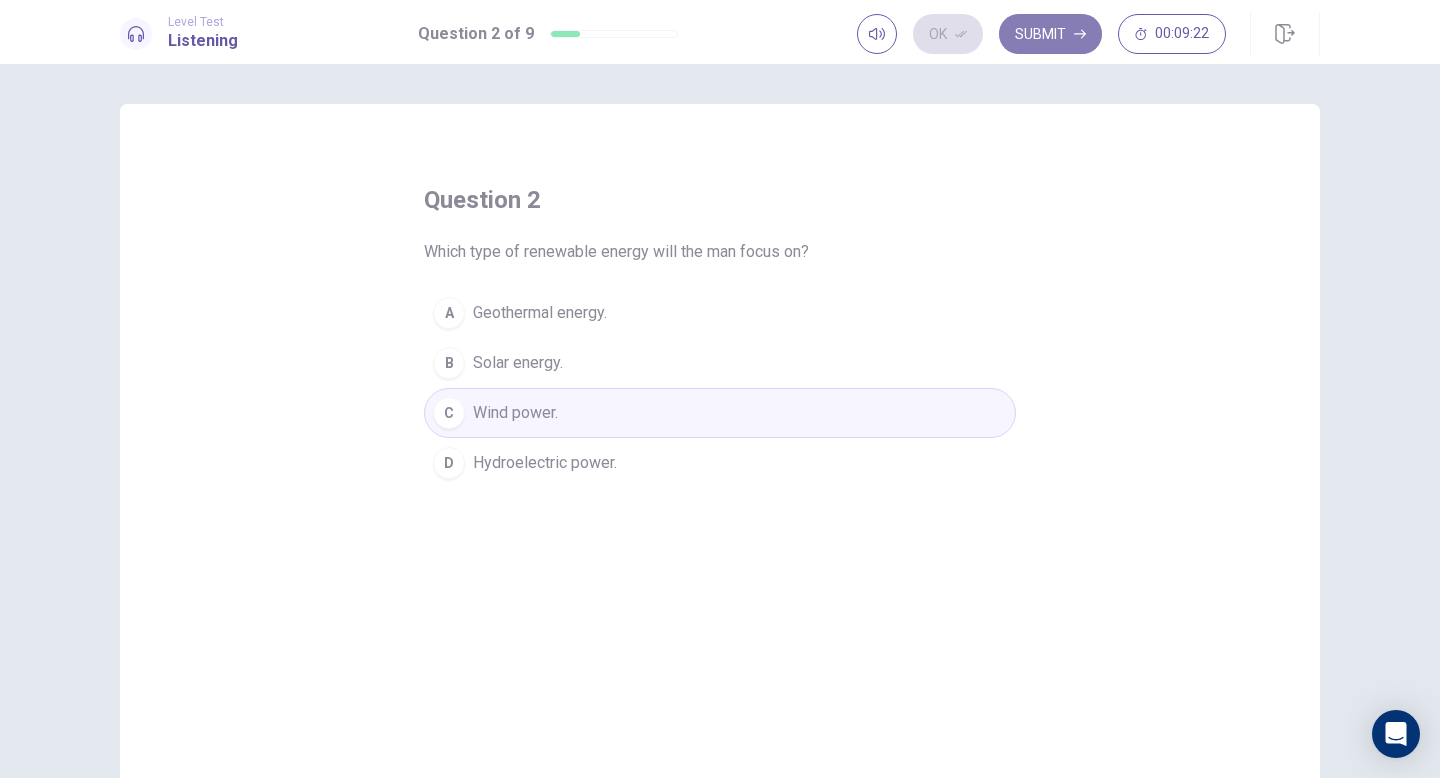 click on "Submit" at bounding box center [1050, 34] 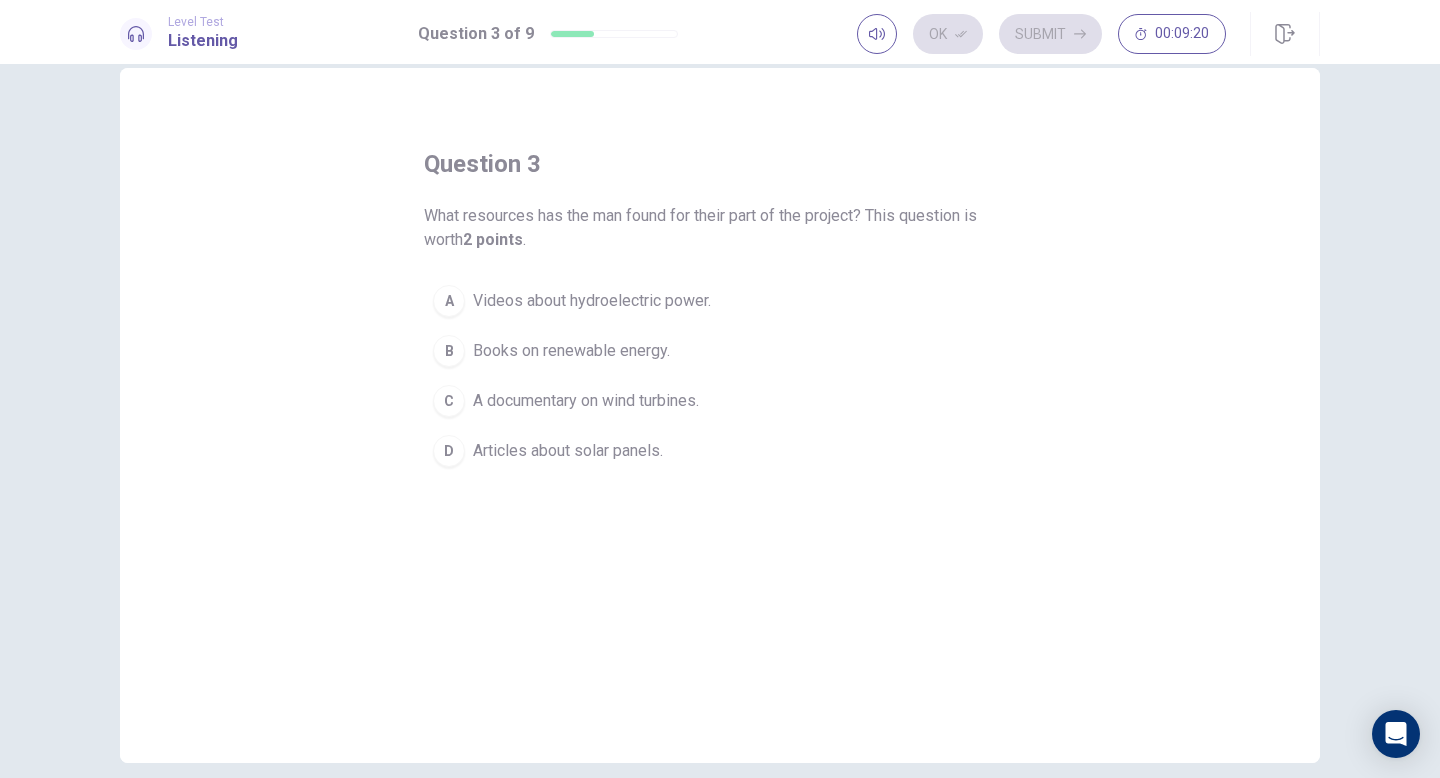 scroll, scrollTop: 43, scrollLeft: 0, axis: vertical 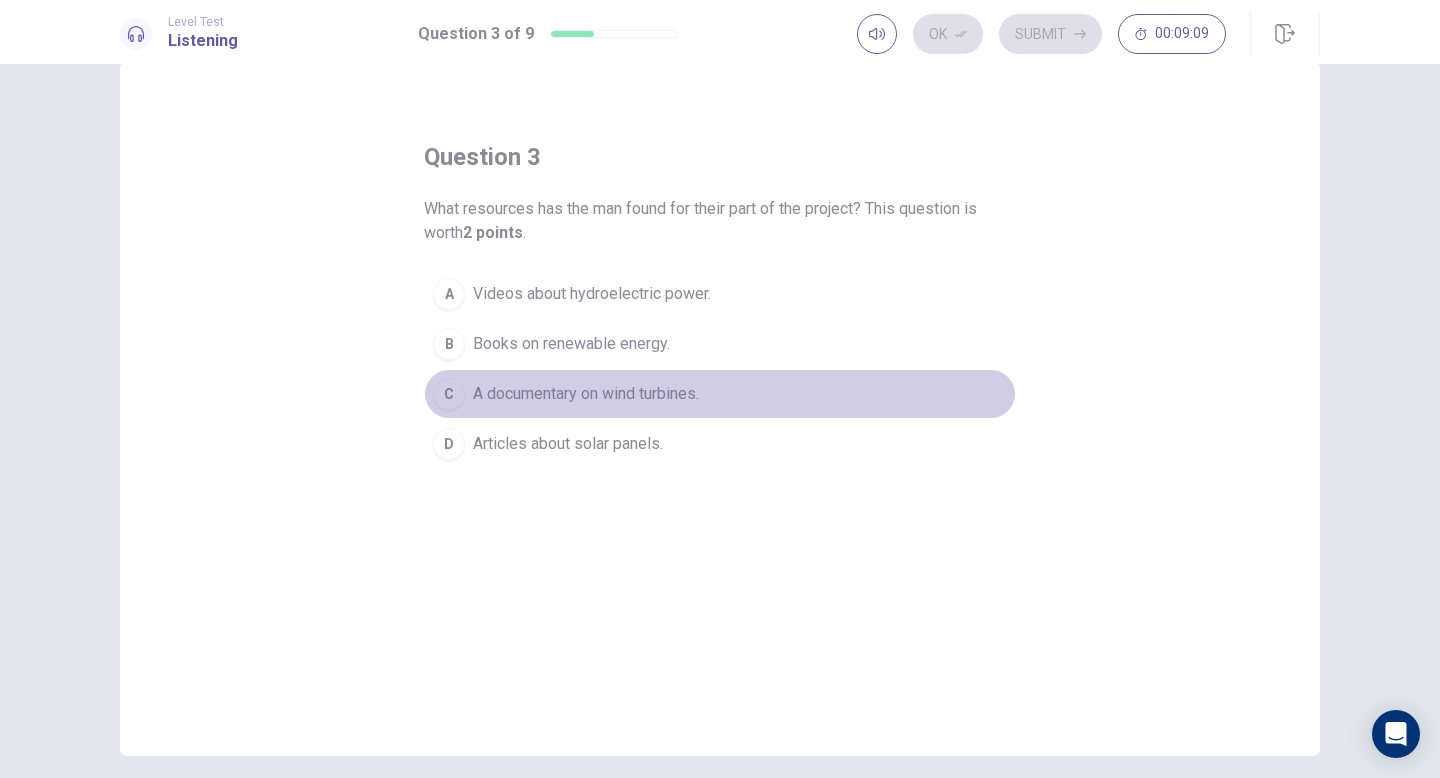 click on "A documentary on wind turbines." at bounding box center [592, 294] 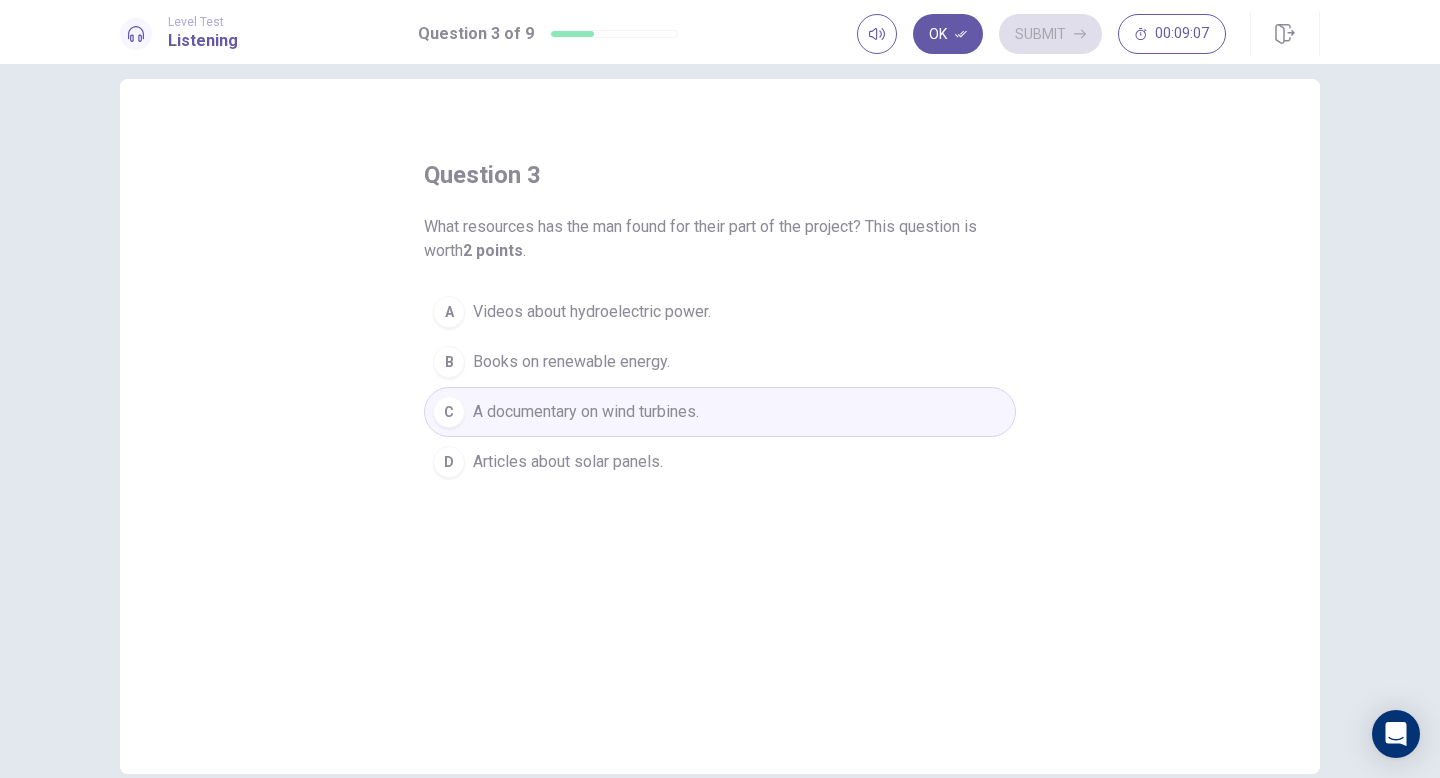 scroll, scrollTop: 13, scrollLeft: 0, axis: vertical 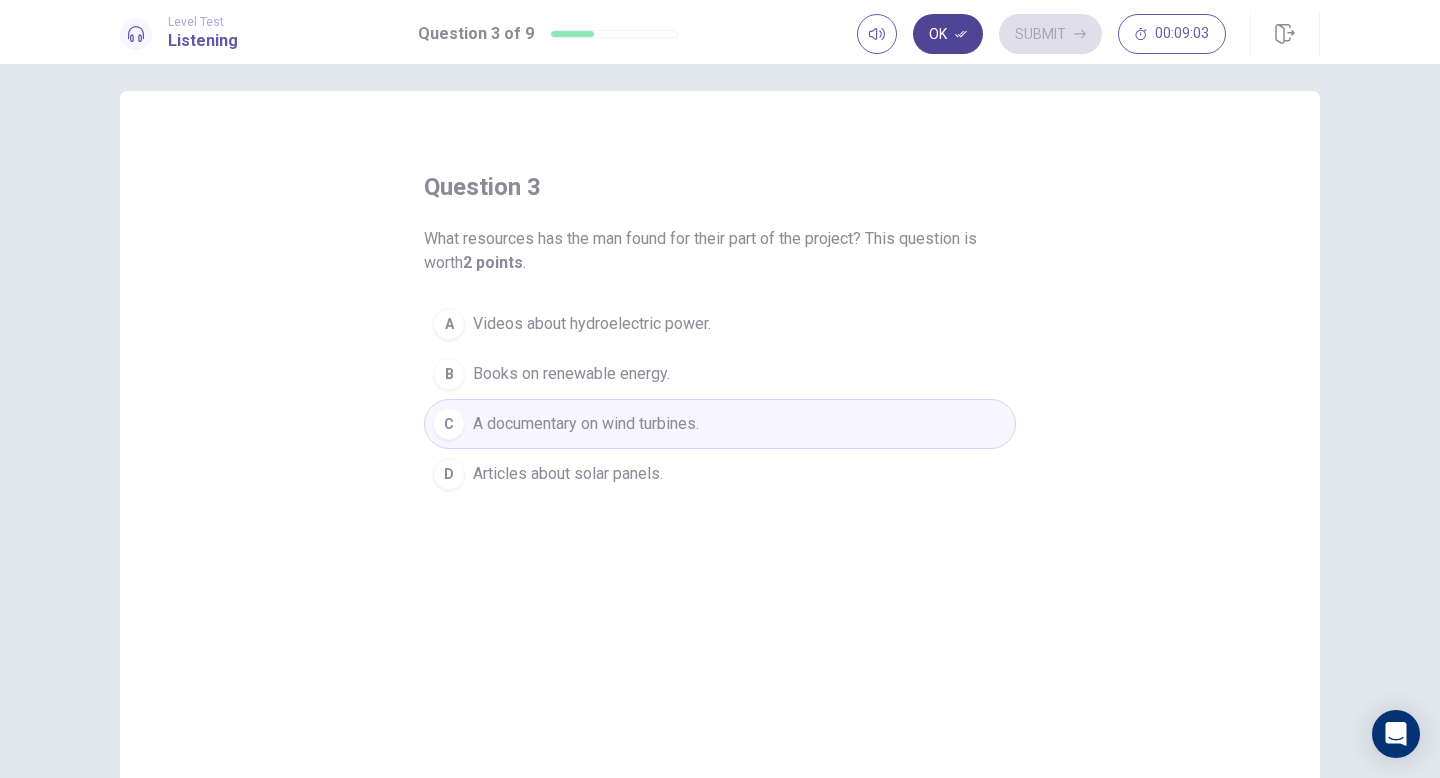 click at bounding box center [961, 34] 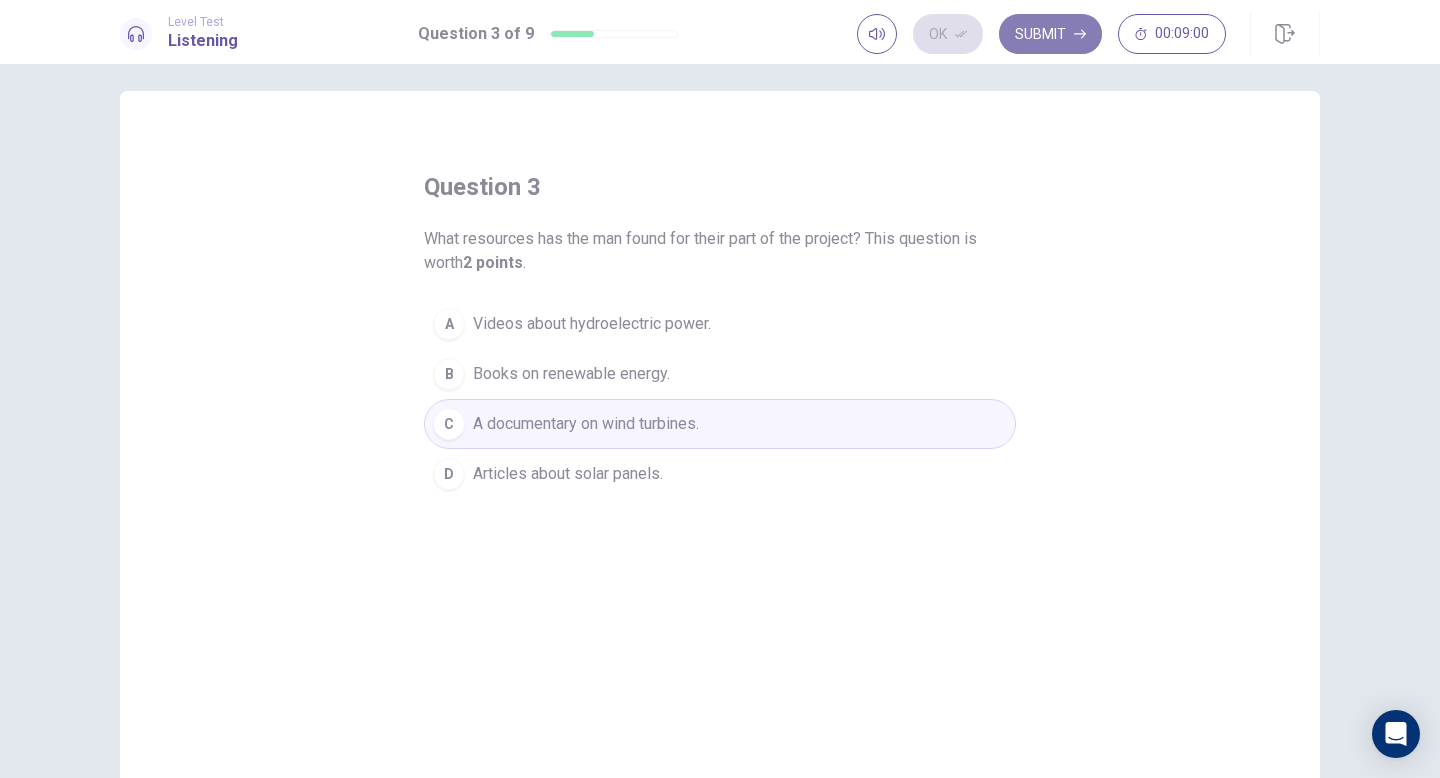 click on "Submit" at bounding box center (1050, 34) 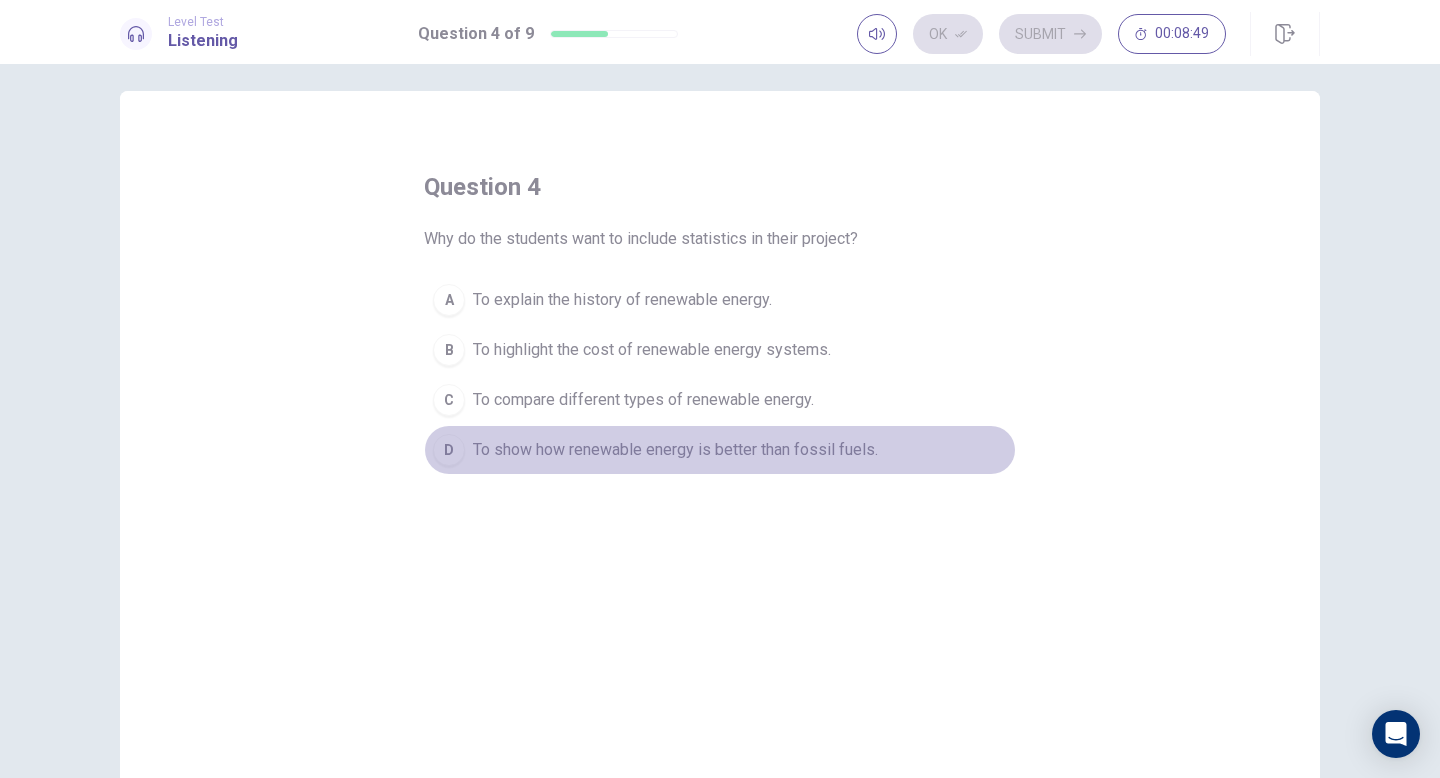 click on "To show how renewable energy is better than fossil fuels." at bounding box center (622, 300) 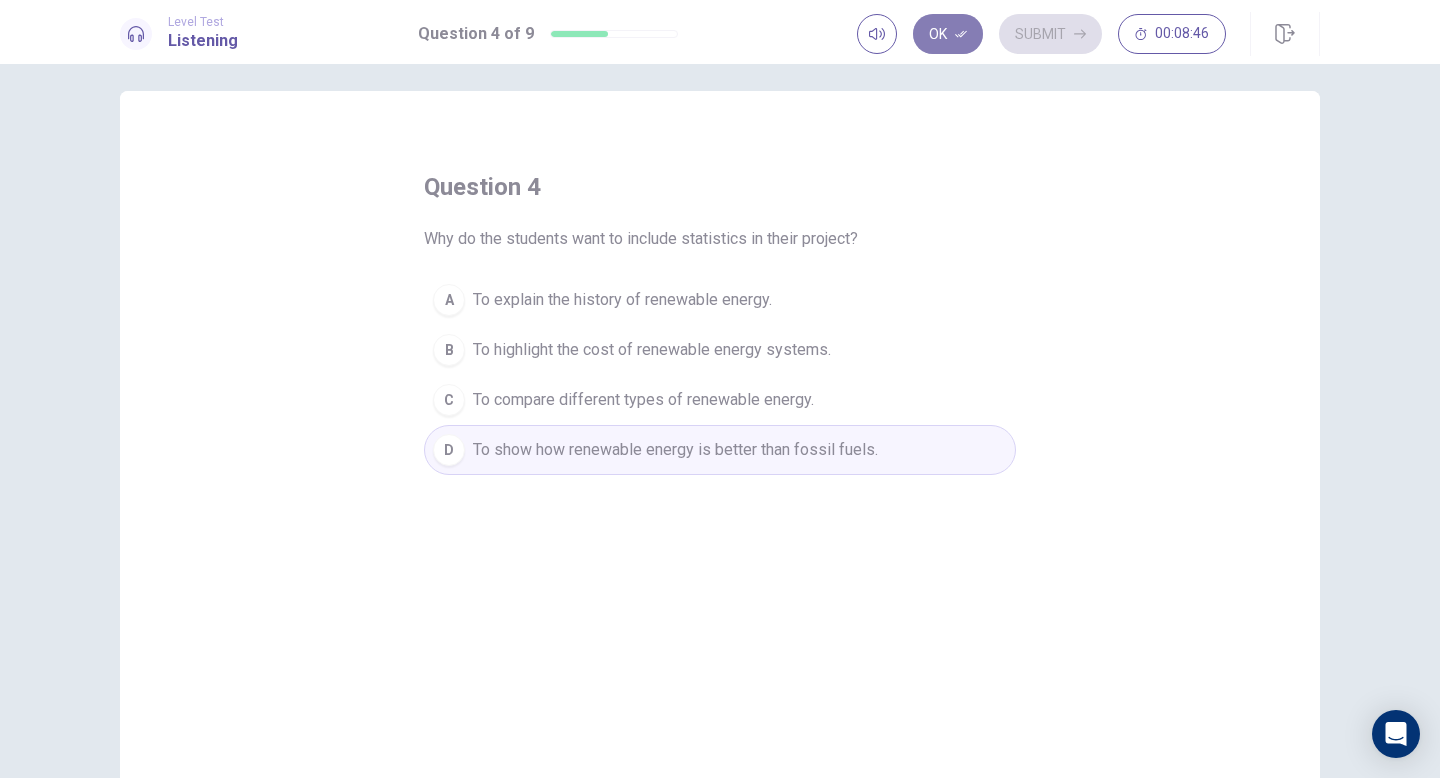 click on "Ok" at bounding box center (948, 34) 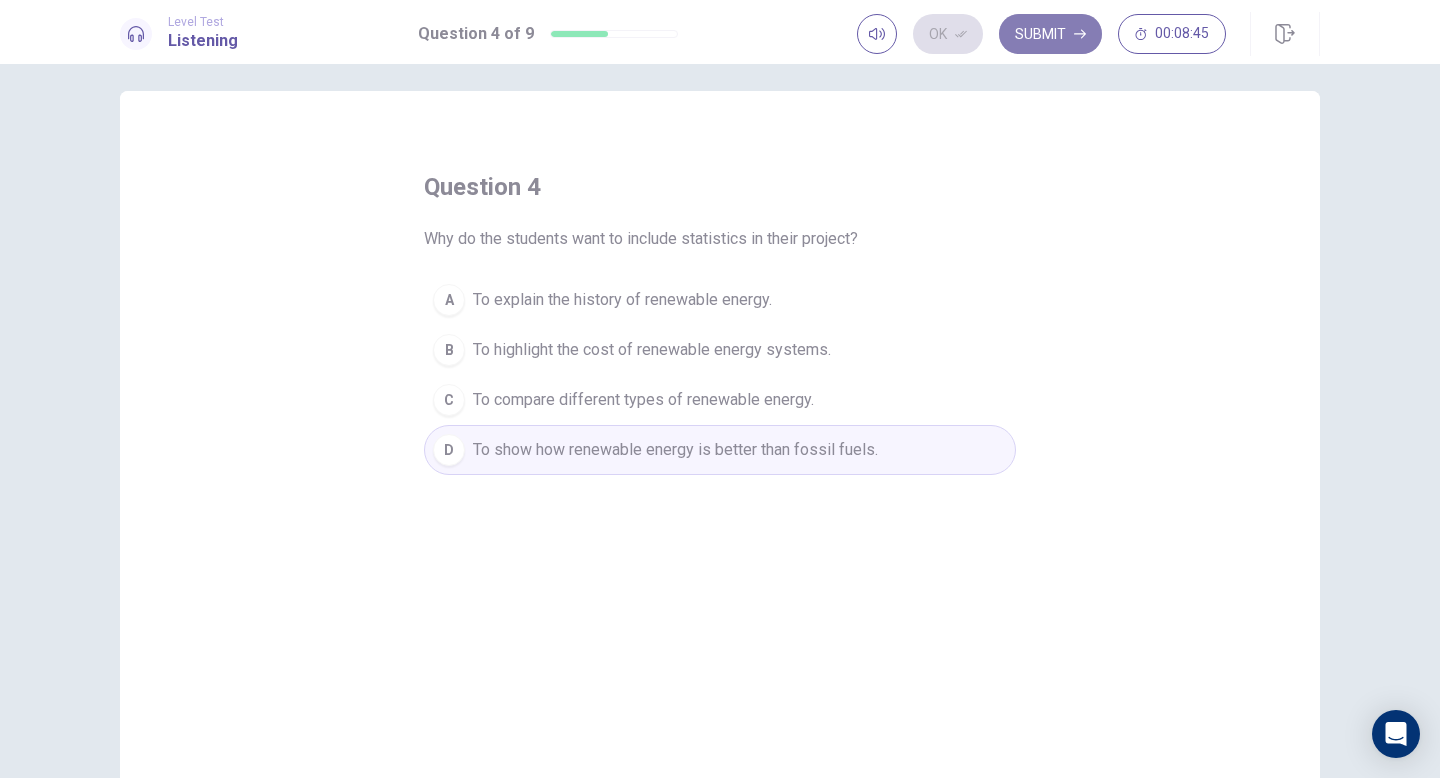 click on "Submit" at bounding box center (1050, 34) 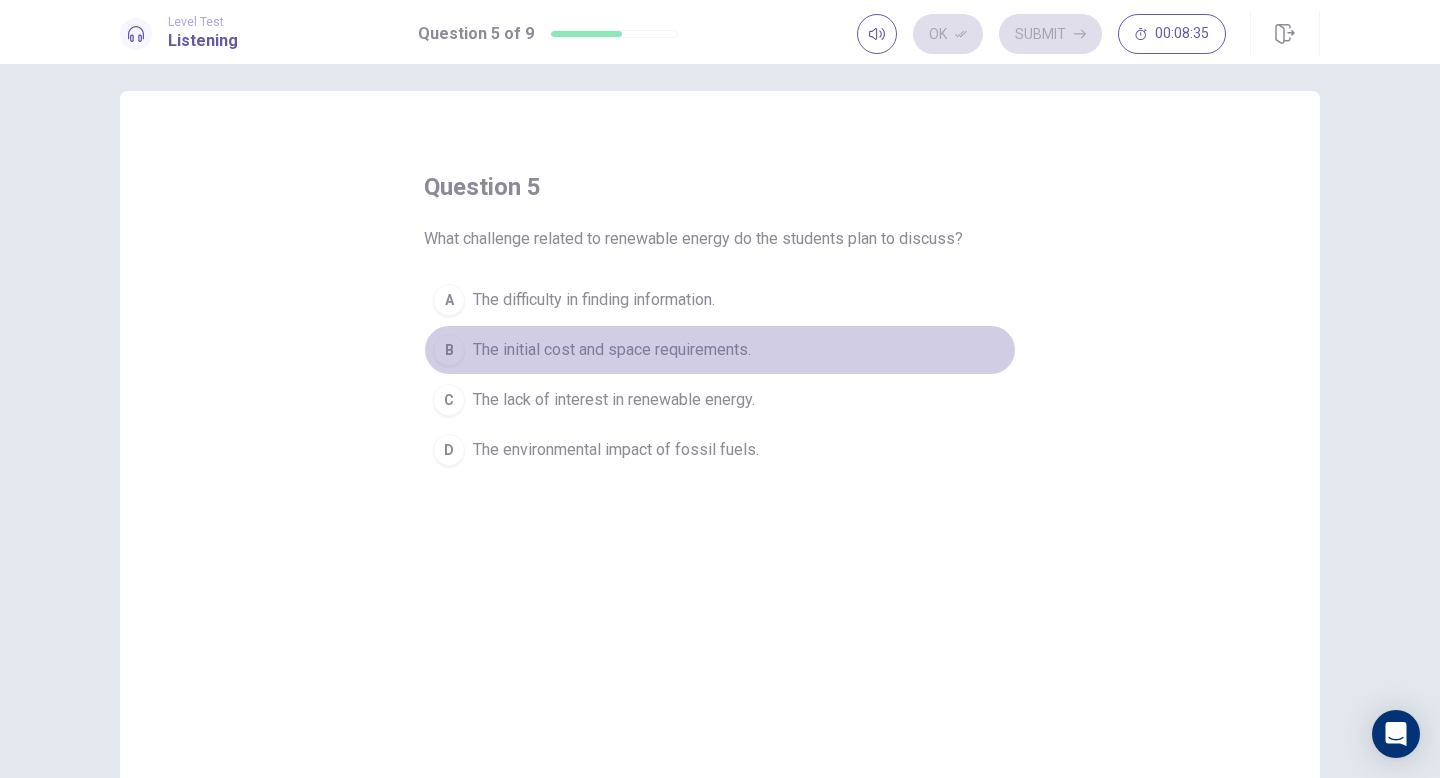 click on "The initial cost and space requirements." at bounding box center [594, 300] 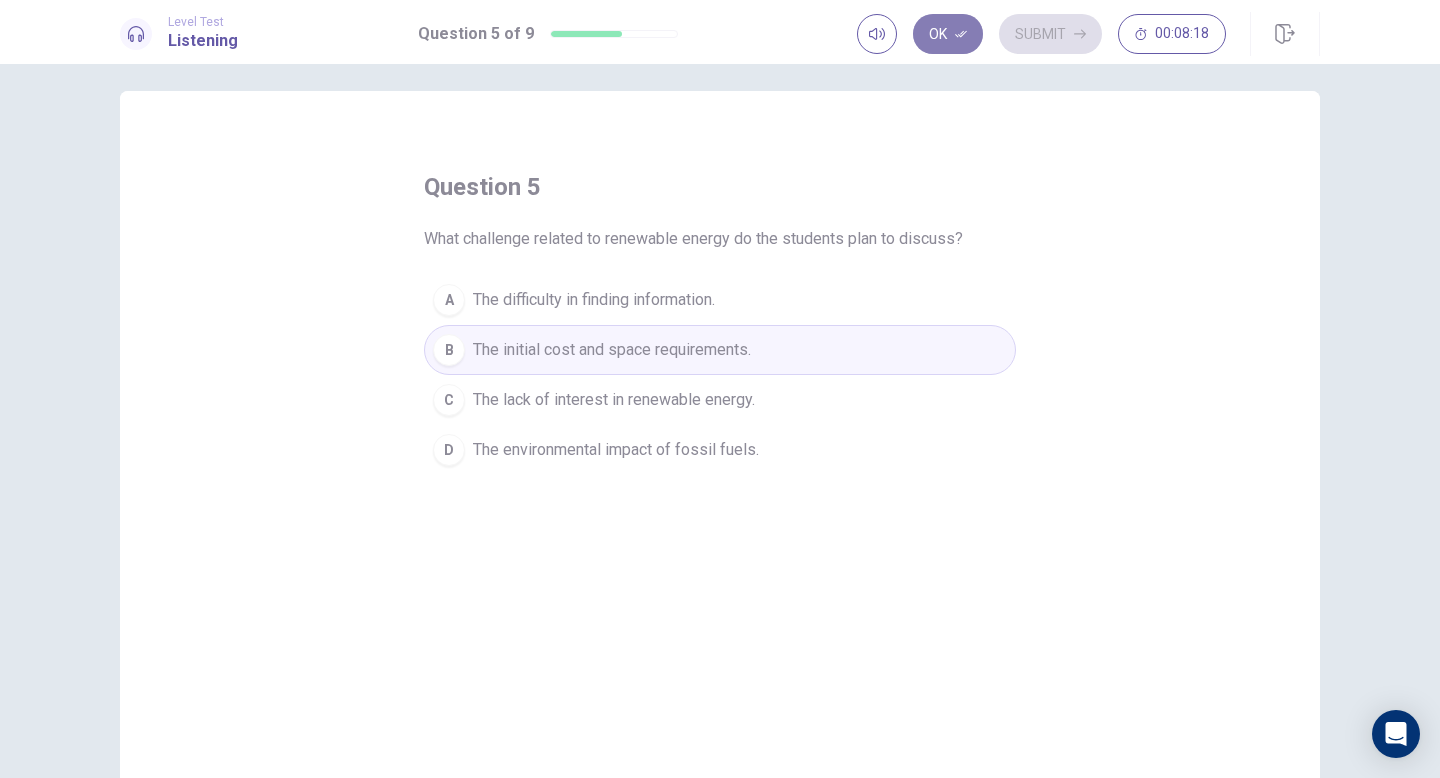 click on "Ok" at bounding box center (948, 34) 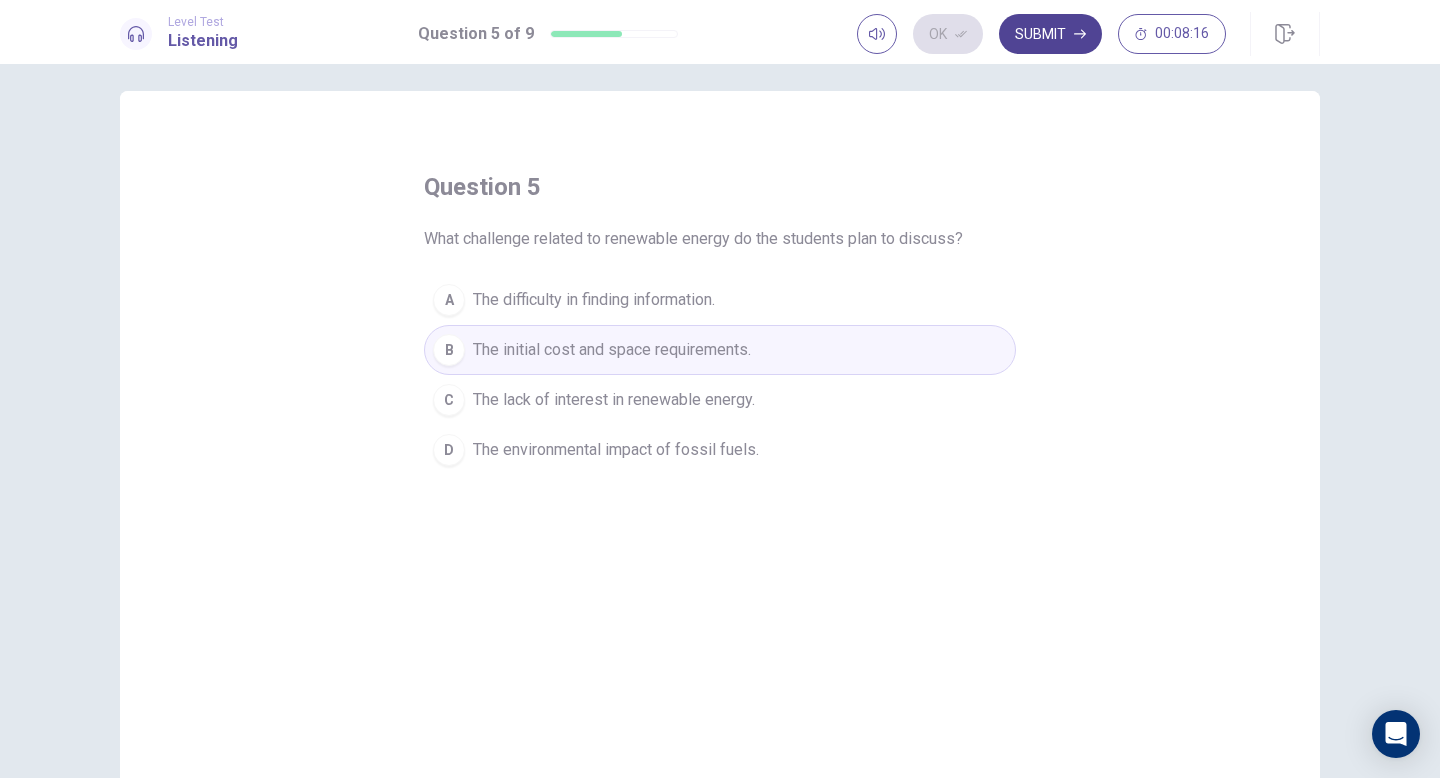 click on "Submit" at bounding box center [1050, 34] 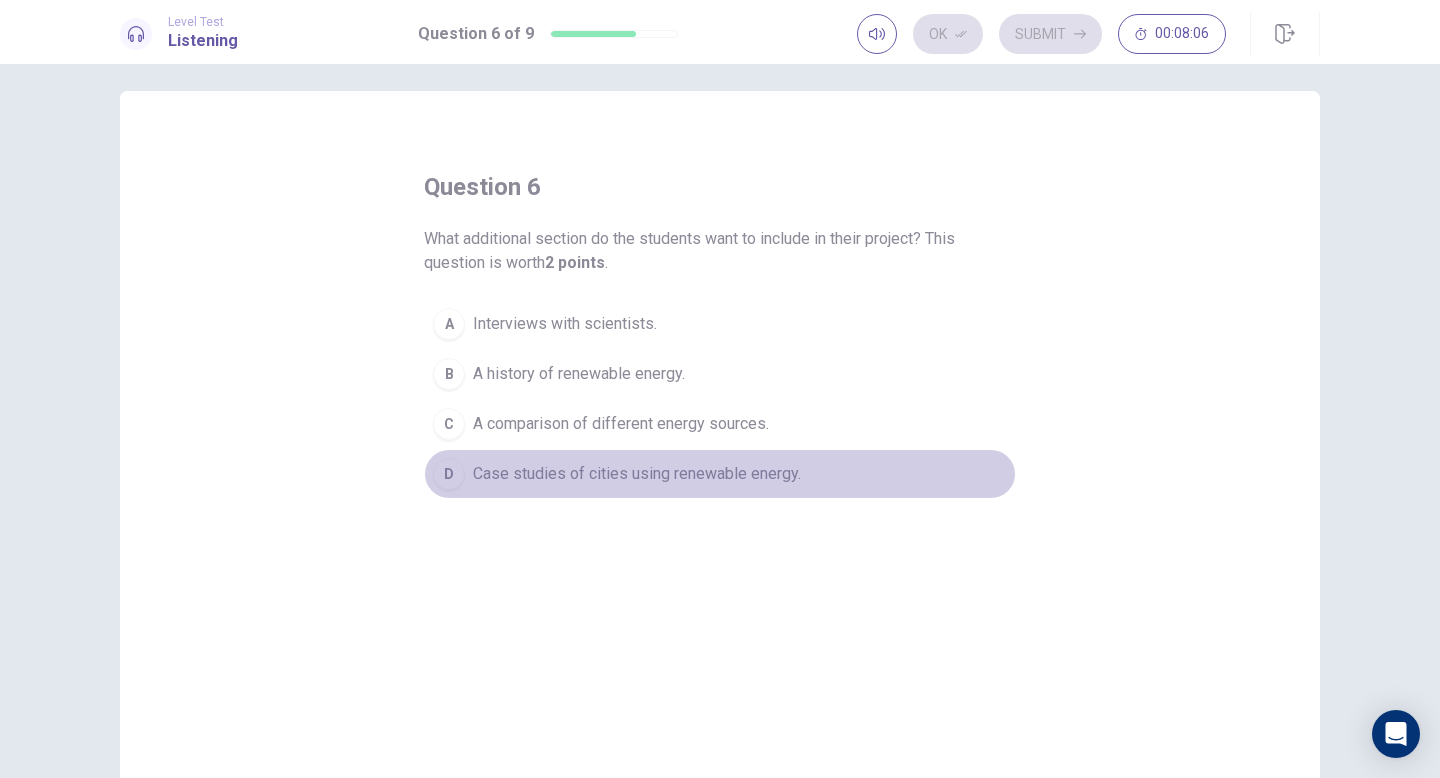 click on "Case studies of cities using renewable energy." at bounding box center (565, 324) 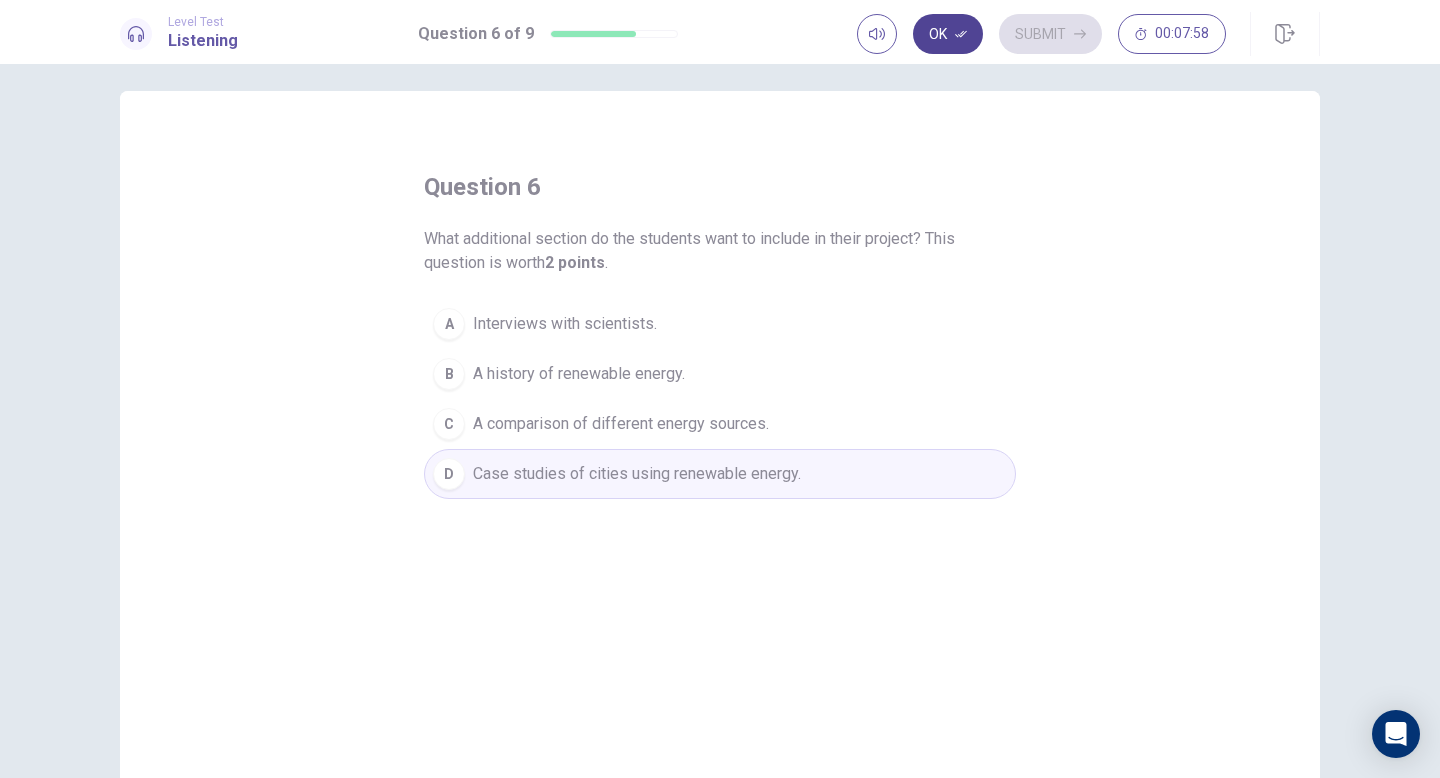 click on "Ok" at bounding box center [948, 34] 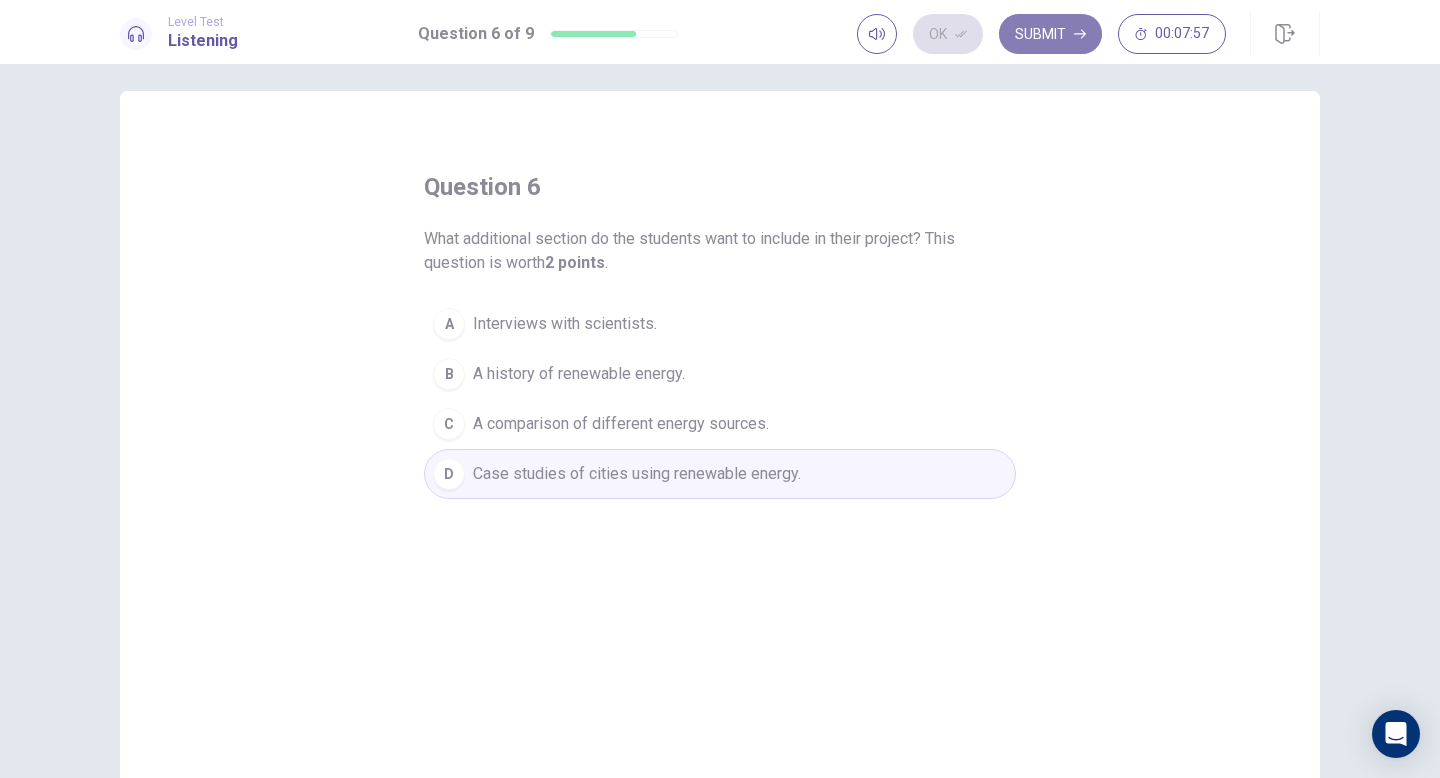 click on "Submit" at bounding box center [1050, 34] 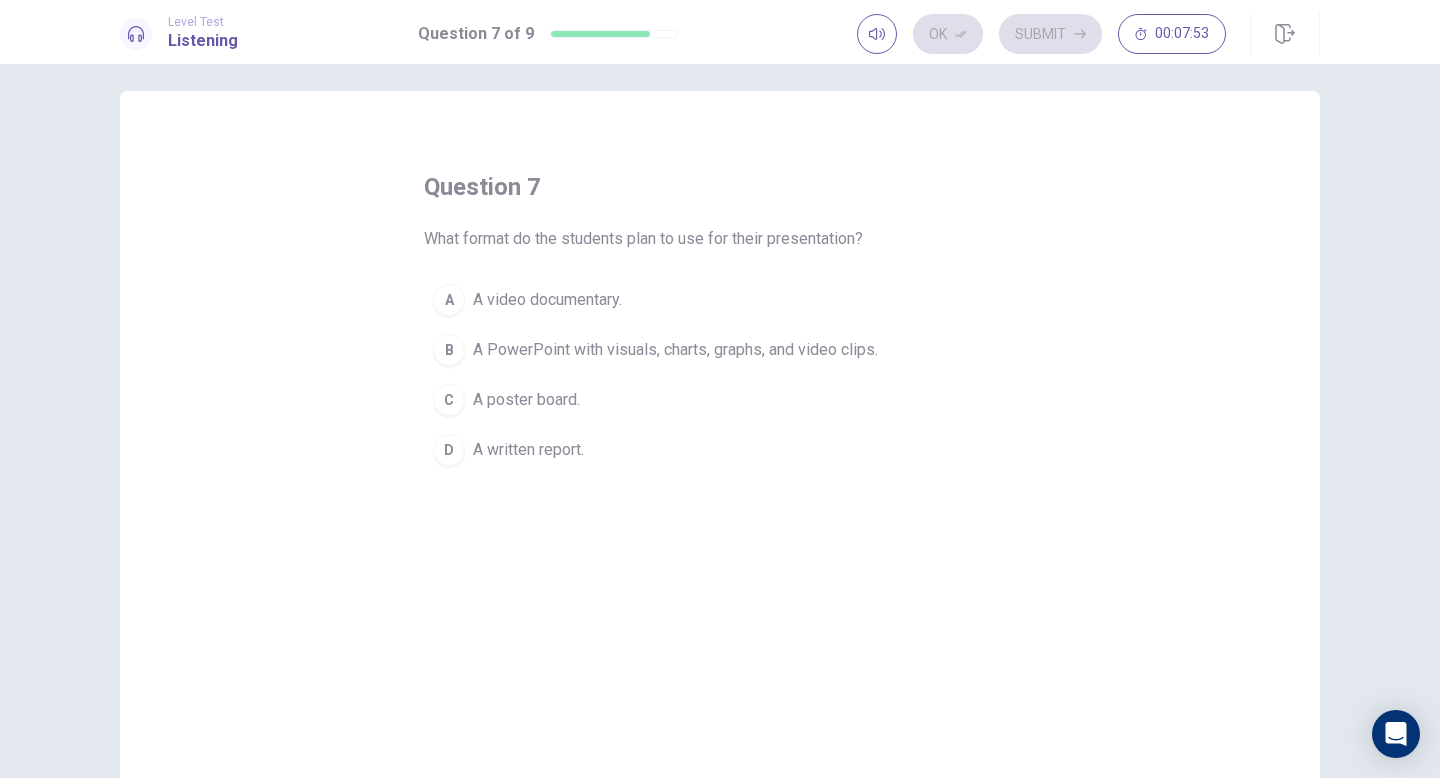 click on "A PowerPoint with visuals, charts, graphs, and video clips." at bounding box center (547, 300) 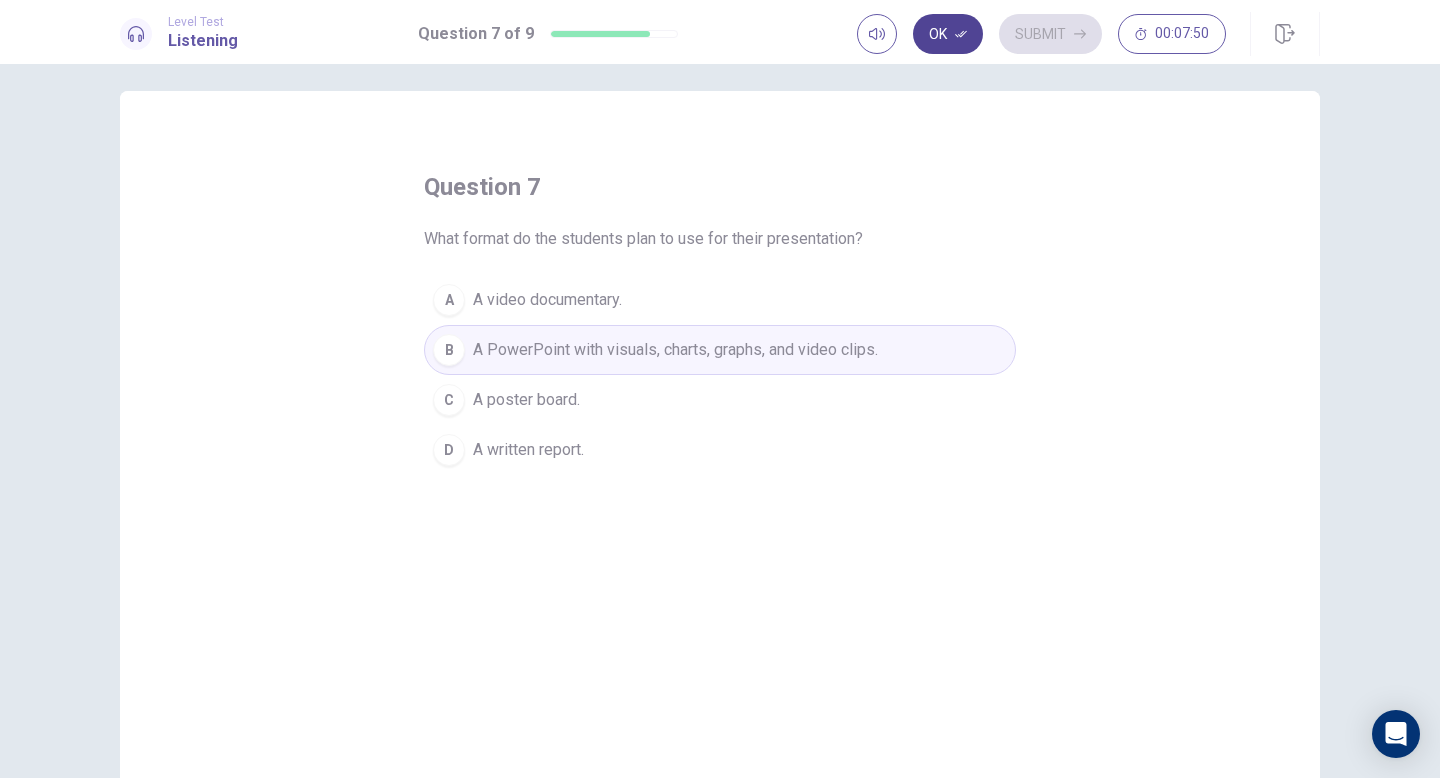 click at bounding box center (961, 34) 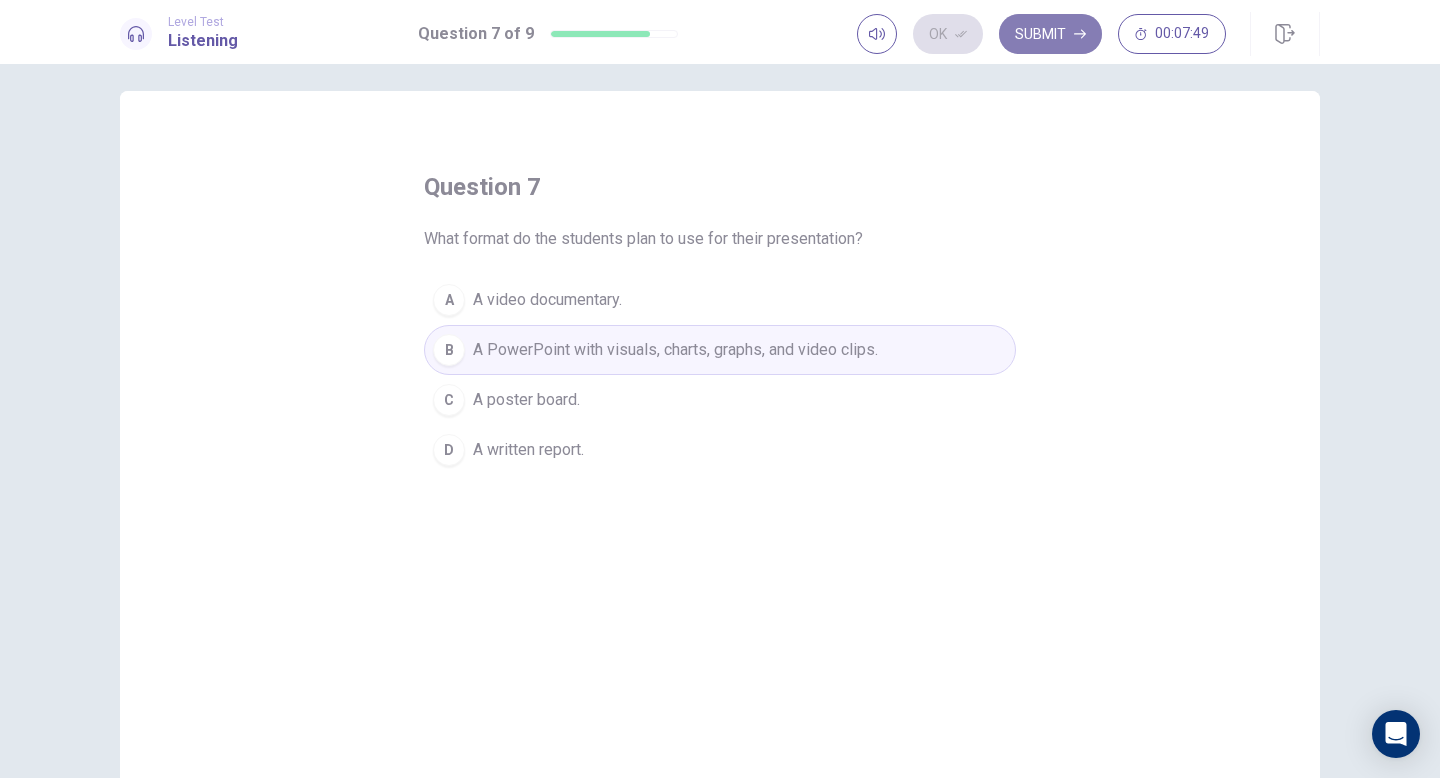 click on "Submit" at bounding box center [1050, 34] 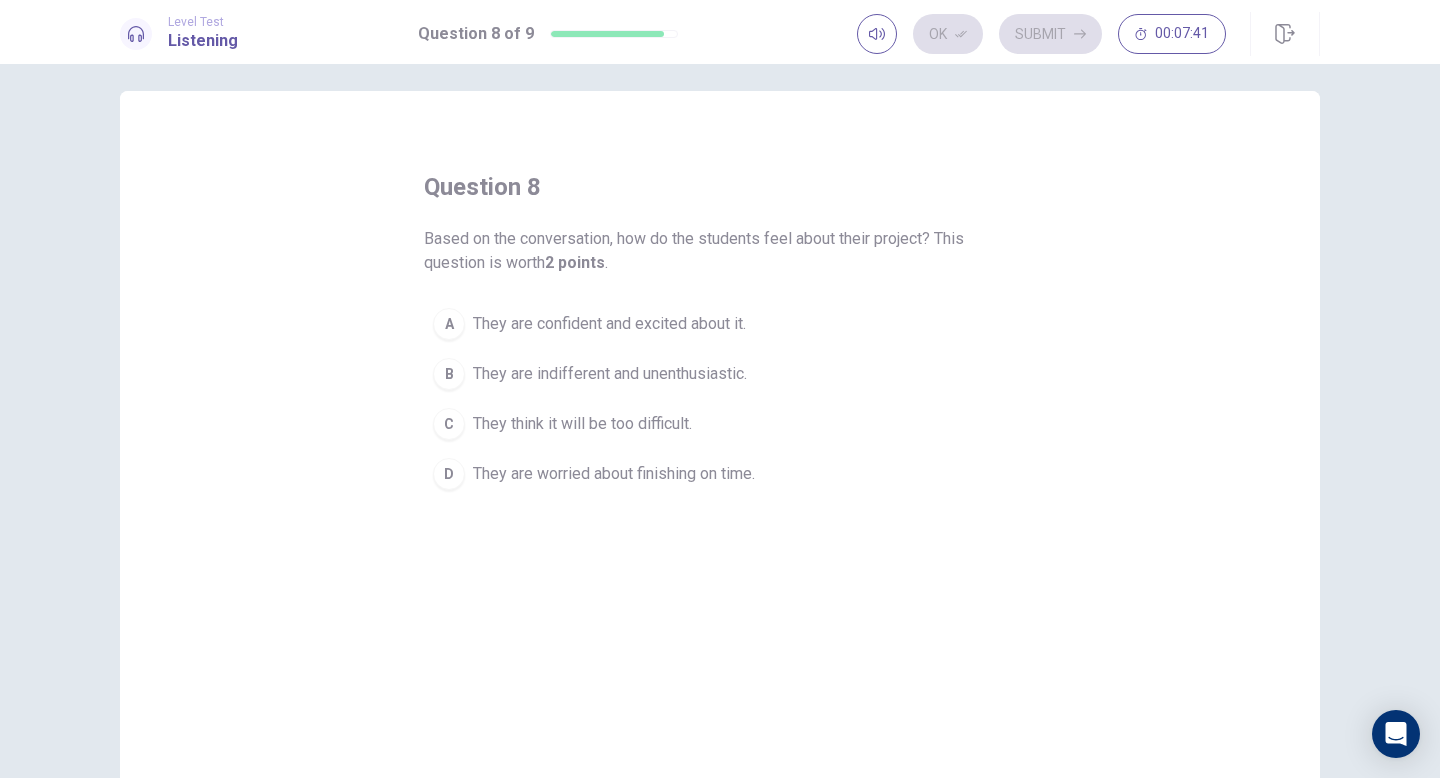 click on "They are confident and excited about it." at bounding box center [609, 324] 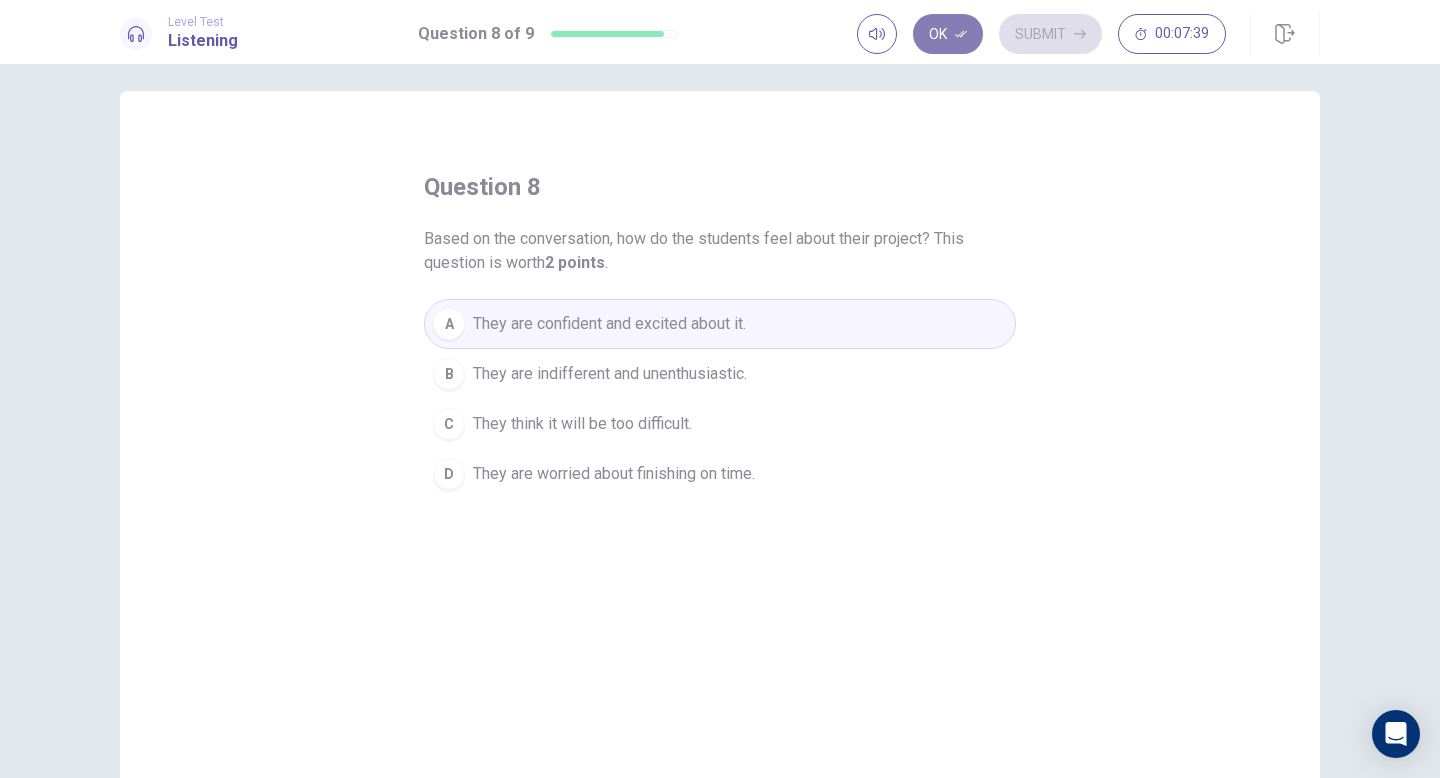 click at bounding box center (961, 34) 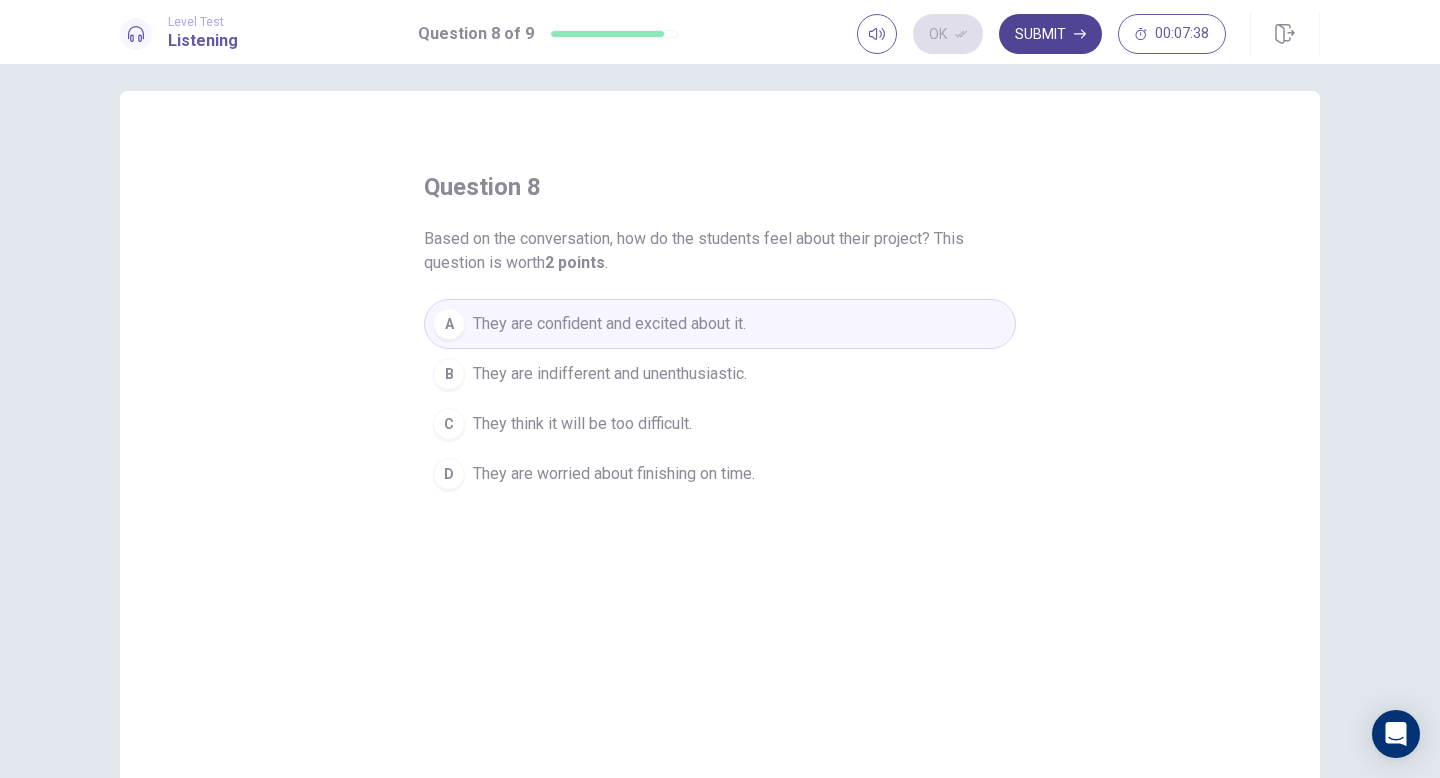 click on "Submit" at bounding box center [1050, 34] 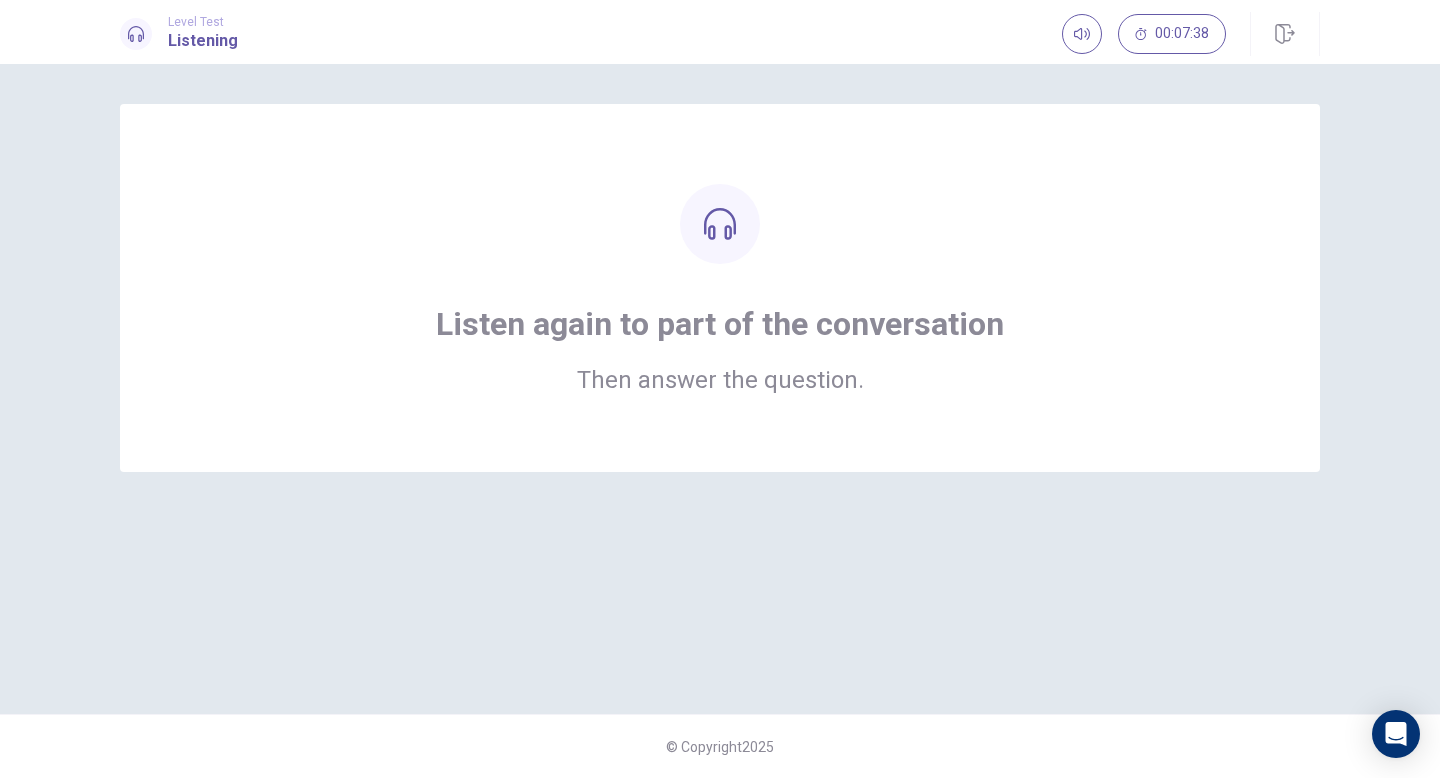 scroll, scrollTop: 0, scrollLeft: 0, axis: both 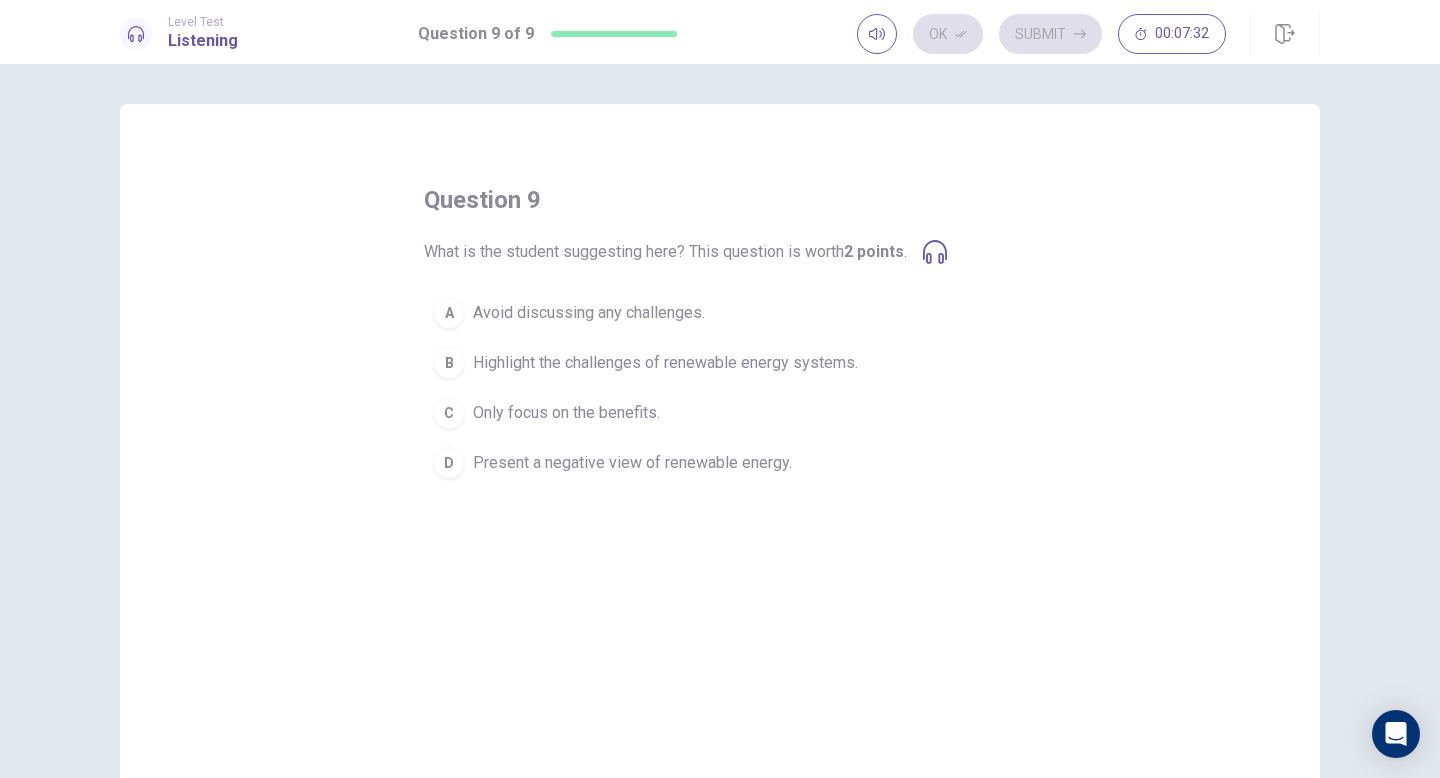 click on "Highlight the challenges of renewable energy systems." at bounding box center [589, 313] 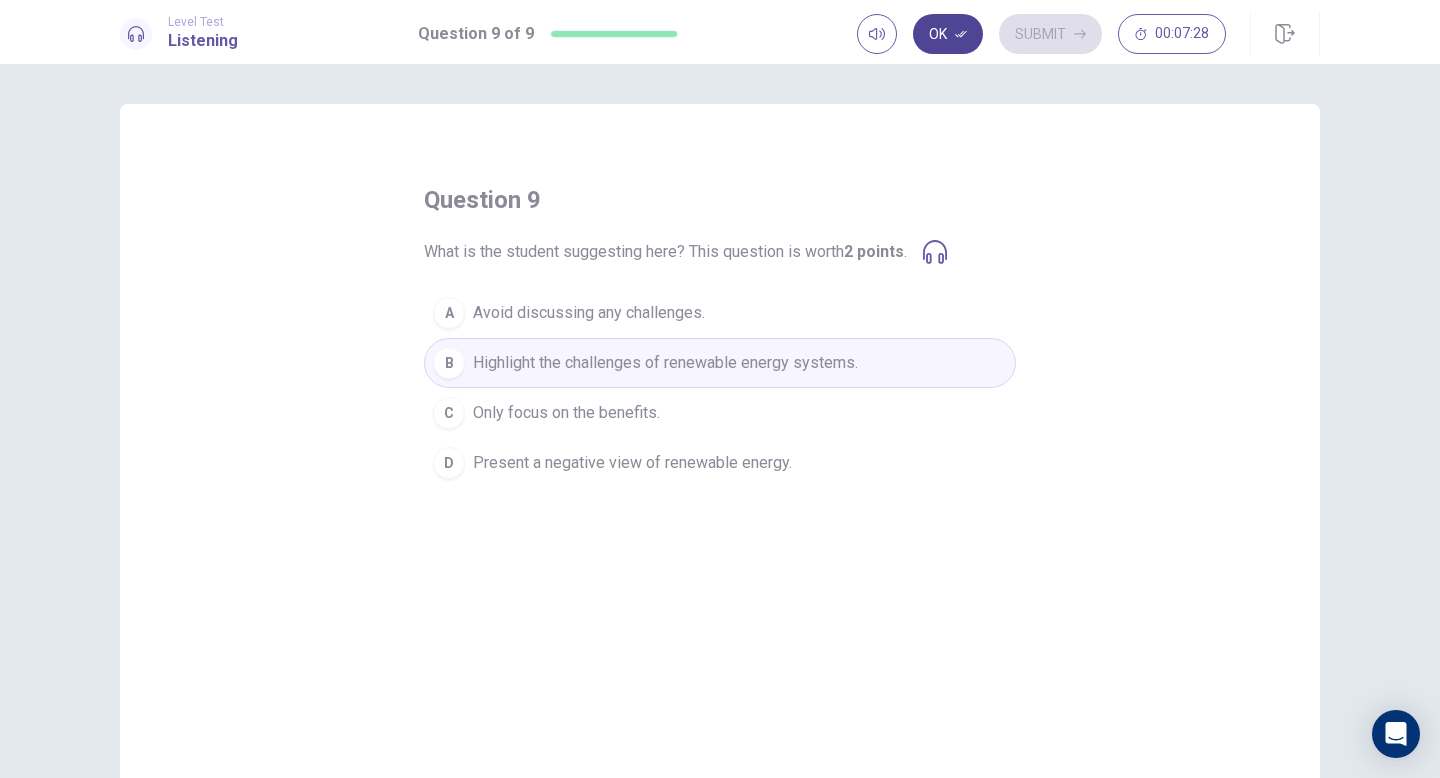 click on "Ok" at bounding box center [948, 34] 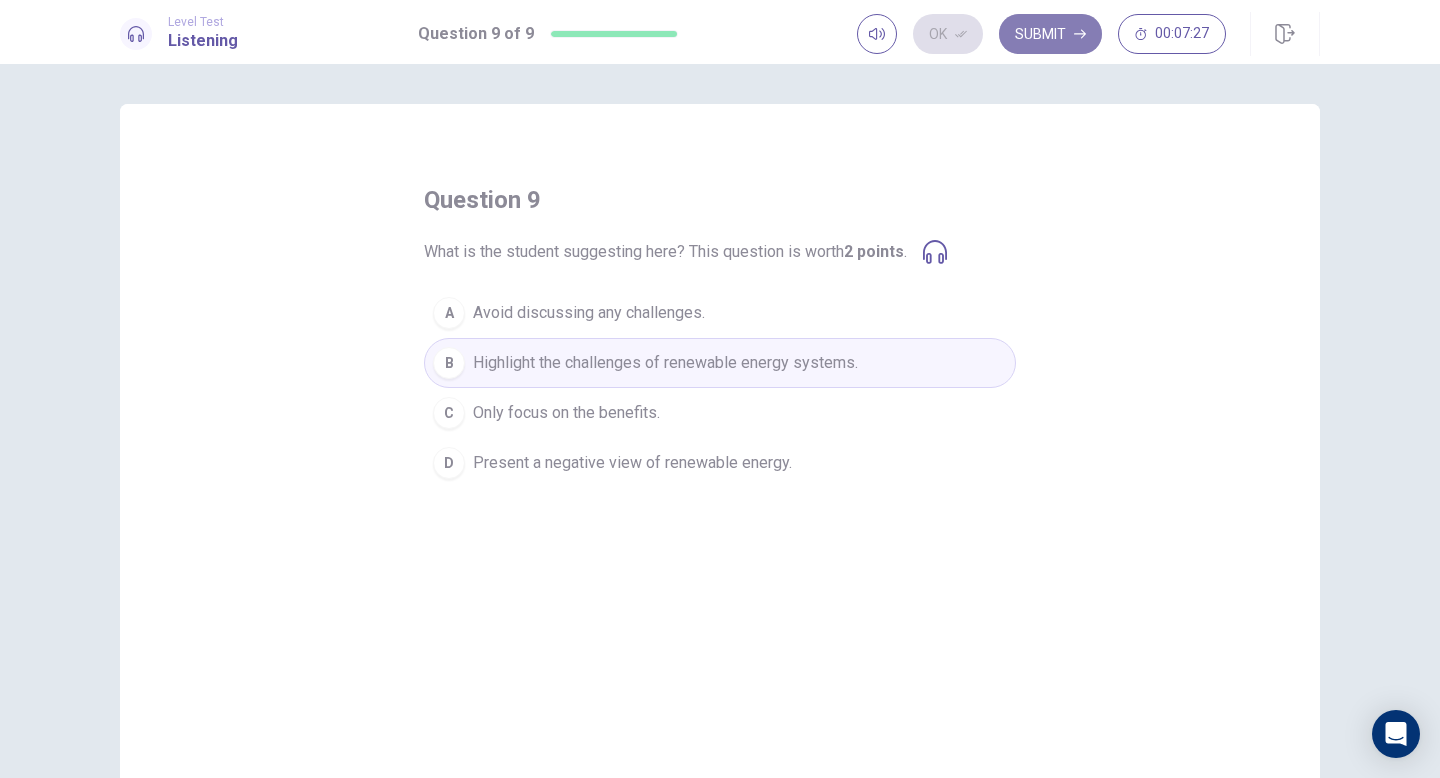 click on "Submit" at bounding box center [1050, 34] 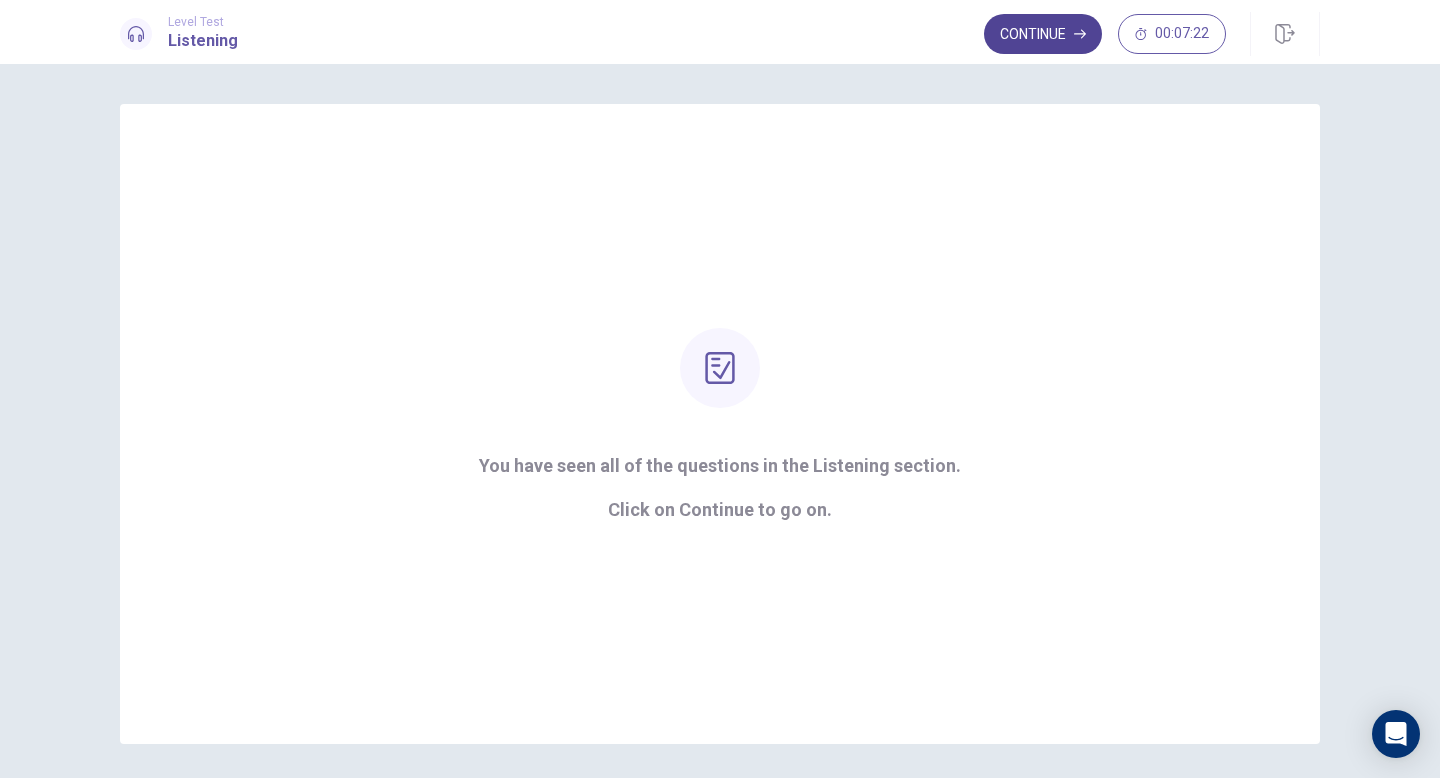 click on "Continue" at bounding box center [1043, 34] 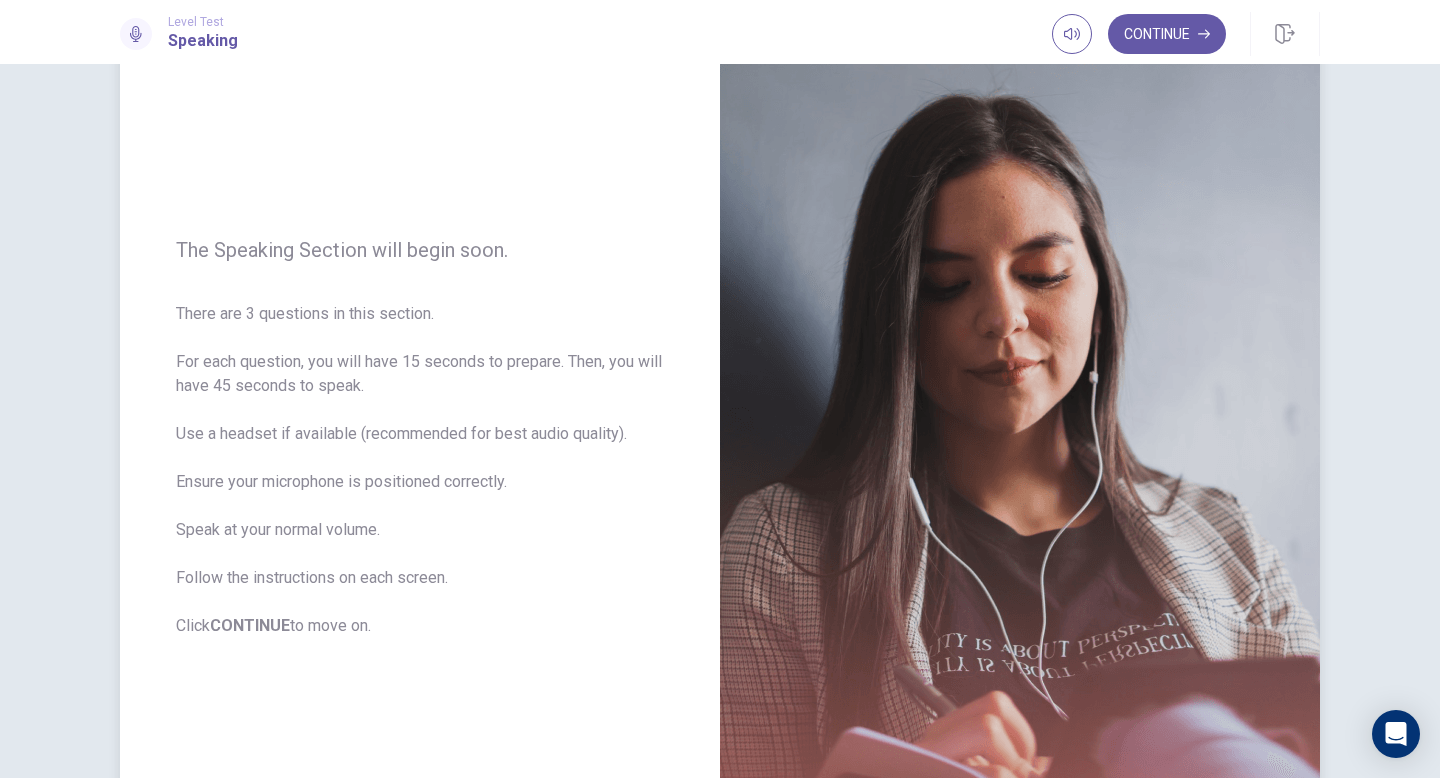 scroll, scrollTop: 0, scrollLeft: 0, axis: both 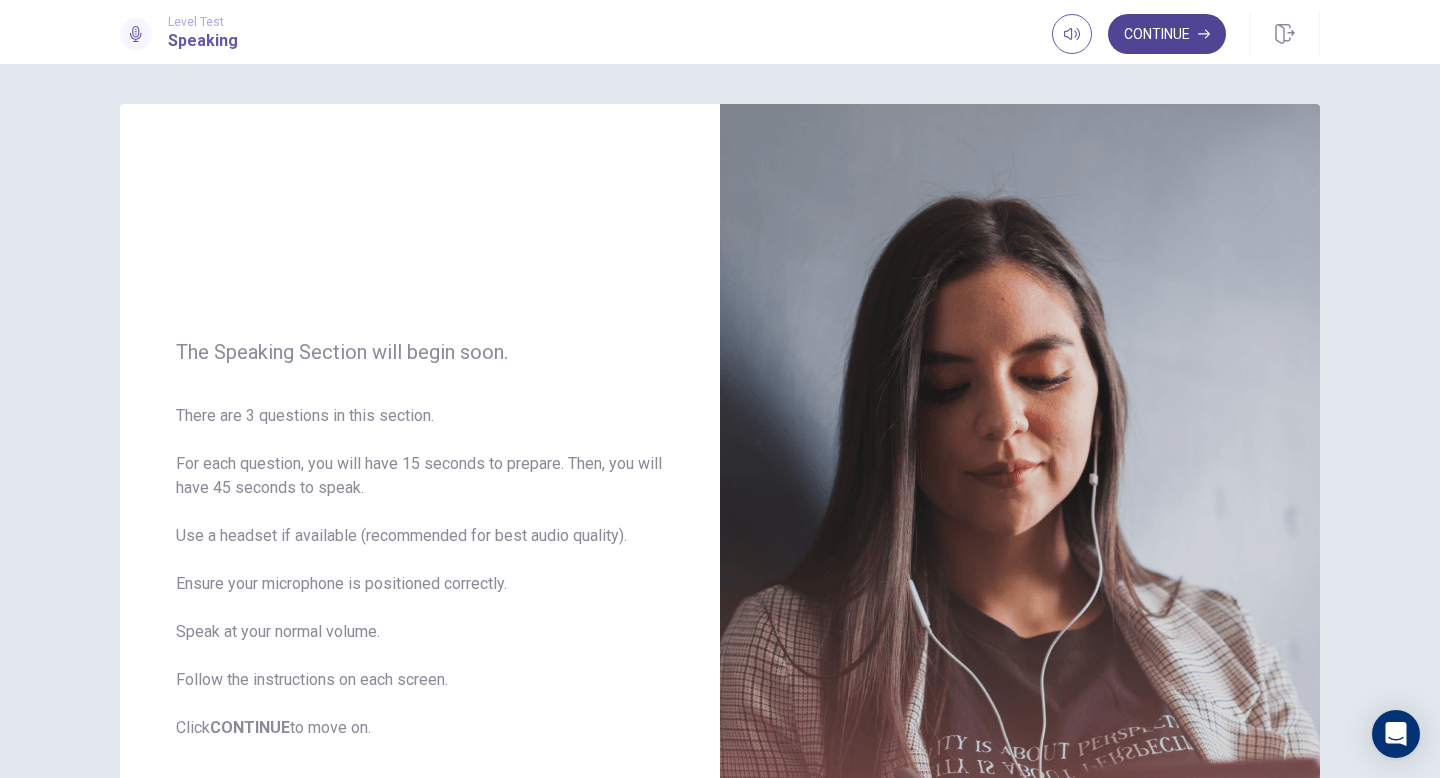 click on "Continue" at bounding box center [1167, 34] 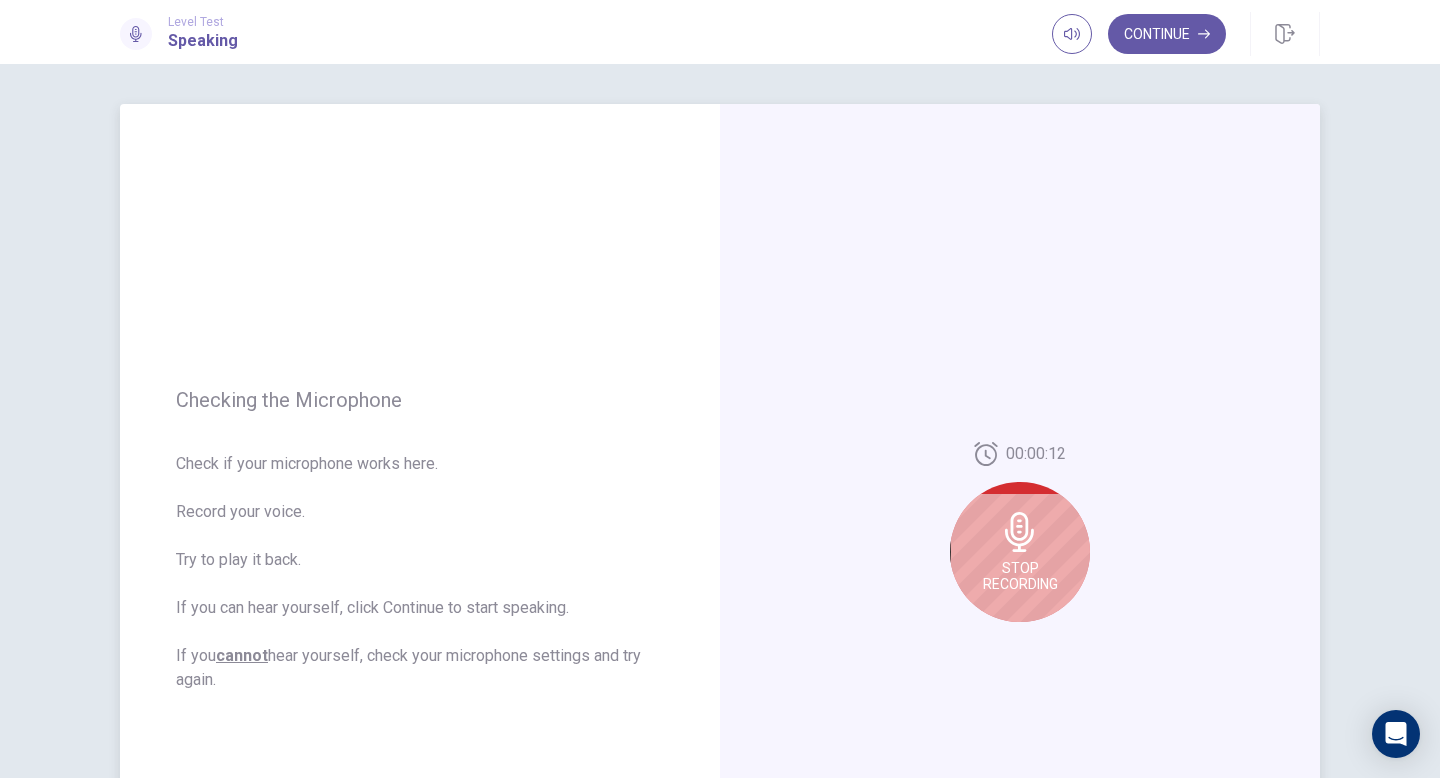 scroll, scrollTop: 63, scrollLeft: 0, axis: vertical 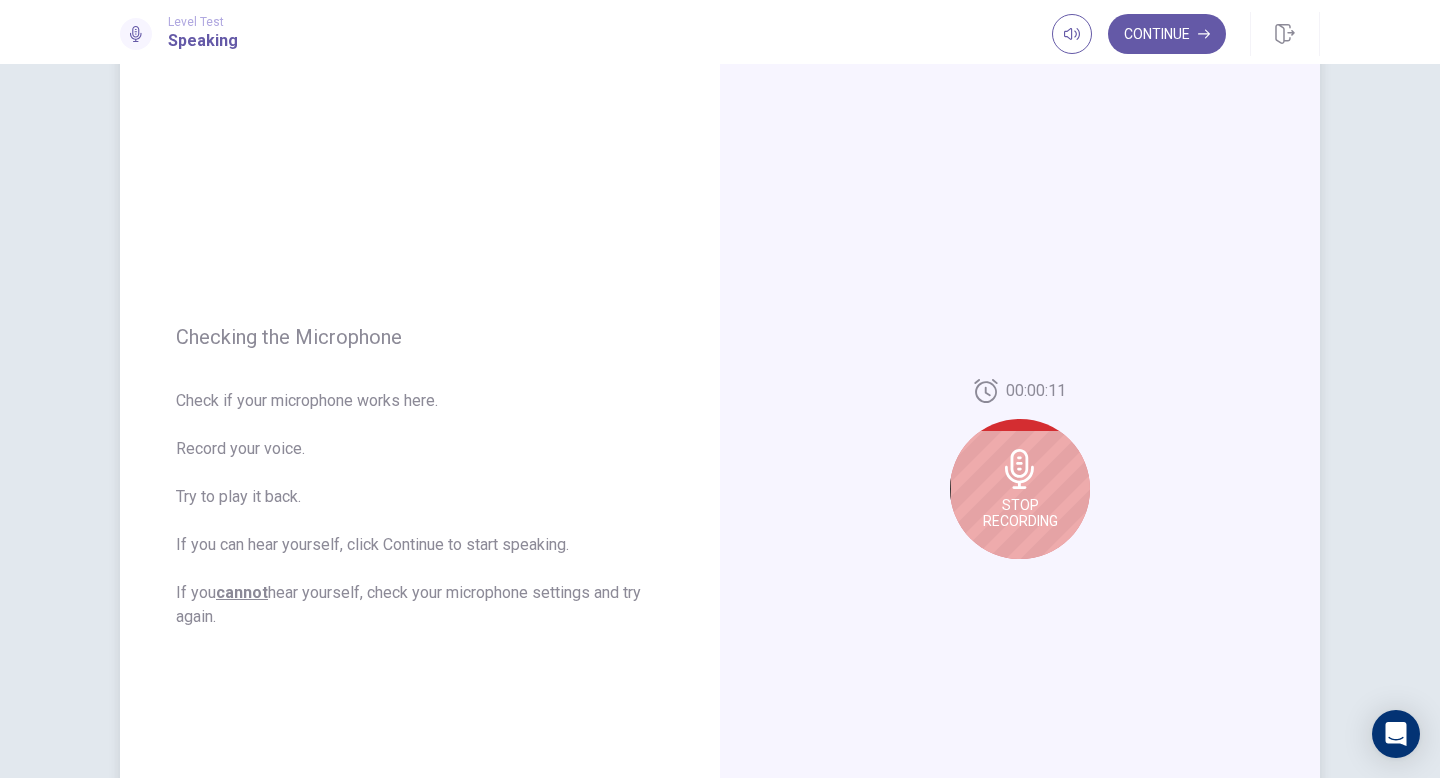click at bounding box center (1019, 469) 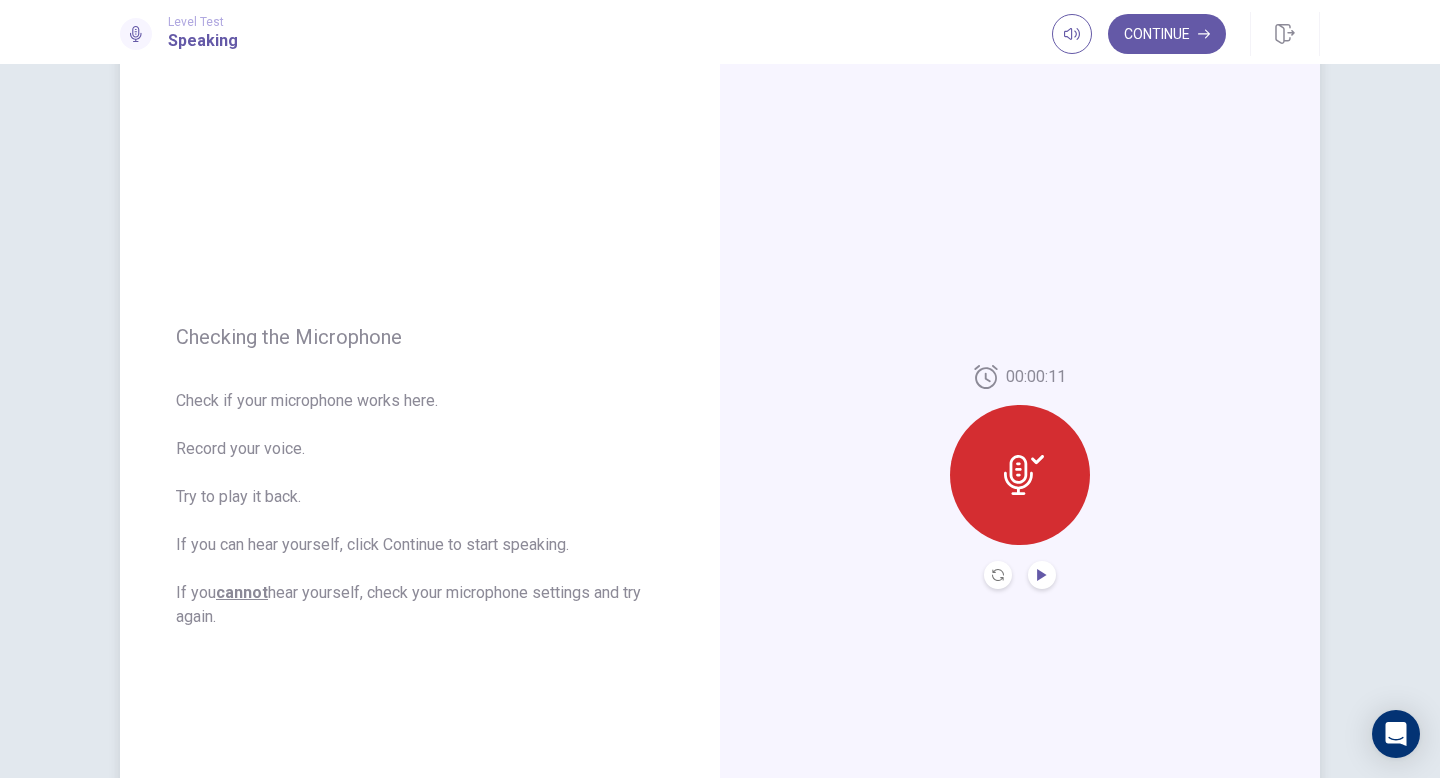 click at bounding box center (1041, 575) 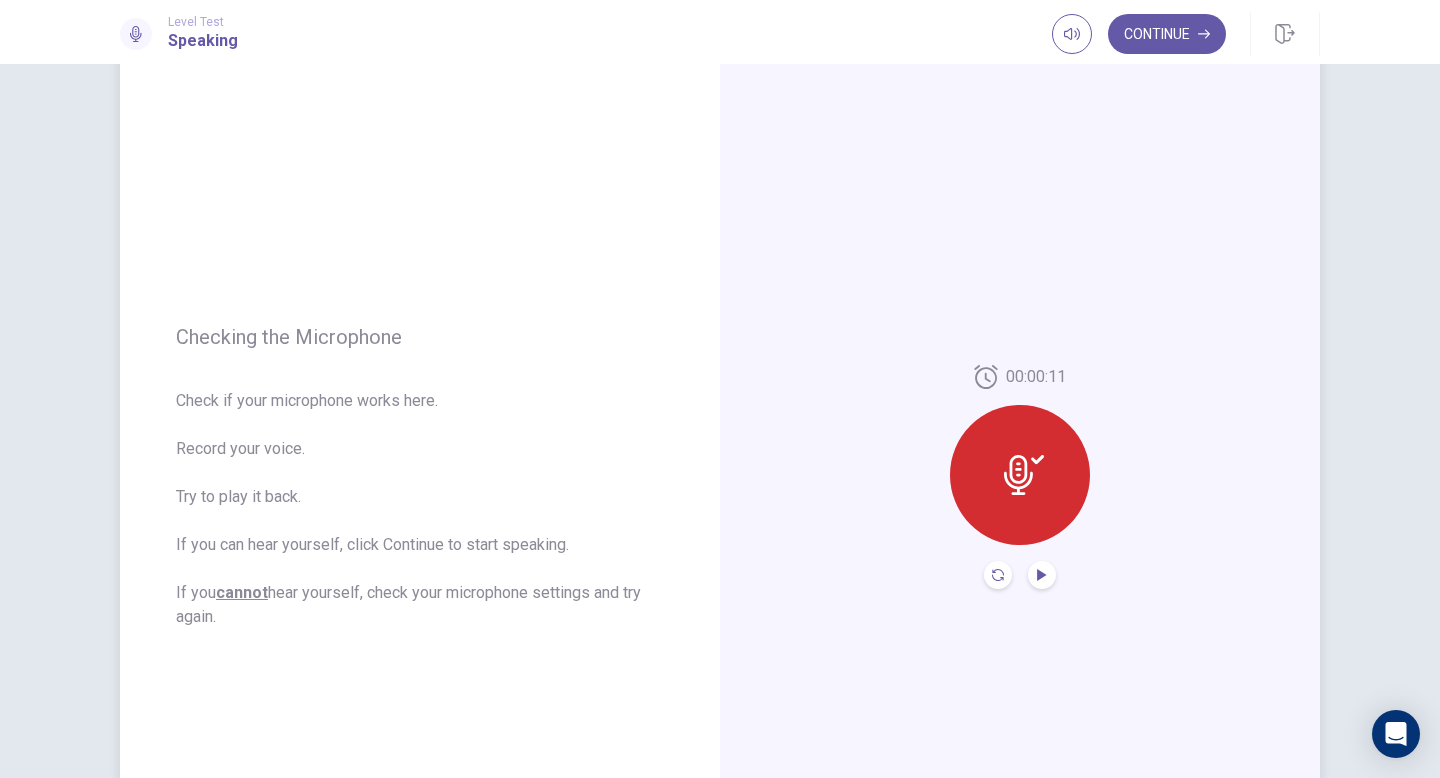 click at bounding box center (998, 575) 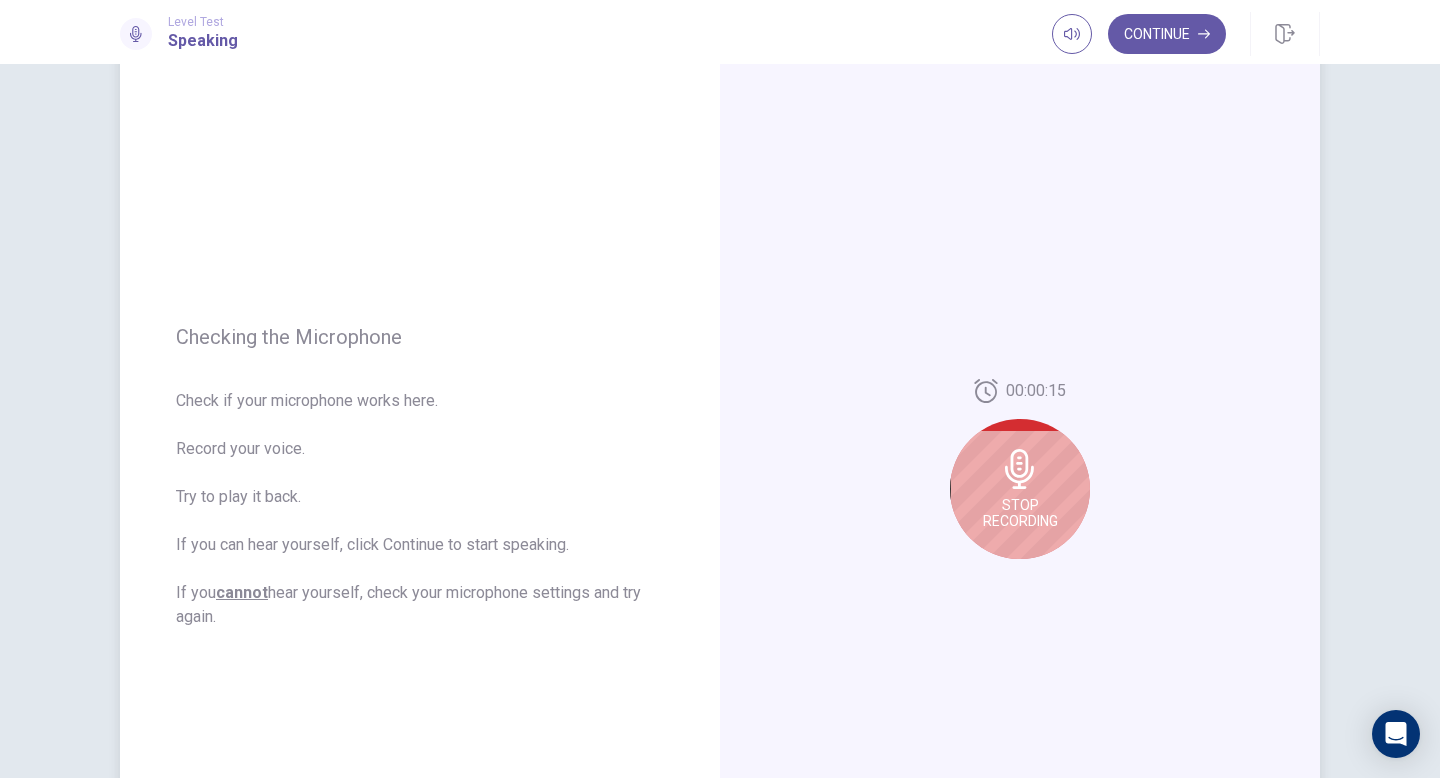 click at bounding box center (1020, 469) 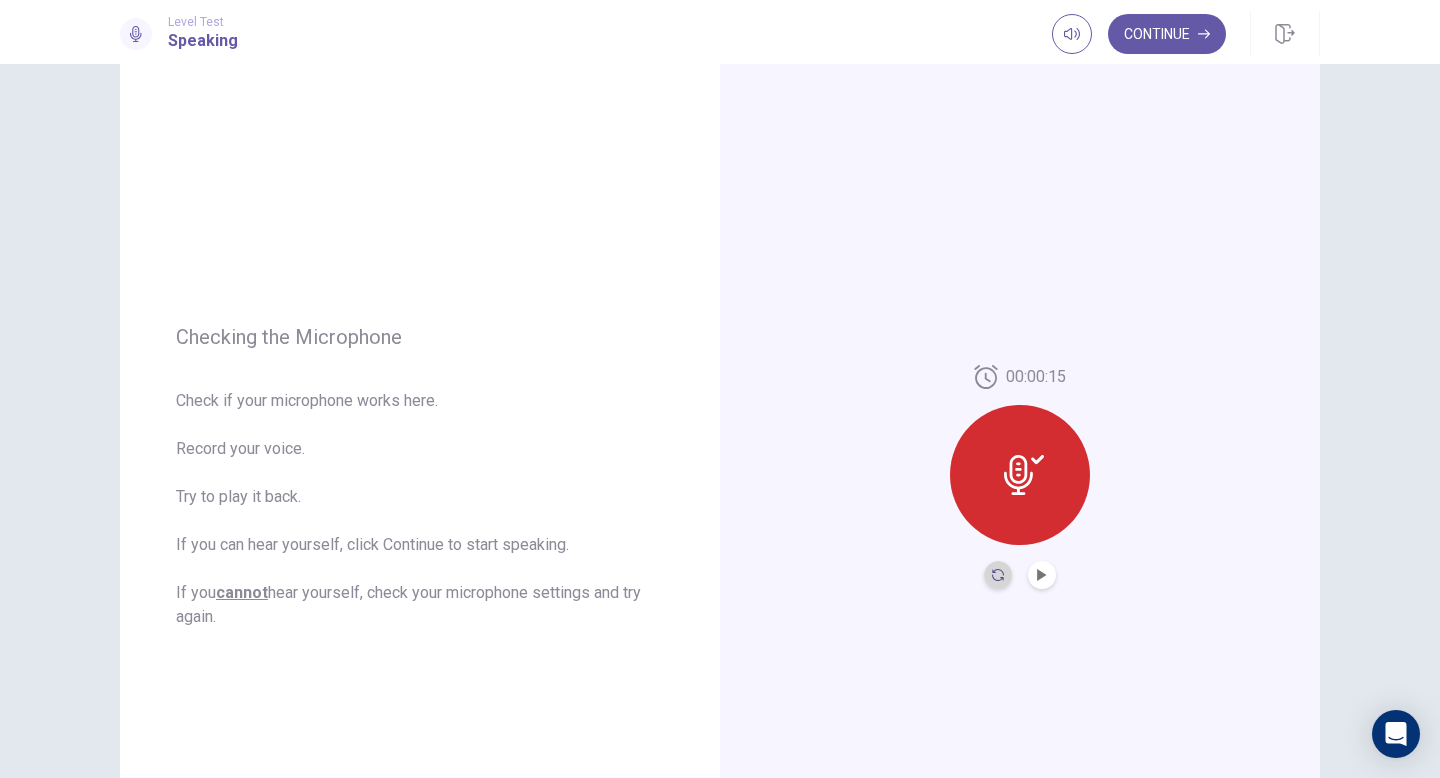 click at bounding box center [998, 575] 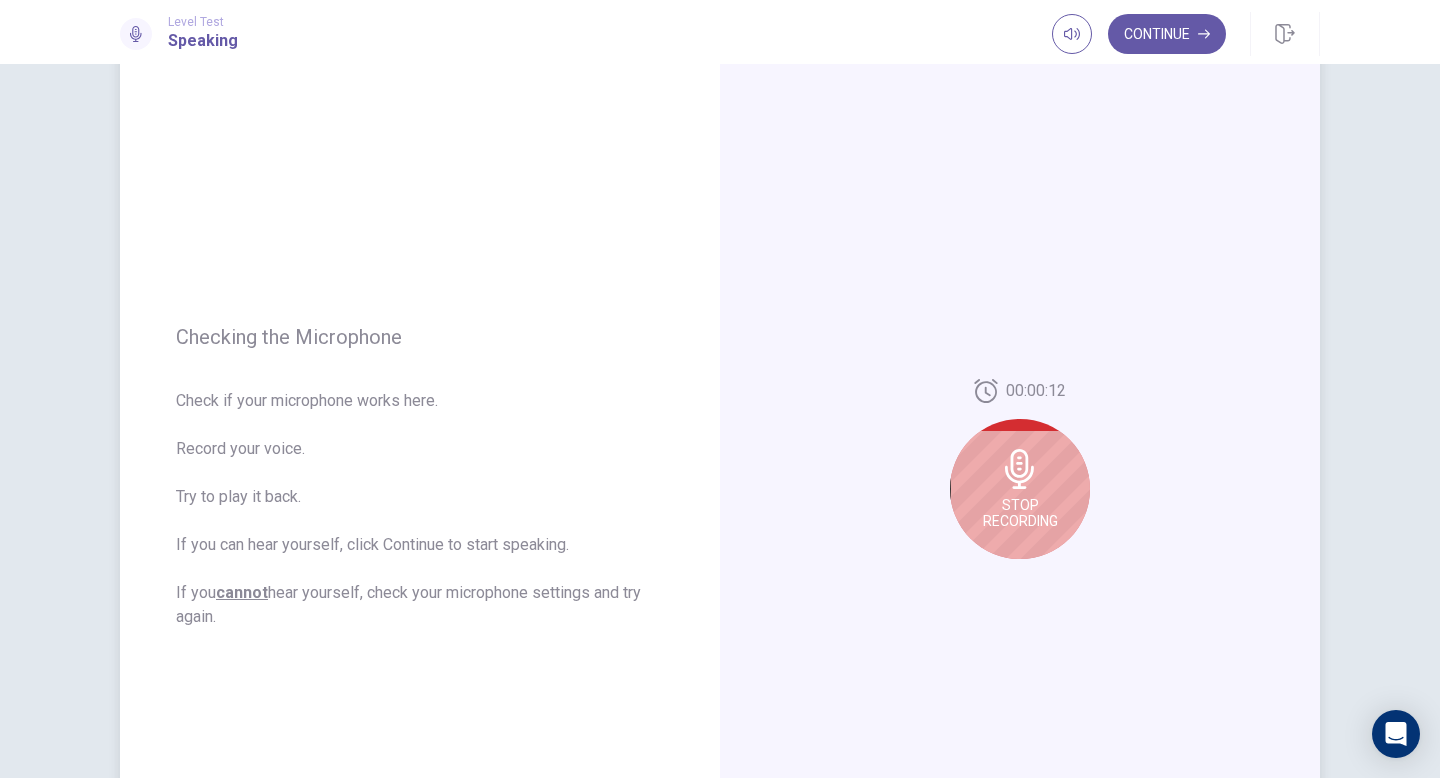 click at bounding box center (1019, 469) 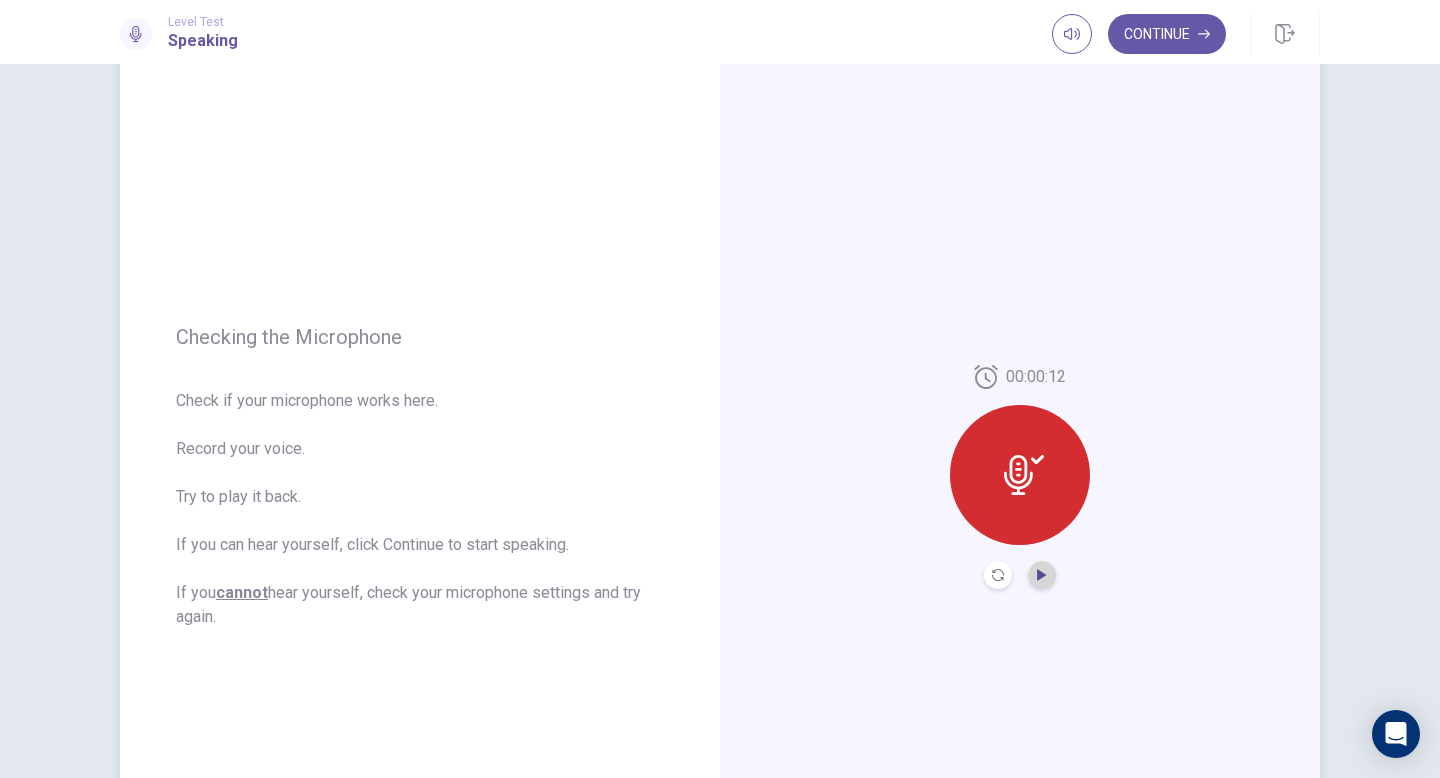 click at bounding box center [1041, 575] 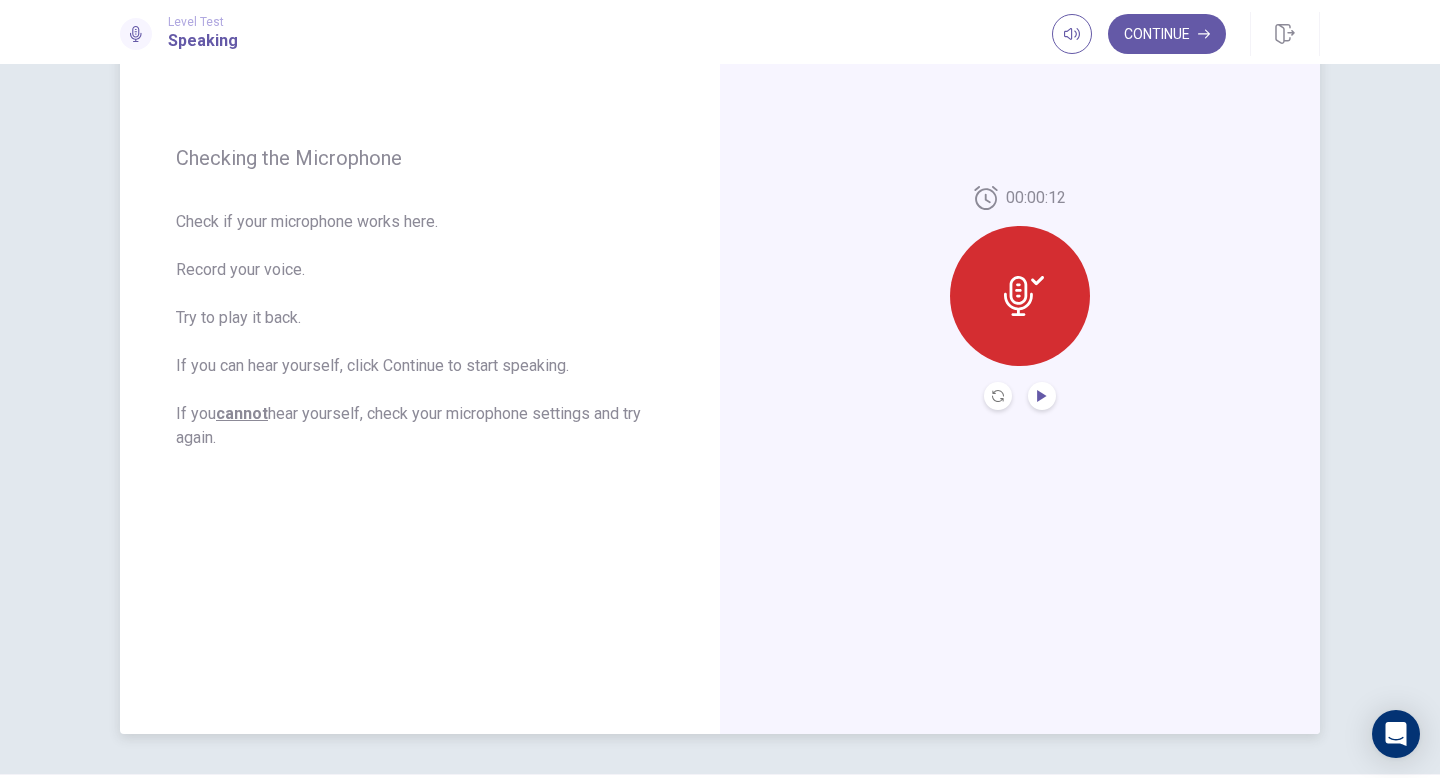 scroll, scrollTop: 101, scrollLeft: 0, axis: vertical 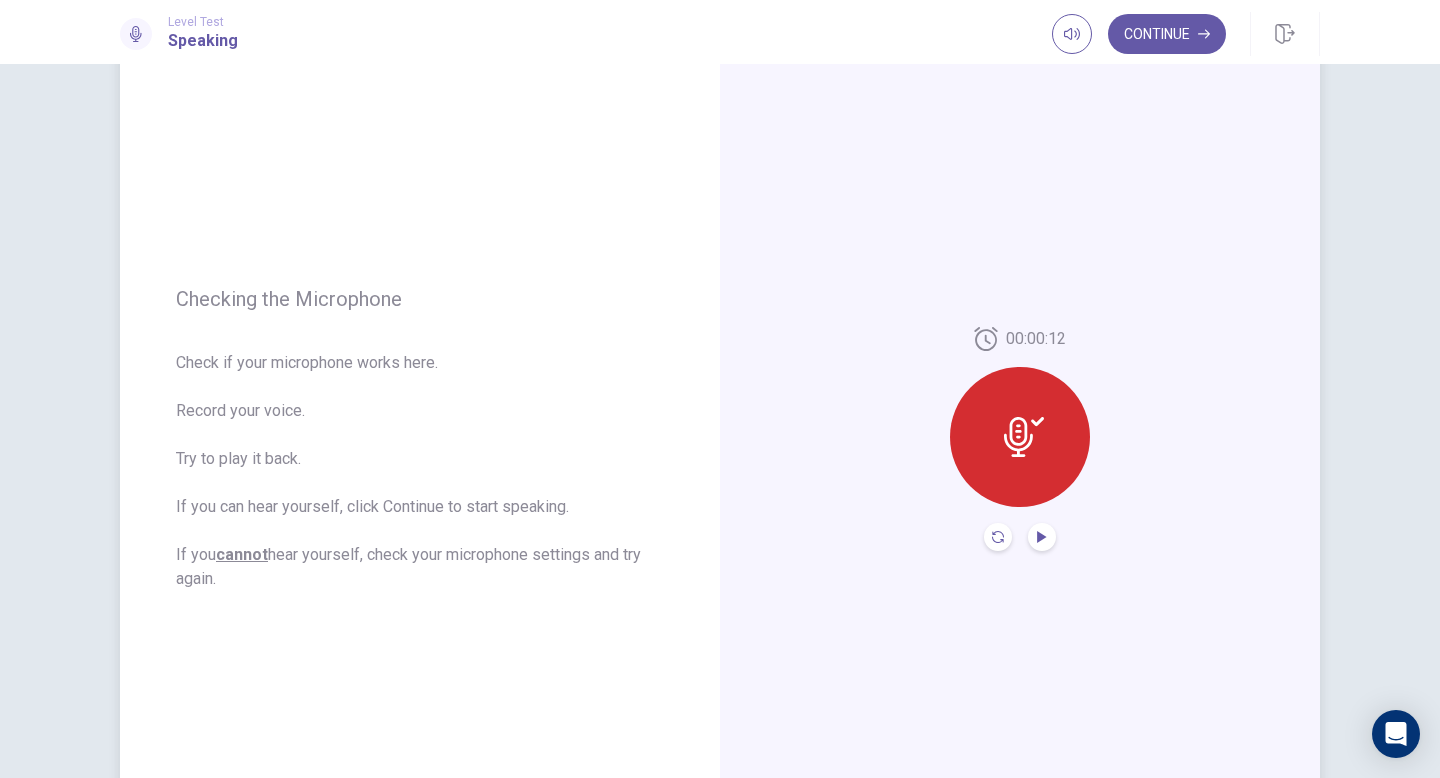 click at bounding box center (998, 537) 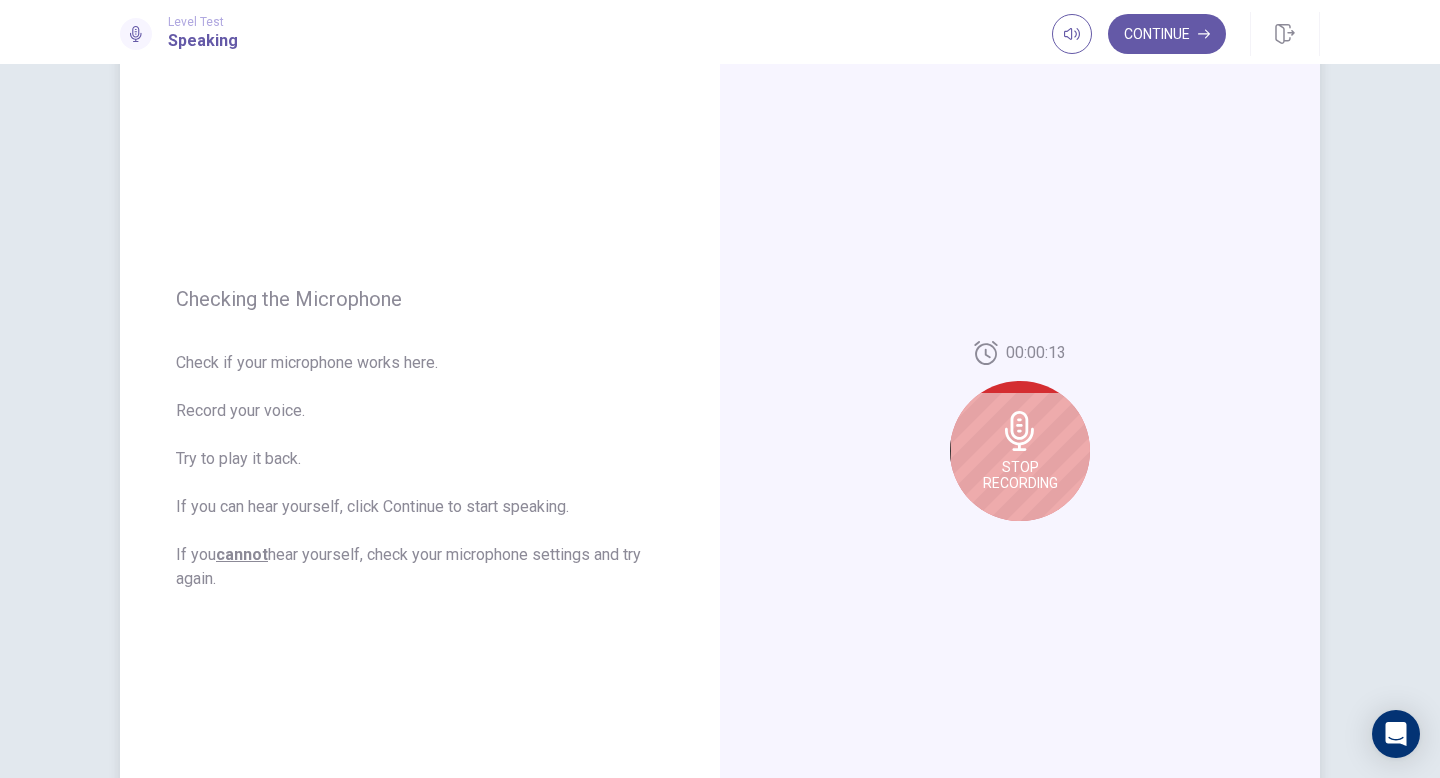 click on "Stop   Recording" at bounding box center [1020, 475] 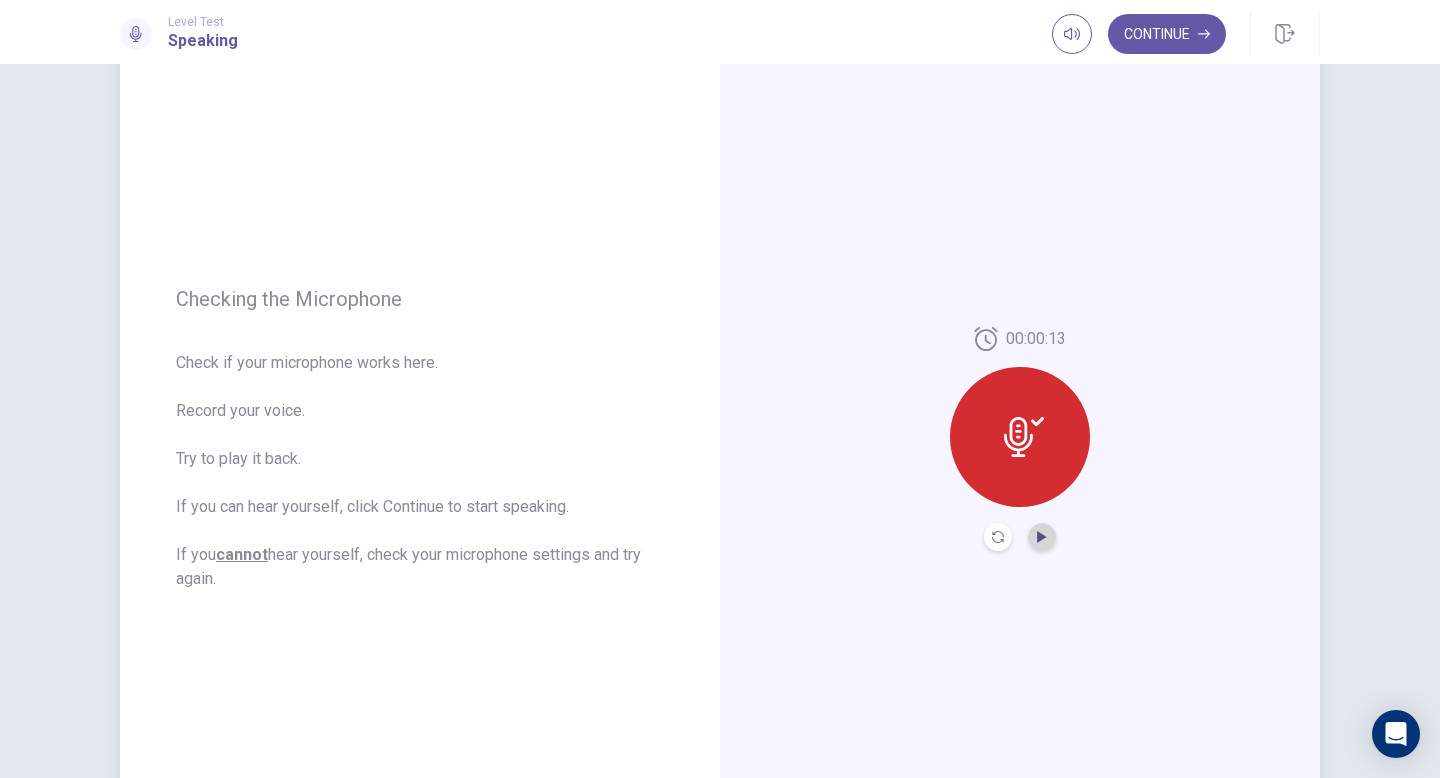 click at bounding box center [1042, 537] 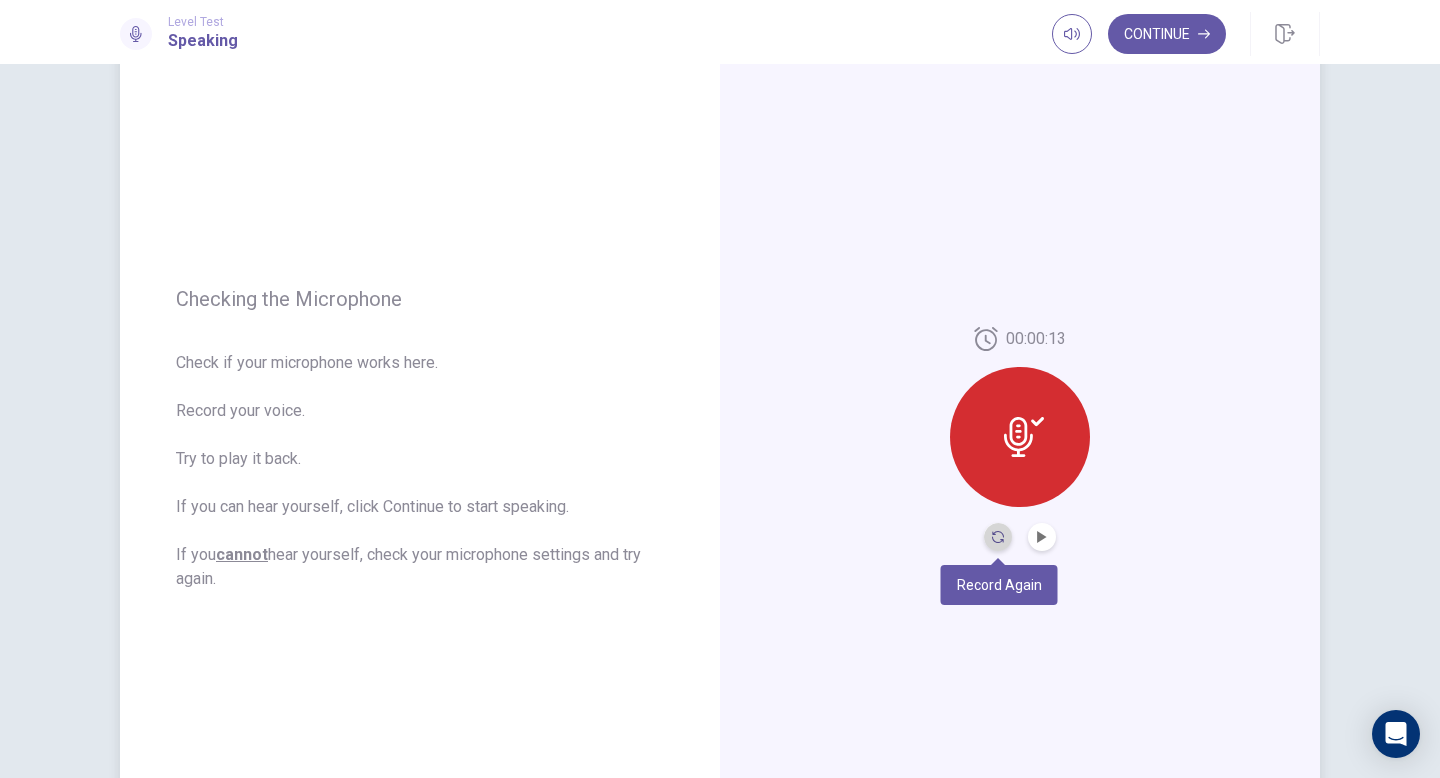 click at bounding box center [998, 537] 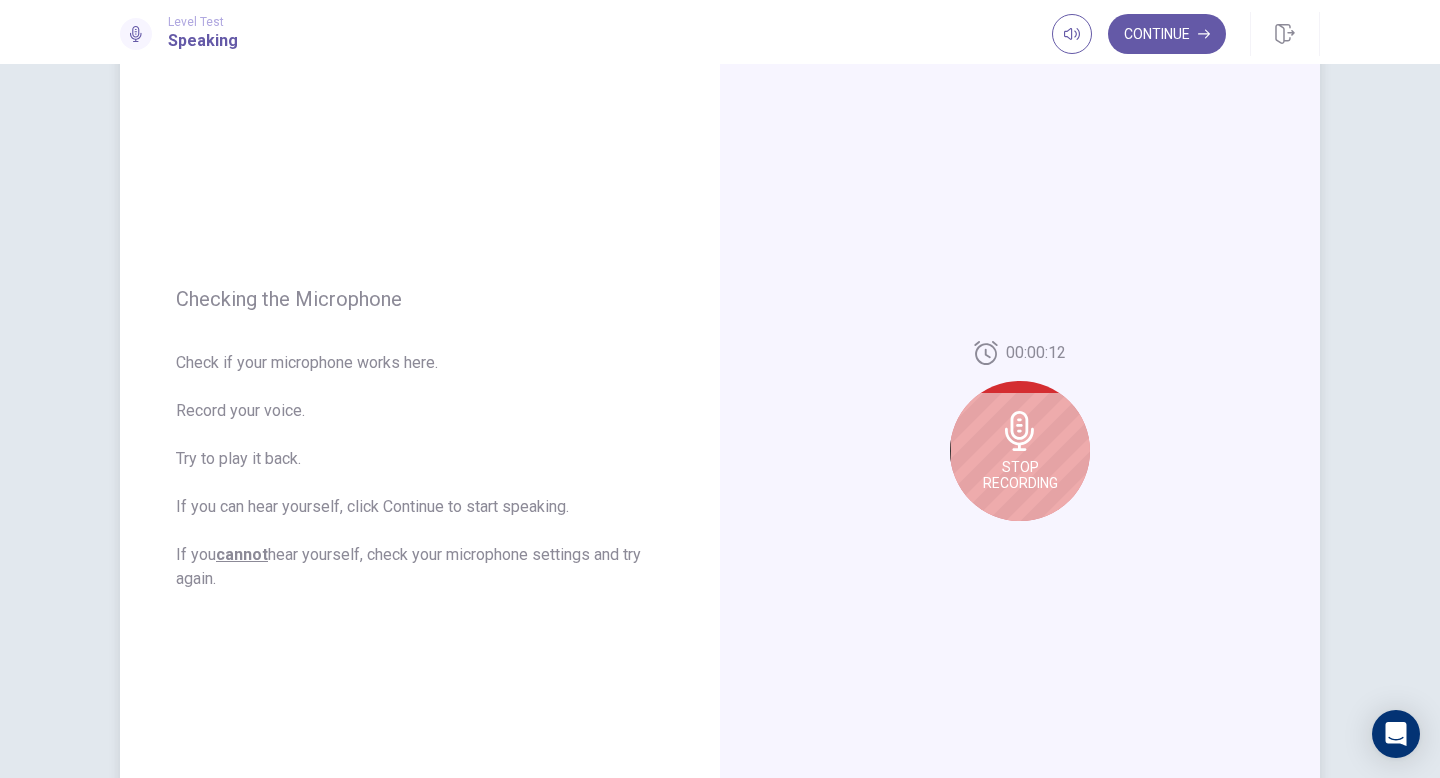 click on "Stop   Recording" at bounding box center (1020, 475) 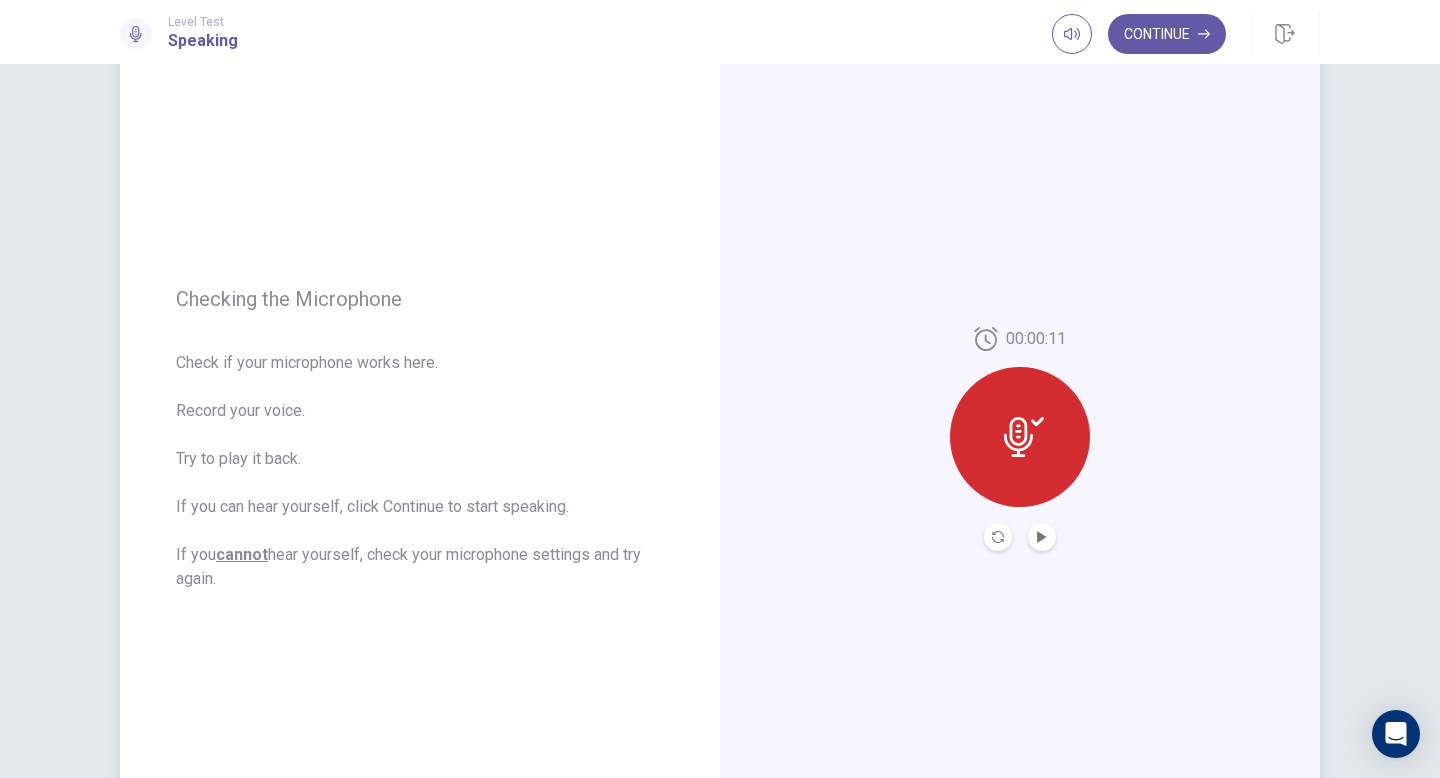 click at bounding box center (1042, 537) 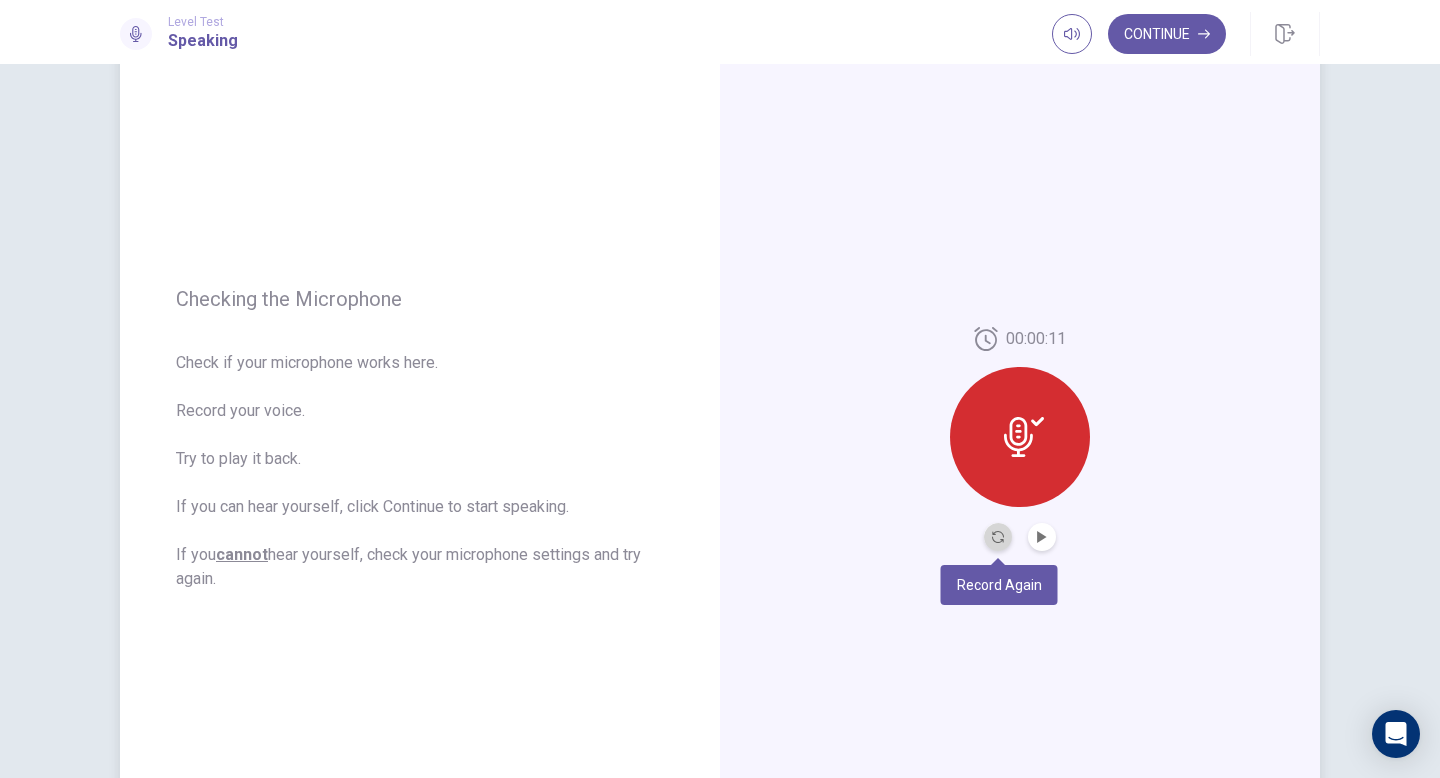 click at bounding box center [998, 537] 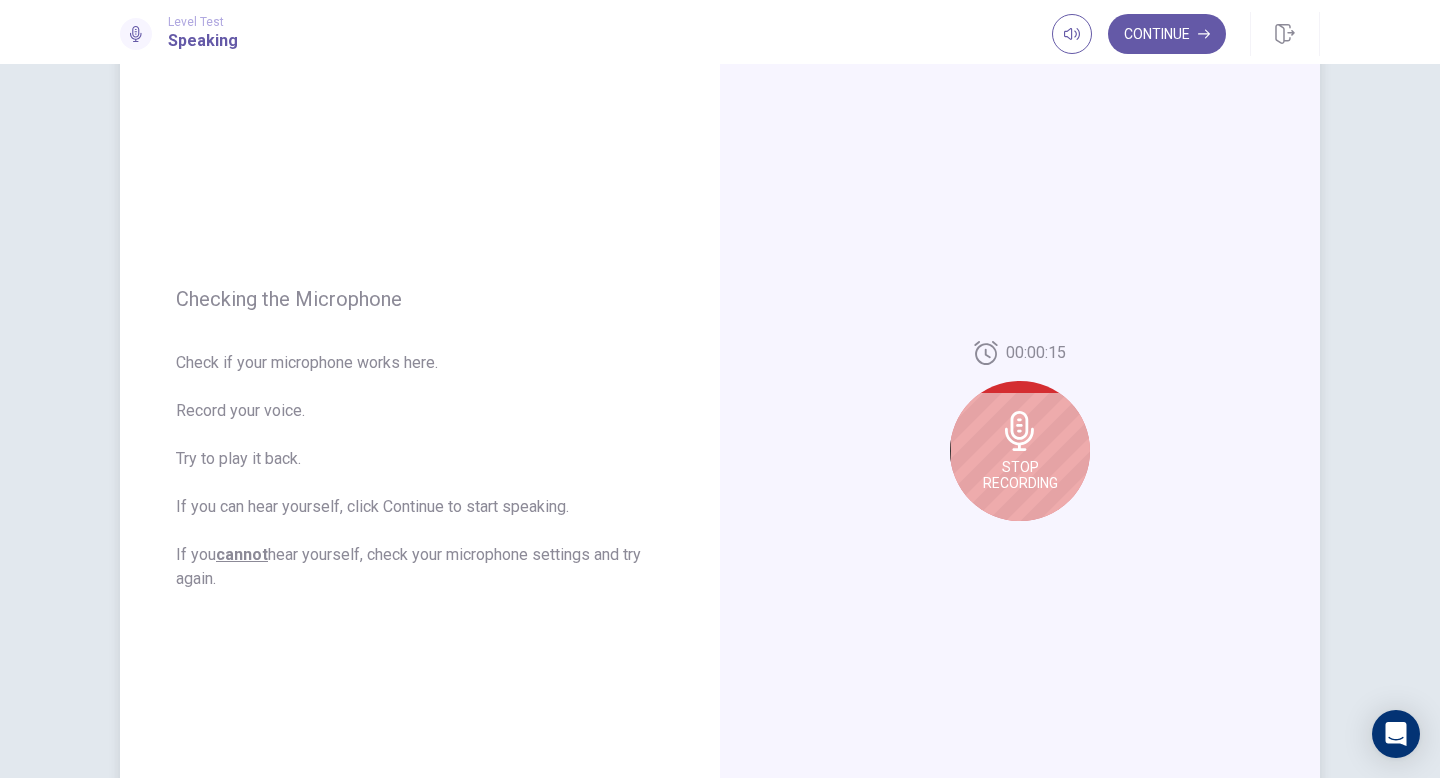 click at bounding box center (1020, 431) 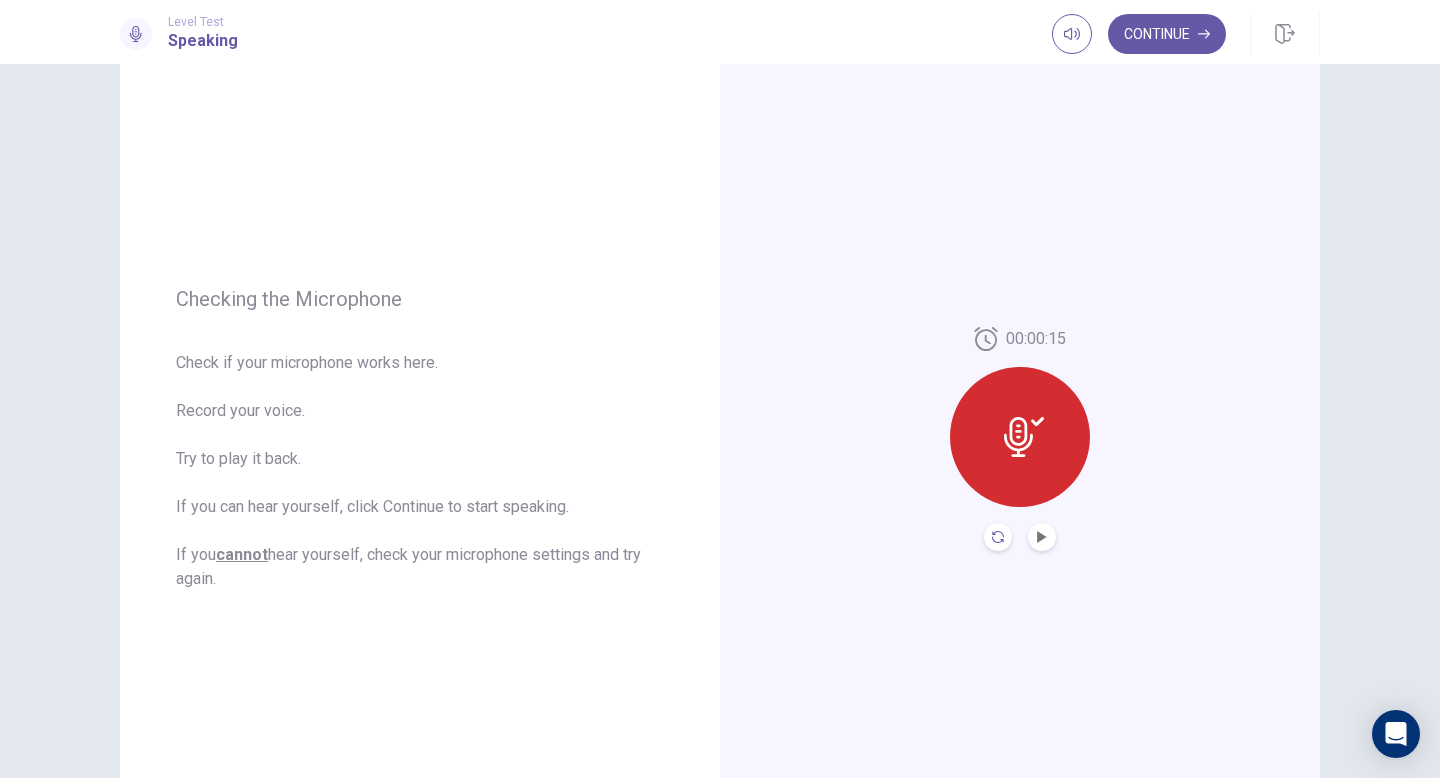 click at bounding box center [998, 537] 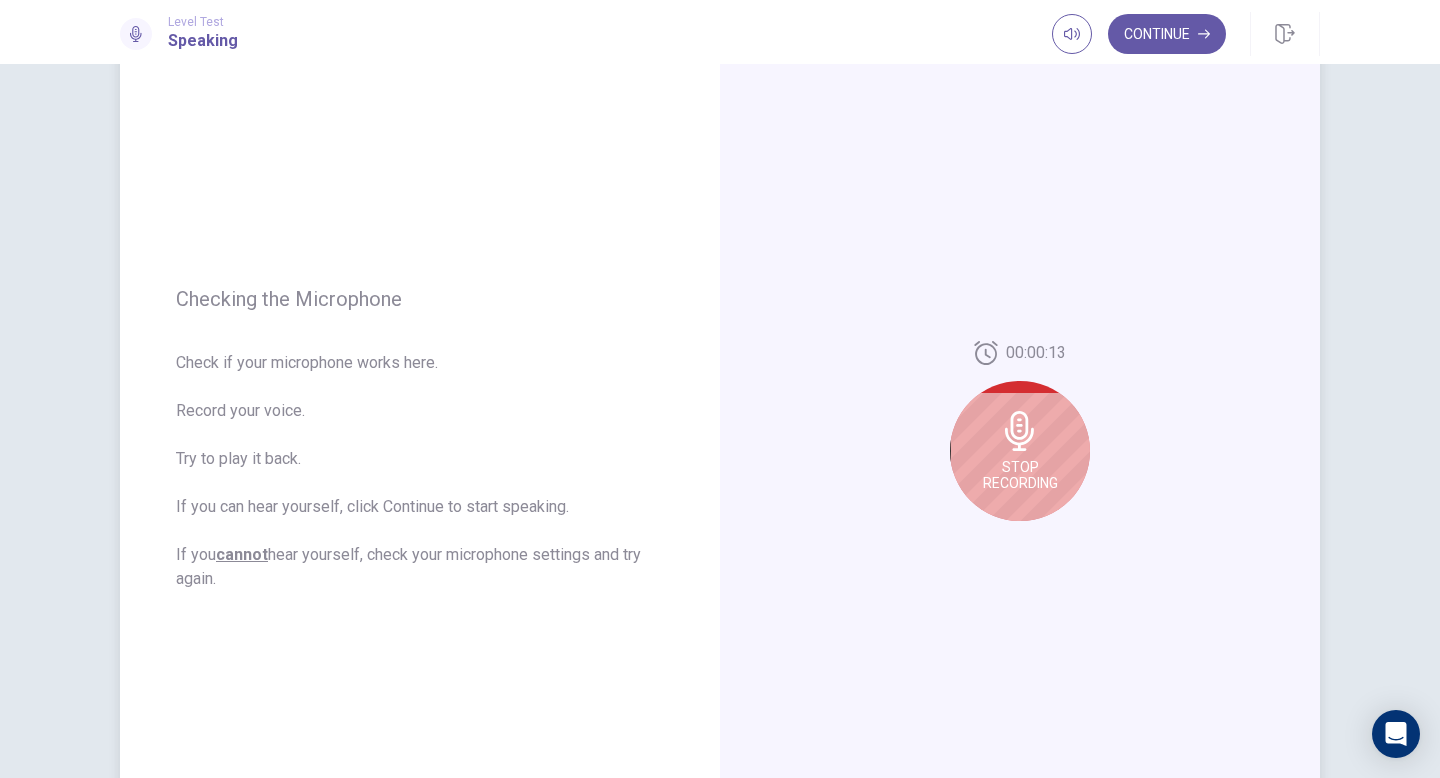 click on "Stop   Recording" at bounding box center (1020, 475) 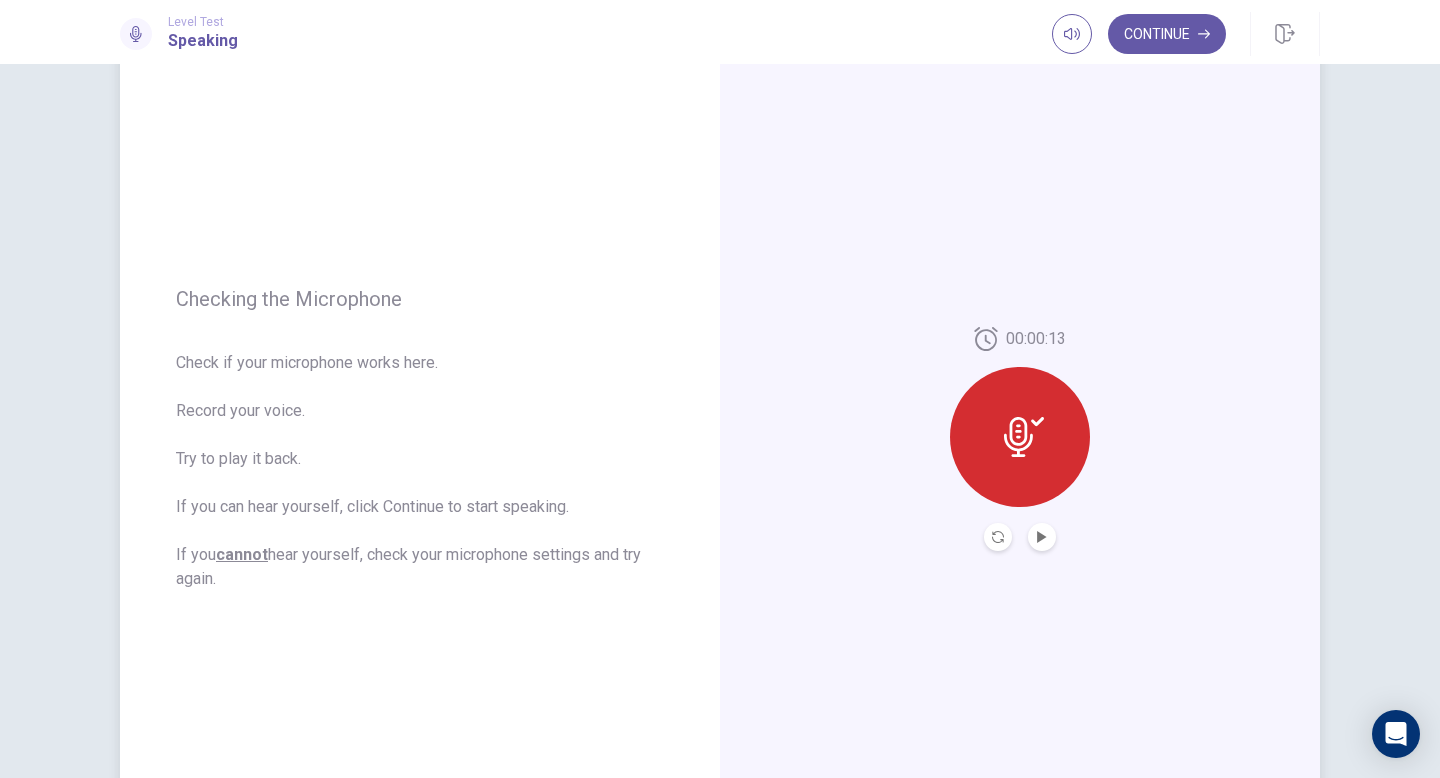 click at bounding box center (1042, 537) 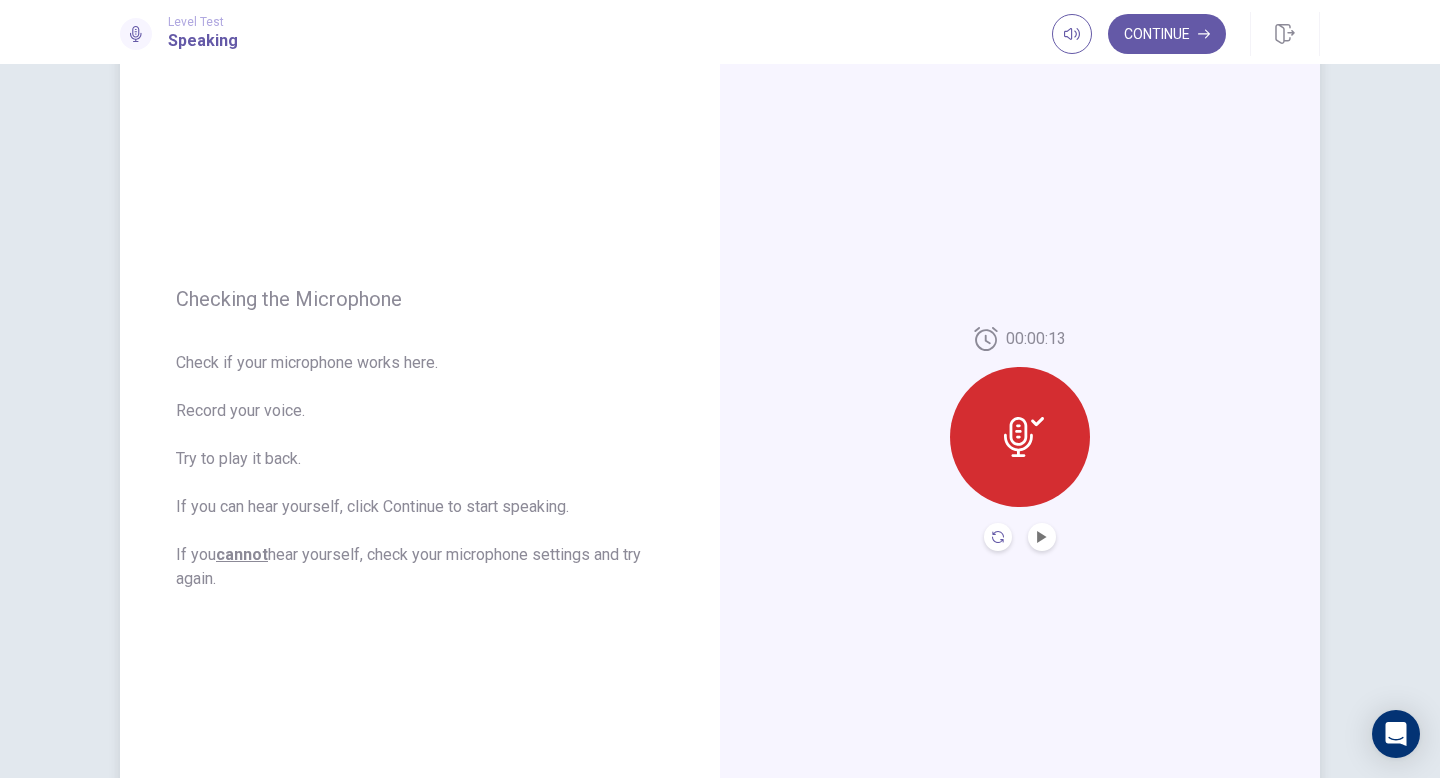 click at bounding box center (998, 537) 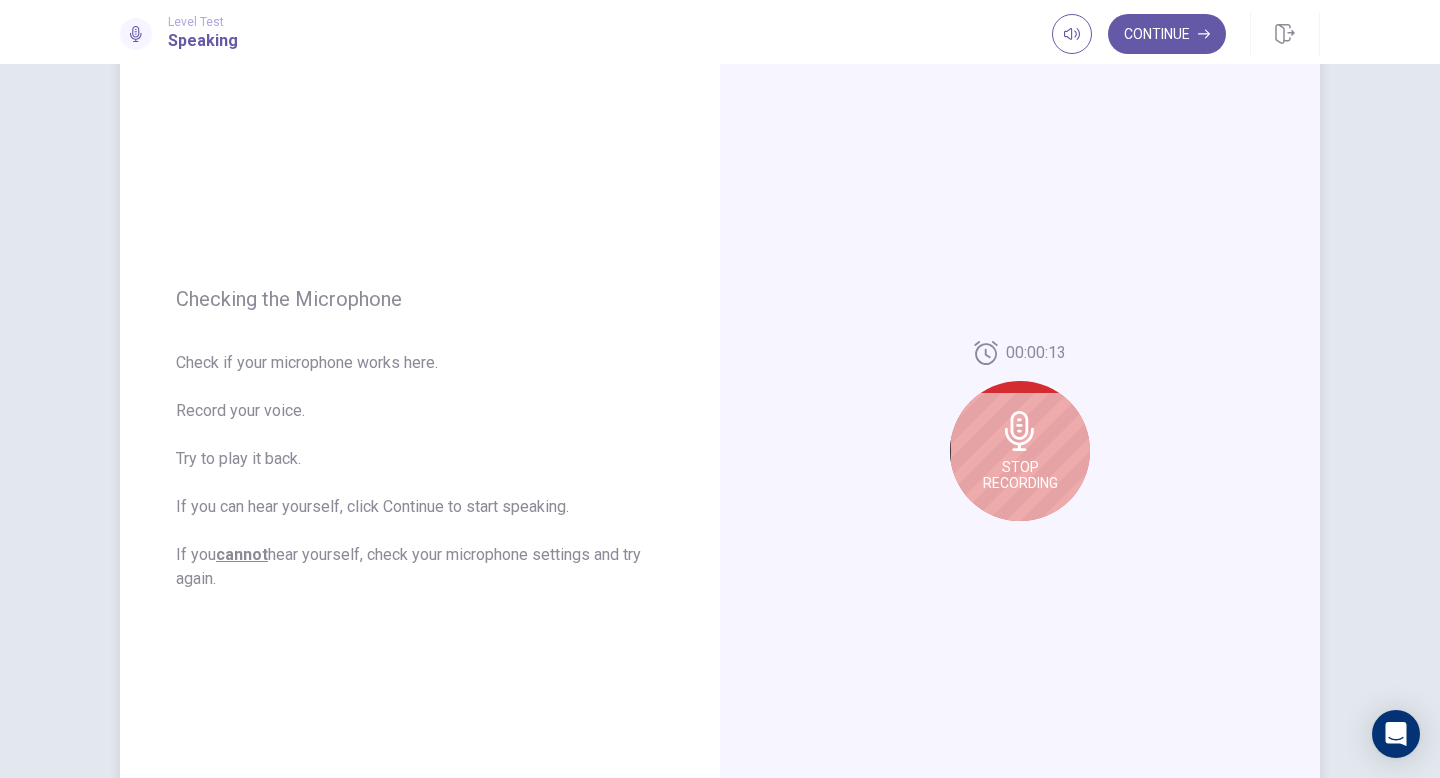 click on "Stop   Recording" at bounding box center (1020, 475) 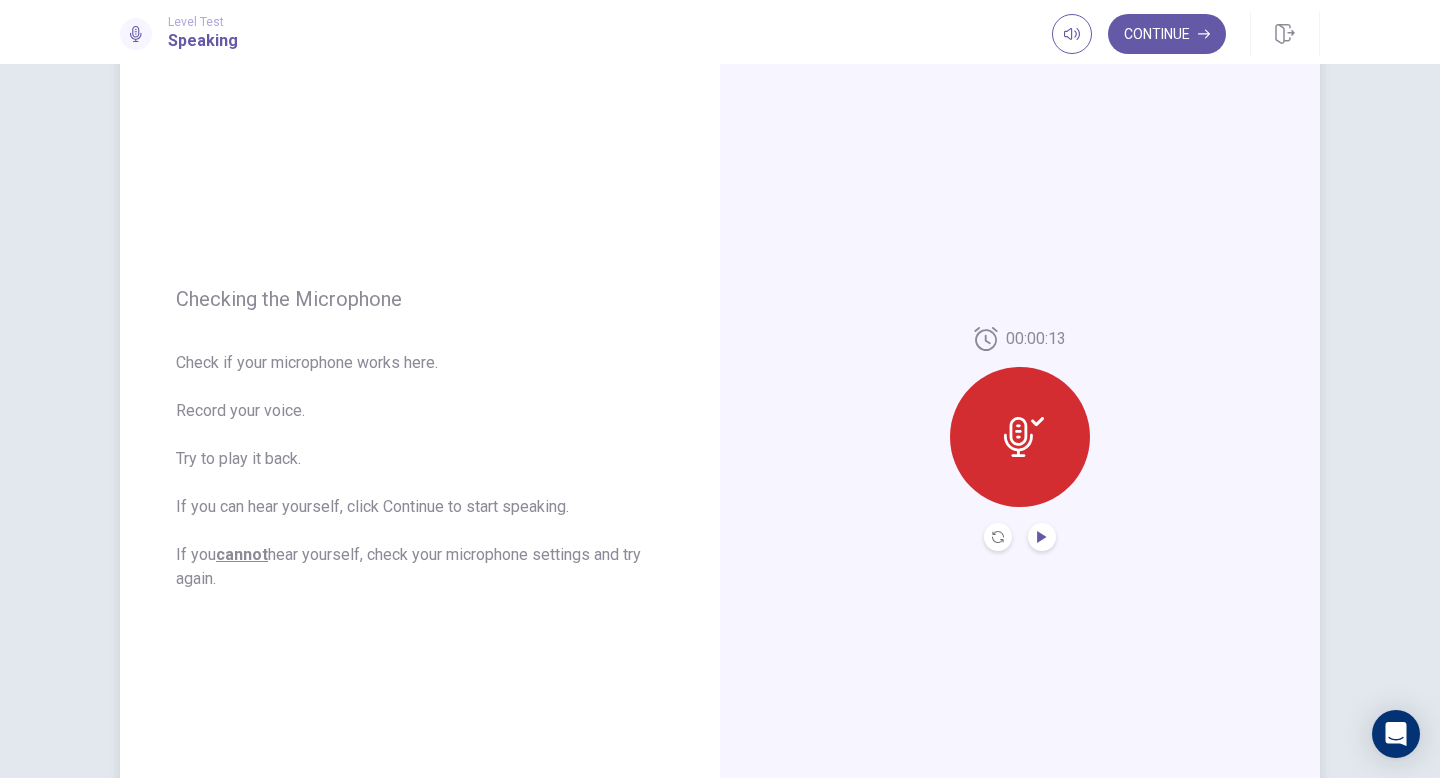 click at bounding box center [1041, 537] 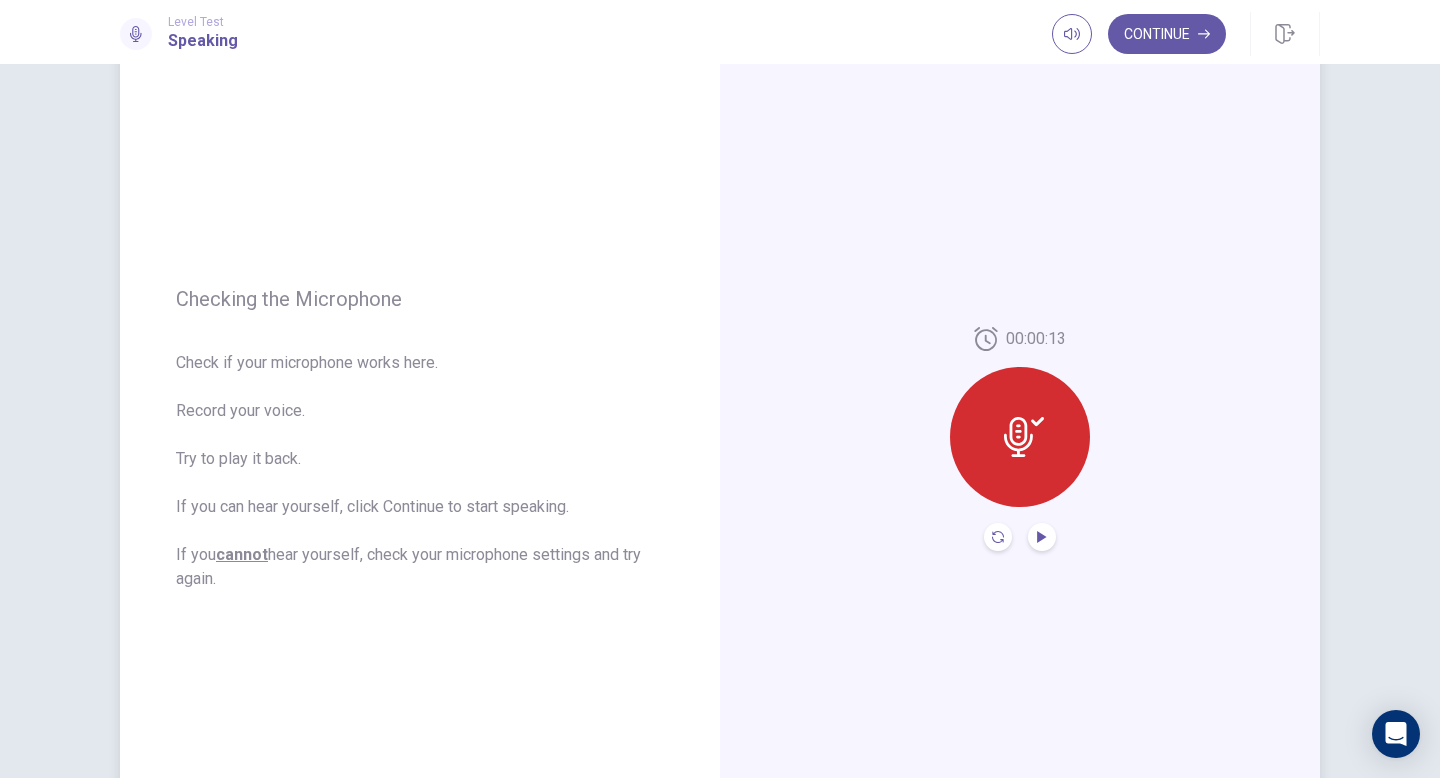 click at bounding box center [998, 537] 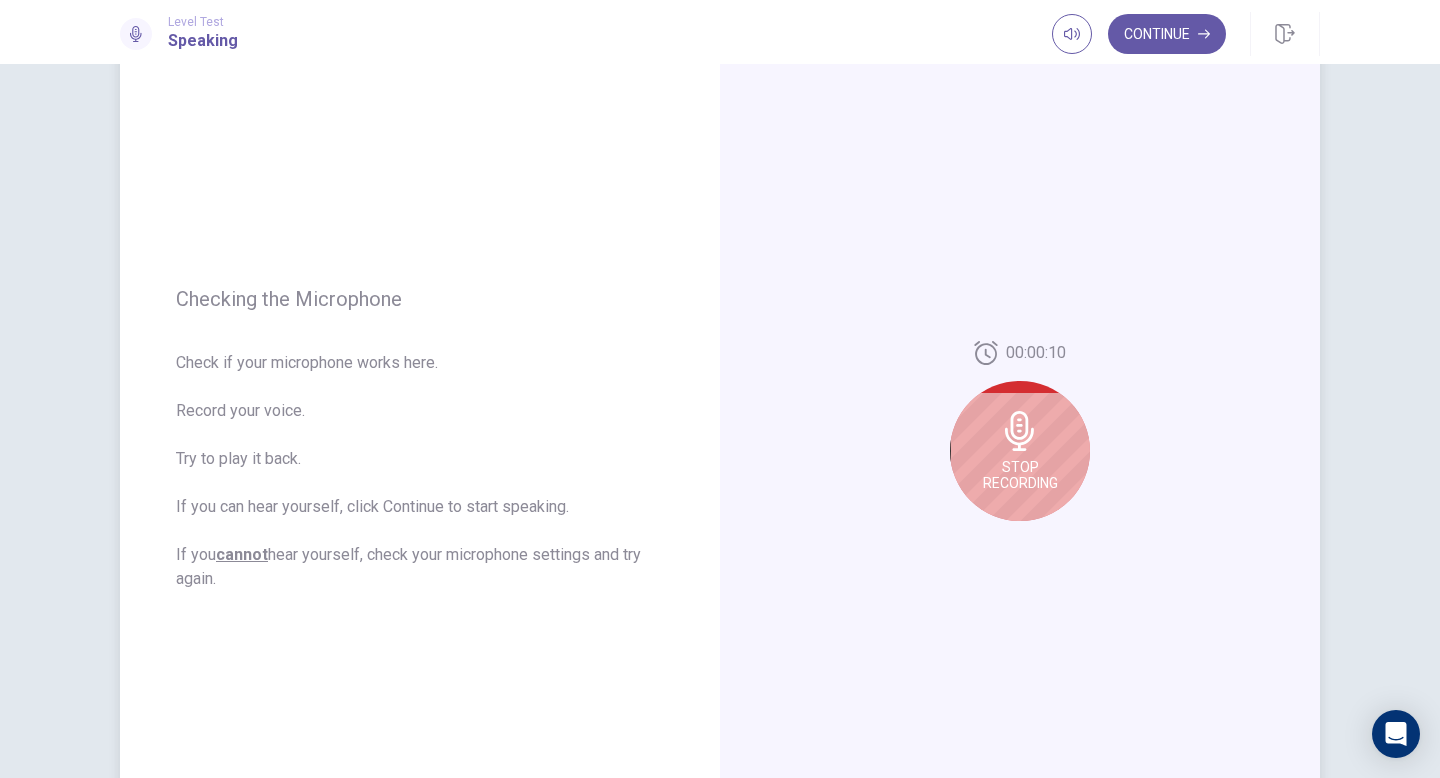 click on "Stop   Recording" at bounding box center (1020, 475) 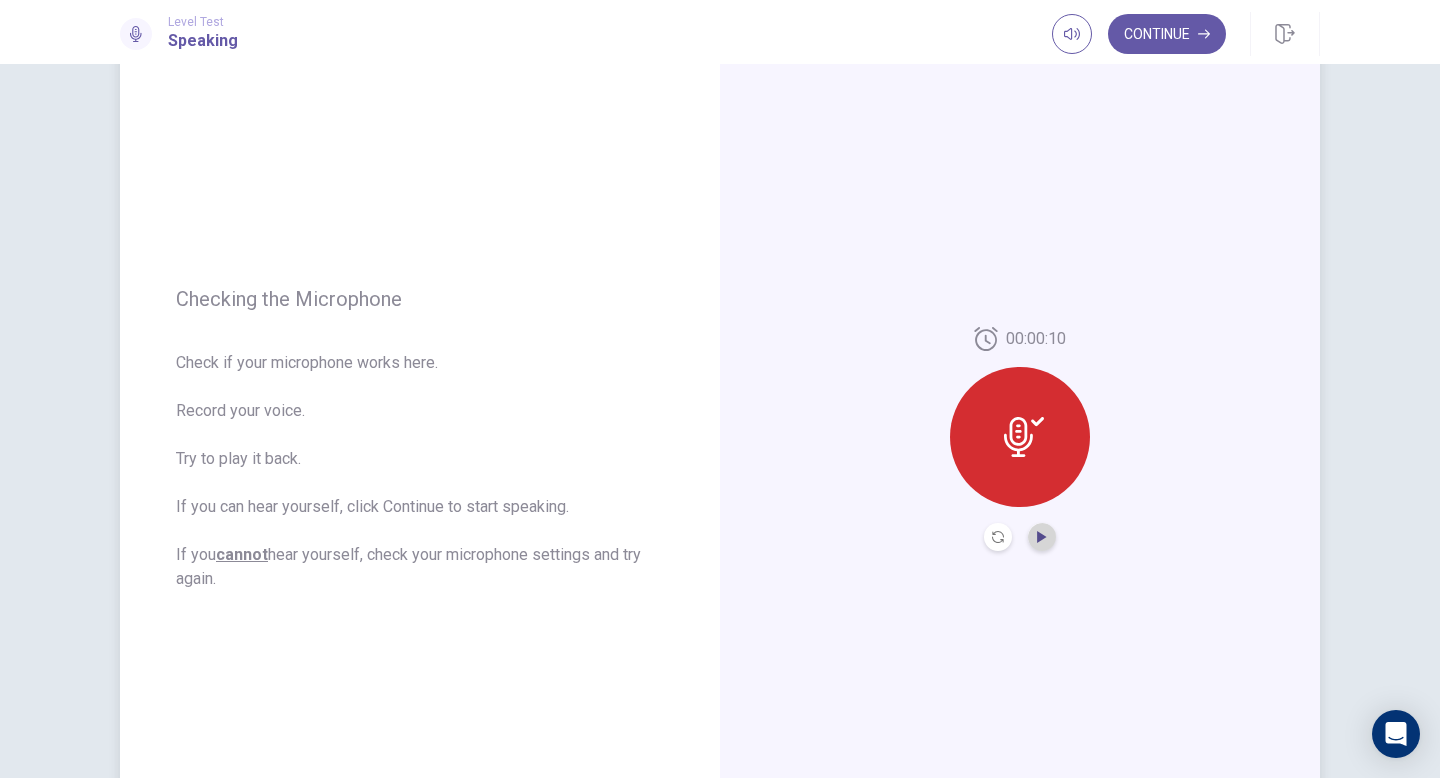 click at bounding box center [1041, 537] 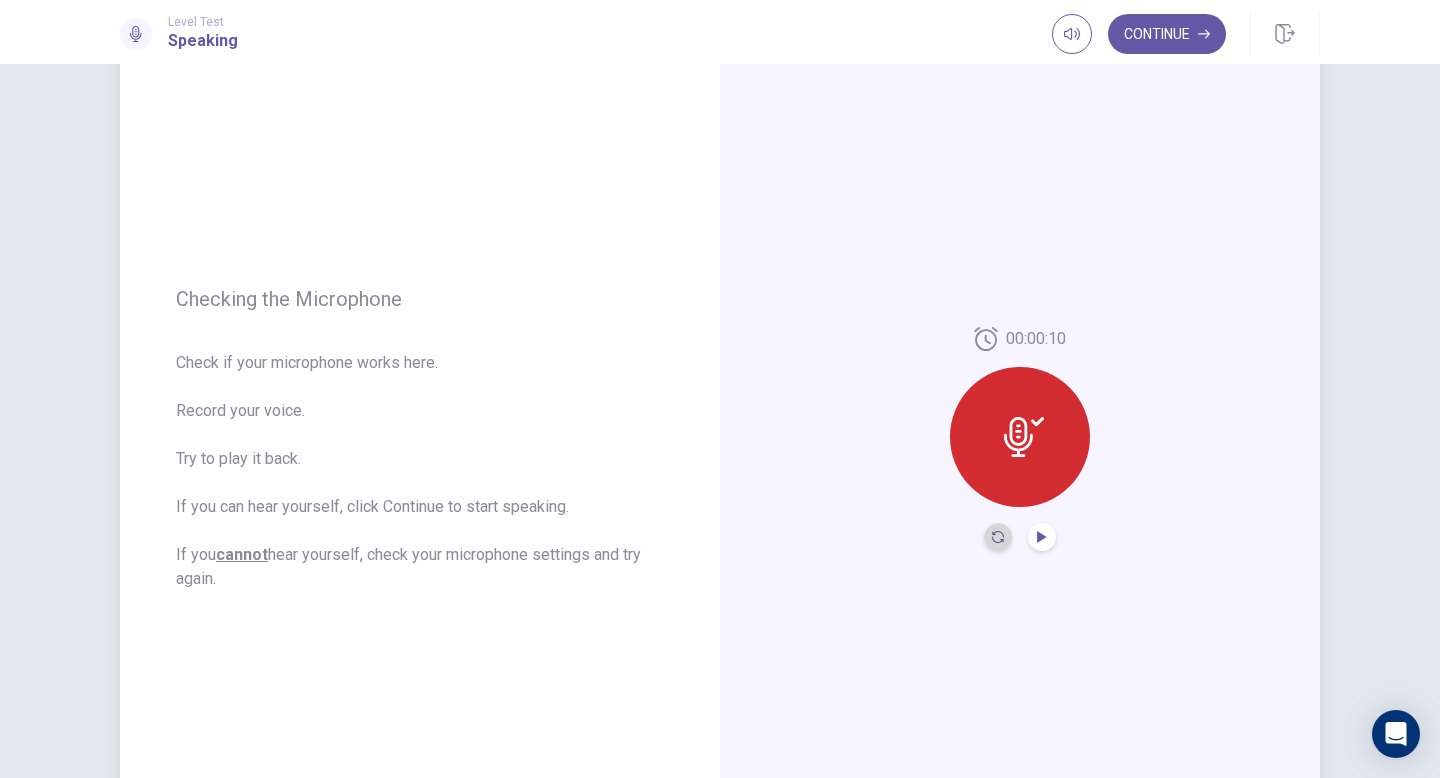 click at bounding box center [998, 537] 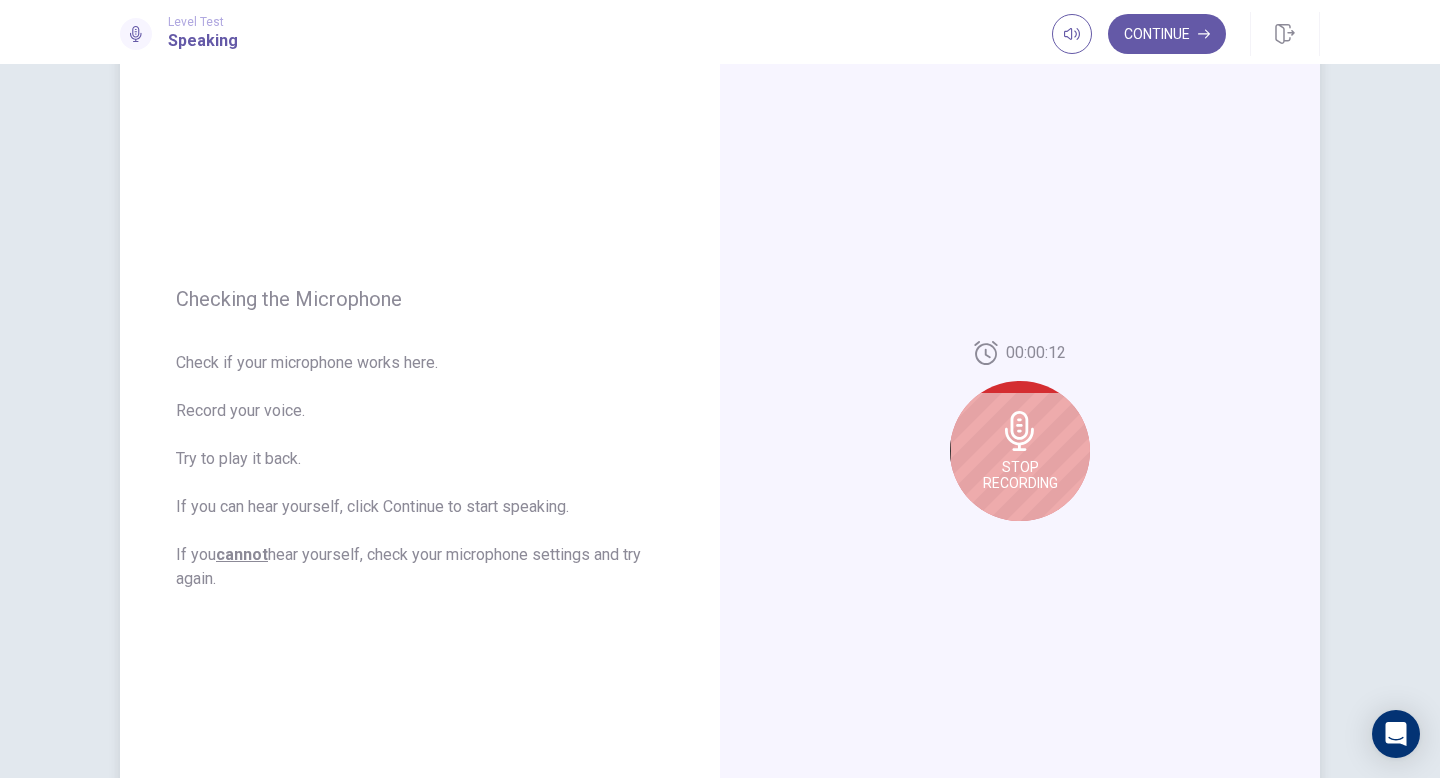 click on "Stop   Recording" at bounding box center (1020, 475) 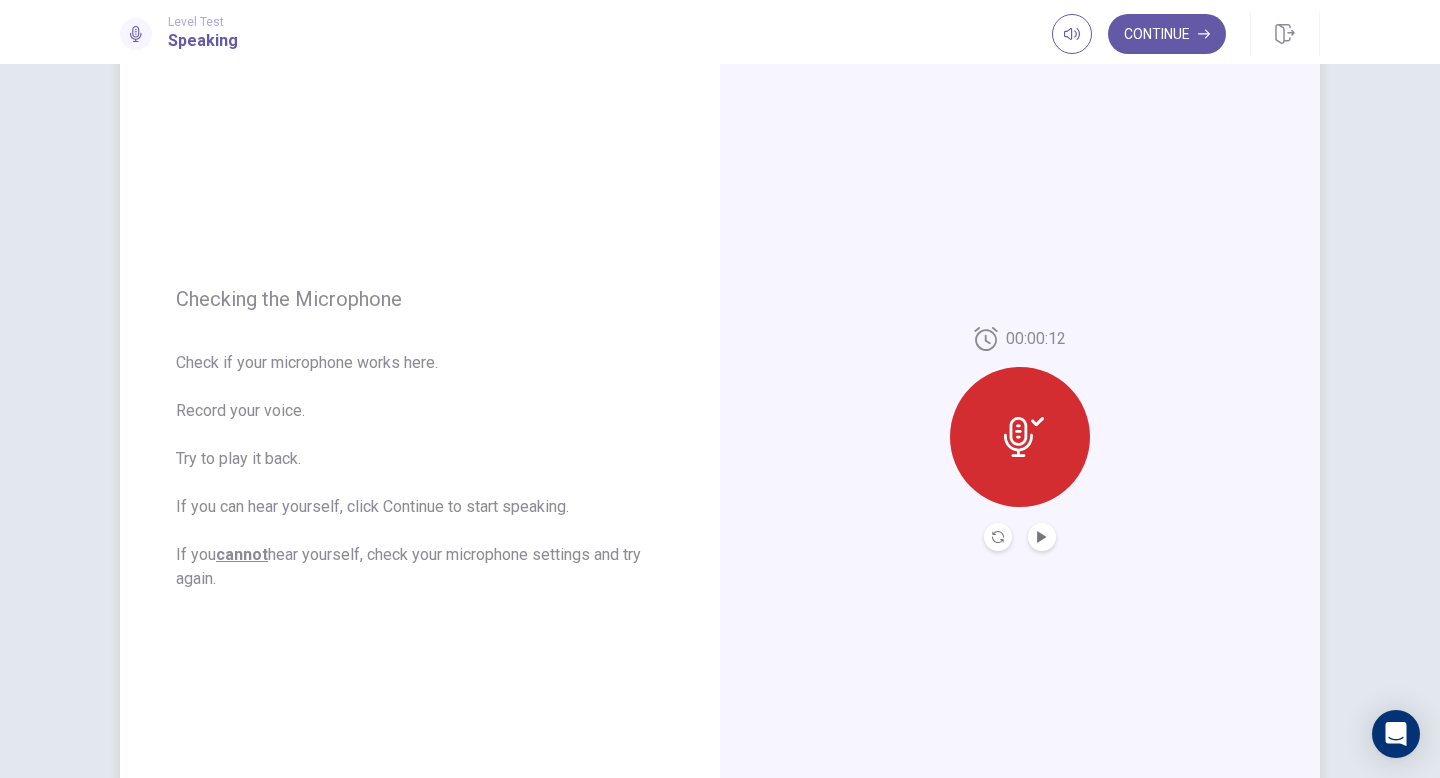 click at bounding box center [1042, 537] 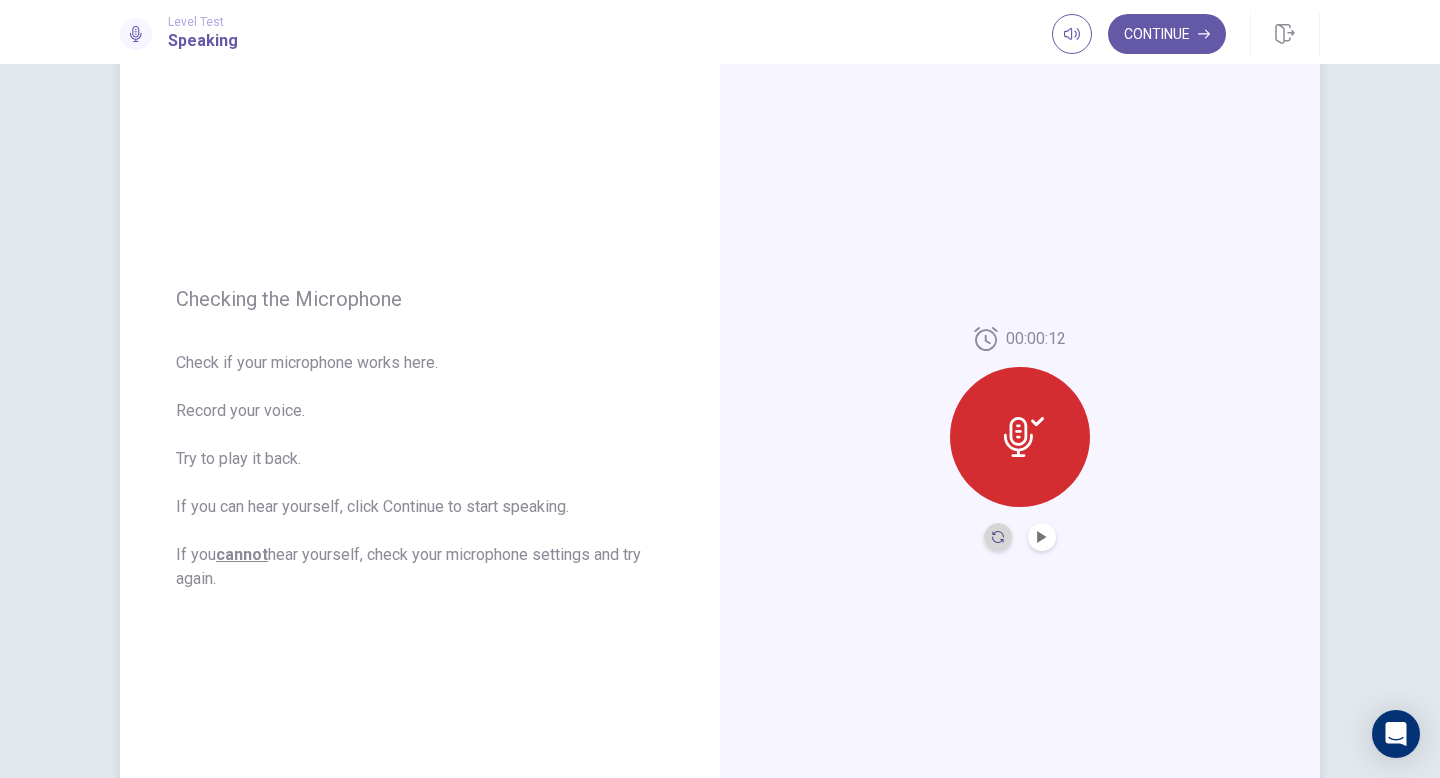 click at bounding box center [998, 537] 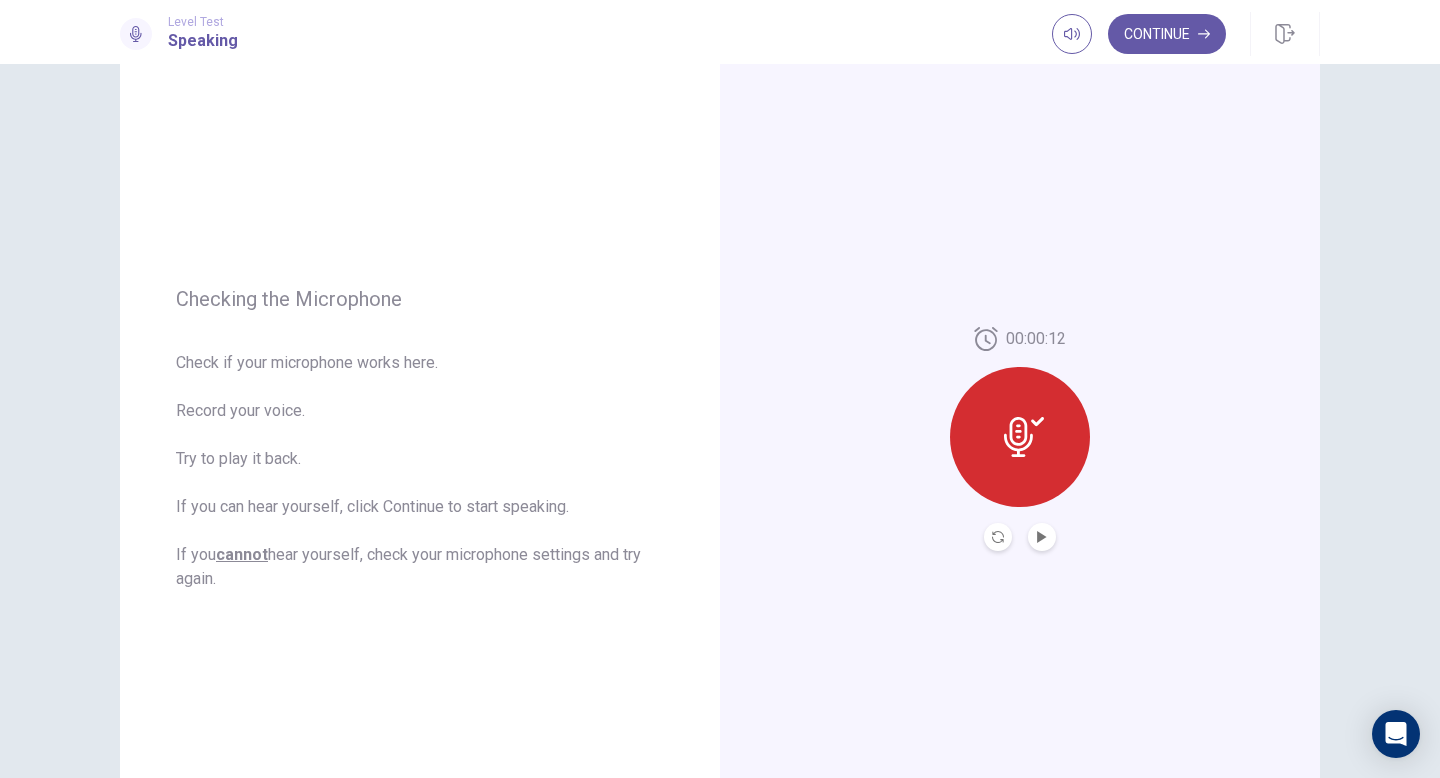 click at bounding box center (1024, 437) 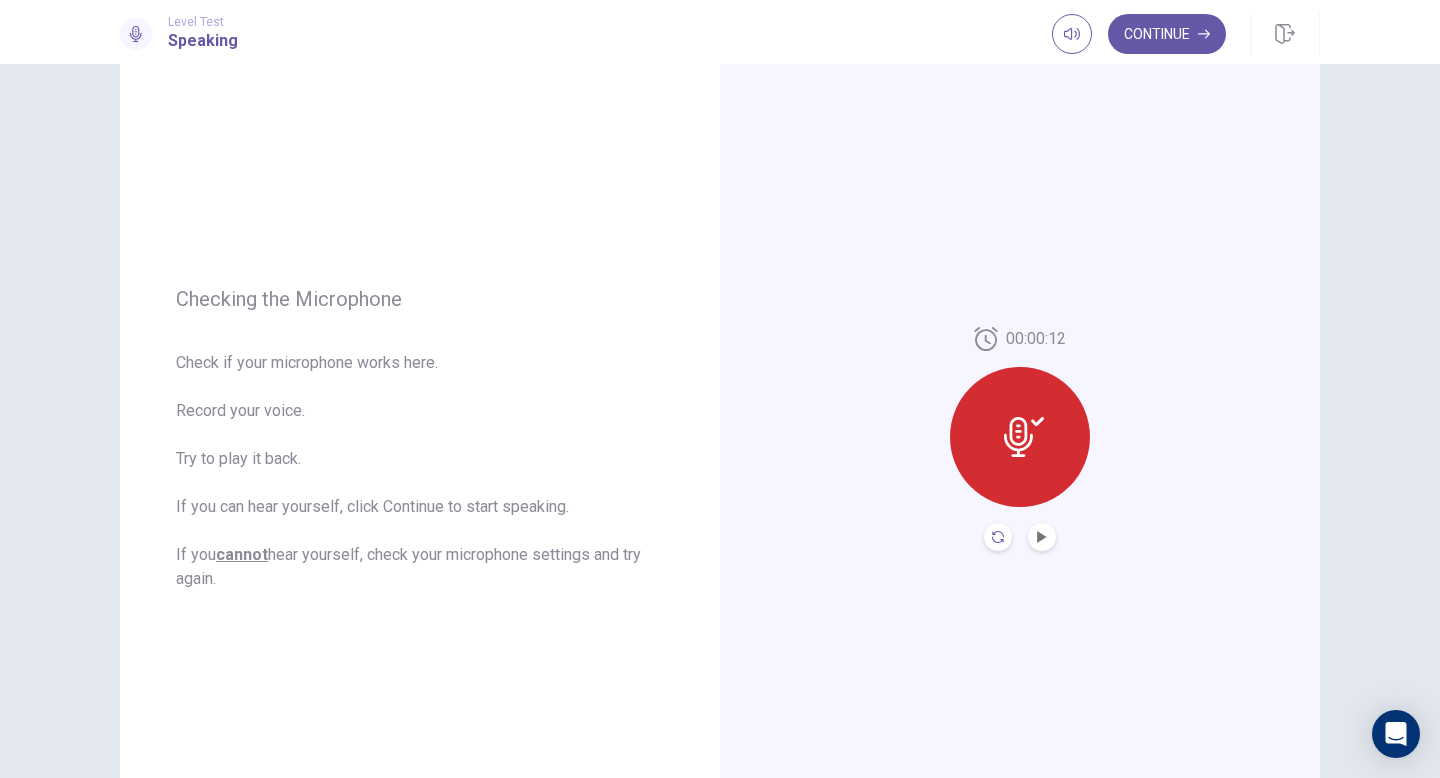click at bounding box center (998, 537) 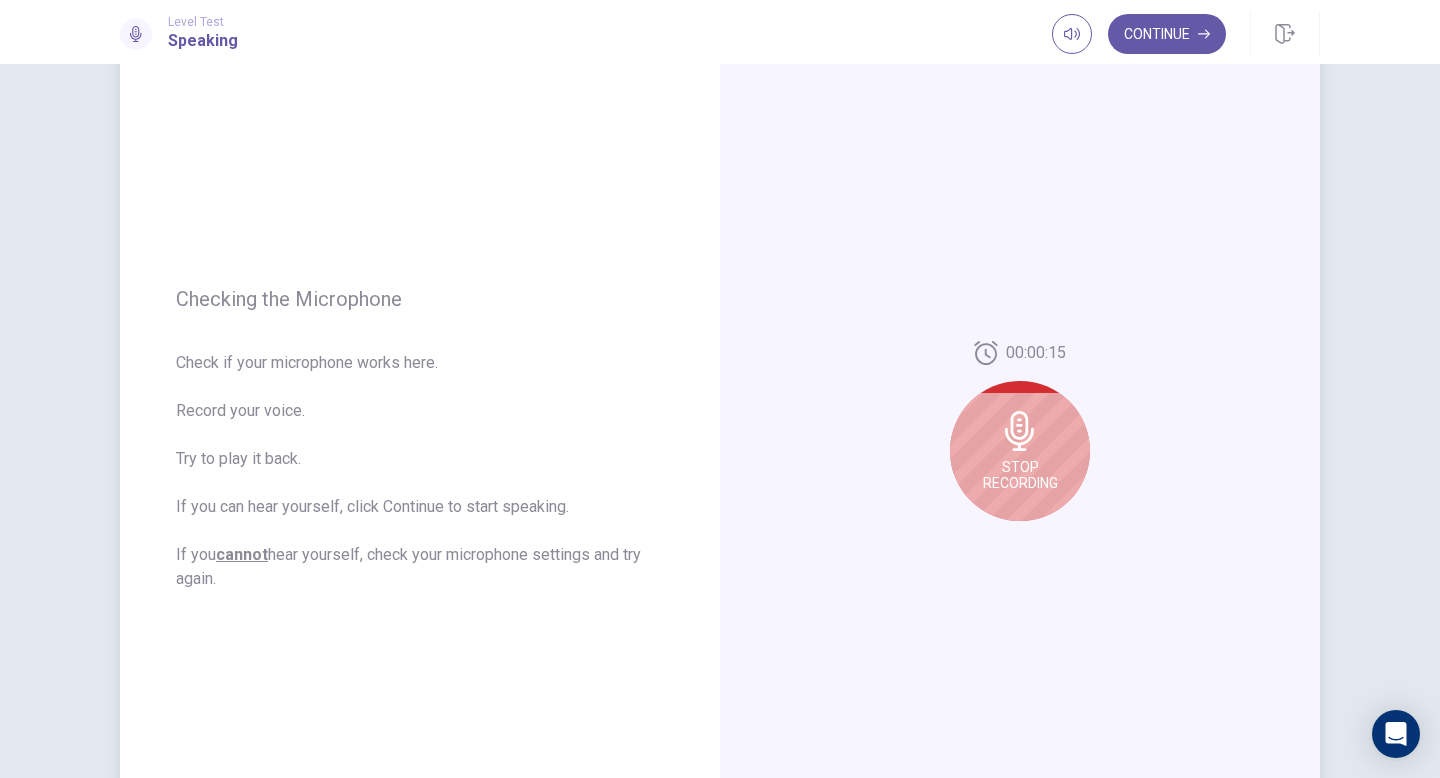 click on "00:00:15 Stop   Recording" at bounding box center [1020, 439] 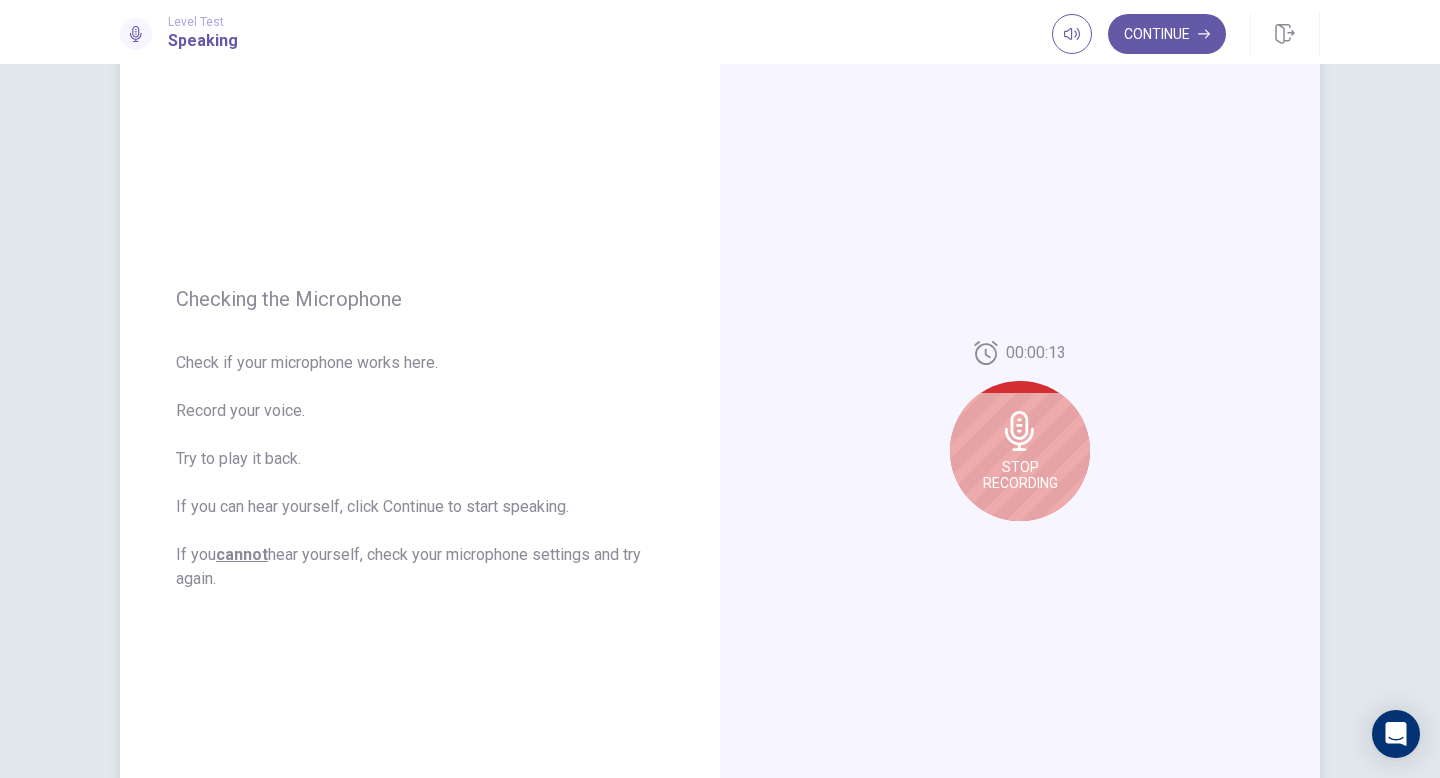 click on "Stop   Recording" at bounding box center (1020, 475) 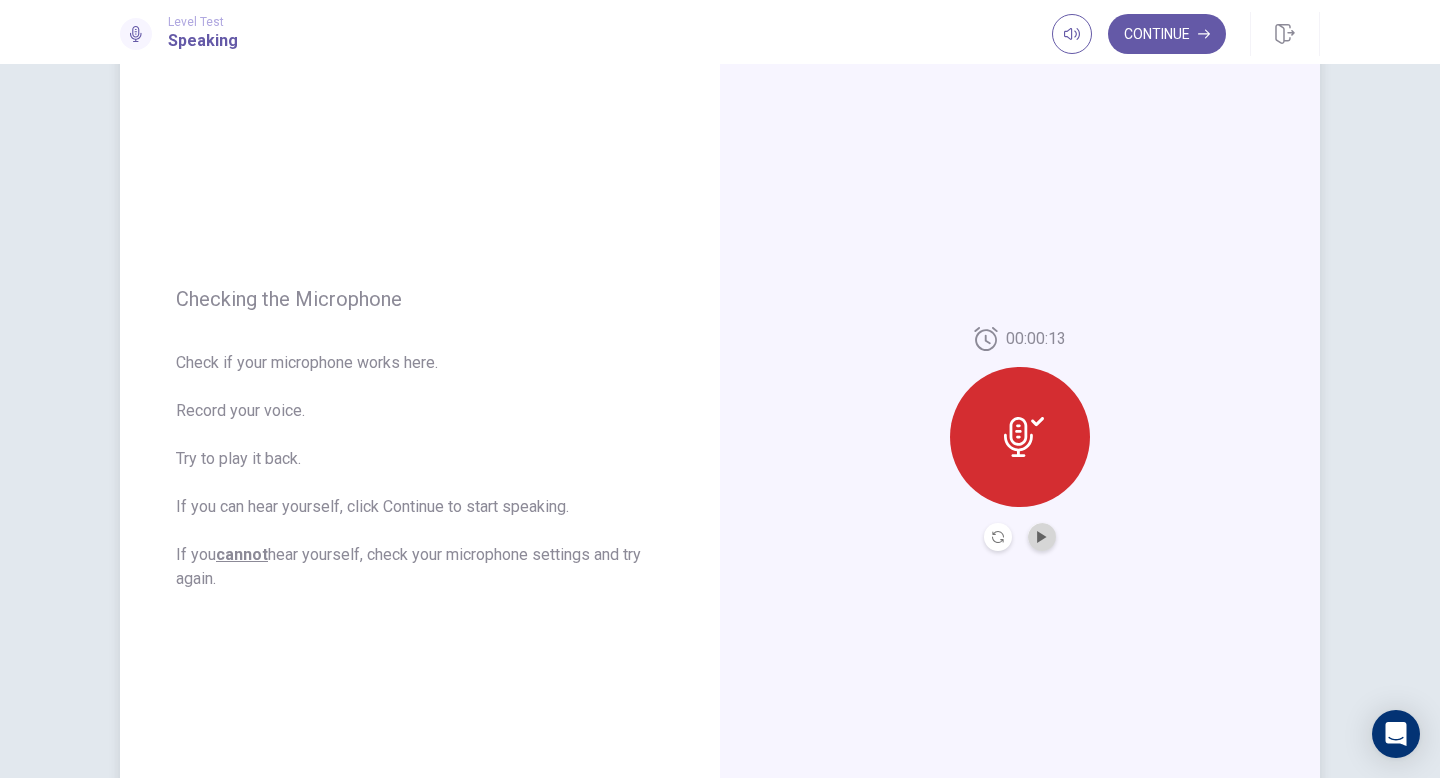 click at bounding box center [1042, 537] 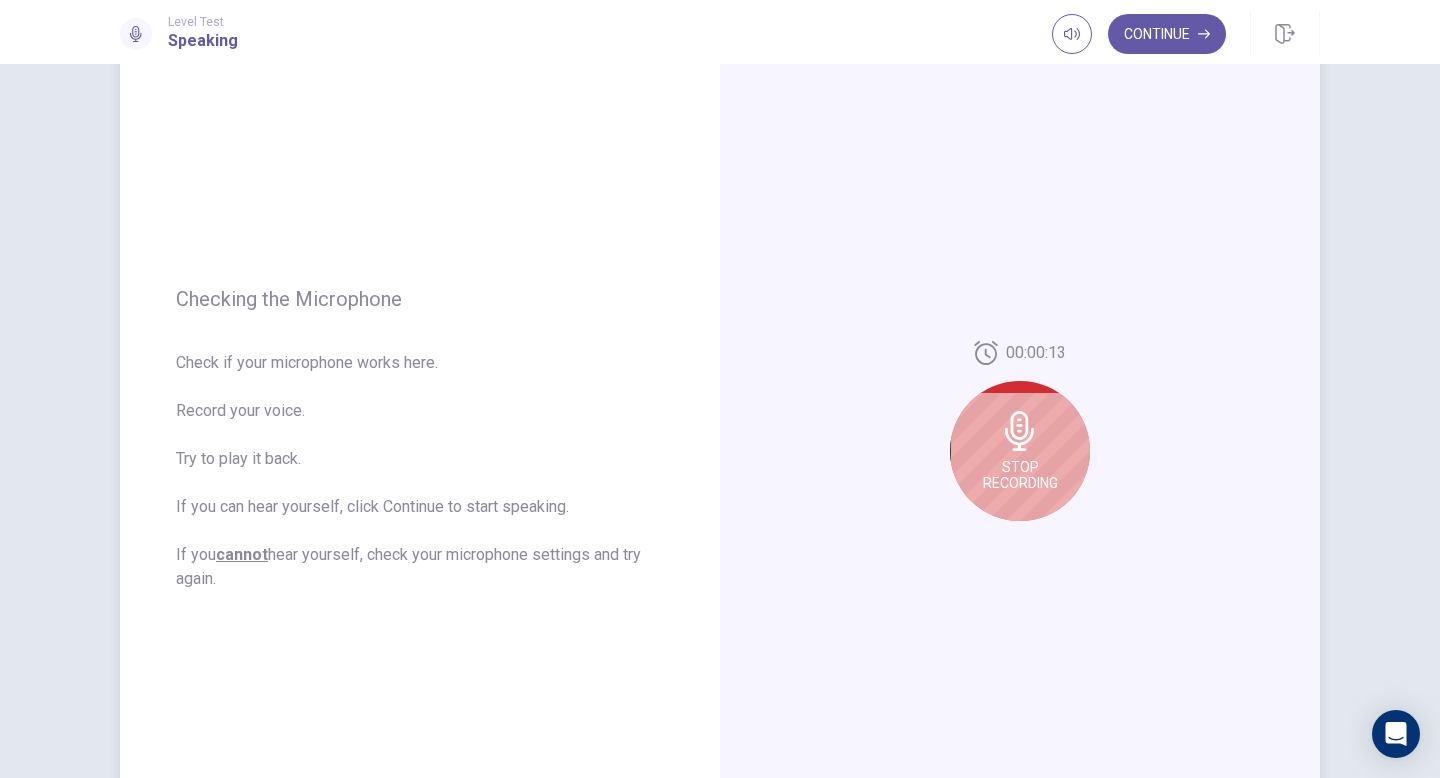 click on "Stop   Recording" at bounding box center [1020, 475] 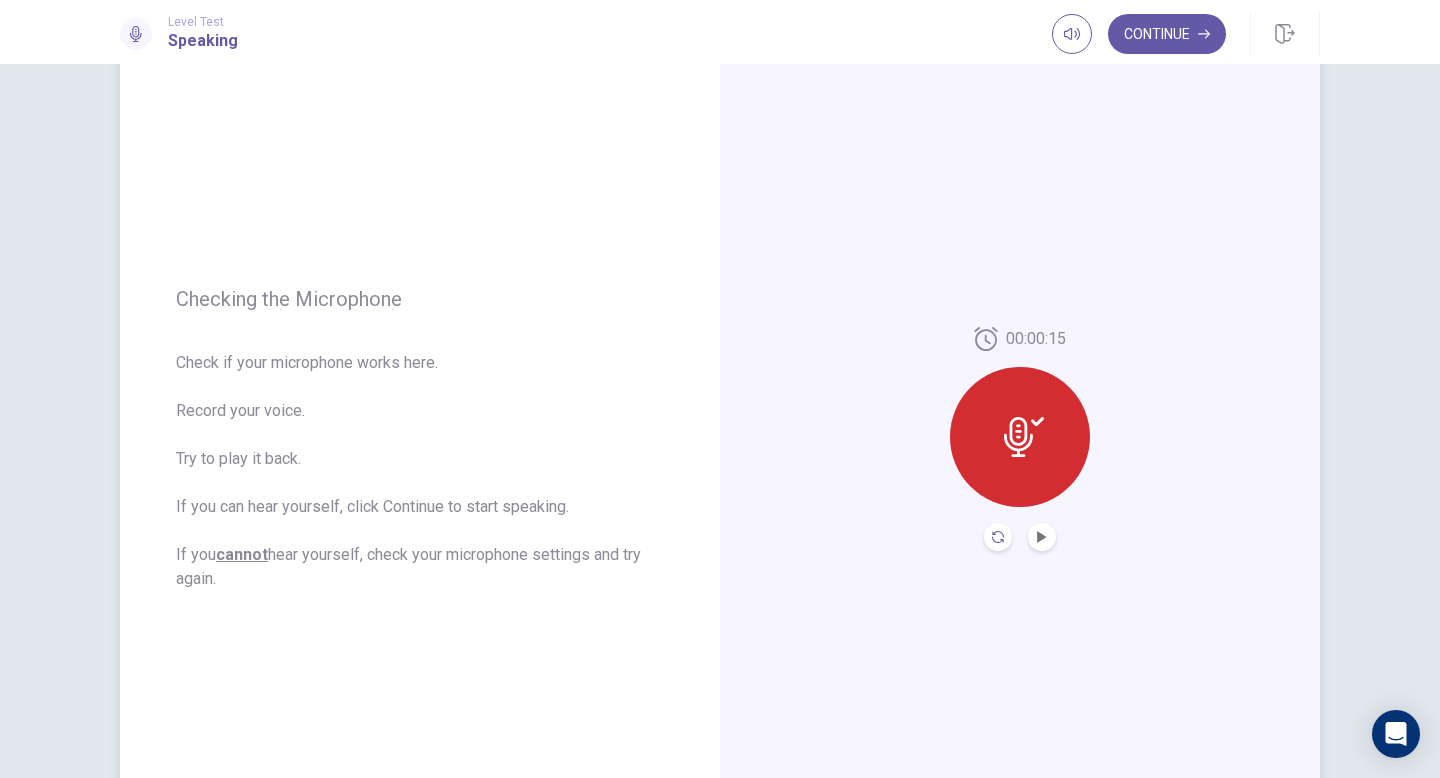 click at bounding box center [998, 537] 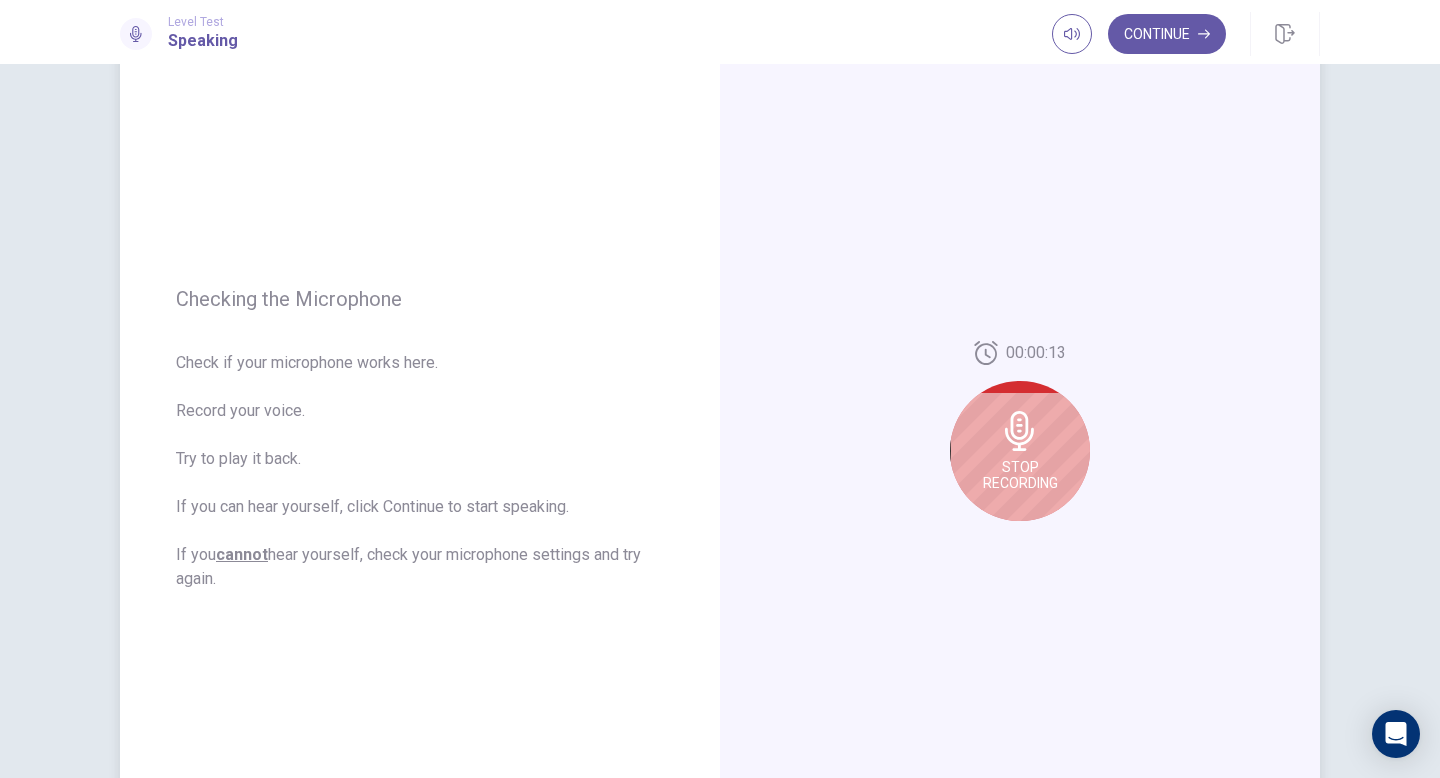 click on "Stop   Recording" at bounding box center [1020, 475] 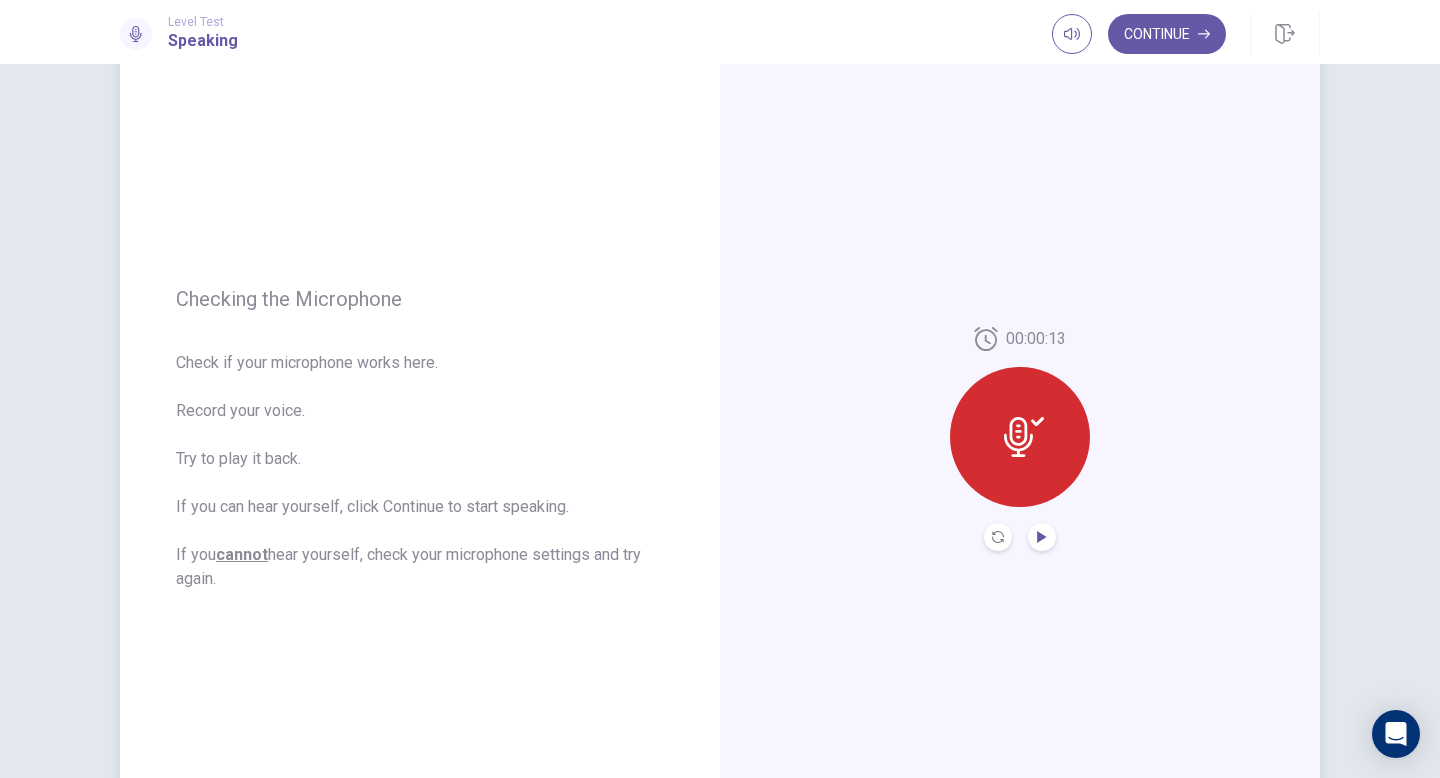 click at bounding box center [1041, 537] 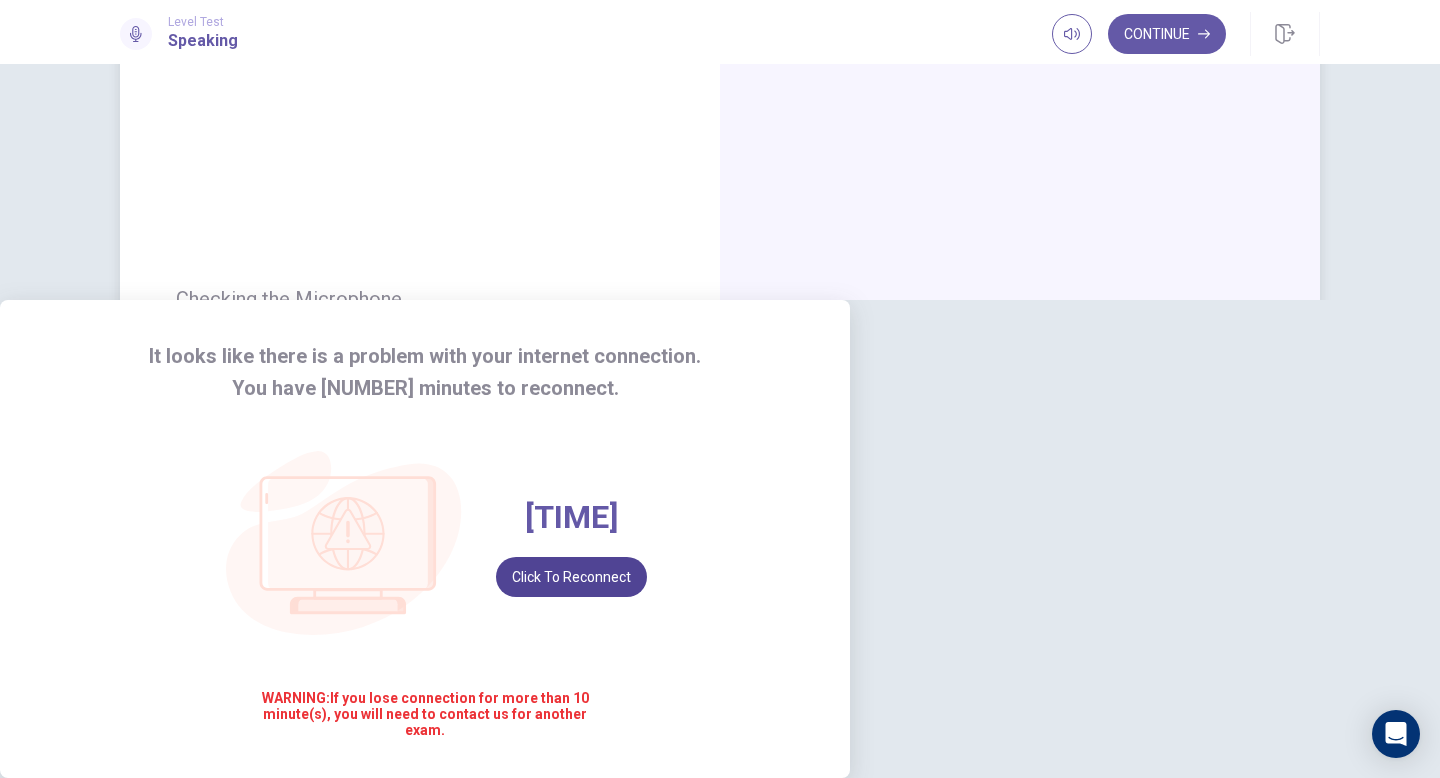 click on "Click to reconnect" at bounding box center [571, 577] 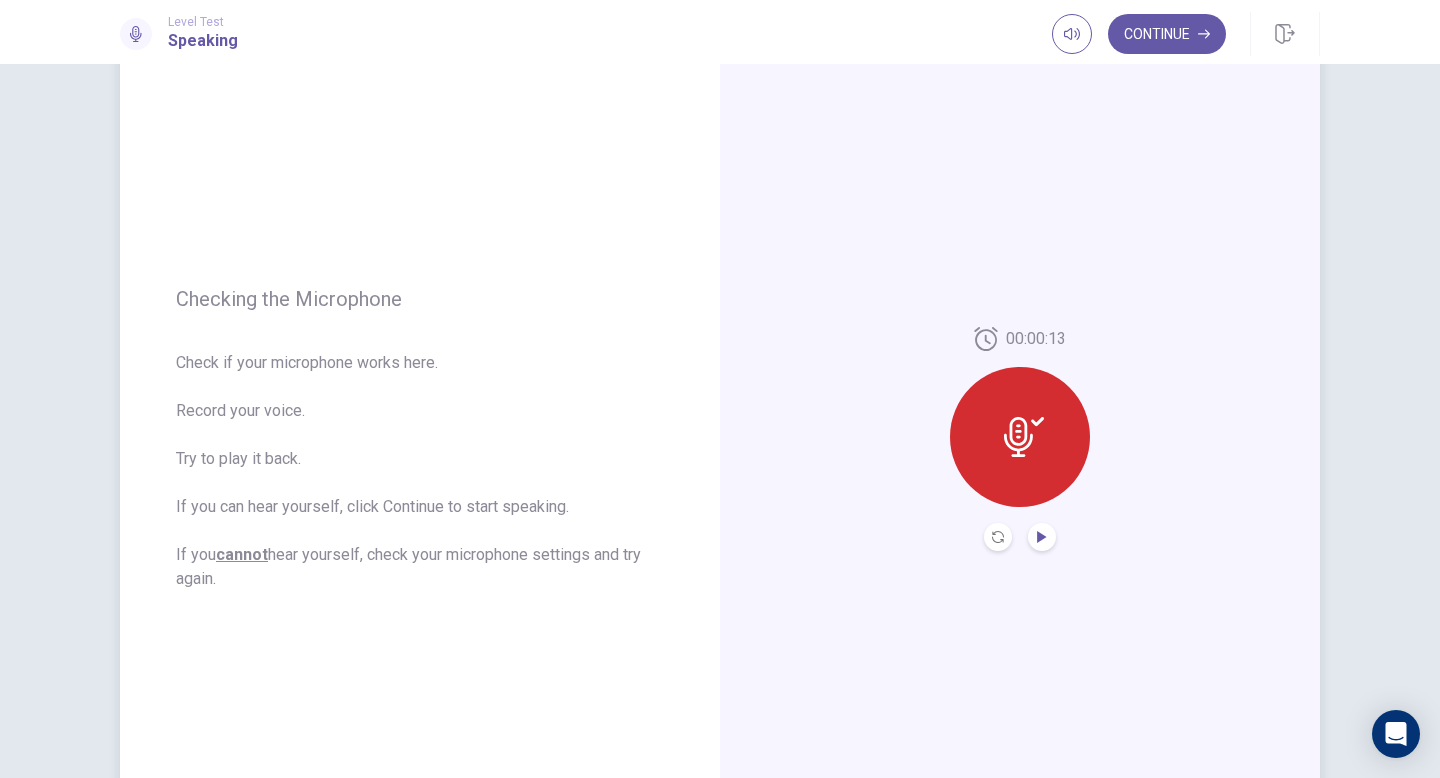 click at bounding box center (1042, 537) 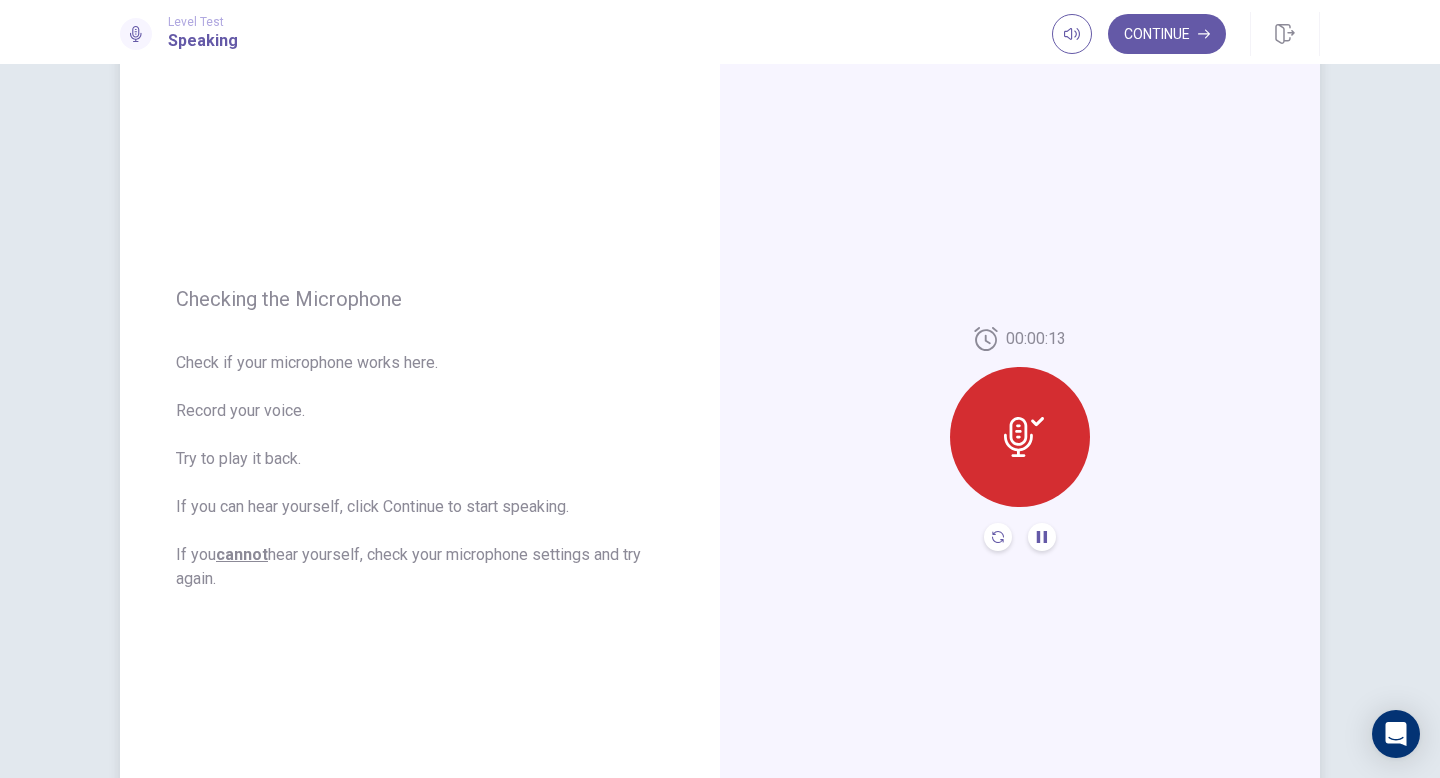click at bounding box center (998, 537) 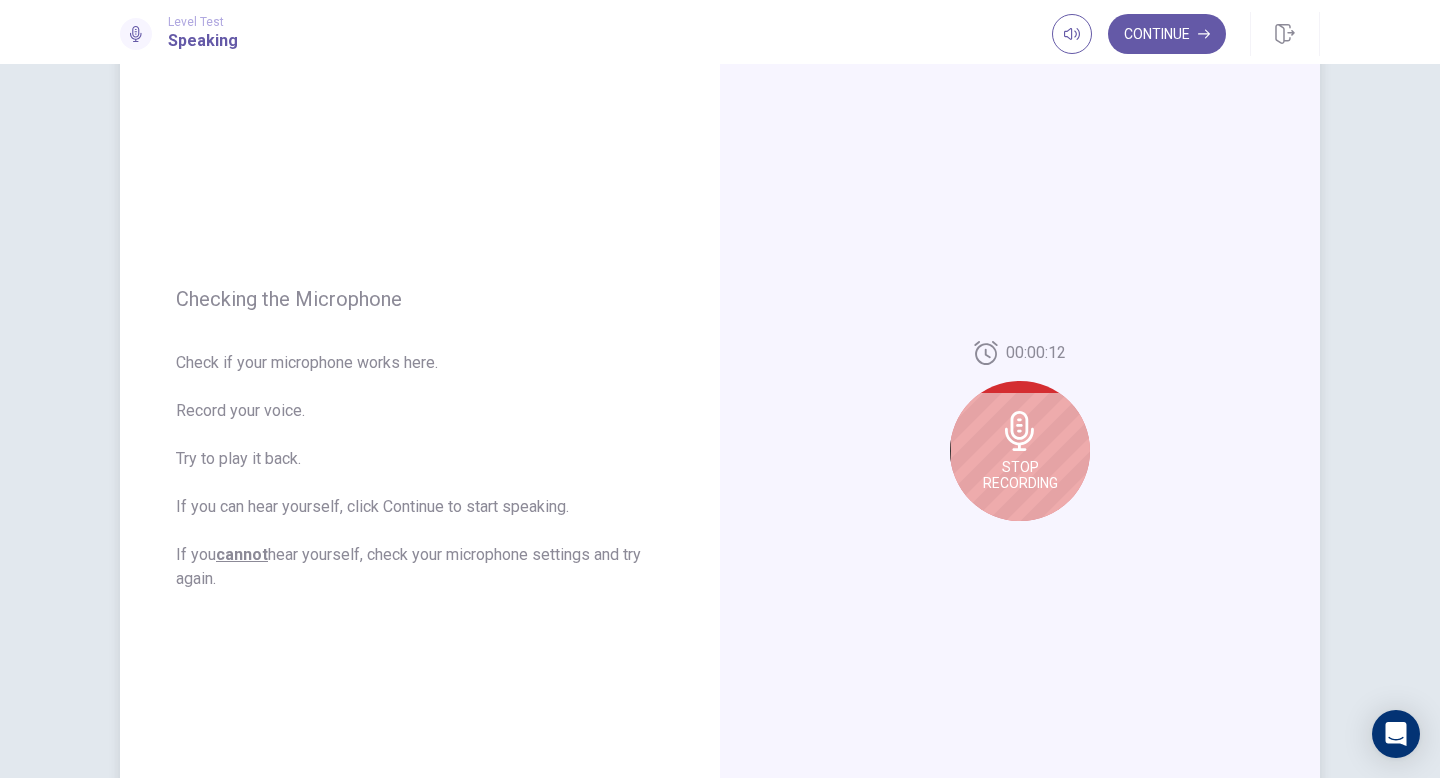 click on "Stop   Recording" at bounding box center (1020, 475) 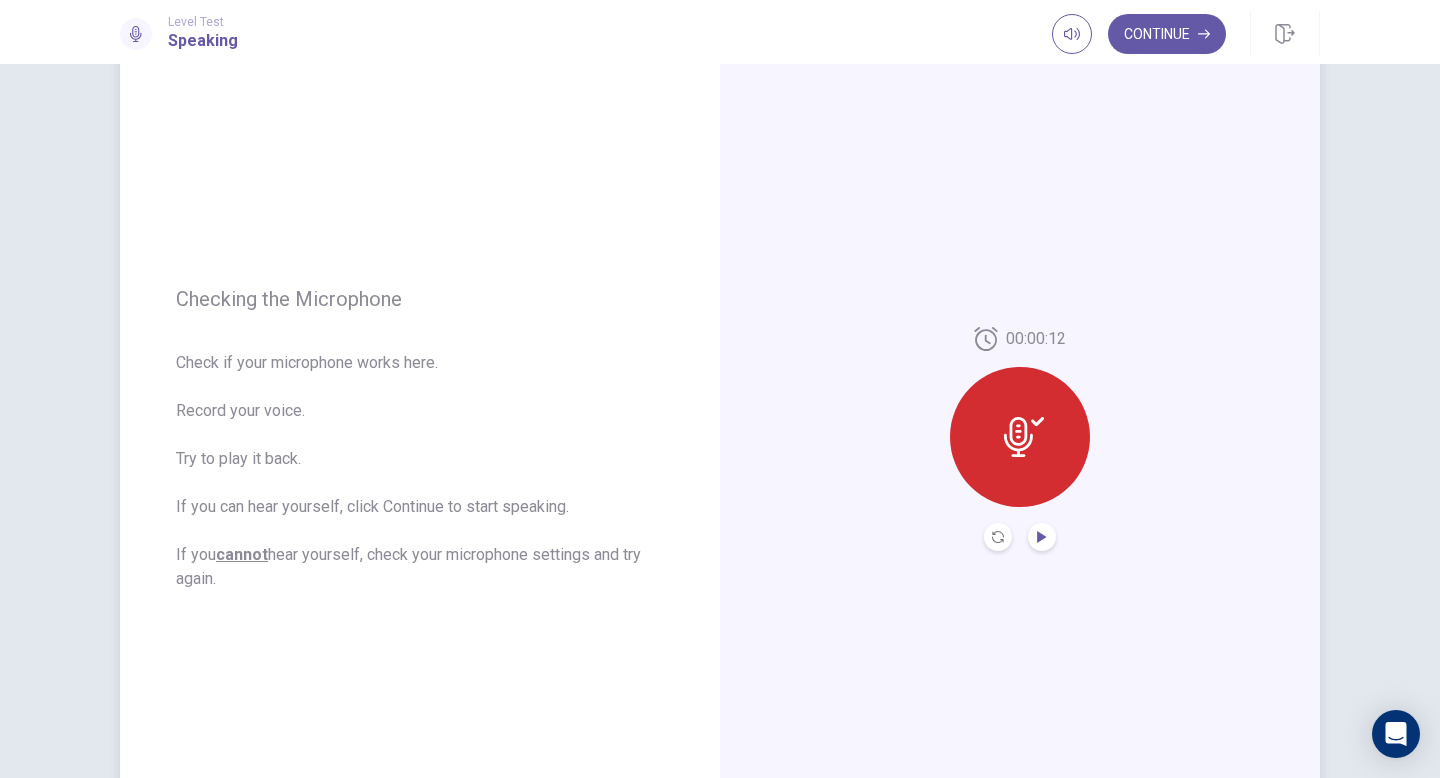 click at bounding box center (1041, 537) 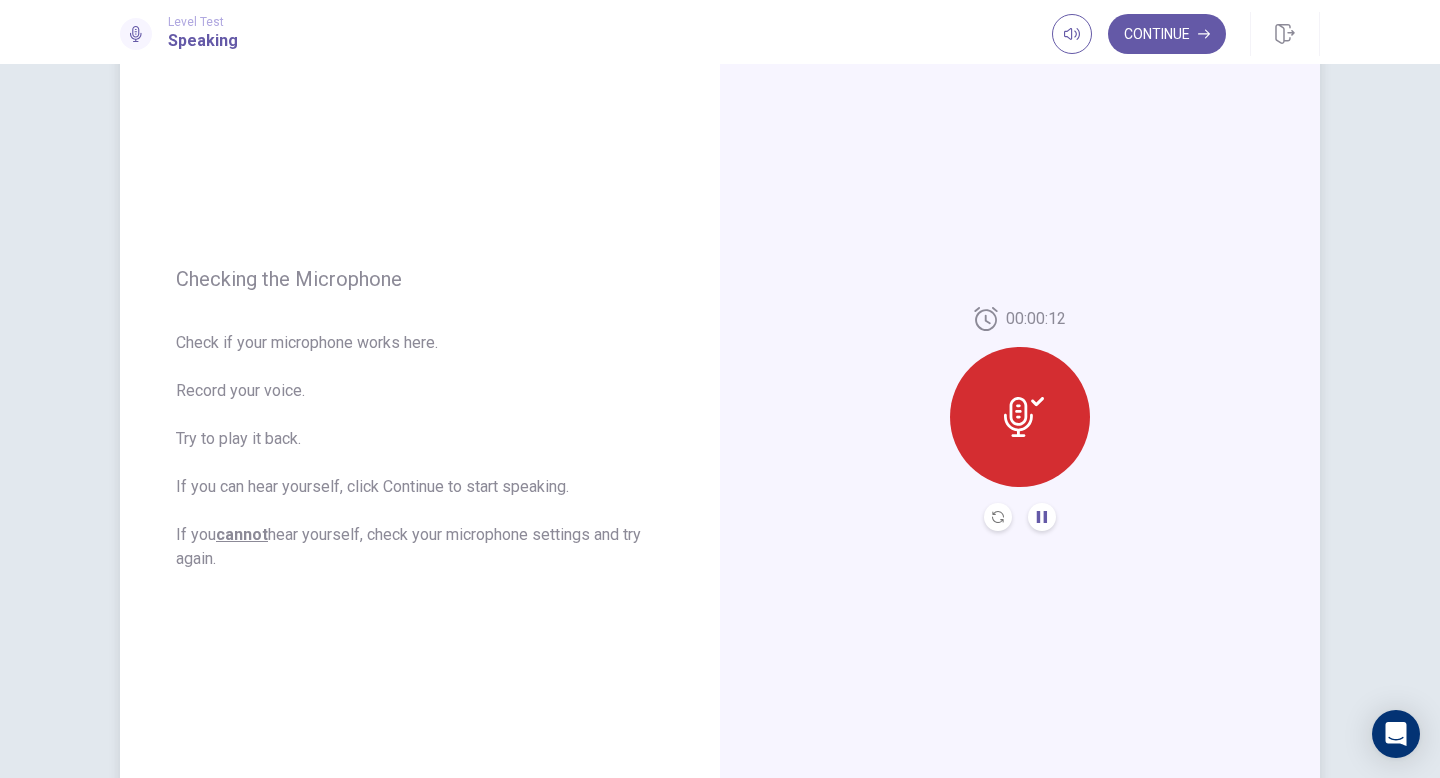 scroll, scrollTop: 0, scrollLeft: 0, axis: both 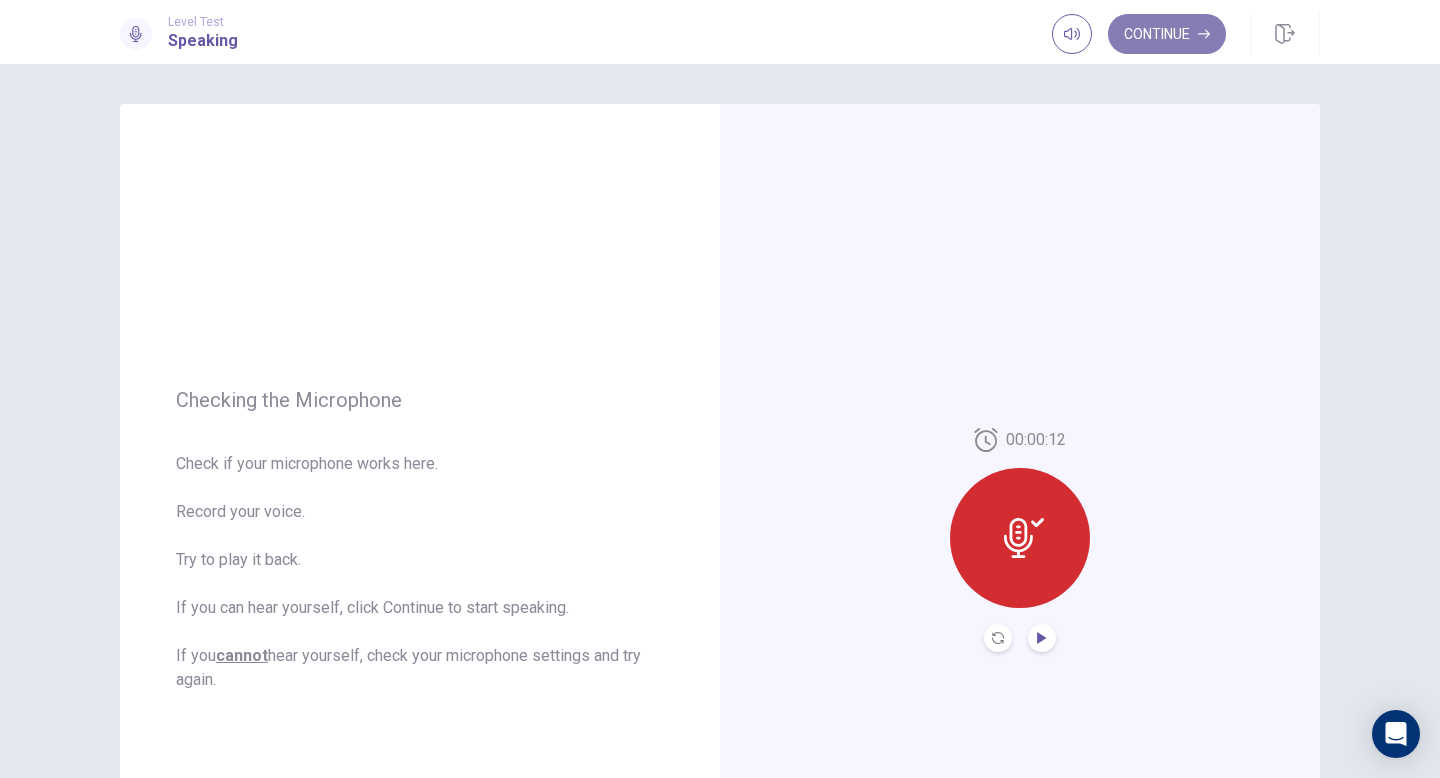 click on "Continue" at bounding box center [1167, 34] 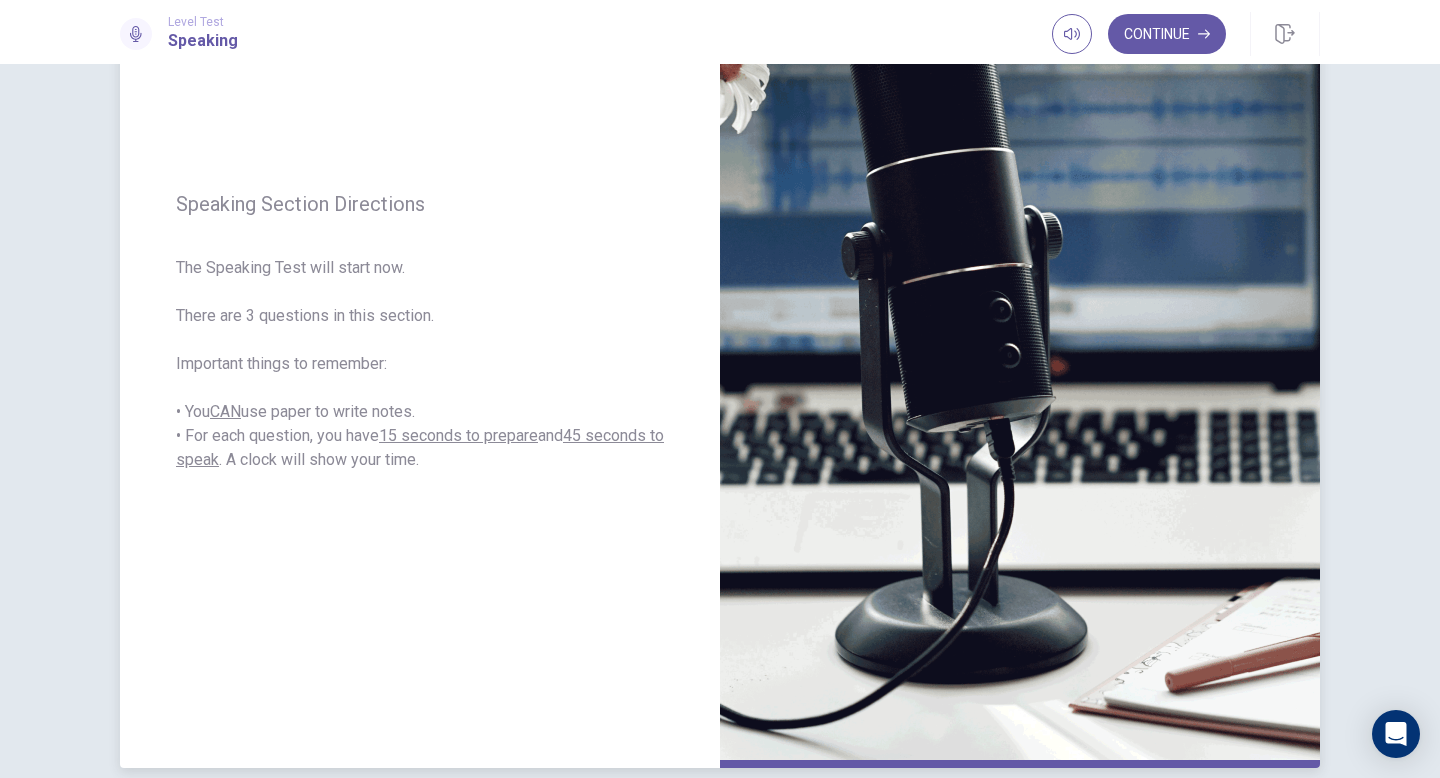 scroll, scrollTop: 211, scrollLeft: 0, axis: vertical 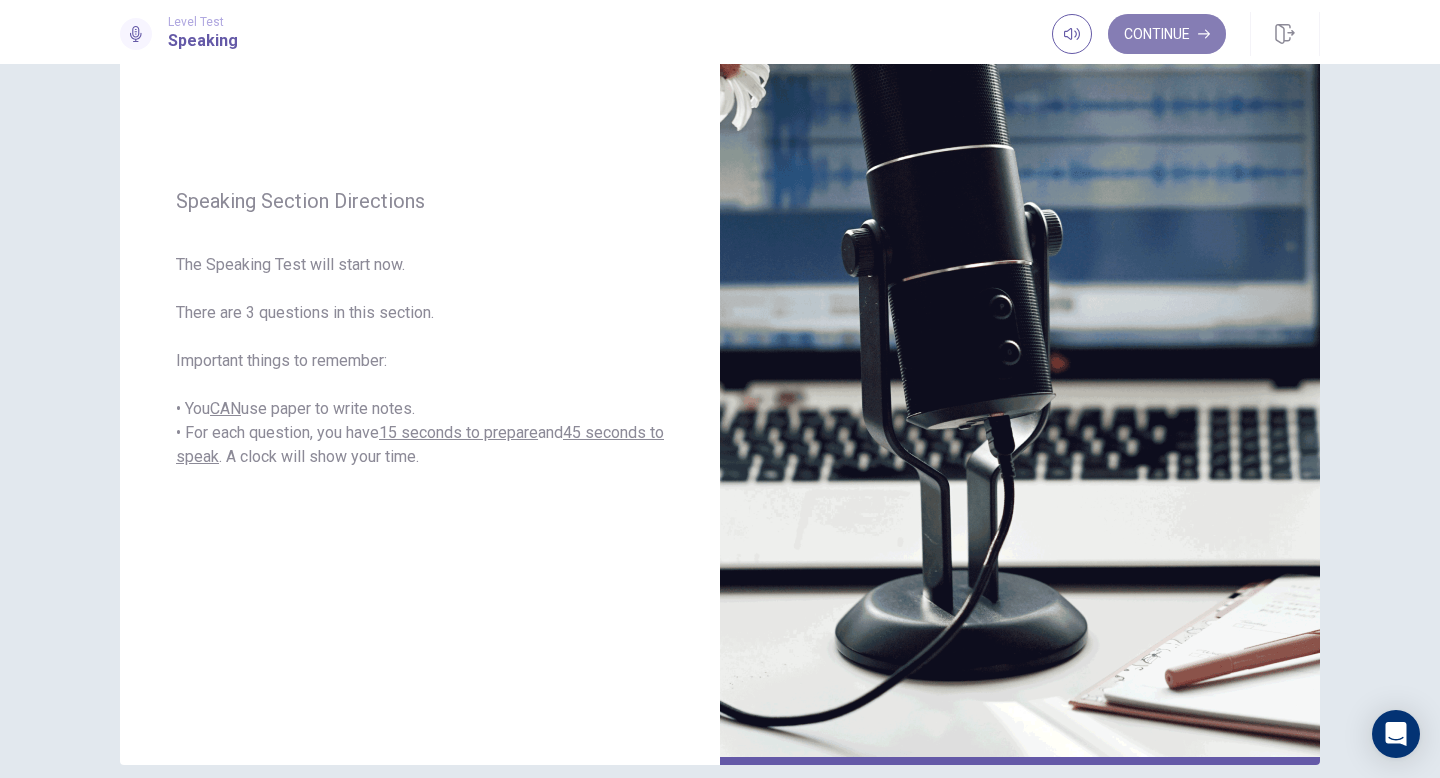 click on "Continue" at bounding box center [1167, 34] 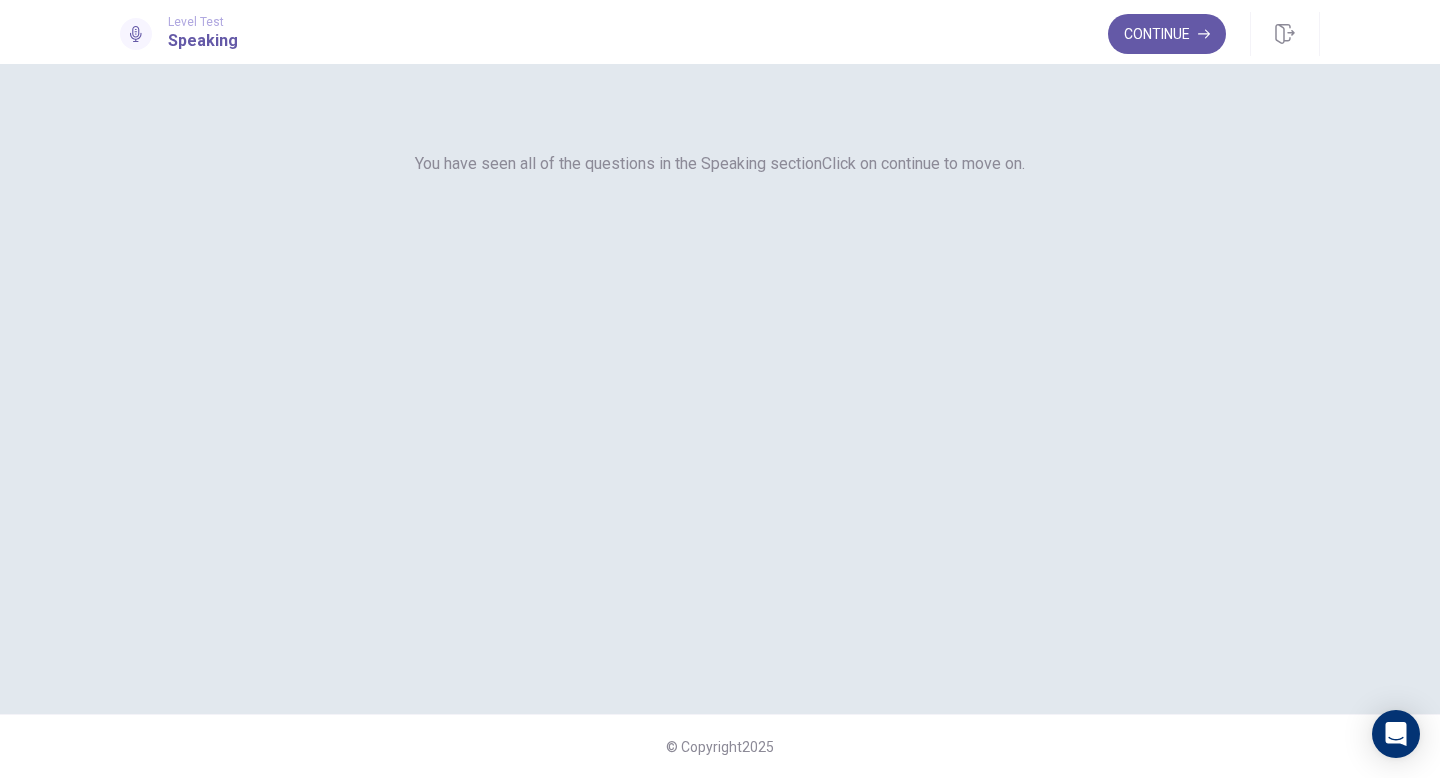 scroll, scrollTop: 0, scrollLeft: 0, axis: both 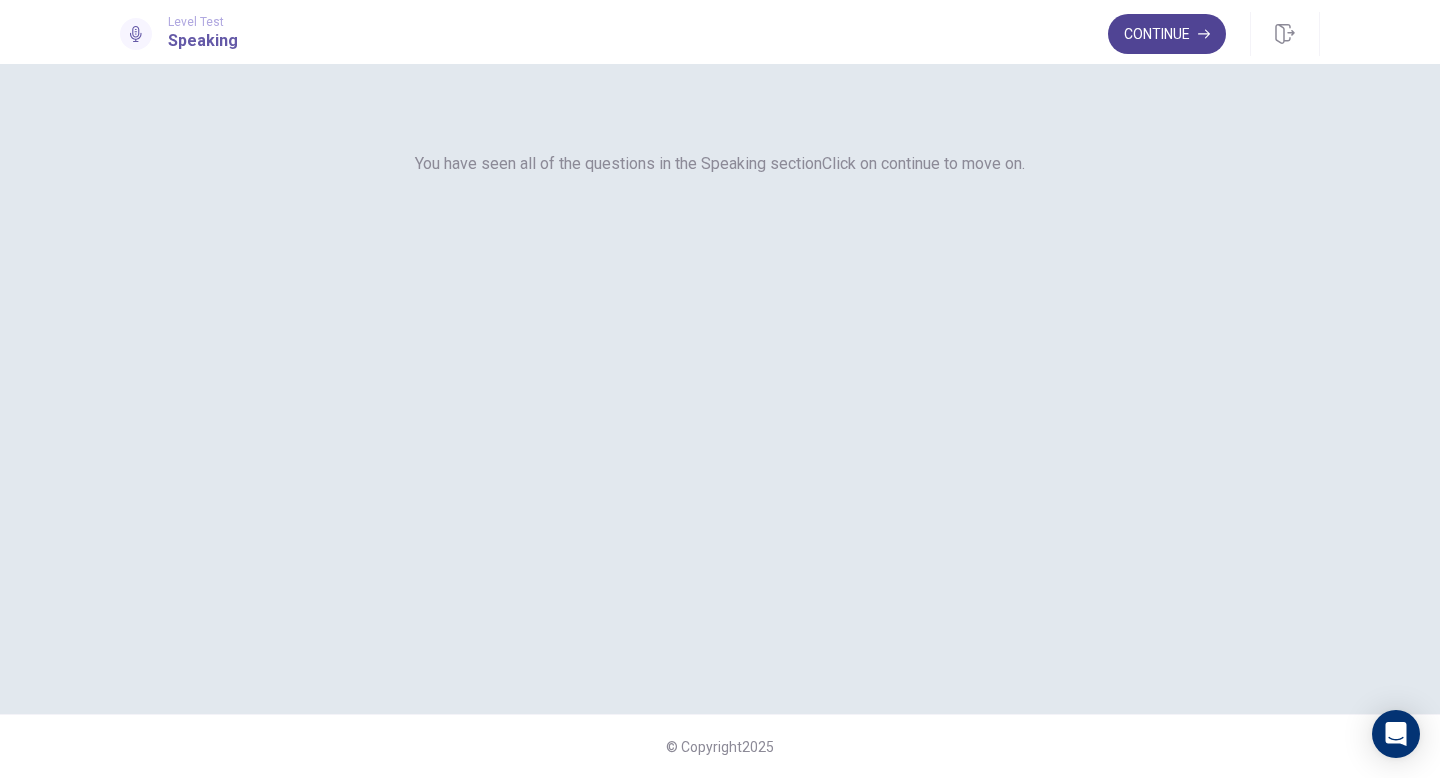 click on "Continue" at bounding box center (1167, 34) 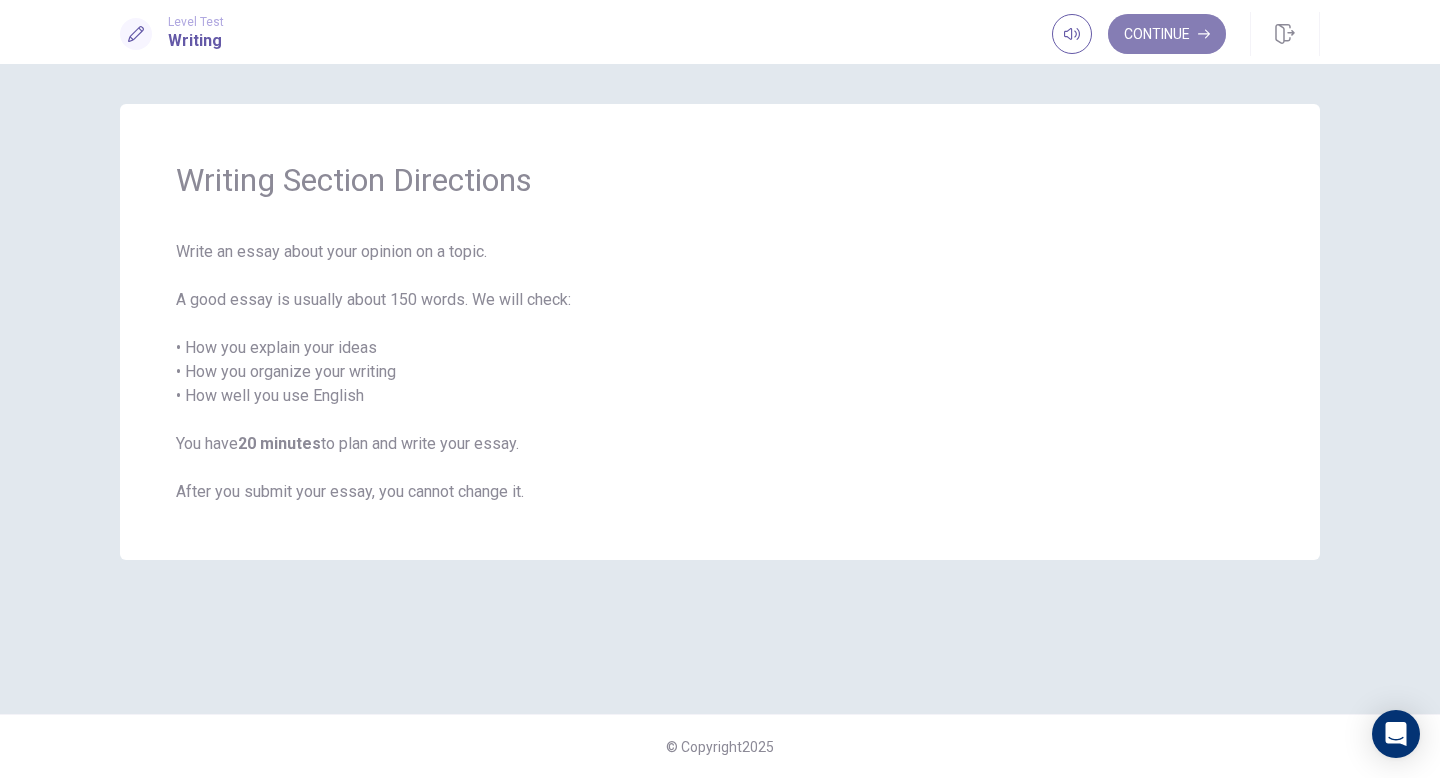 click on "Continue" at bounding box center (1167, 34) 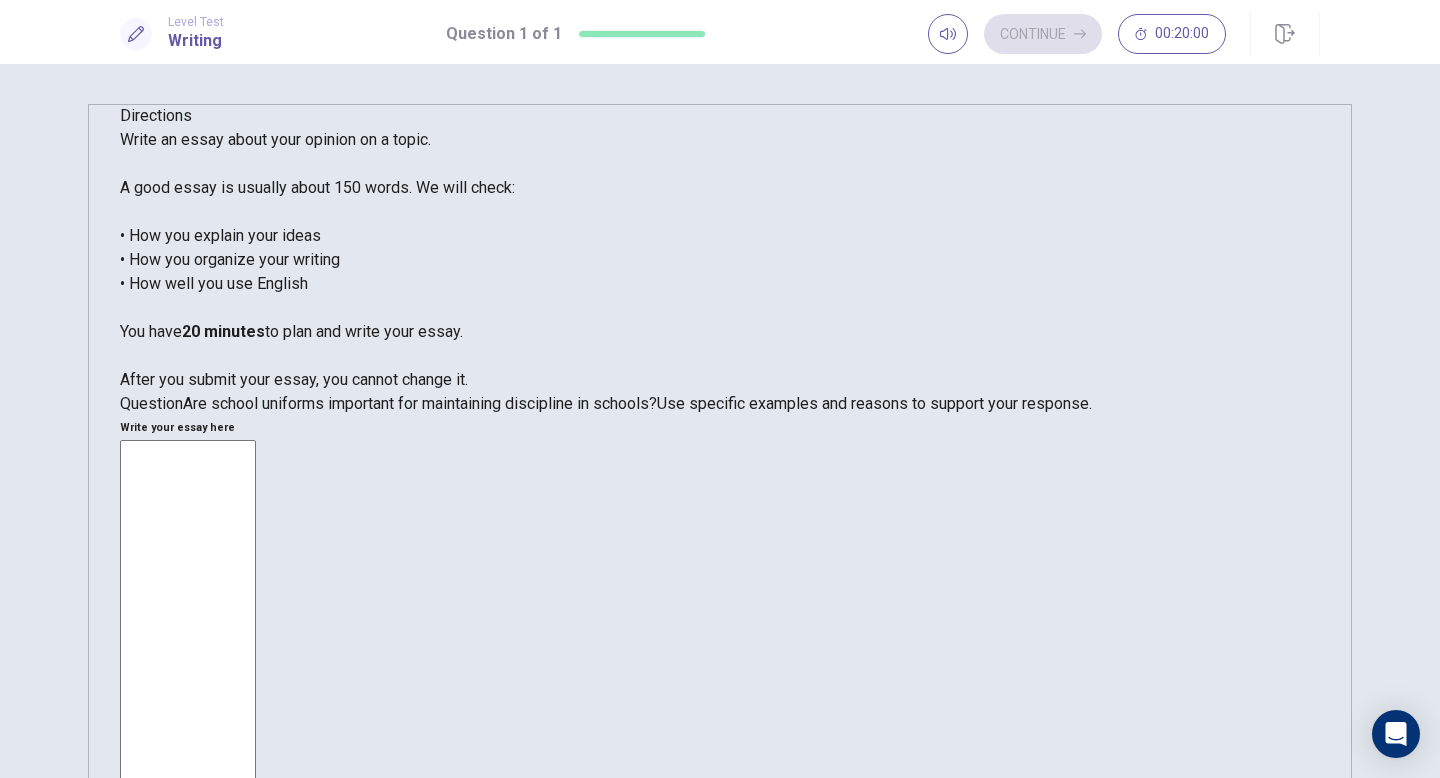 click at bounding box center (188, 716) 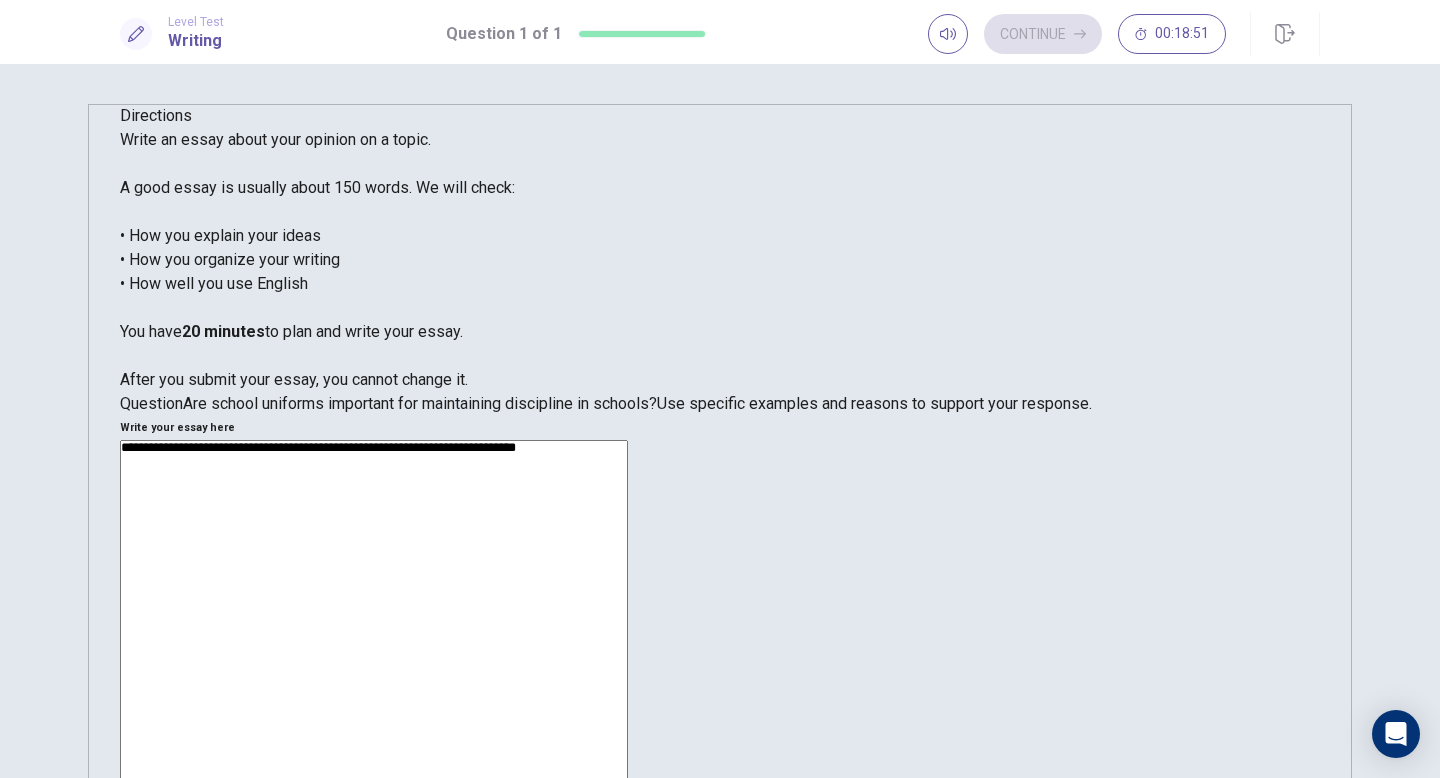 drag, startPoint x: 901, startPoint y: 227, endPoint x: 754, endPoint y: 194, distance: 150.65855 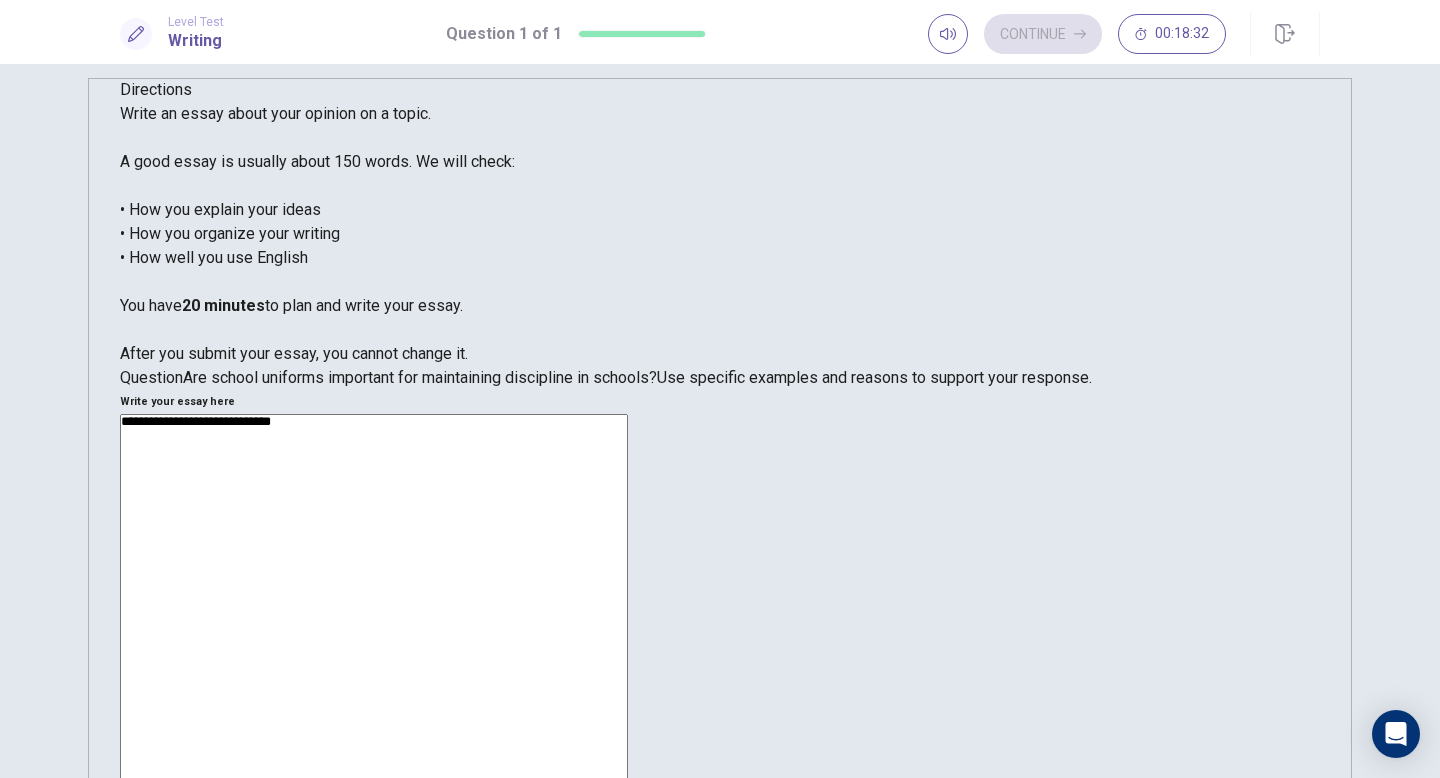 scroll, scrollTop: 17, scrollLeft: 0, axis: vertical 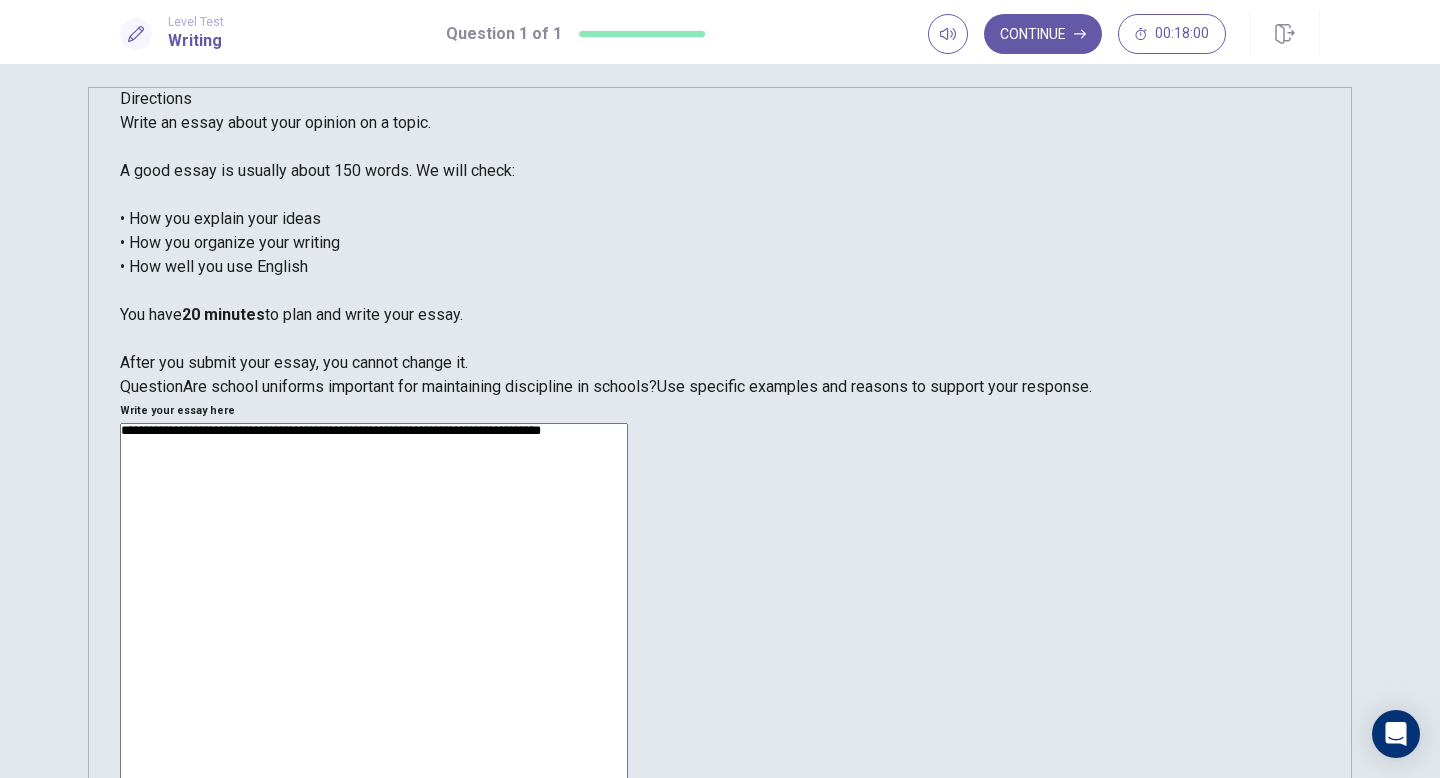 click on "**********" at bounding box center (374, 683) 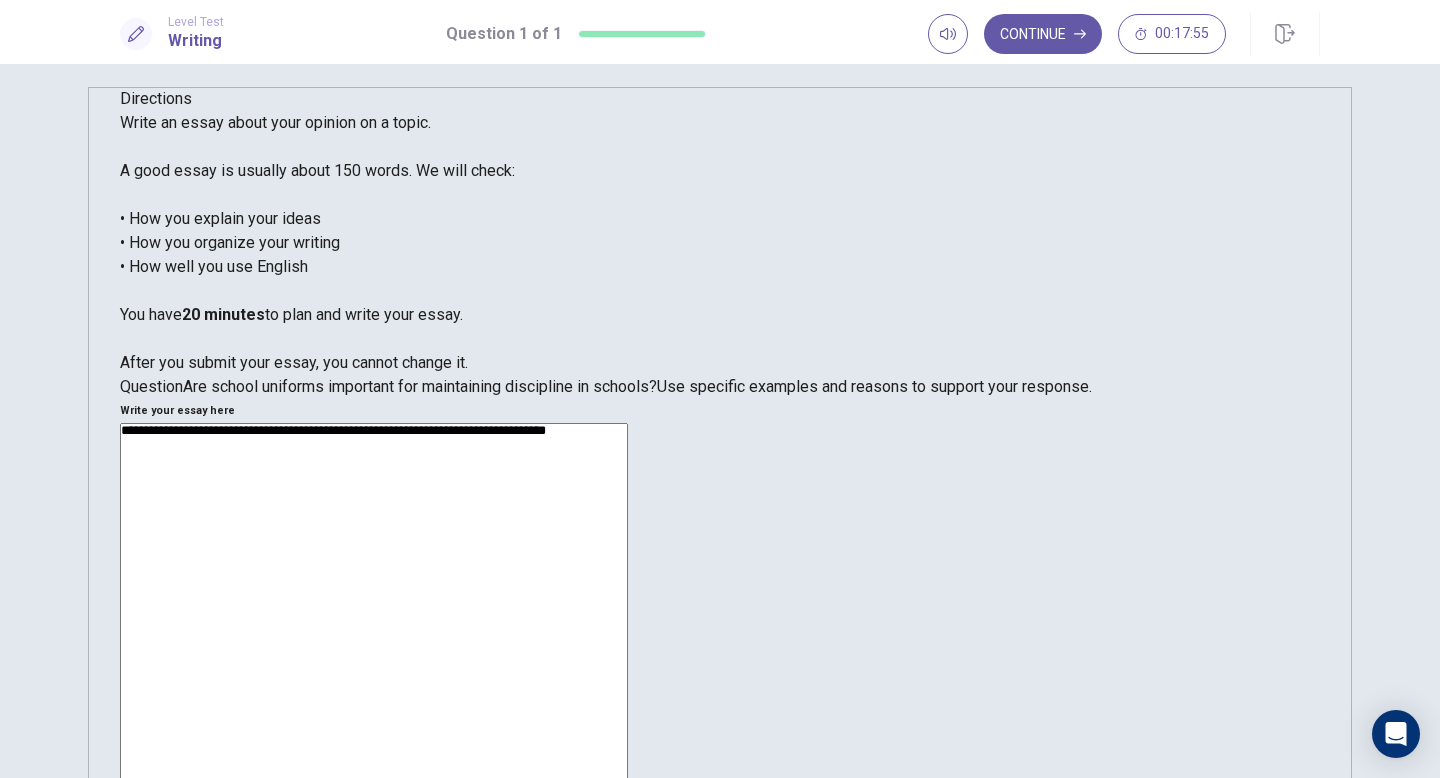 click on "**********" at bounding box center [374, 683] 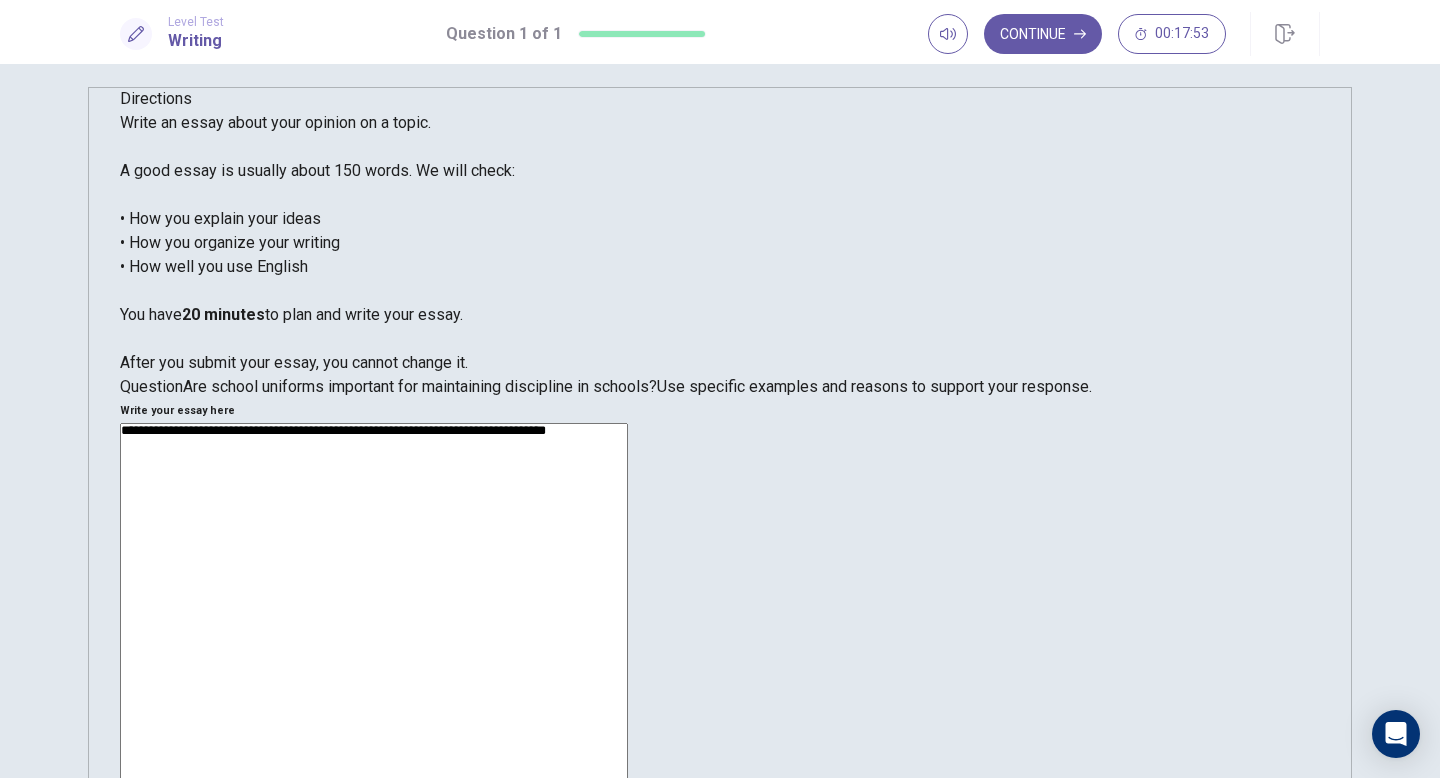 click on "**********" at bounding box center [374, 683] 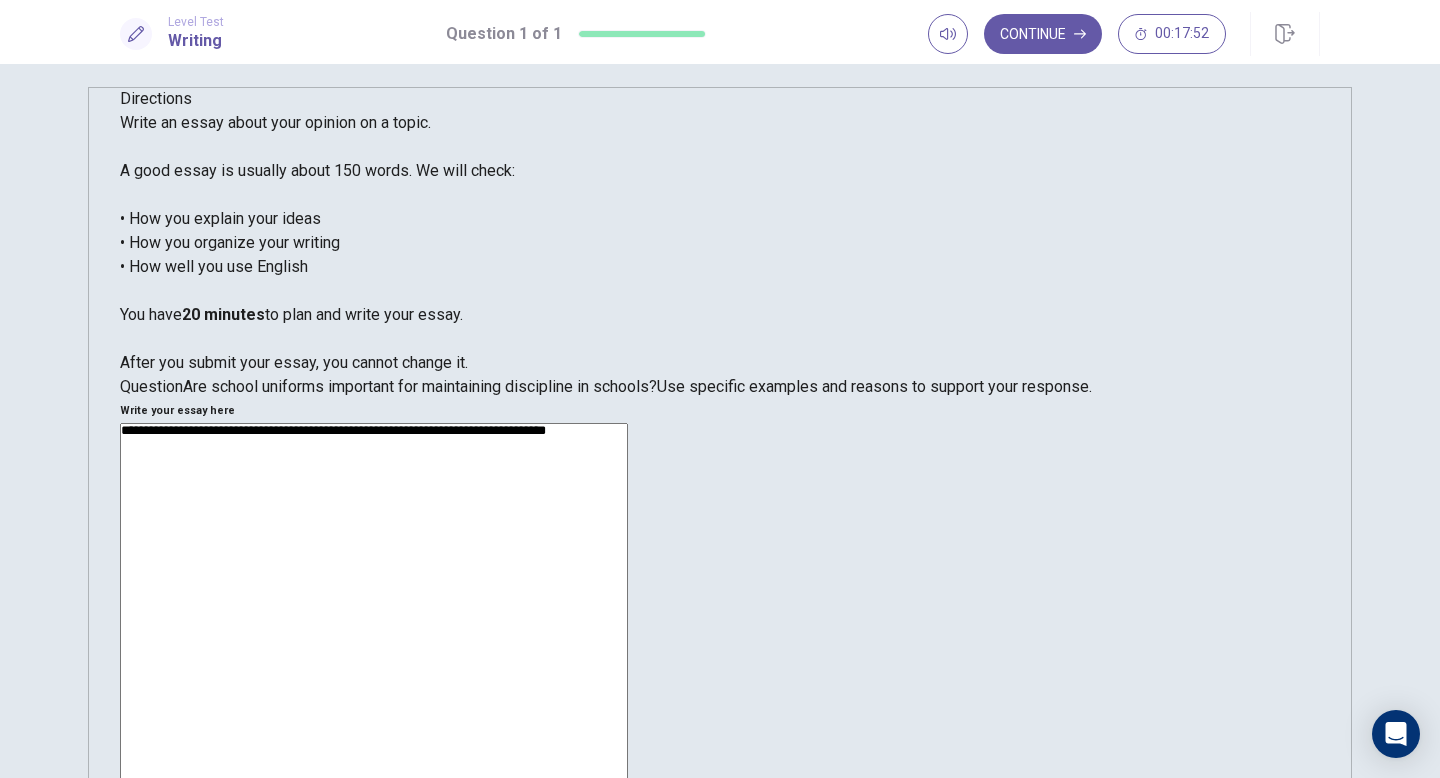 click on "**********" at bounding box center (374, 683) 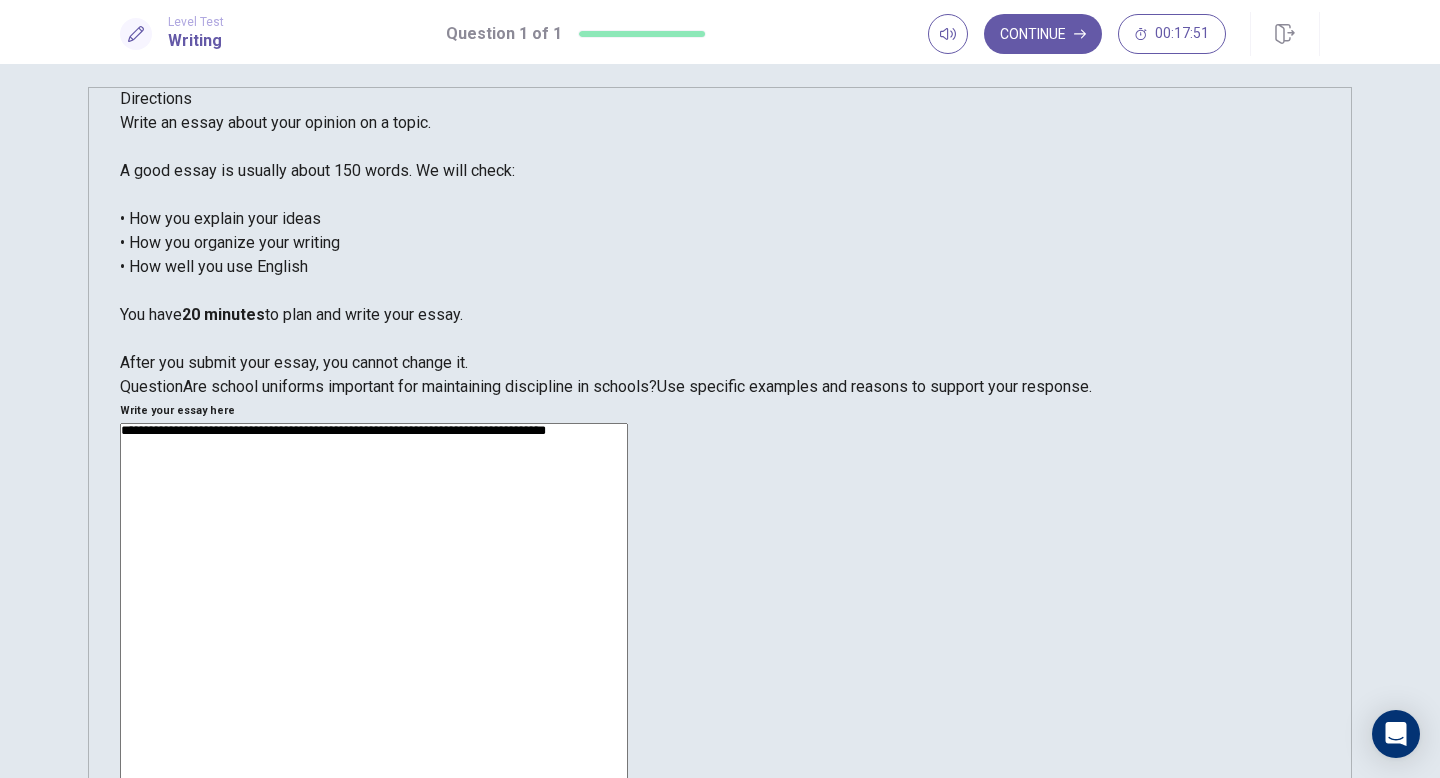 click on "**********" at bounding box center (374, 683) 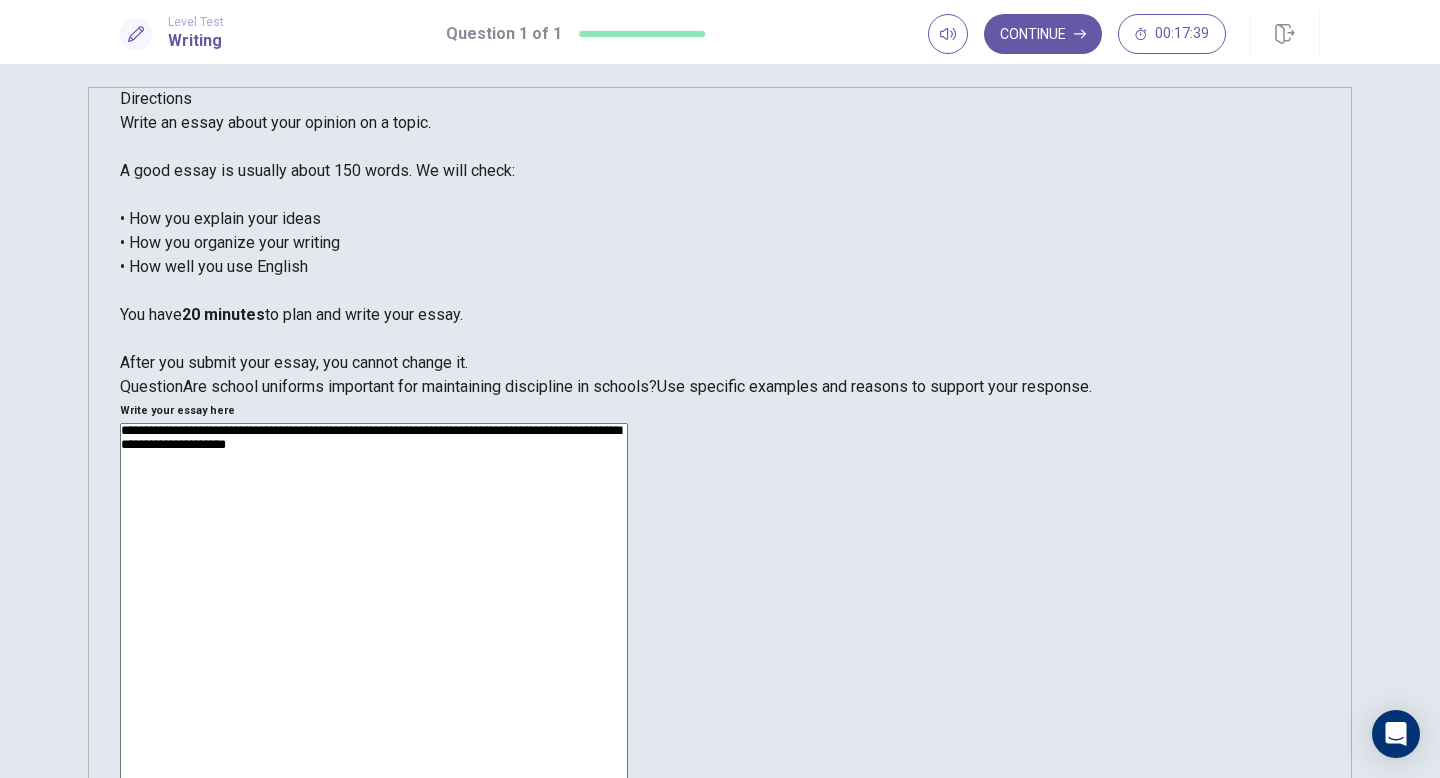 drag, startPoint x: 1008, startPoint y: 212, endPoint x: 907, endPoint y: 213, distance: 101.00495 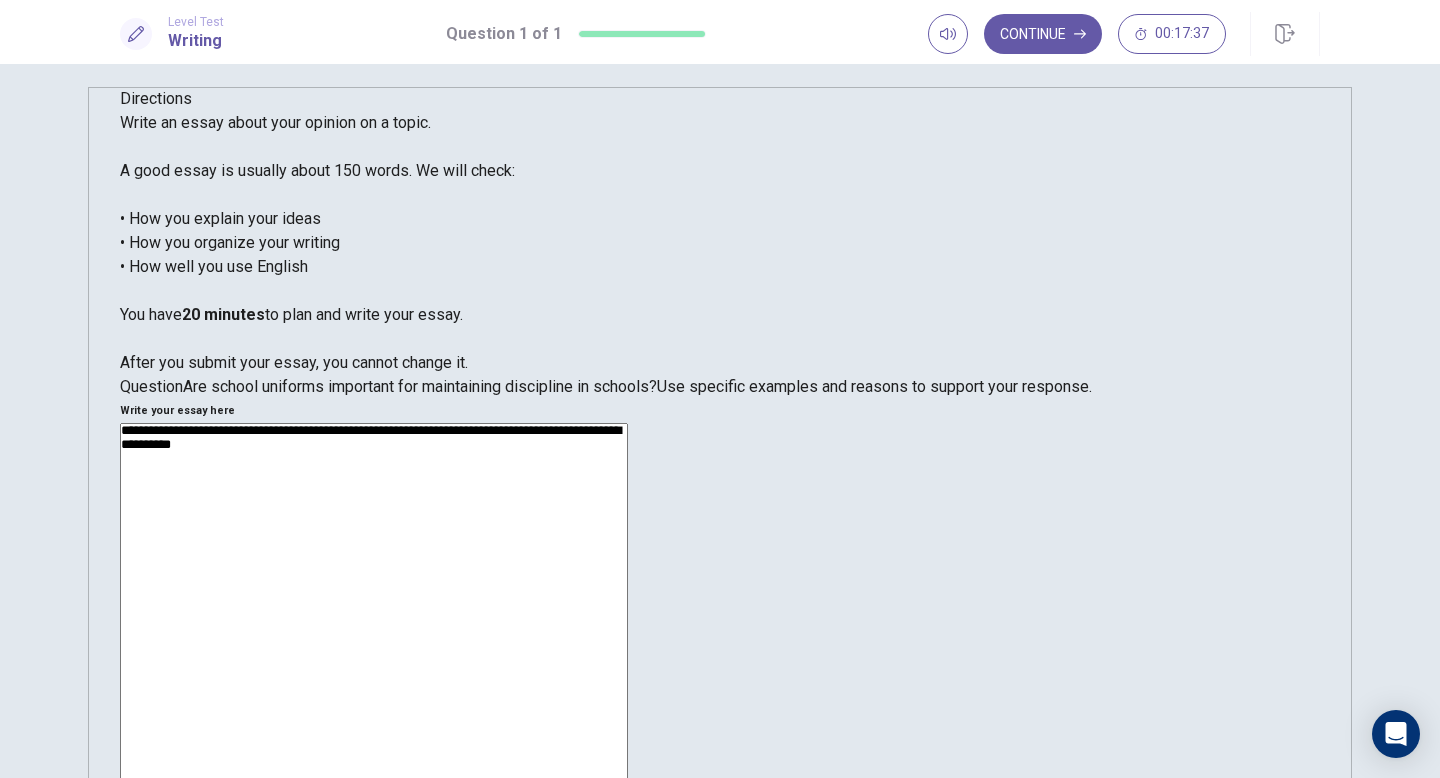 click on "**********" at bounding box center [374, 683] 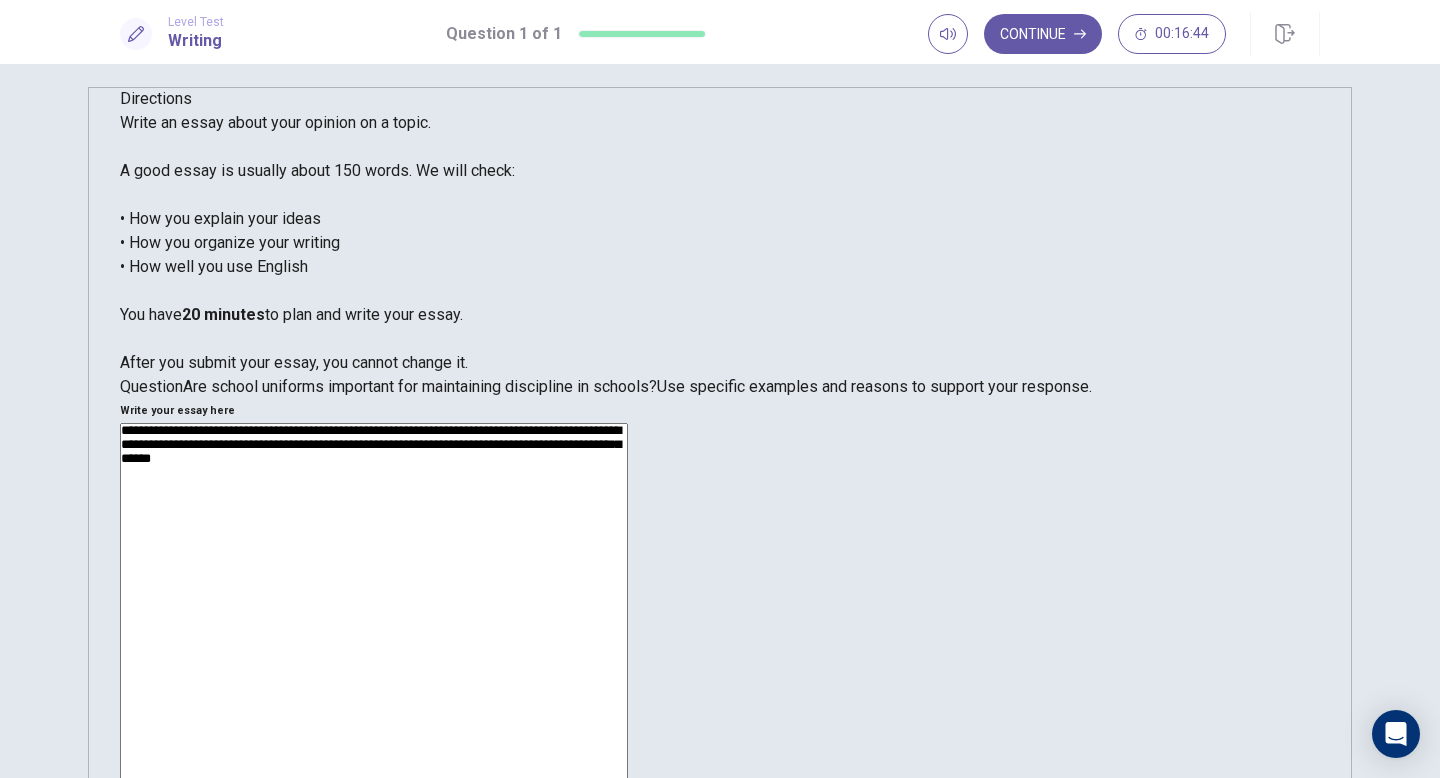 click on "**********" at bounding box center [374, 683] 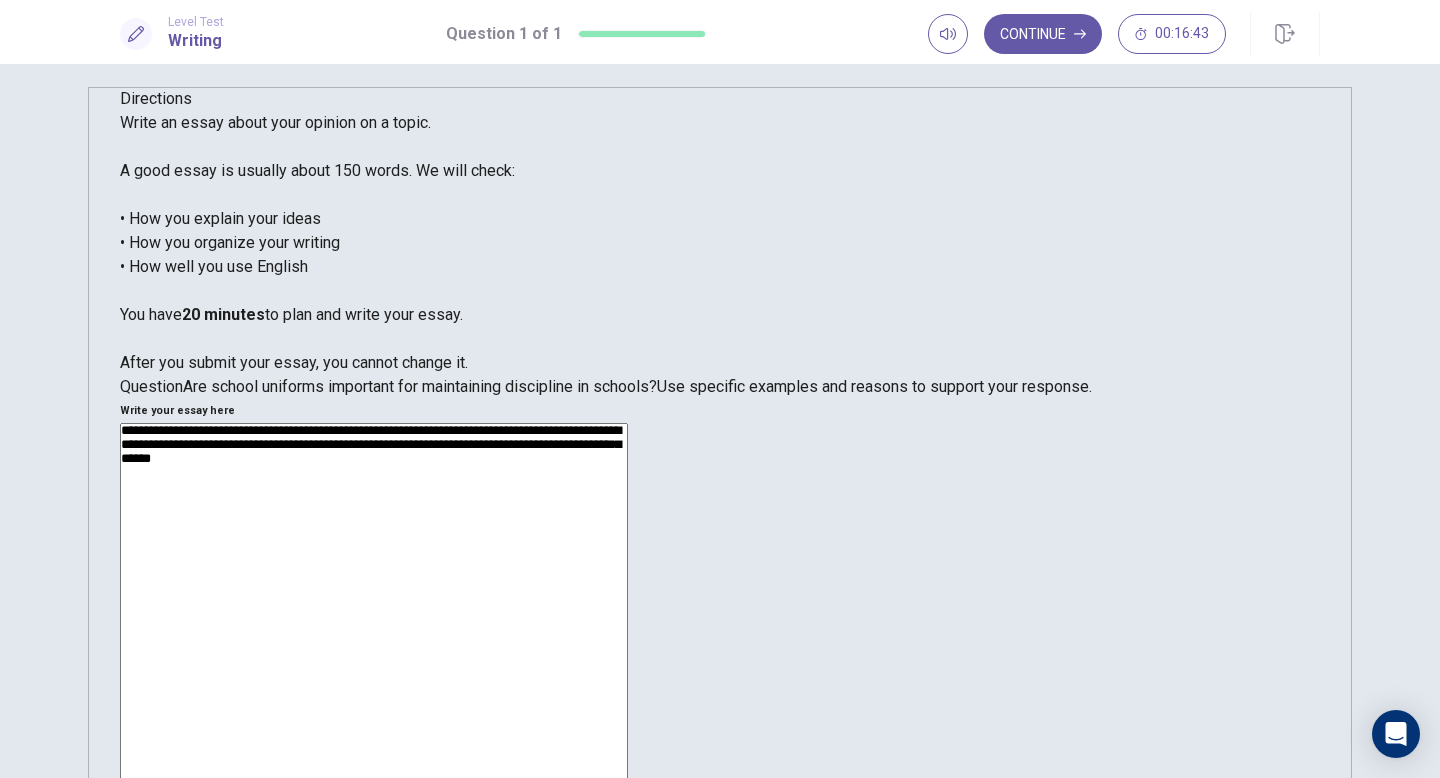 click on "**********" at bounding box center [374, 683] 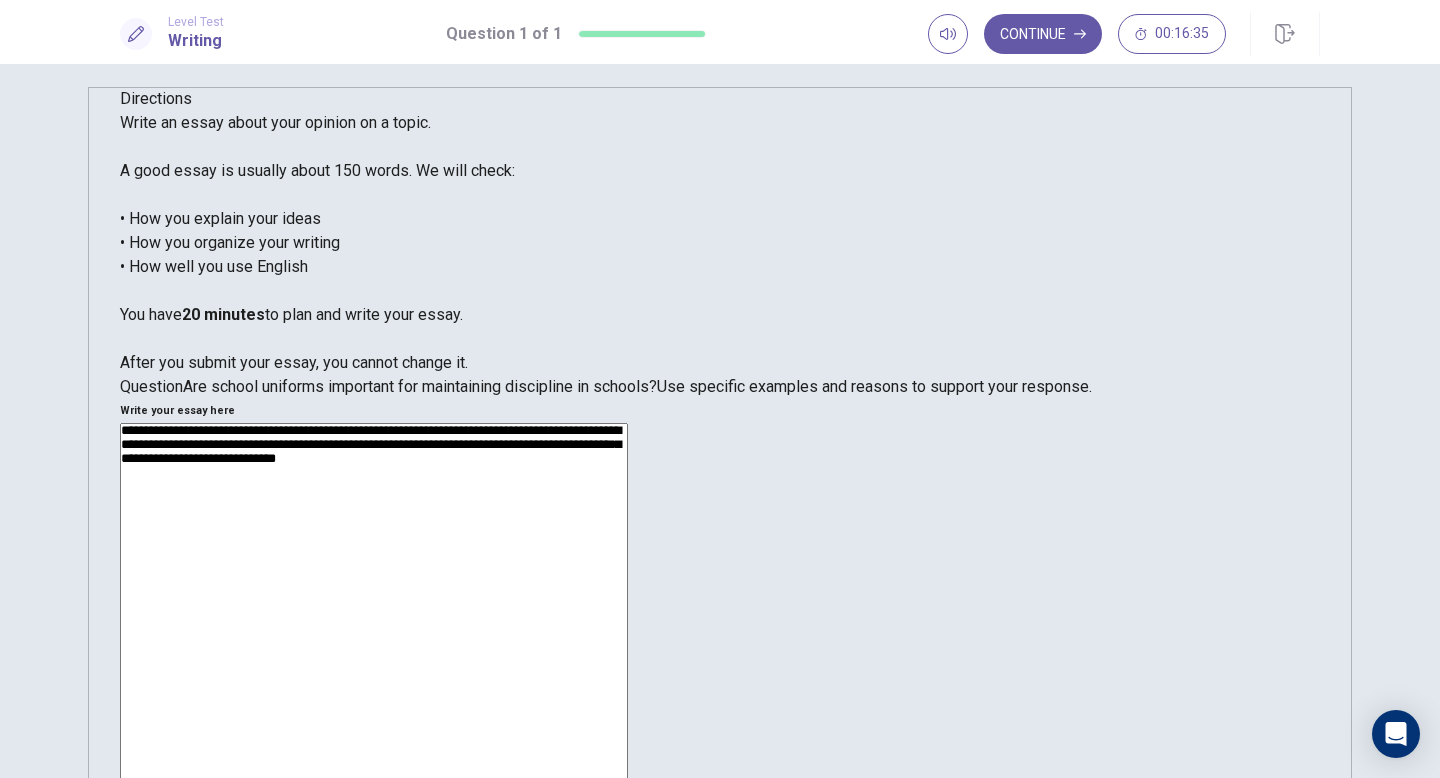 click on "**********" at bounding box center (374, 683) 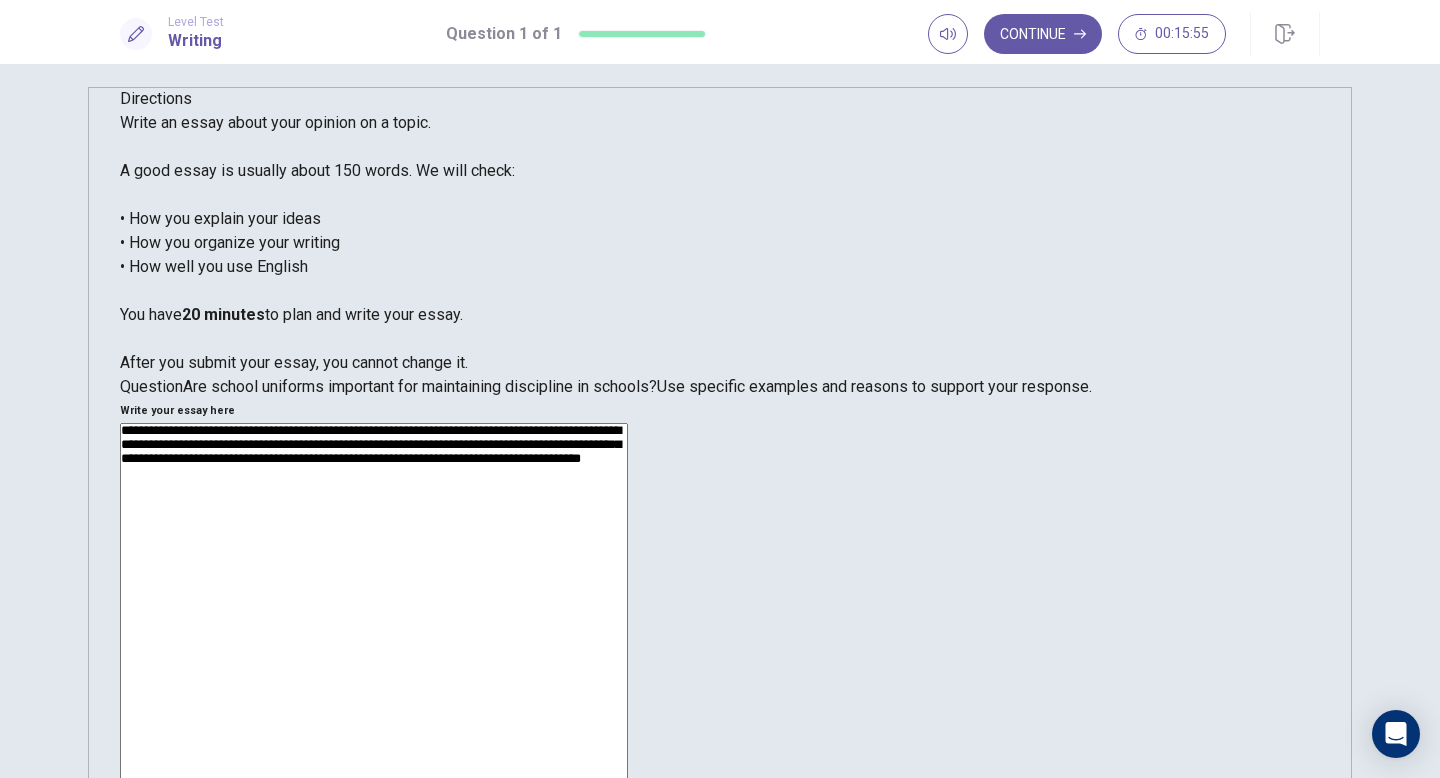 click on "**********" at bounding box center [374, 683] 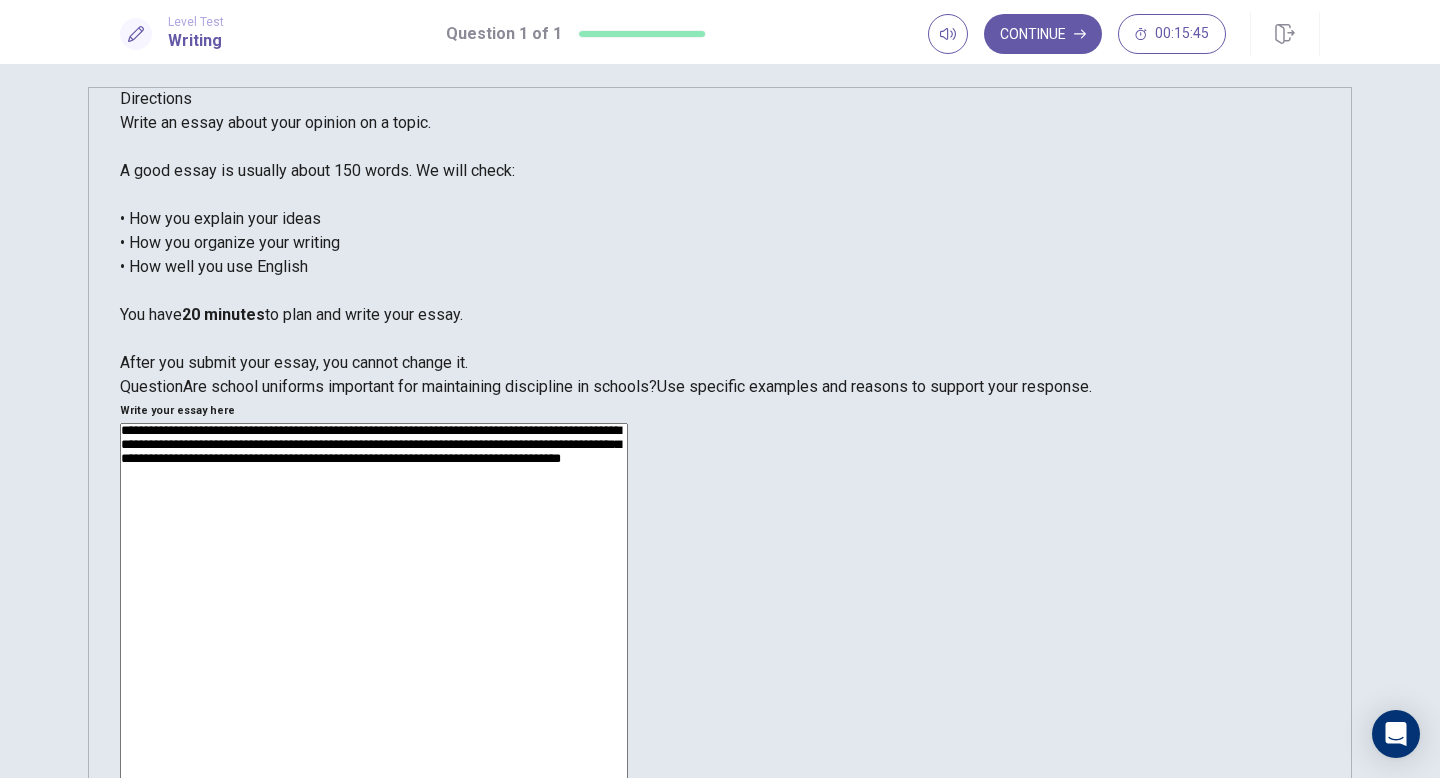 click on "**********" at bounding box center (374, 683) 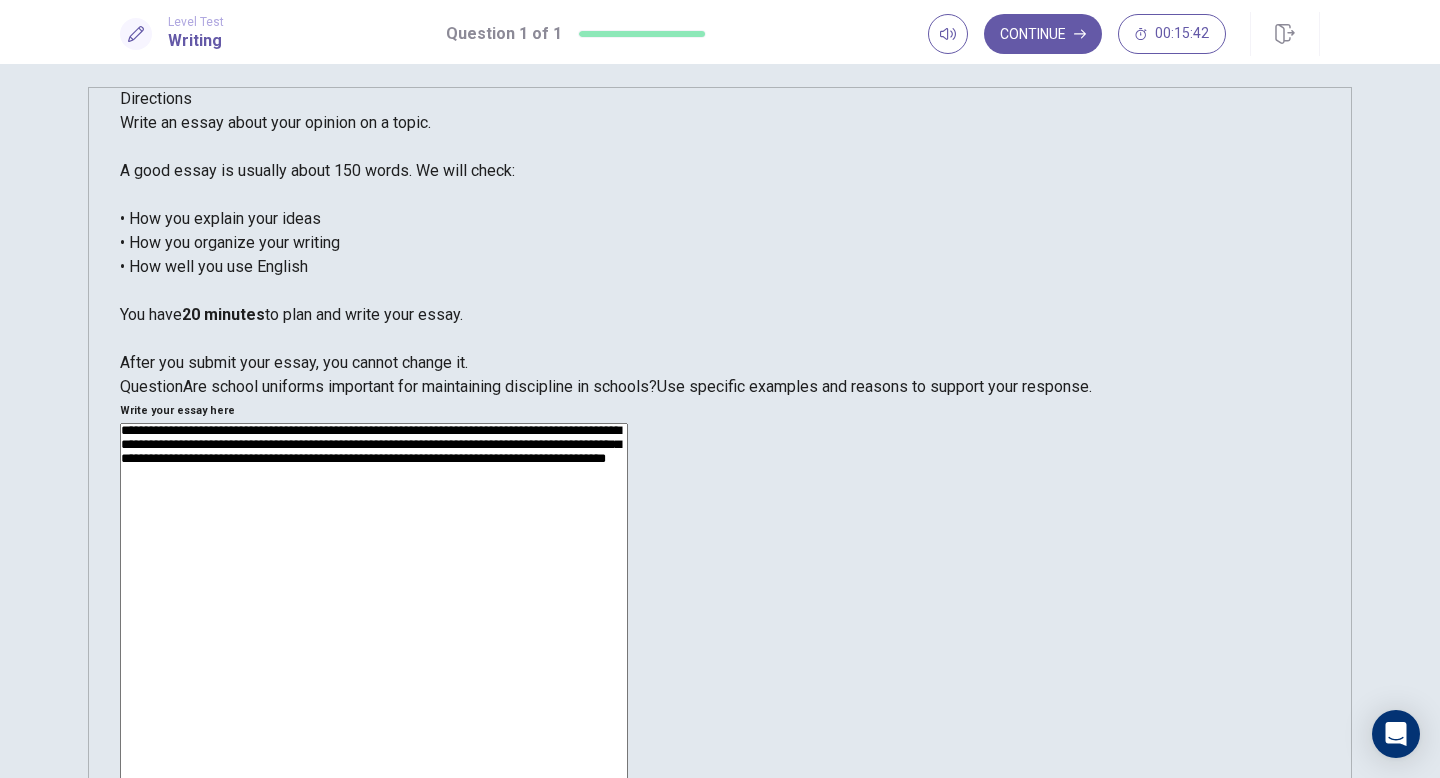 click on "**********" at bounding box center (374, 683) 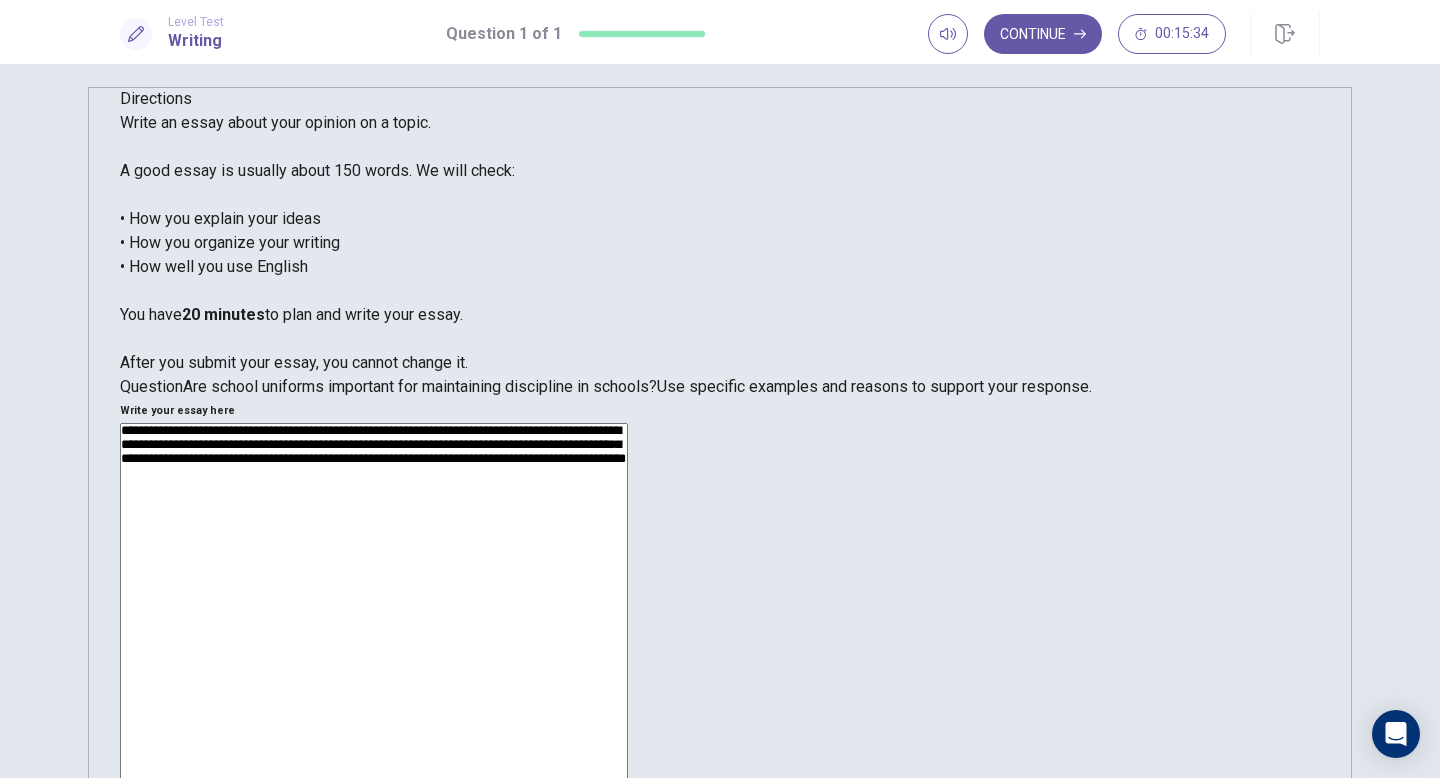 click on "**********" at bounding box center (374, 683) 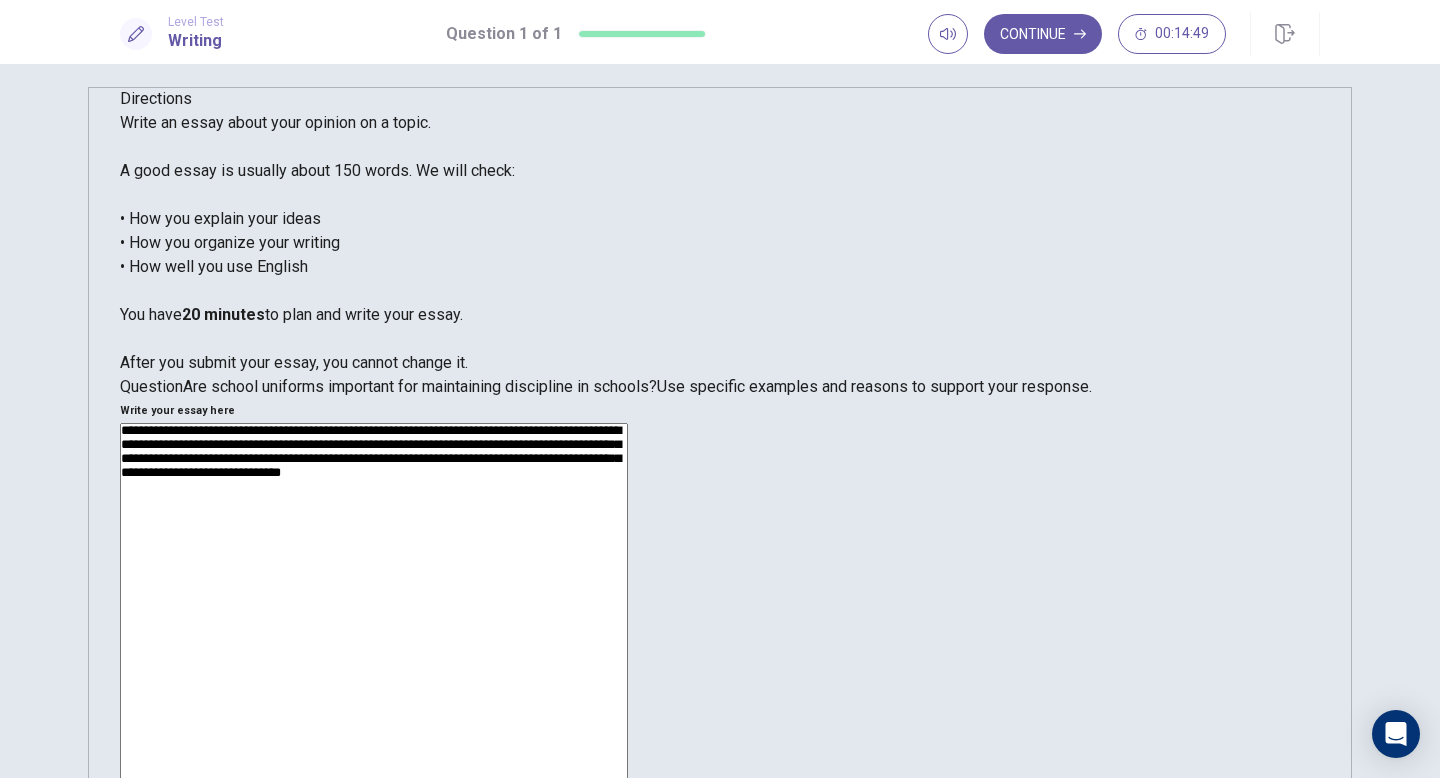 click on "**********" at bounding box center [374, 683] 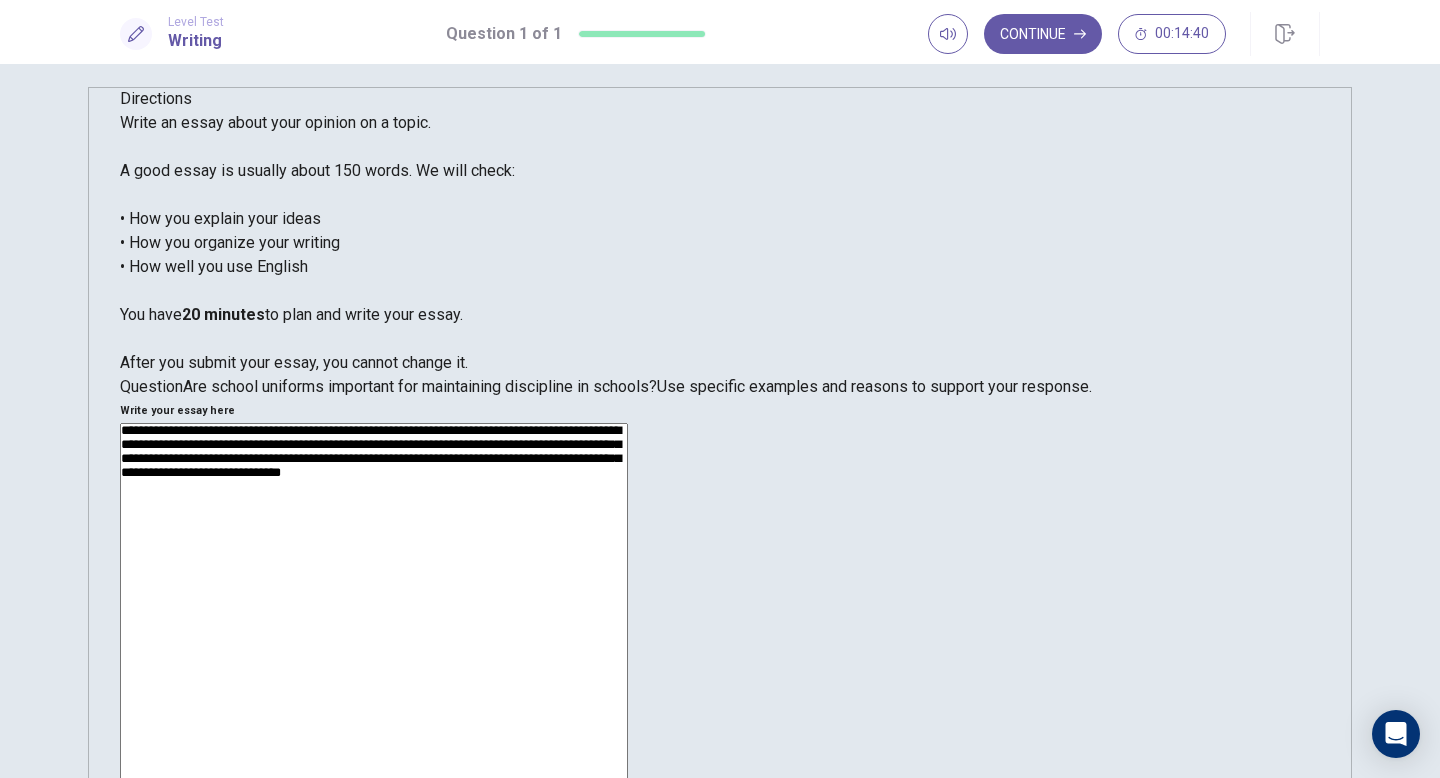 click on "**********" at bounding box center (374, 683) 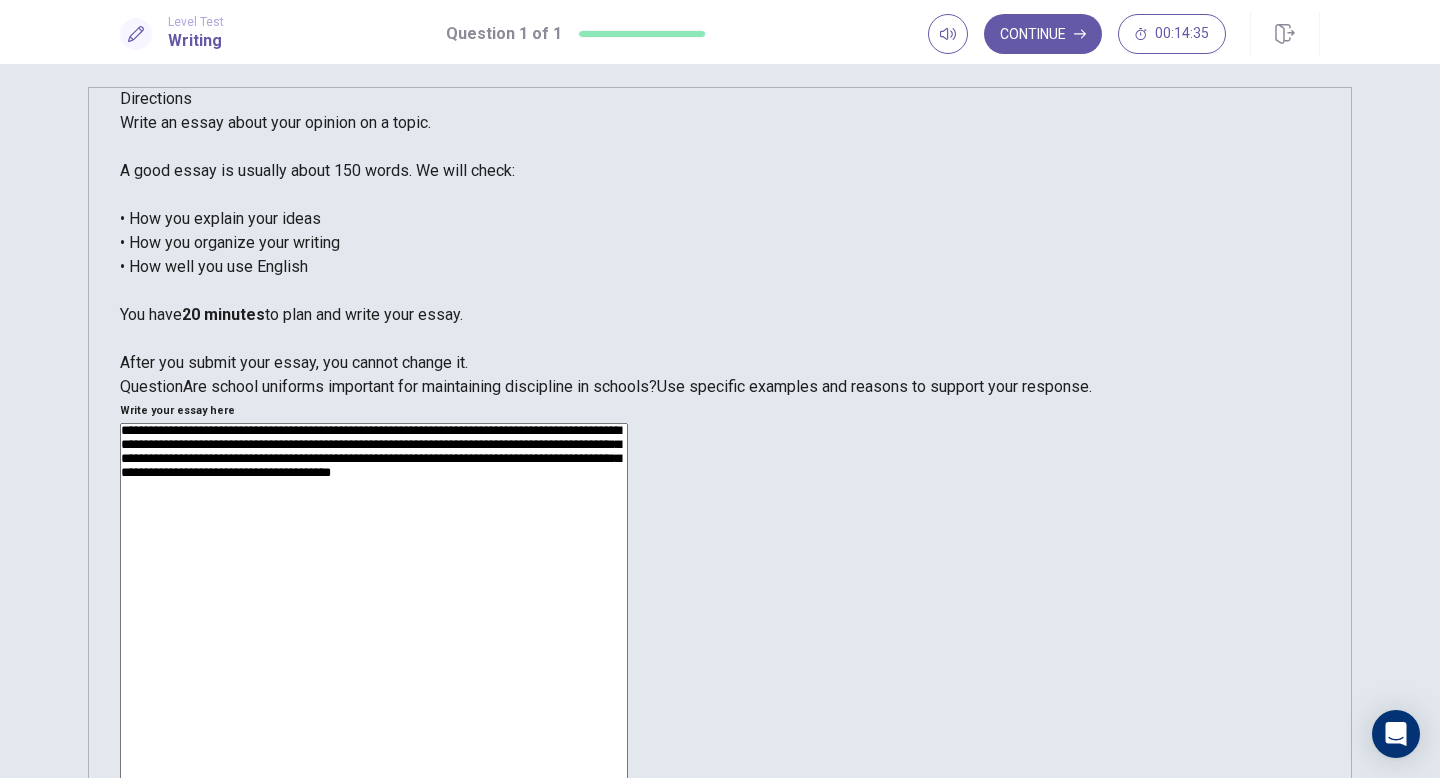 click on "**********" at bounding box center (374, 683) 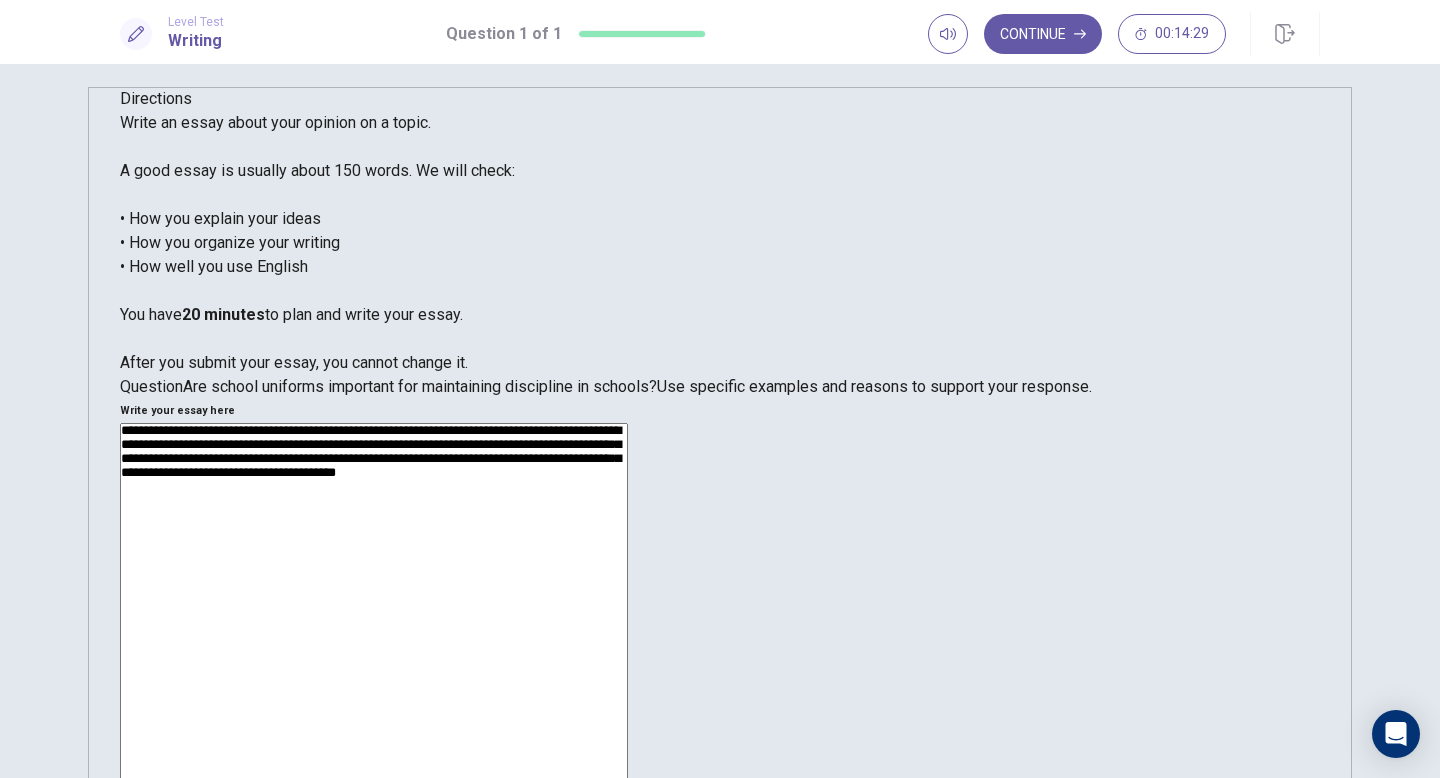 click on "**********" at bounding box center [374, 683] 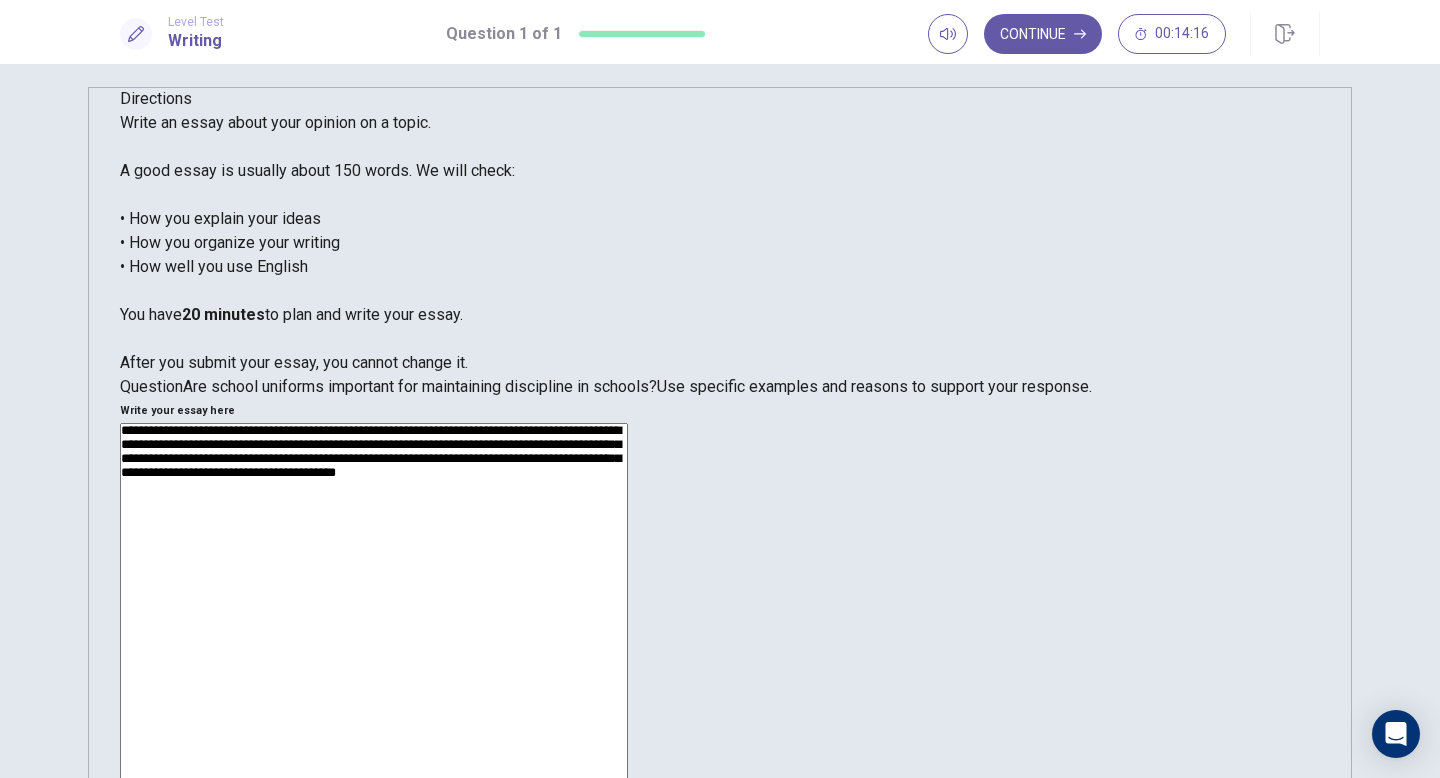 click on "**********" at bounding box center [374, 683] 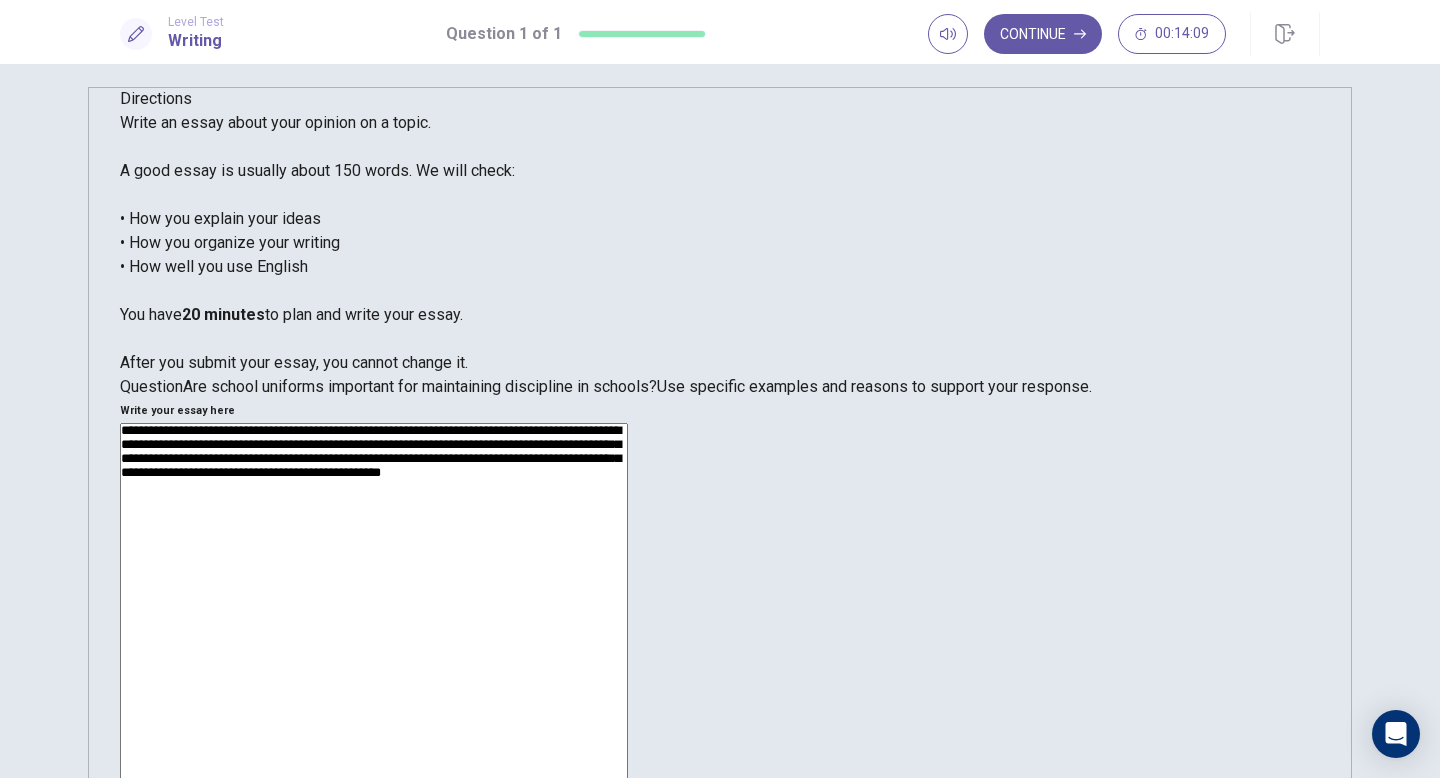 click on "**********" at bounding box center (374, 683) 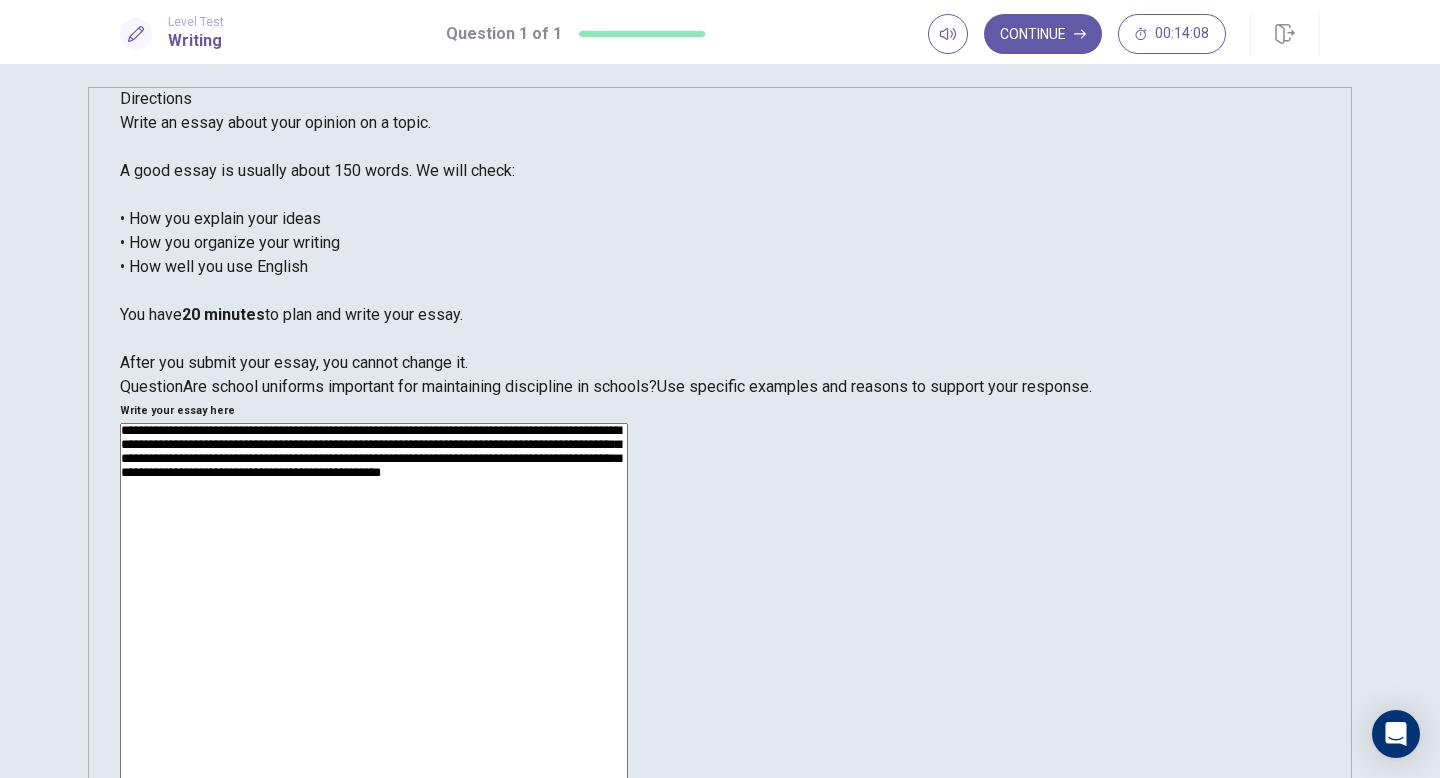 click on "**********" at bounding box center (374, 683) 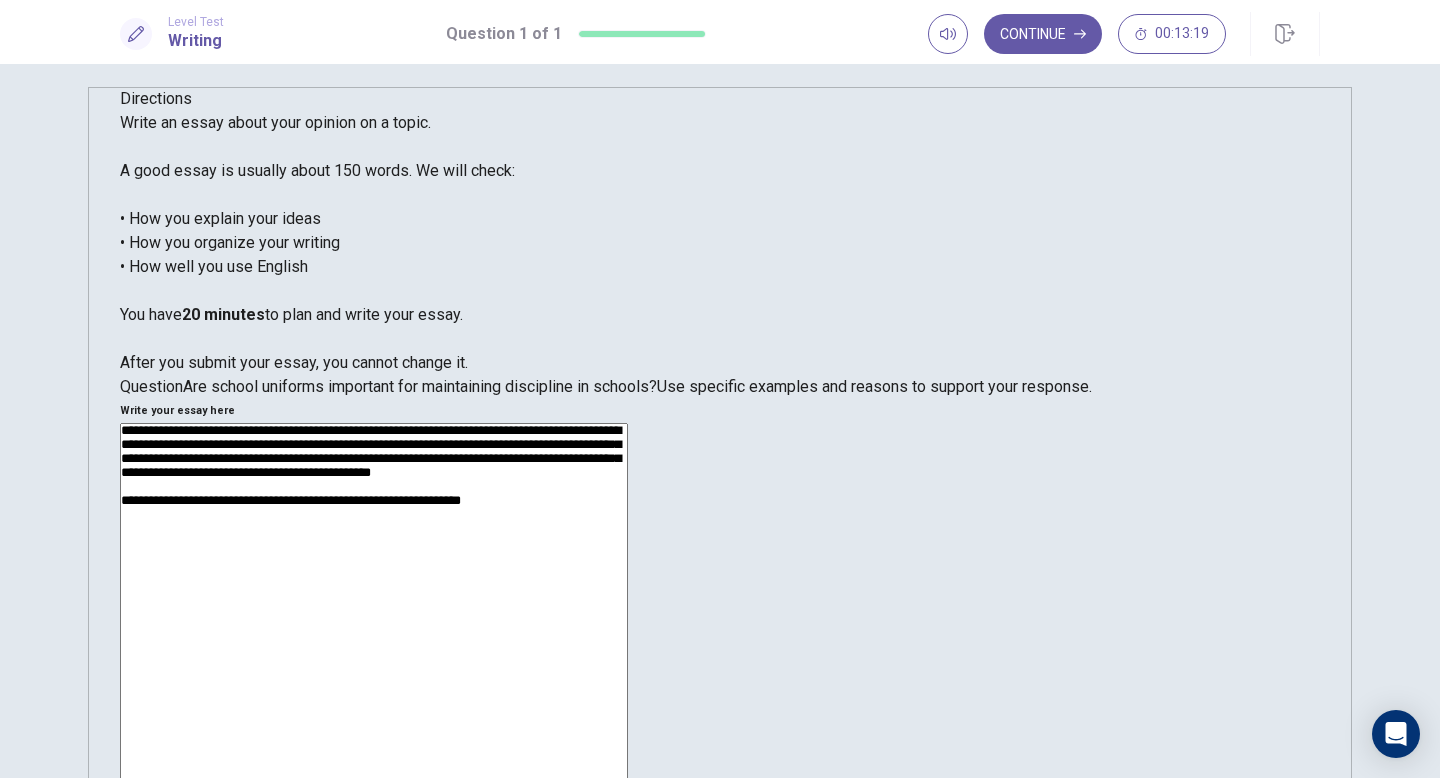 click on "**********" at bounding box center [374, 683] 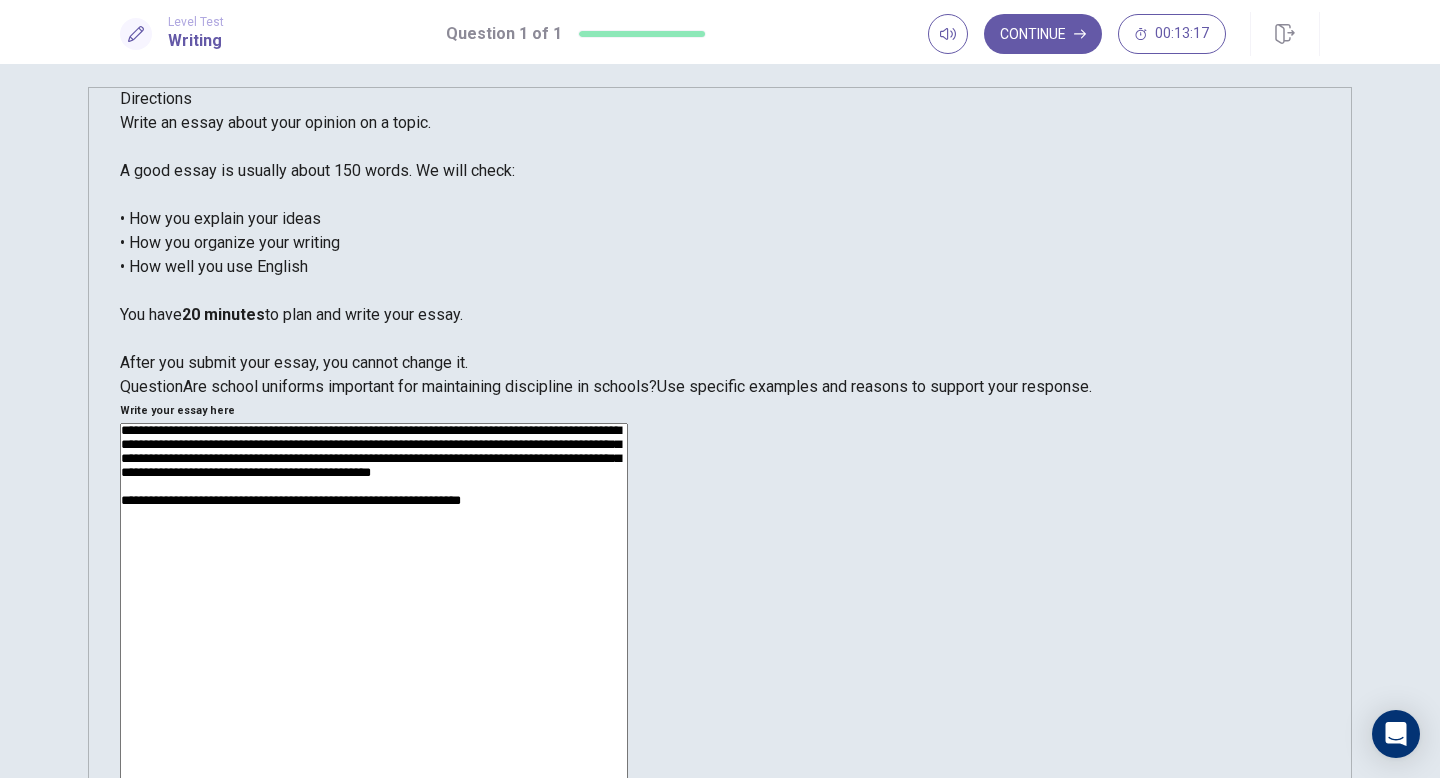 click on "**********" at bounding box center [374, 683] 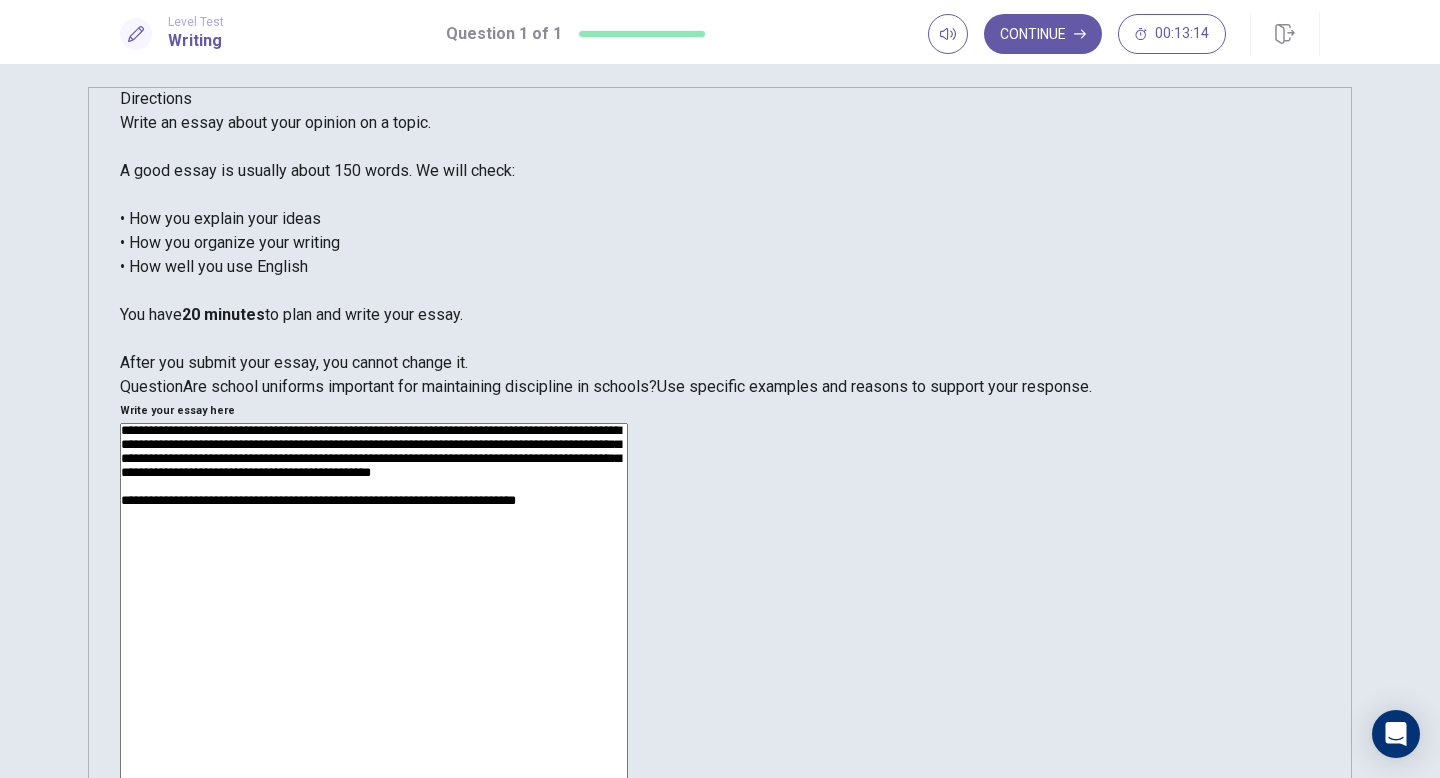 click on "**********" at bounding box center [374, 683] 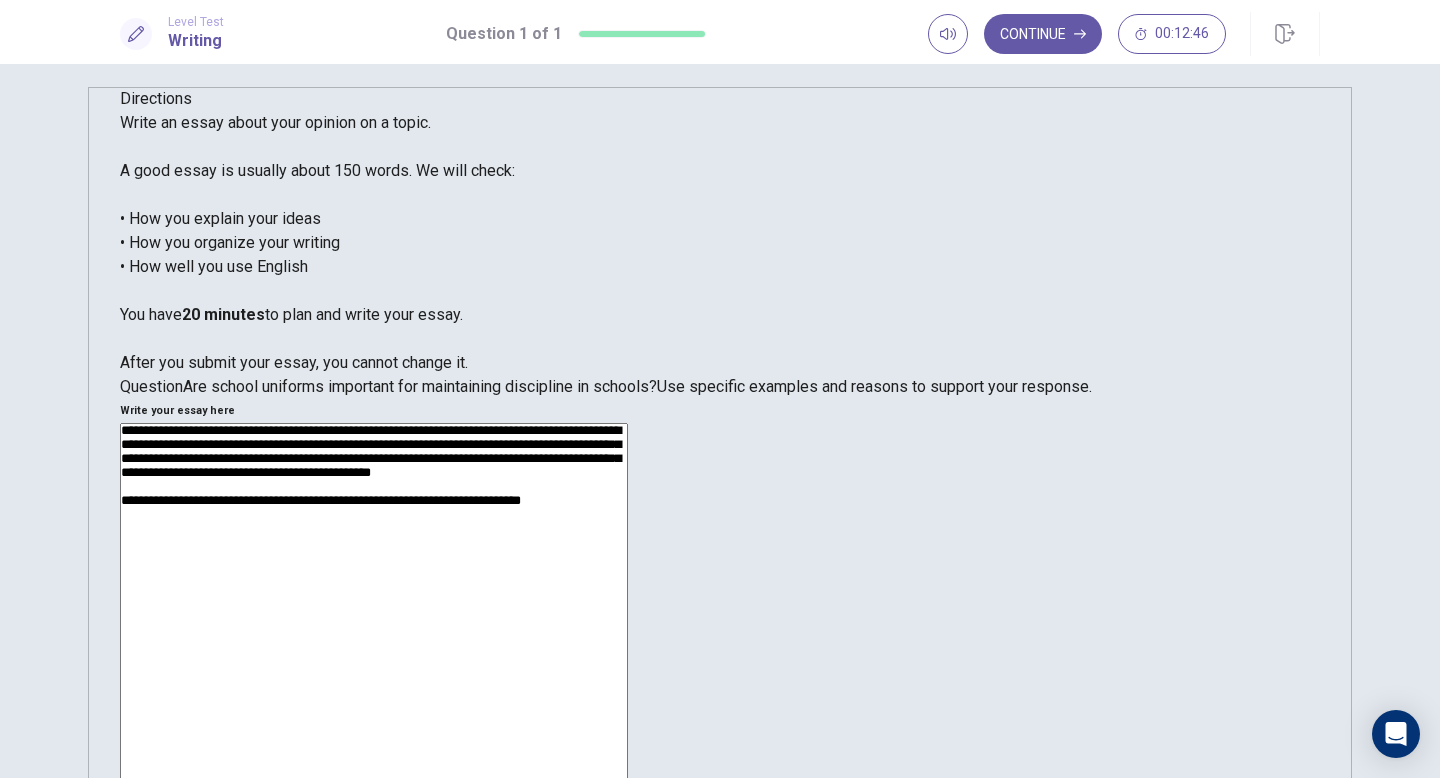 click on "**********" at bounding box center [374, 683] 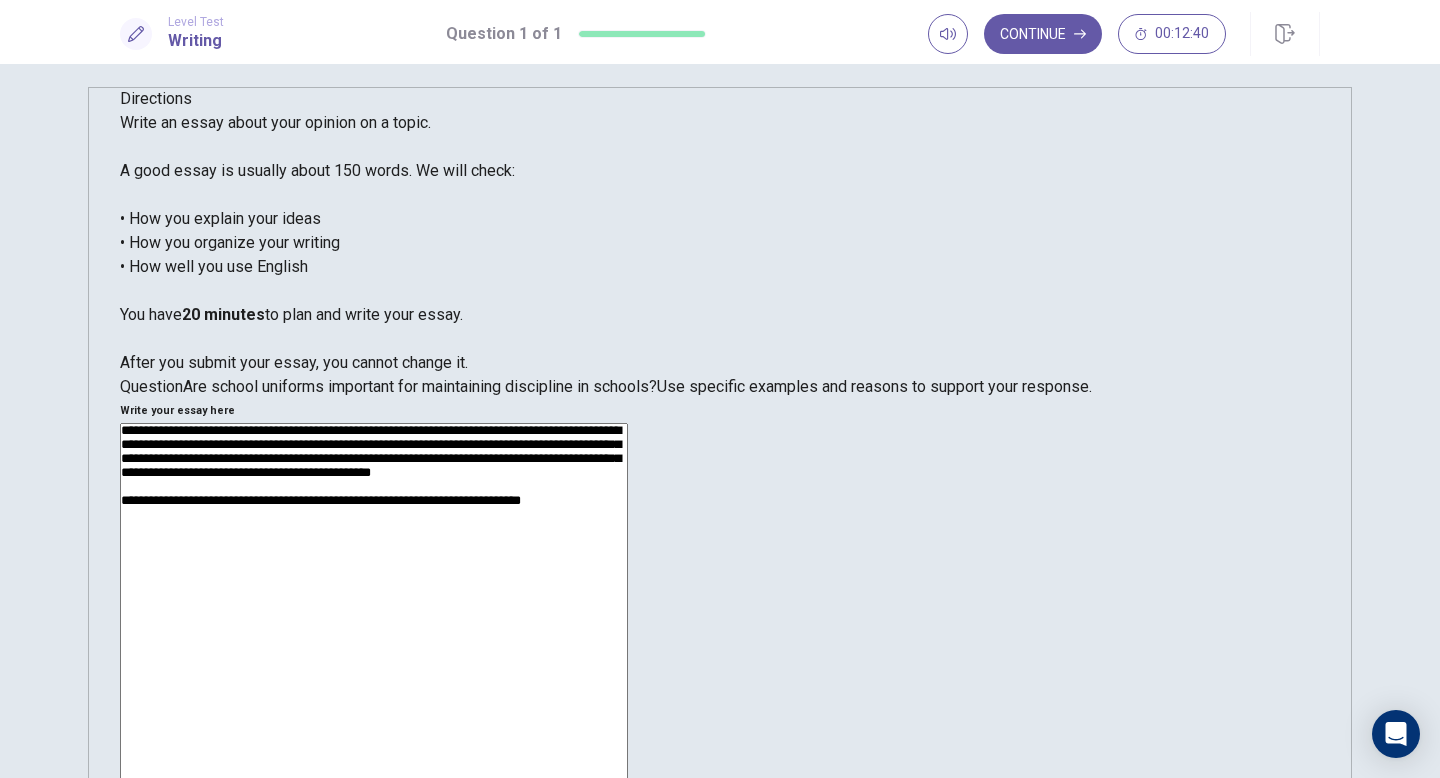 drag, startPoint x: 1245, startPoint y: 350, endPoint x: 1157, endPoint y: 348, distance: 88.02273 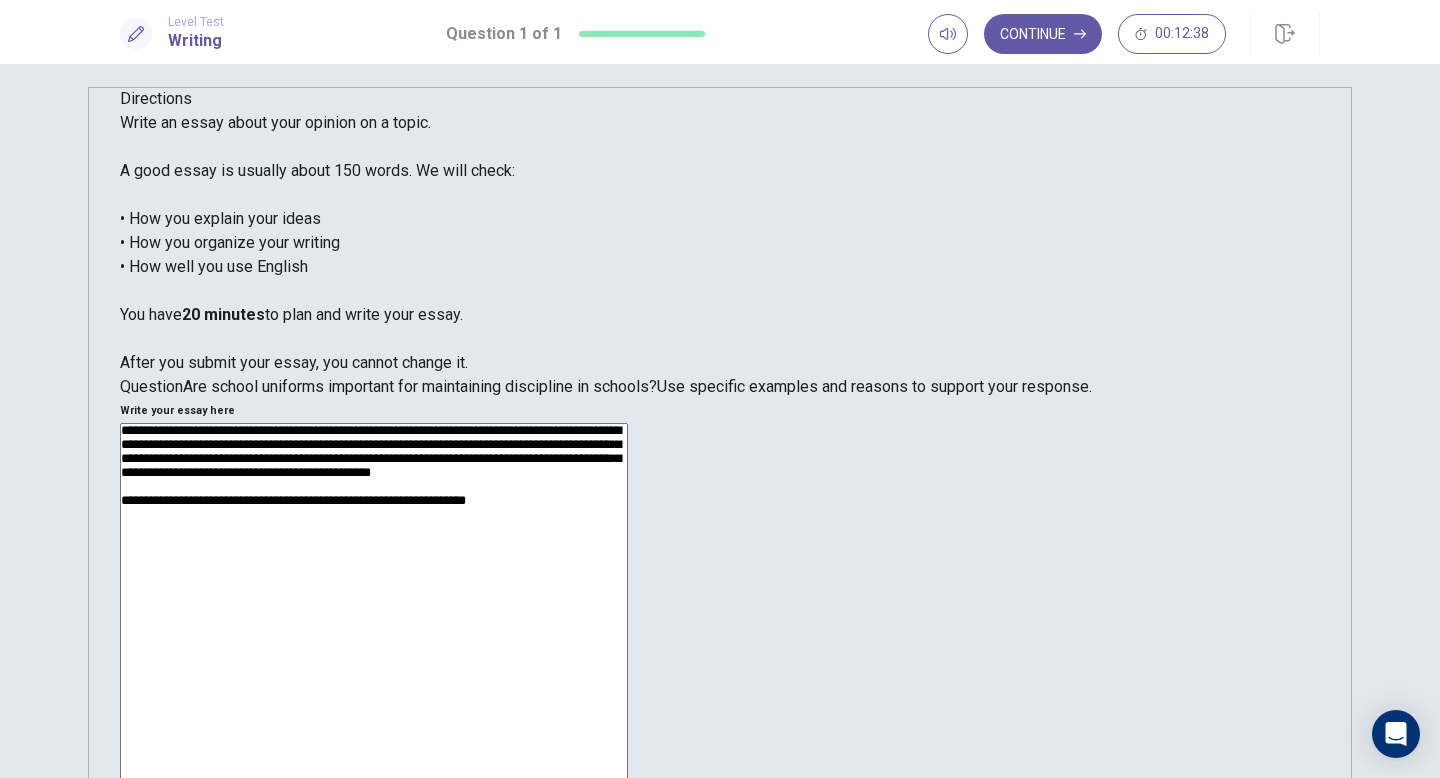 click on "**********" at bounding box center [374, 683] 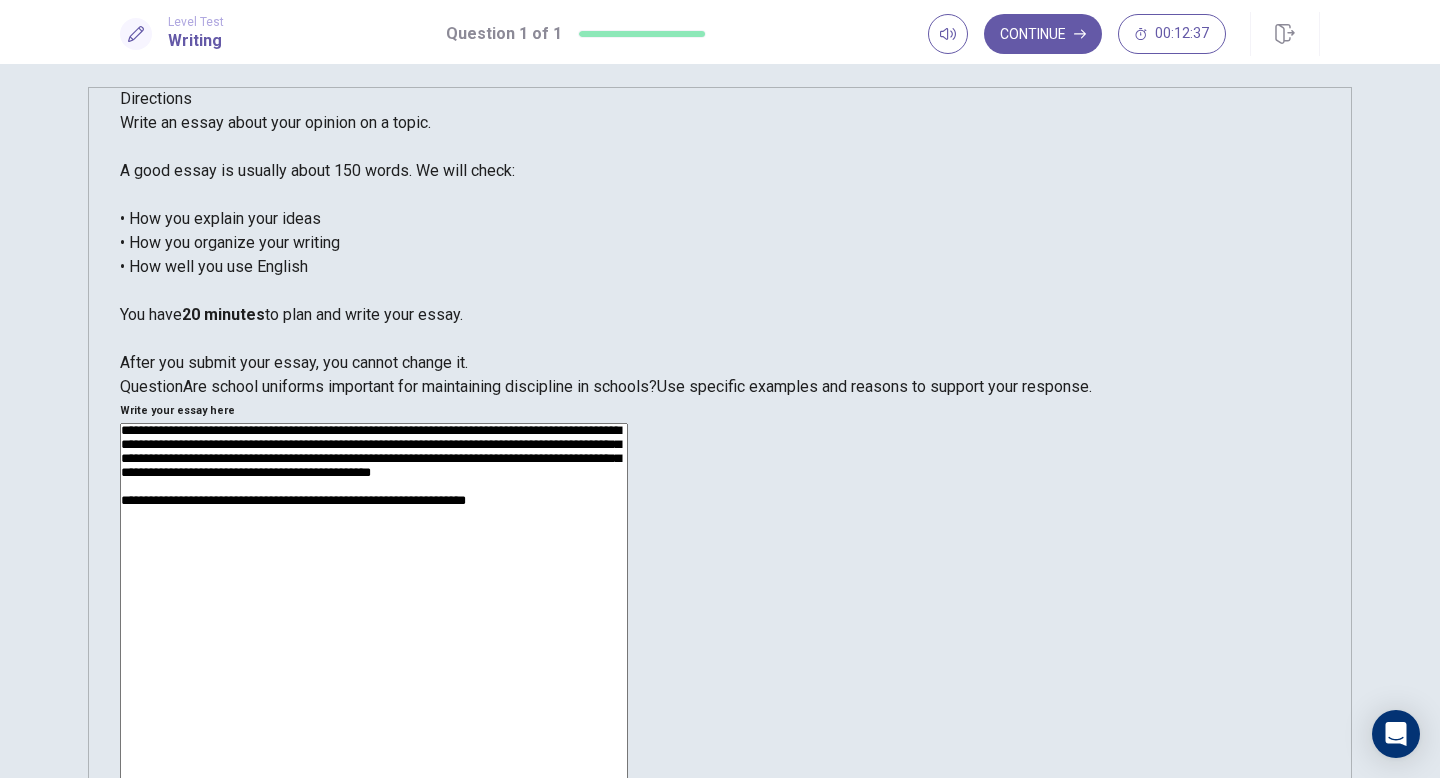 click on "**********" at bounding box center (374, 683) 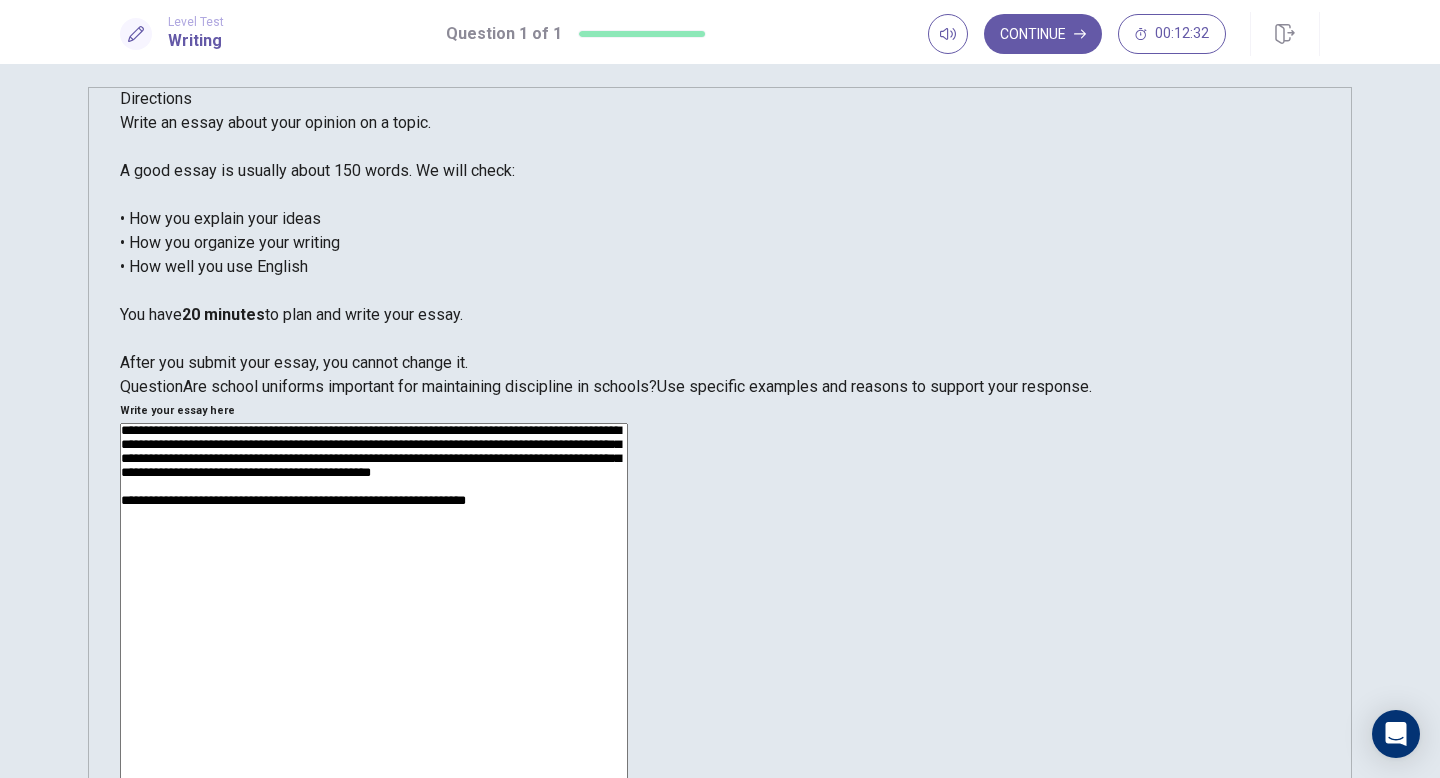 click on "**********" at bounding box center (374, 683) 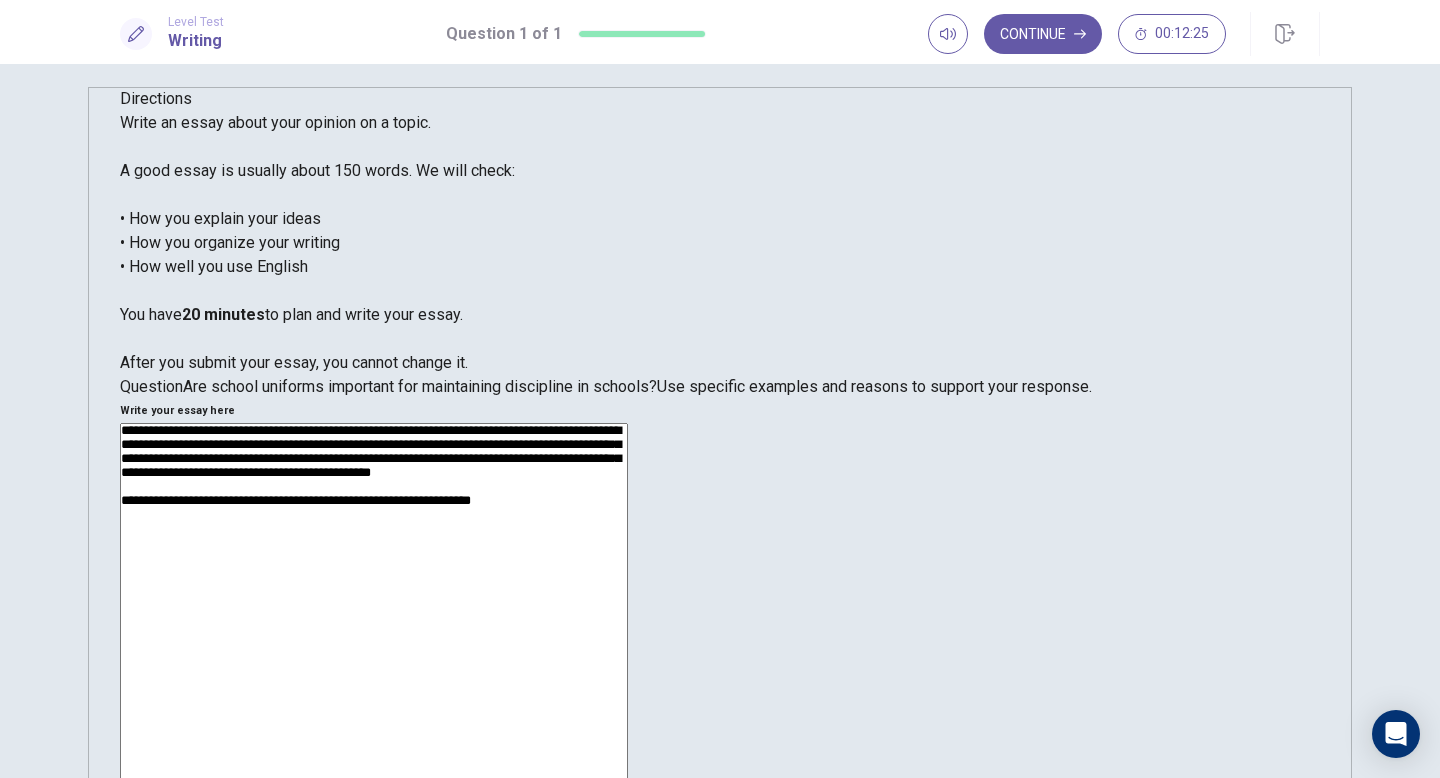 click on "**********" at bounding box center (374, 683) 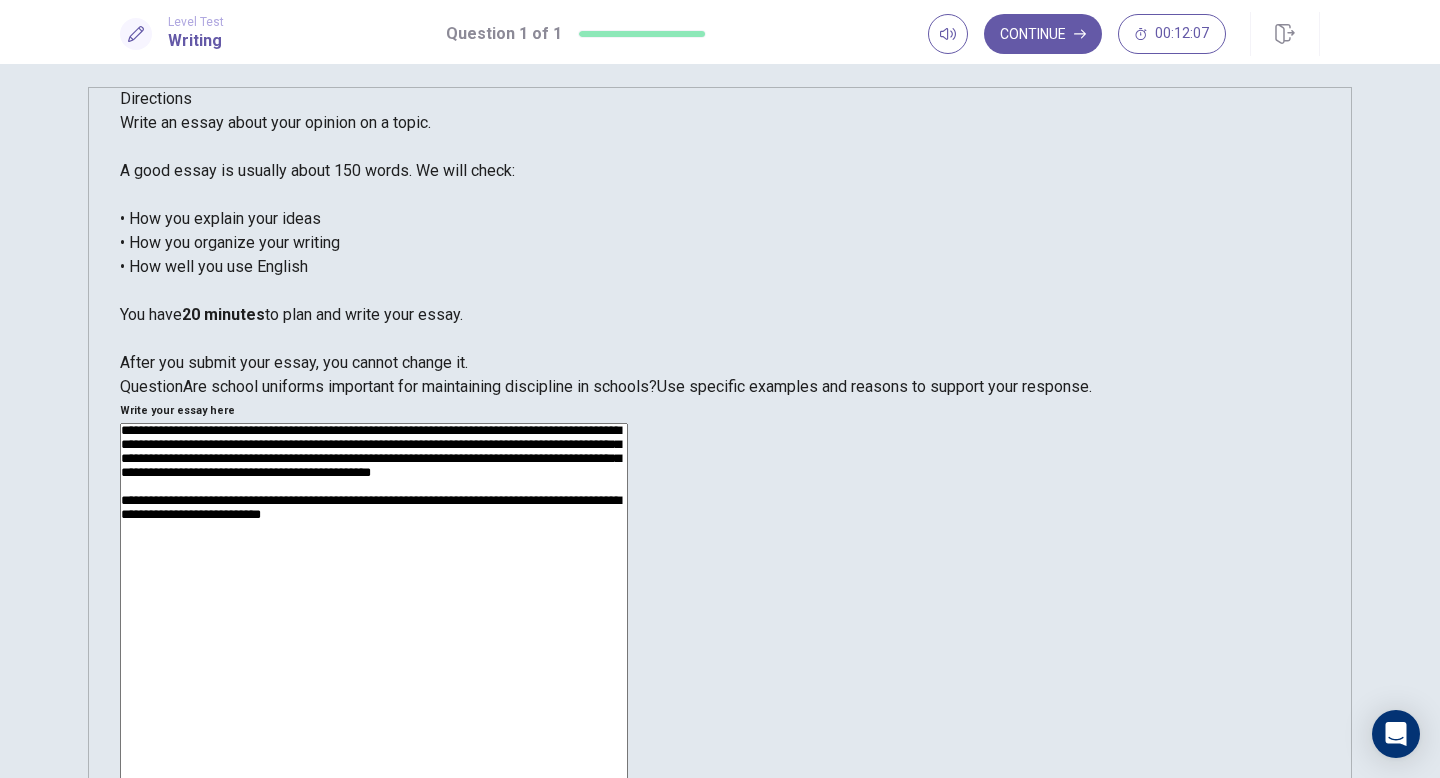 click on "**********" at bounding box center [374, 683] 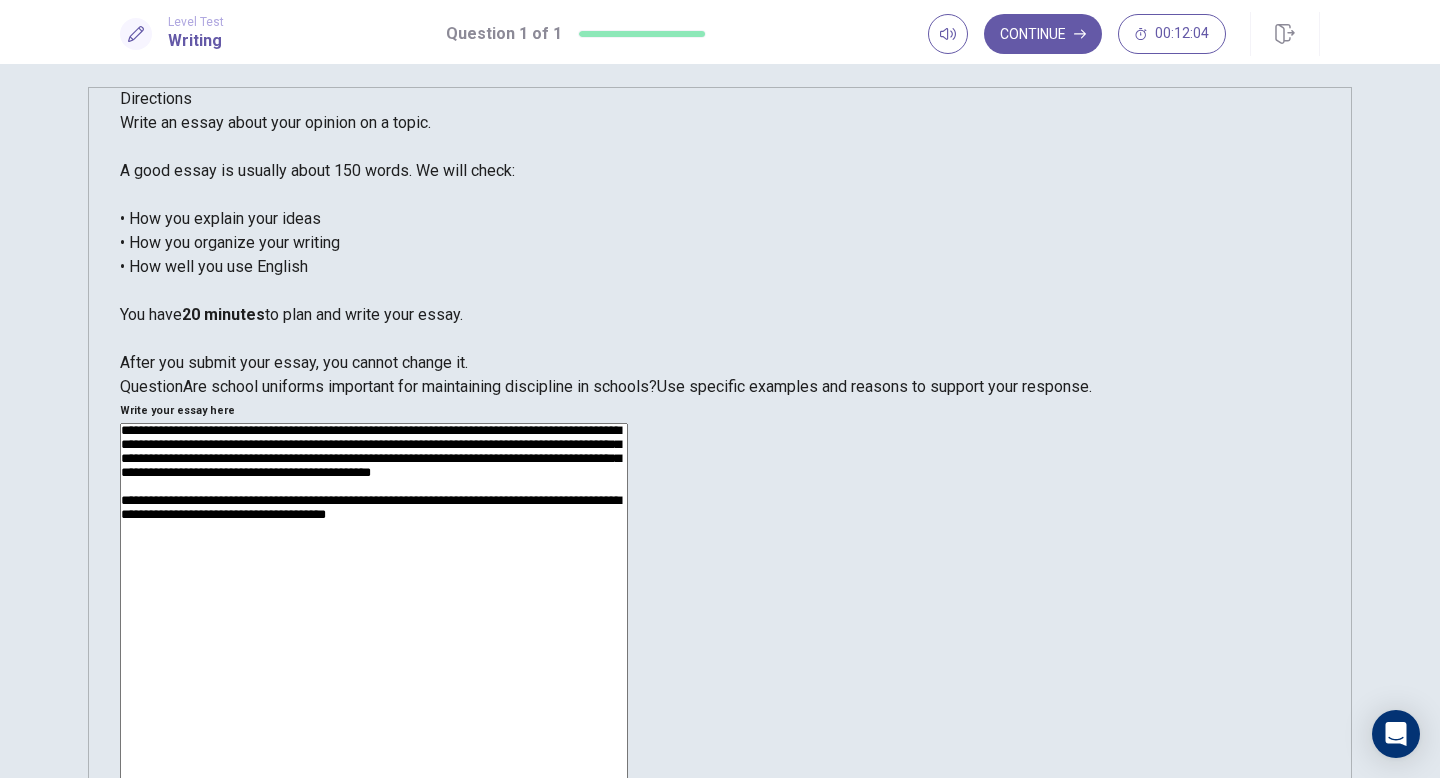 click on "**********" at bounding box center (374, 683) 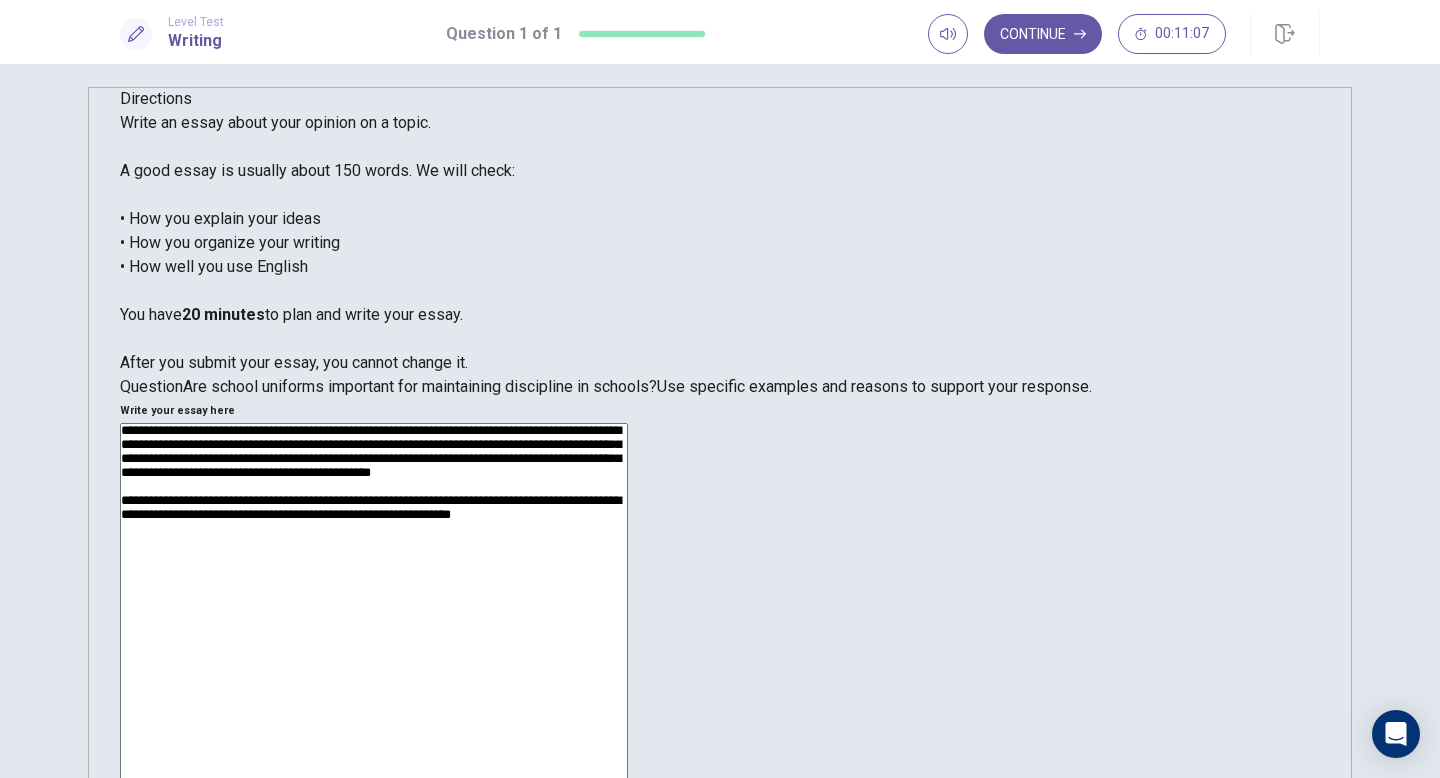 drag, startPoint x: 1002, startPoint y: 368, endPoint x: 941, endPoint y: 365, distance: 61.073727 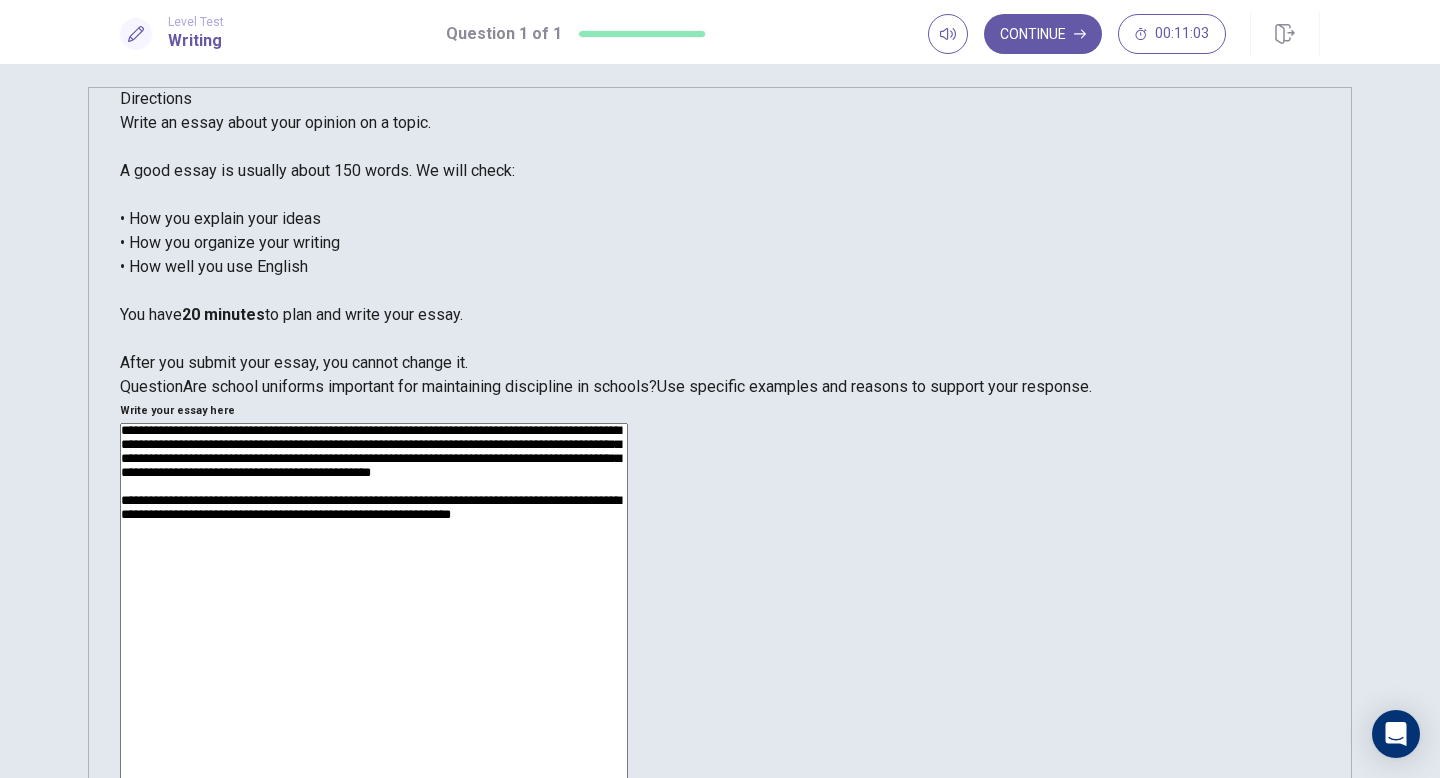 drag, startPoint x: 1182, startPoint y: 395, endPoint x: 1133, endPoint y: 373, distance: 53.712196 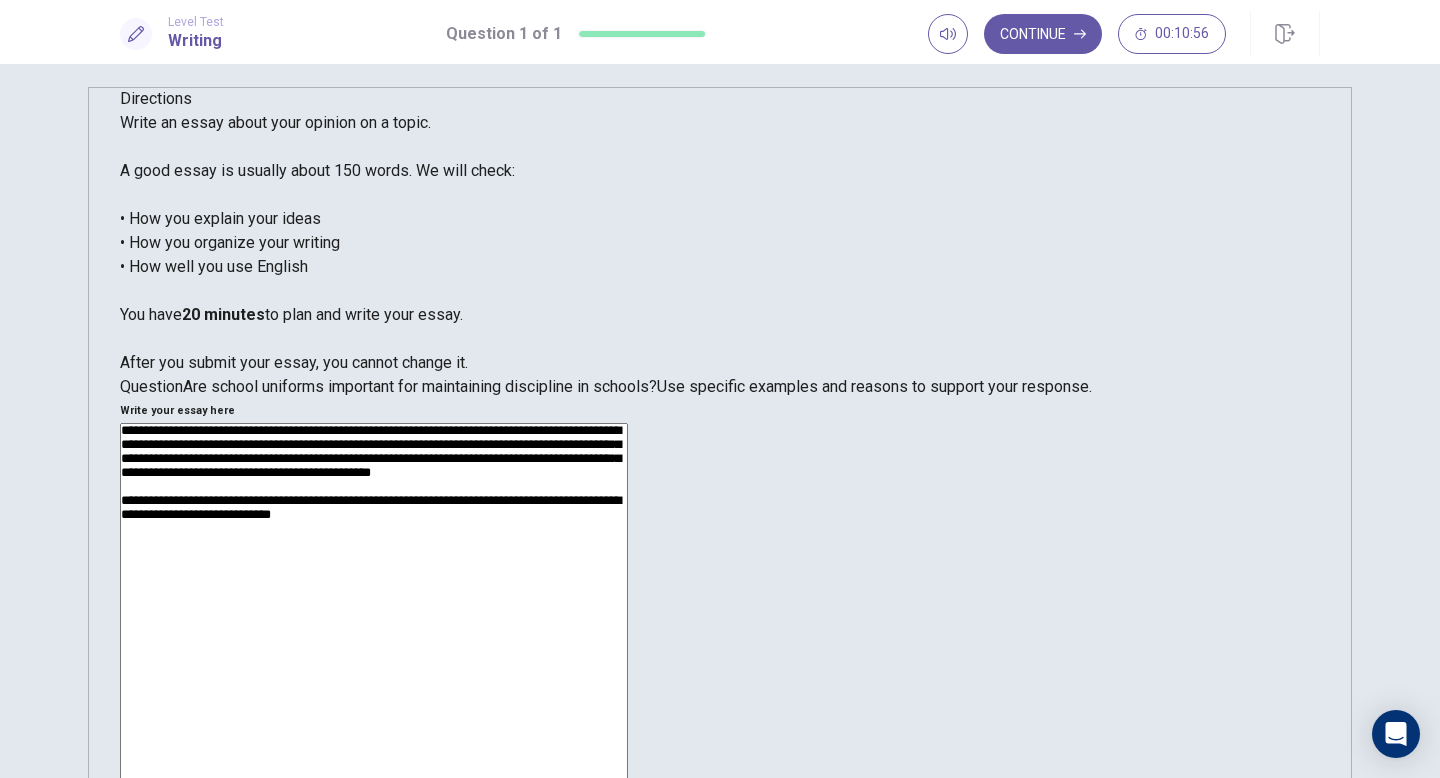 drag, startPoint x: 1206, startPoint y: 365, endPoint x: 1007, endPoint y: 362, distance: 199.02261 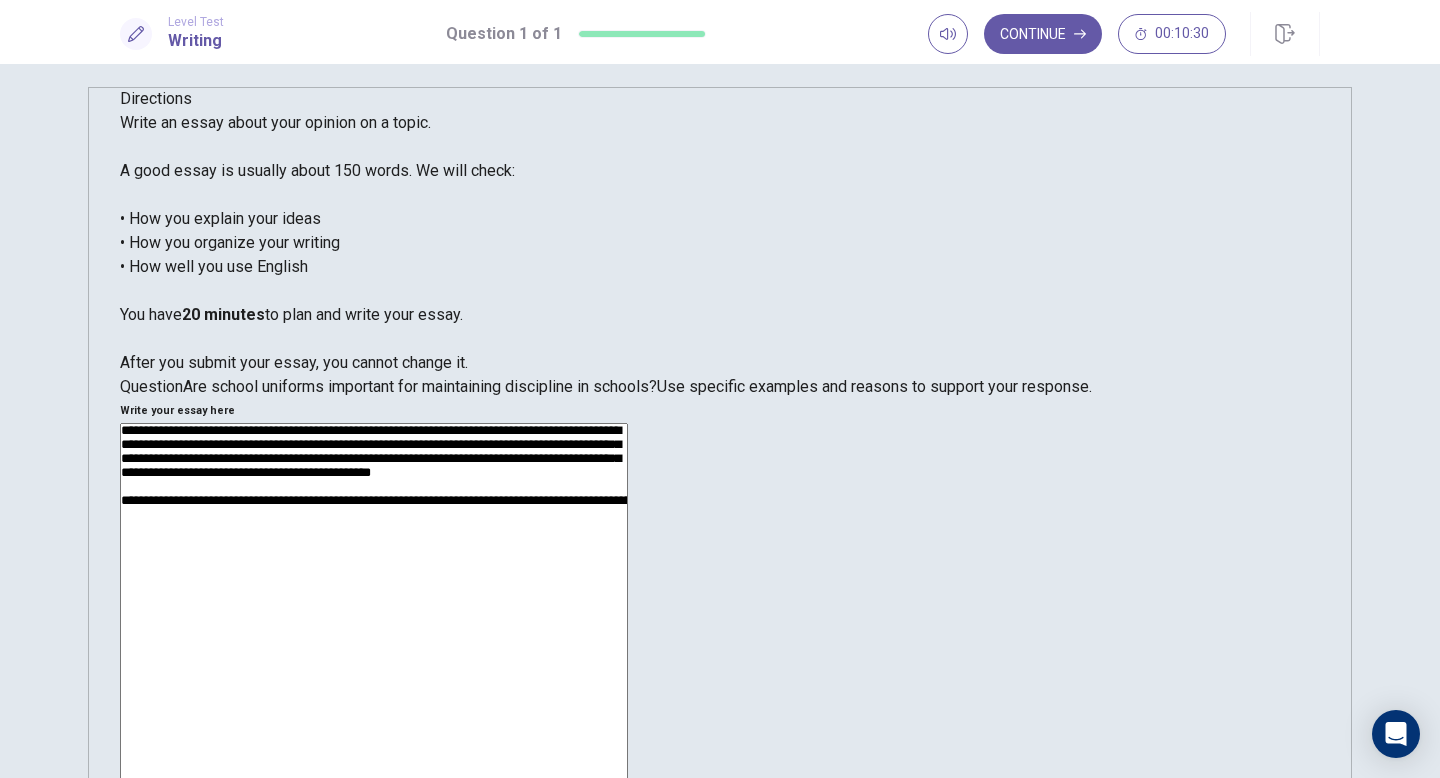 drag, startPoint x: 1032, startPoint y: 372, endPoint x: 855, endPoint y: 352, distance: 178.12636 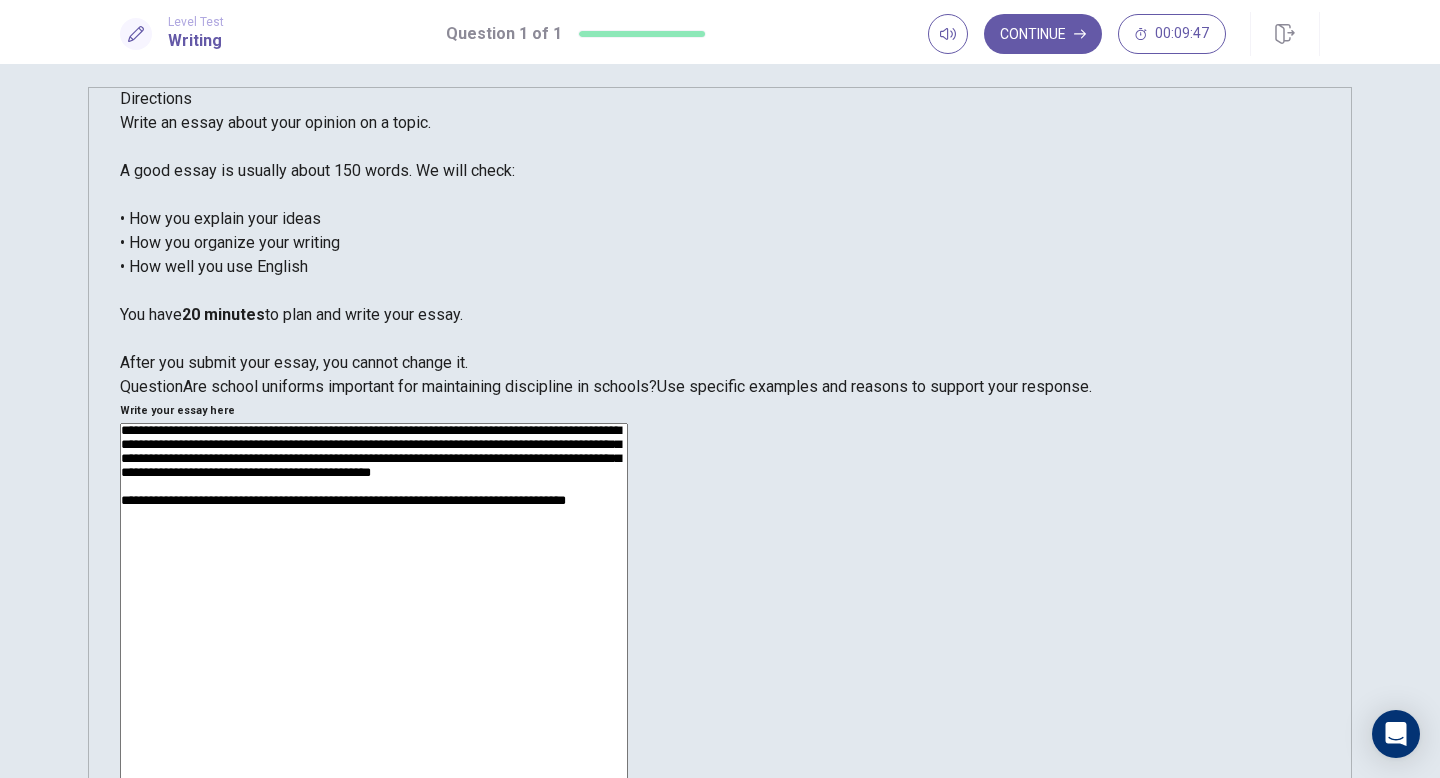 drag, startPoint x: 1097, startPoint y: 377, endPoint x: 1122, endPoint y: 352, distance: 35.35534 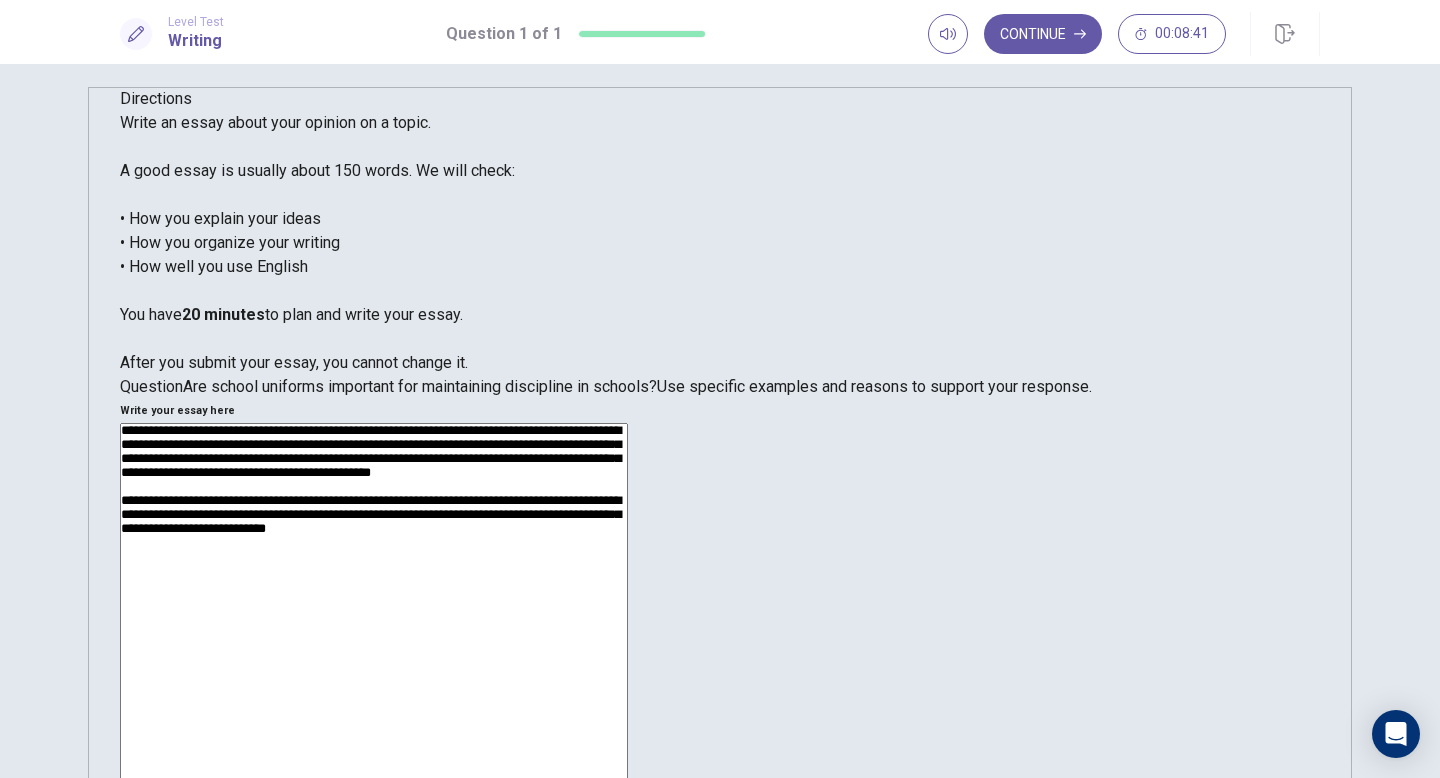 drag, startPoint x: 879, startPoint y: 394, endPoint x: 808, endPoint y: 393, distance: 71.00704 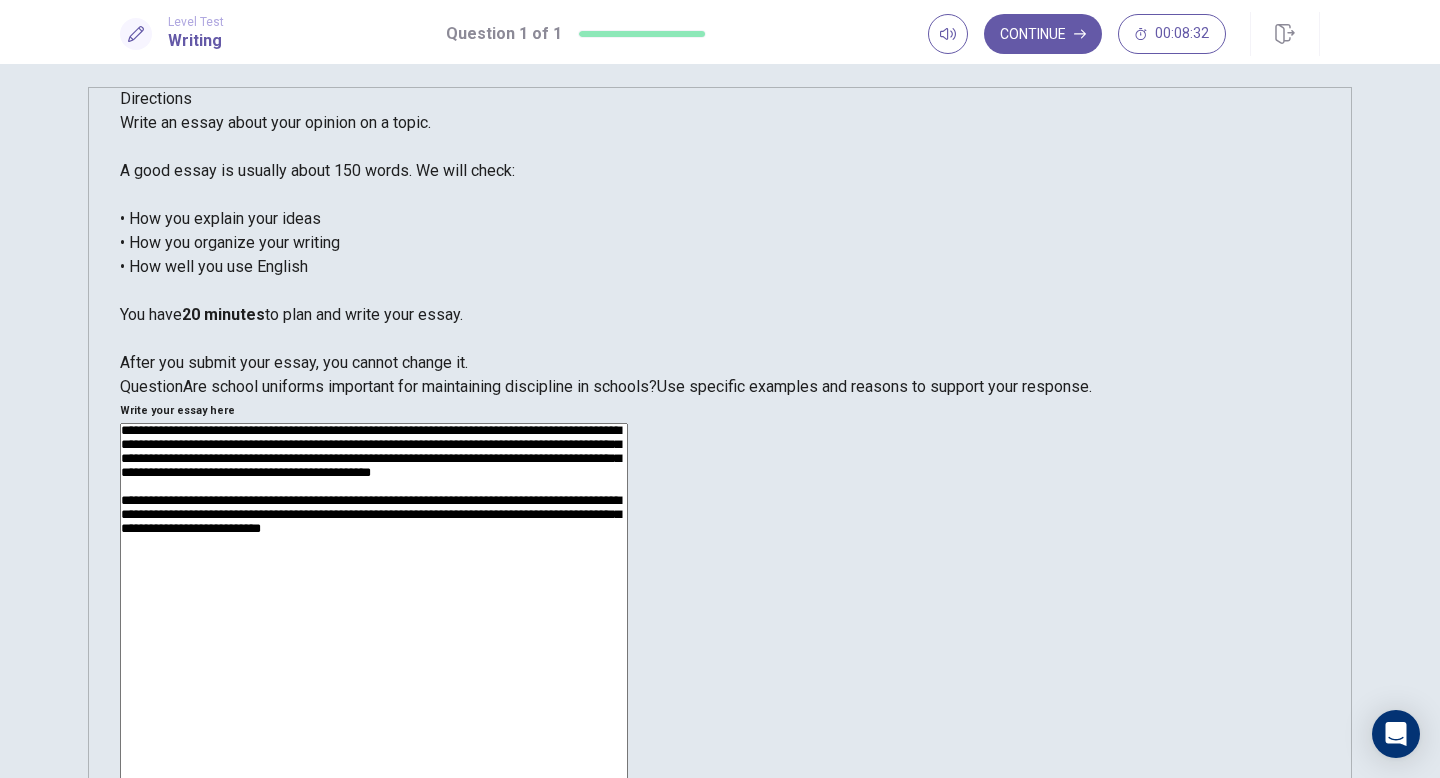 click on "**********" at bounding box center [374, 683] 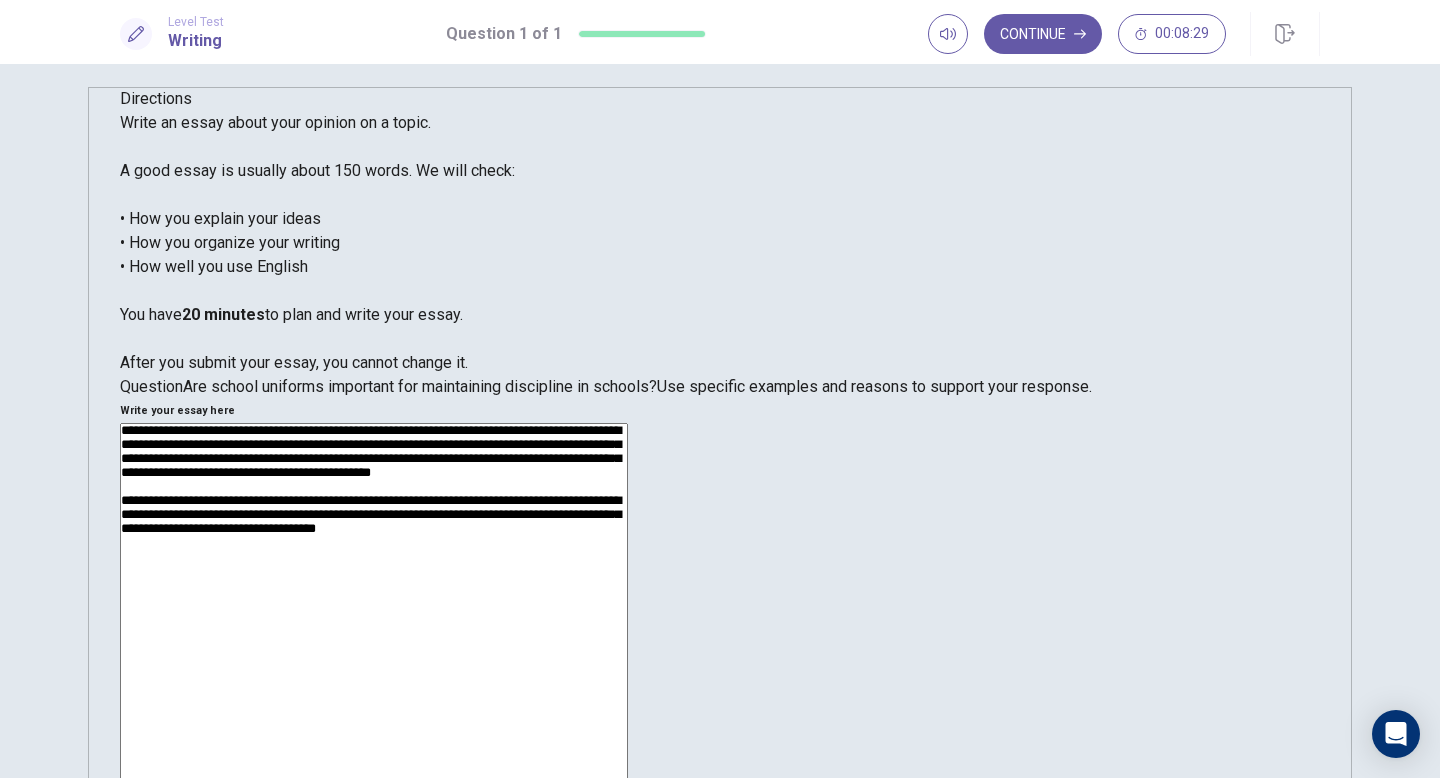 click on "**********" at bounding box center (374, 683) 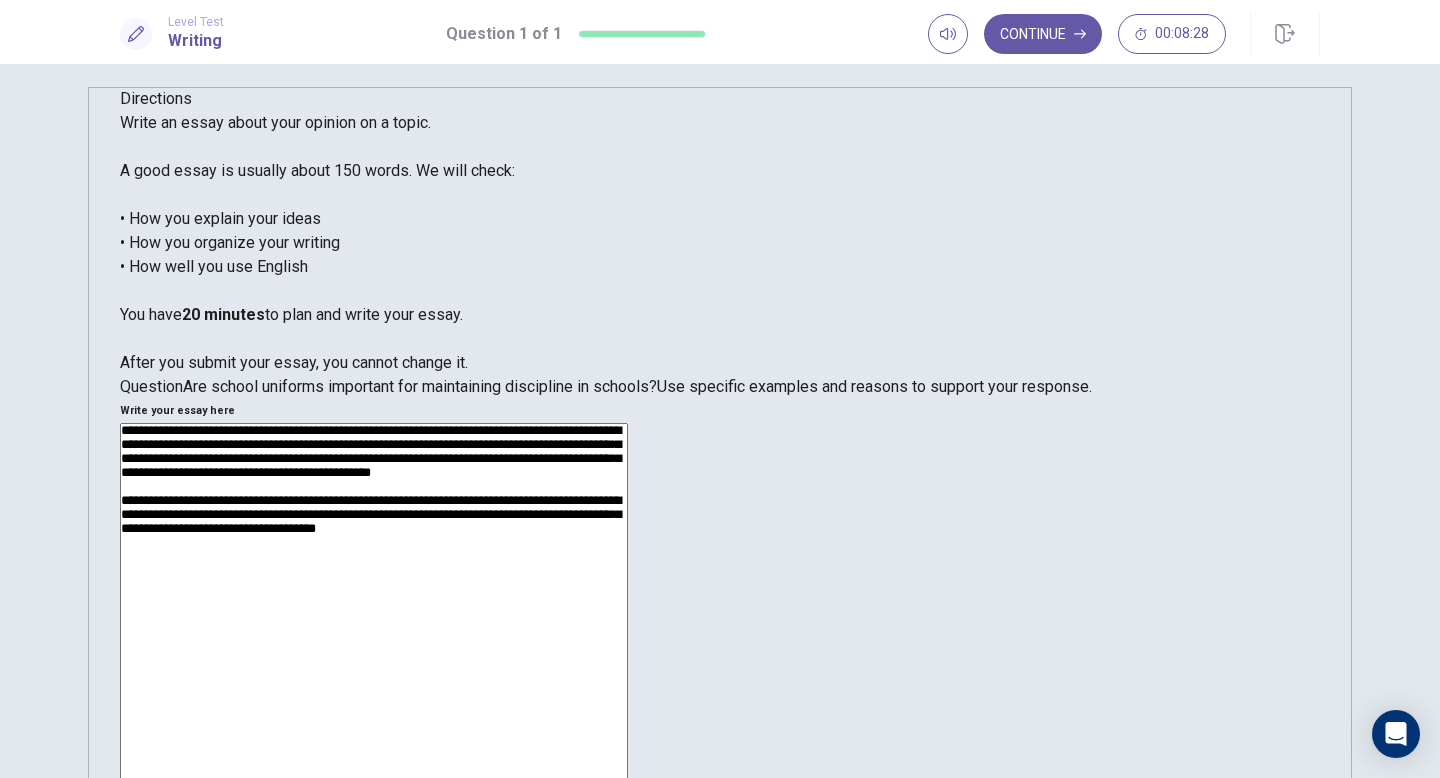 click on "**********" at bounding box center (374, 683) 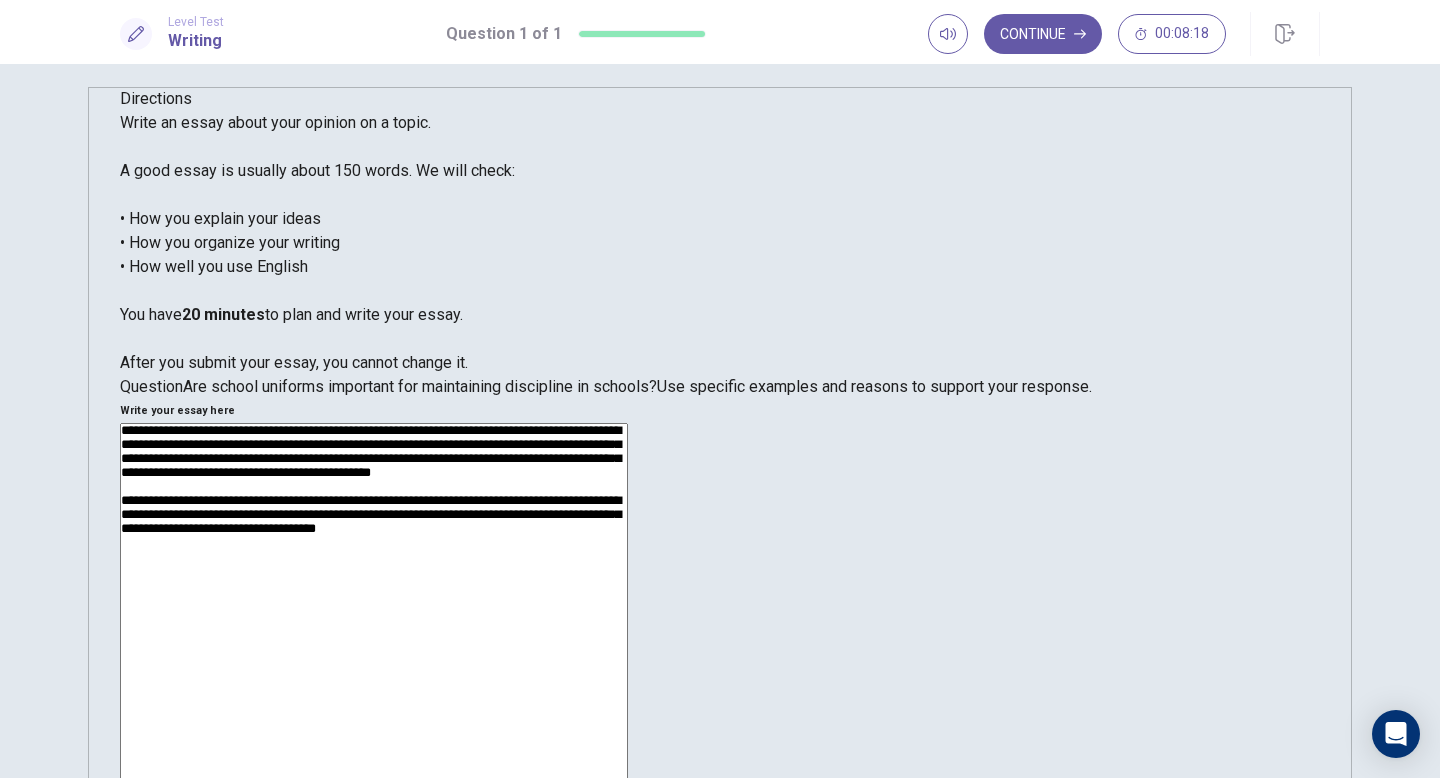 drag, startPoint x: 825, startPoint y: 373, endPoint x: 795, endPoint y: 373, distance: 30 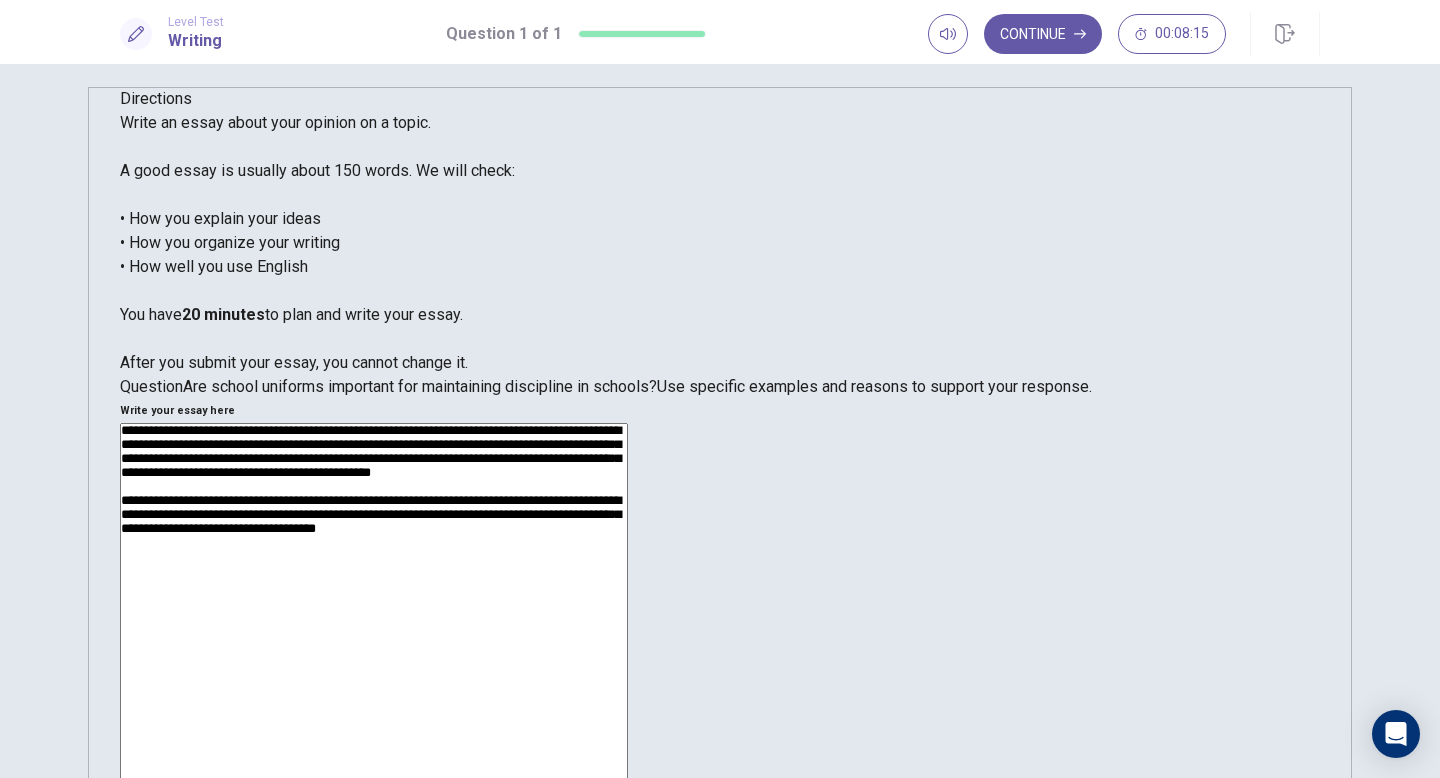 click on "**********" at bounding box center [374, 683] 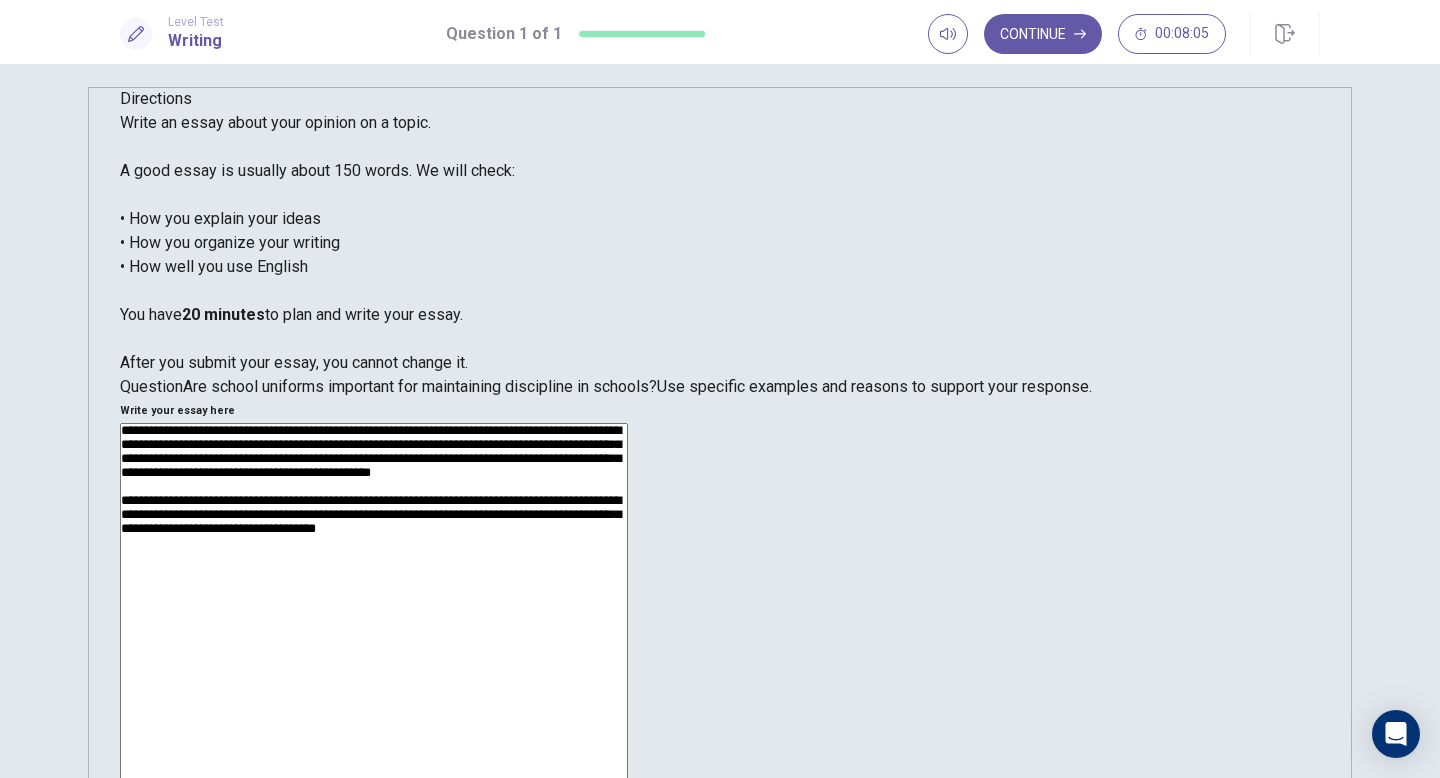 click on "**********" at bounding box center (374, 683) 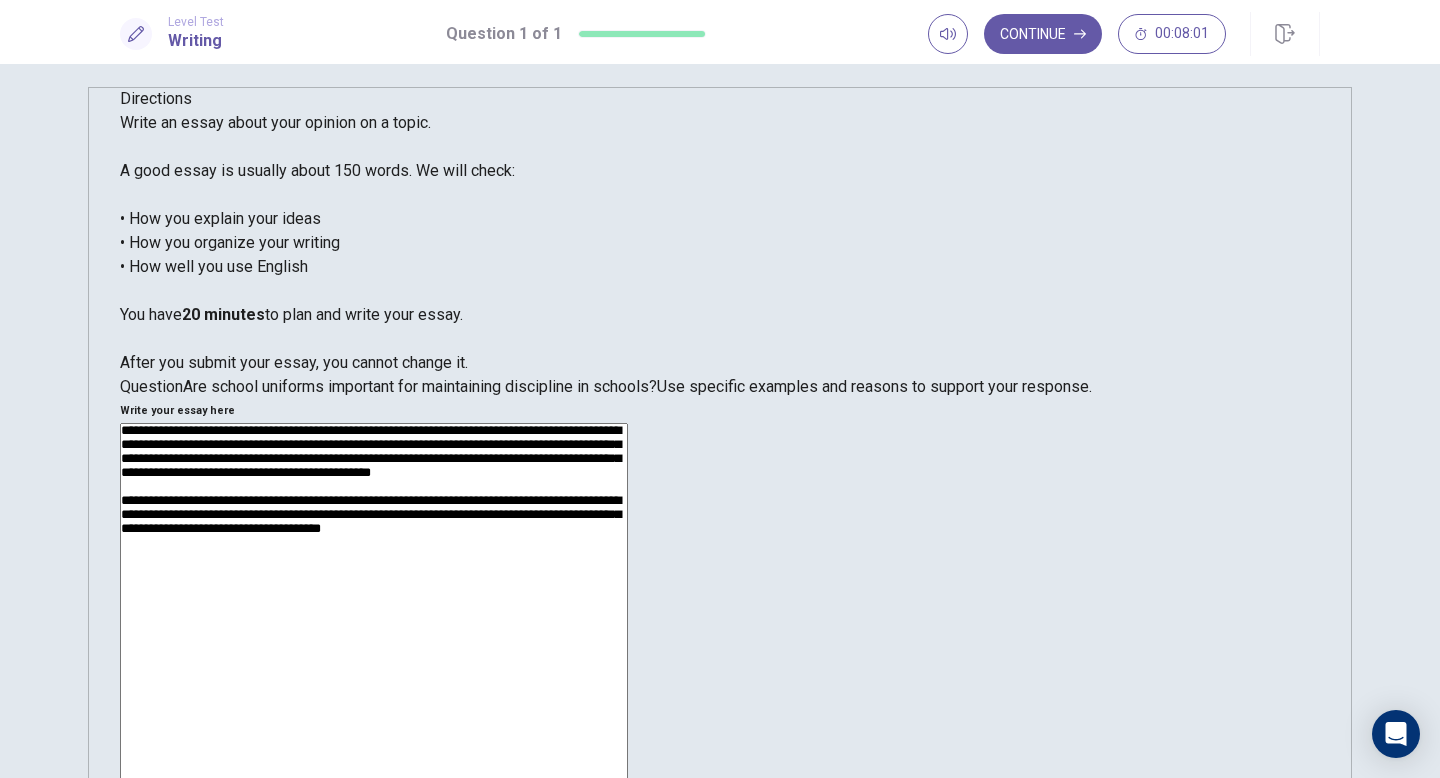 click on "**********" at bounding box center [374, 683] 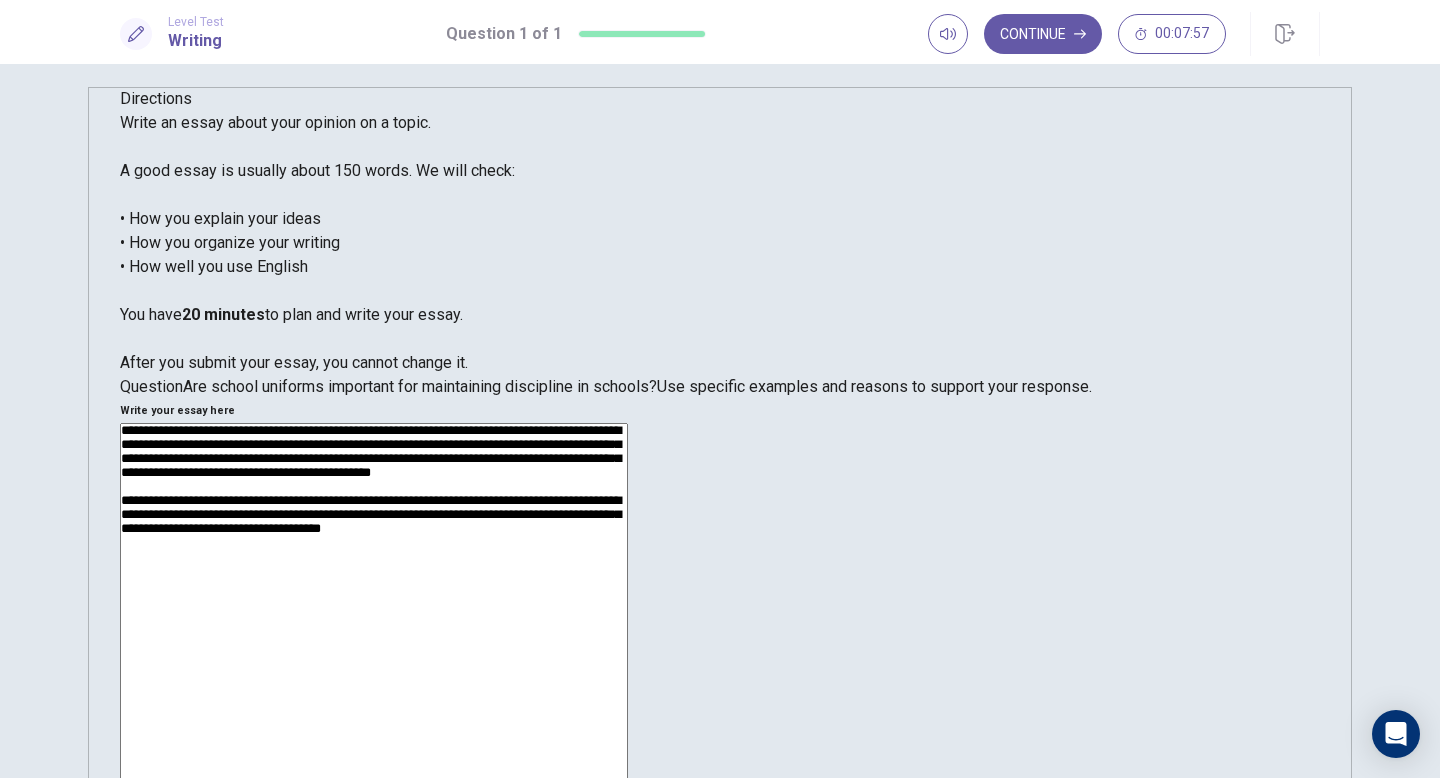 drag, startPoint x: 1089, startPoint y: 373, endPoint x: 956, endPoint y: 373, distance: 133 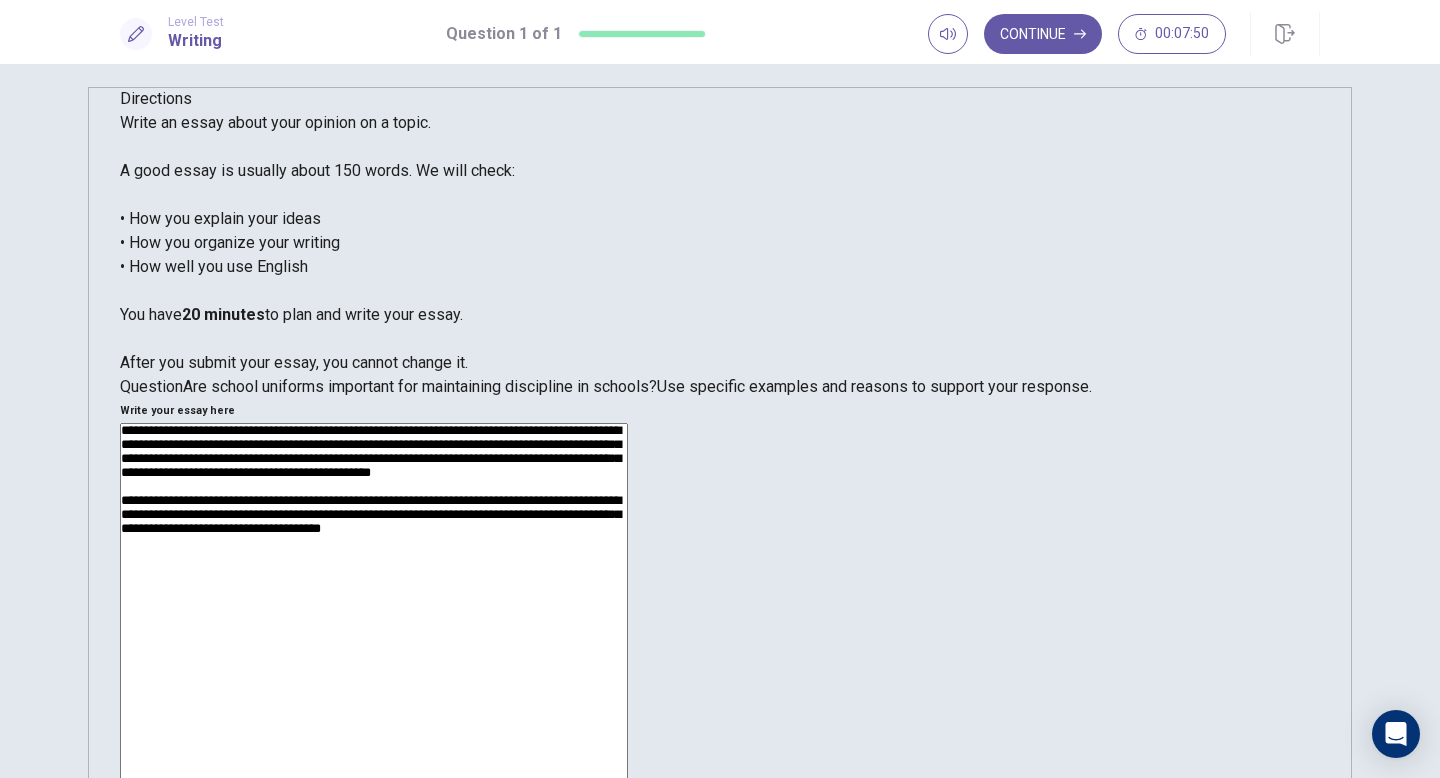 click on "**********" at bounding box center [374, 683] 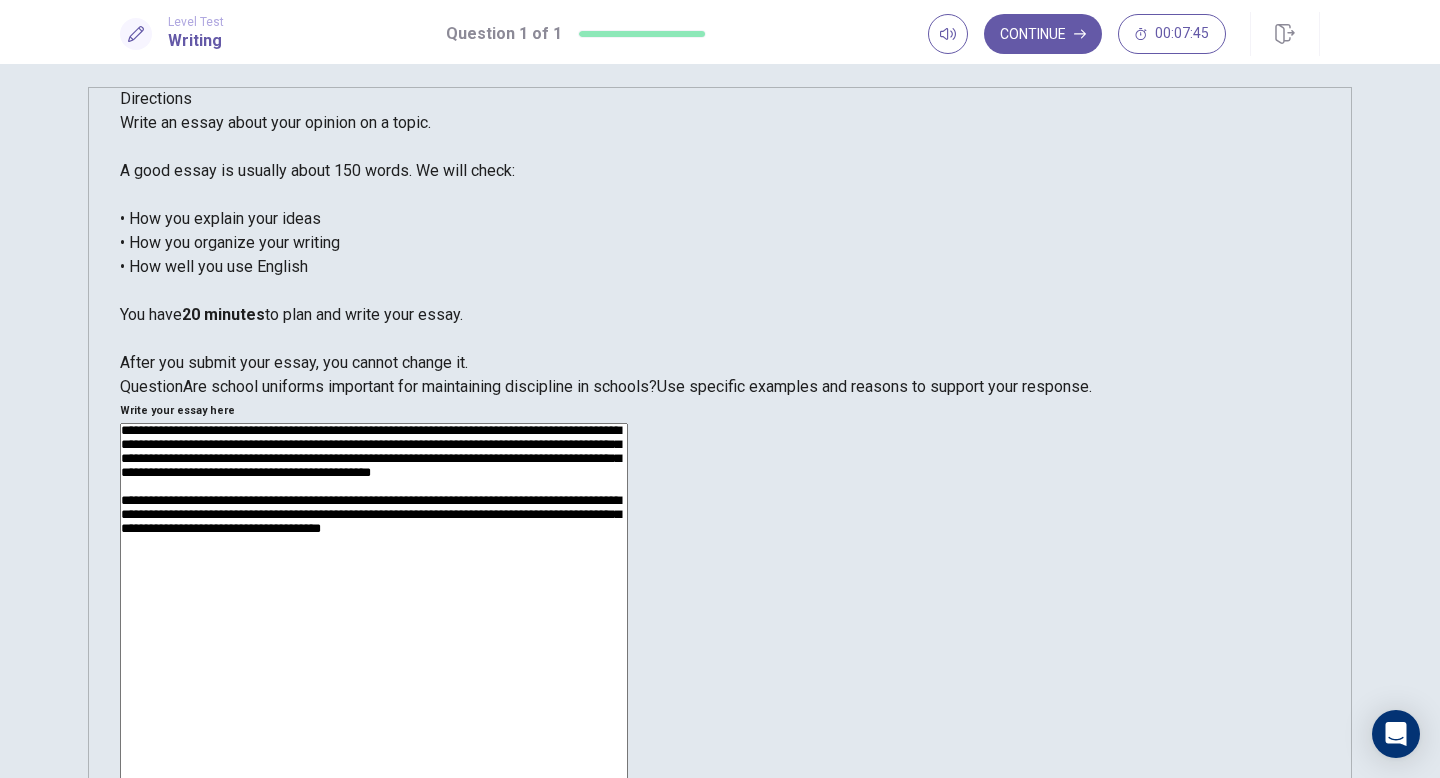 drag, startPoint x: 1091, startPoint y: 375, endPoint x: 957, endPoint y: 379, distance: 134.0597 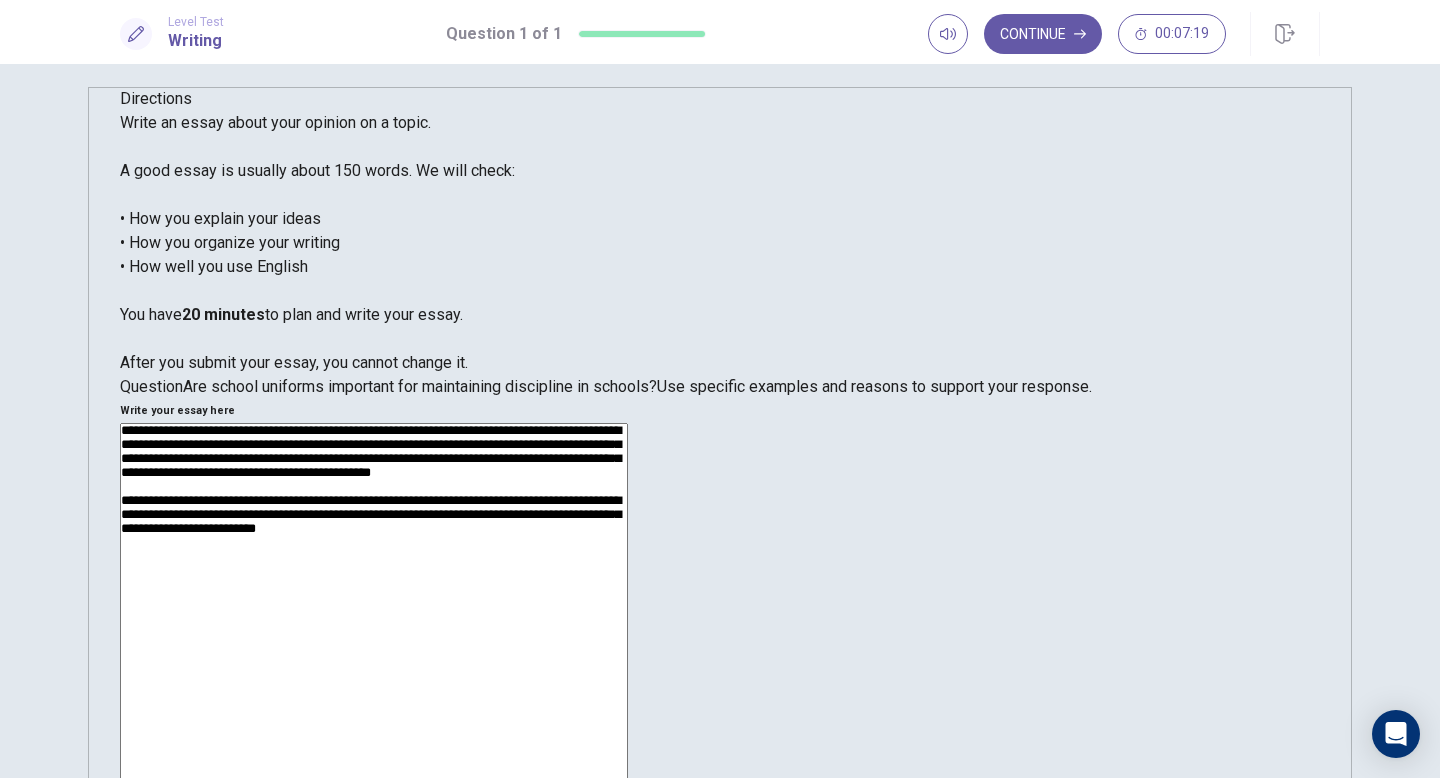 drag, startPoint x: 1019, startPoint y: 366, endPoint x: 872, endPoint y: 367, distance: 147.0034 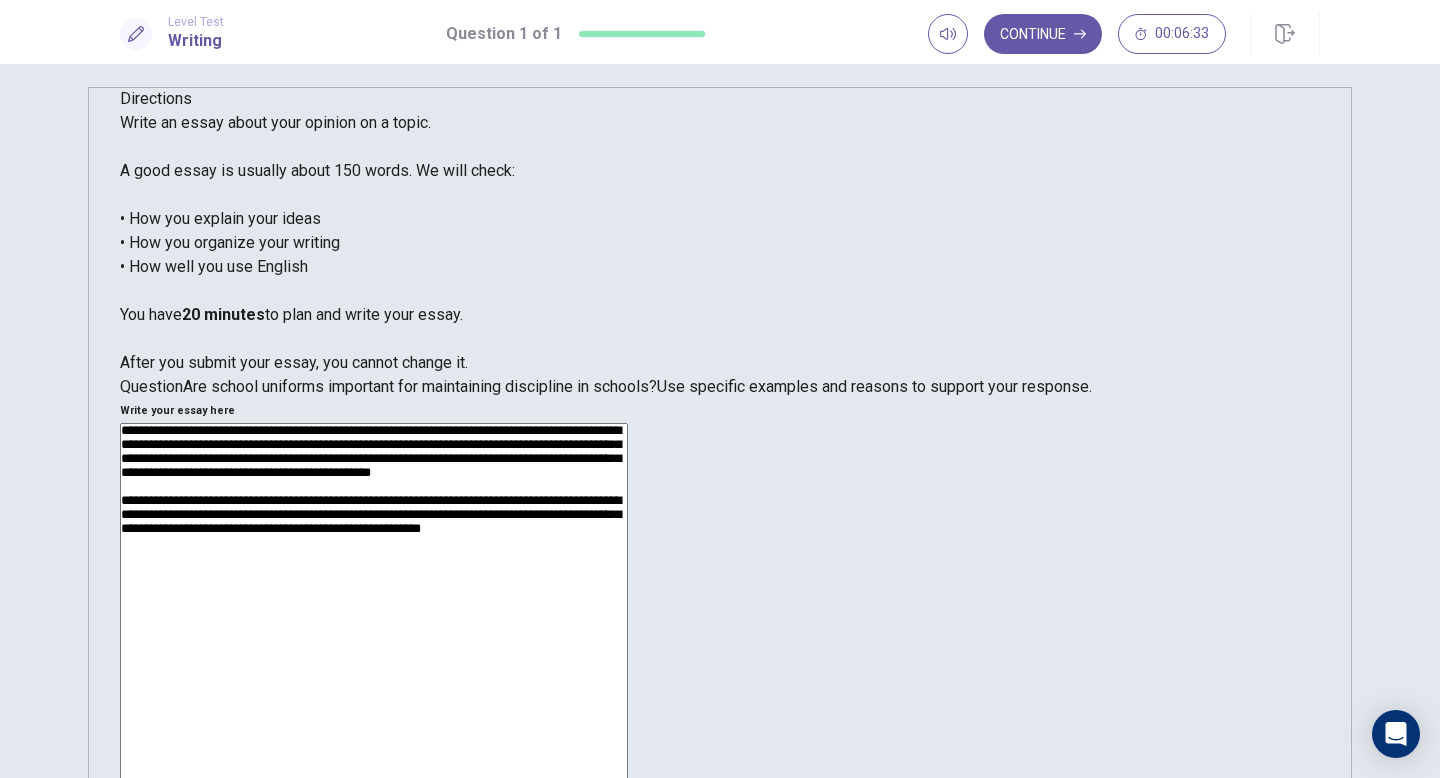 click on "**********" at bounding box center [374, 683] 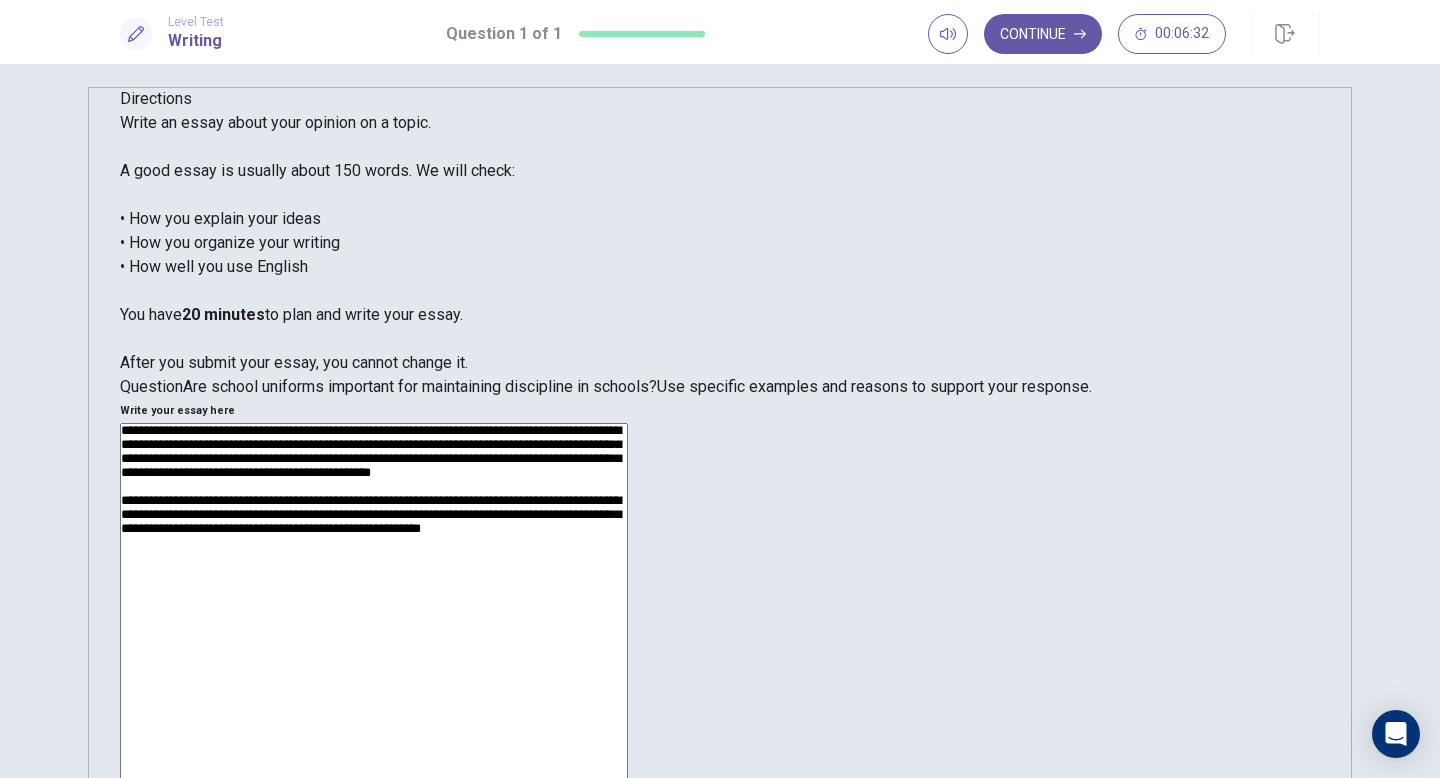click on "**********" at bounding box center [374, 683] 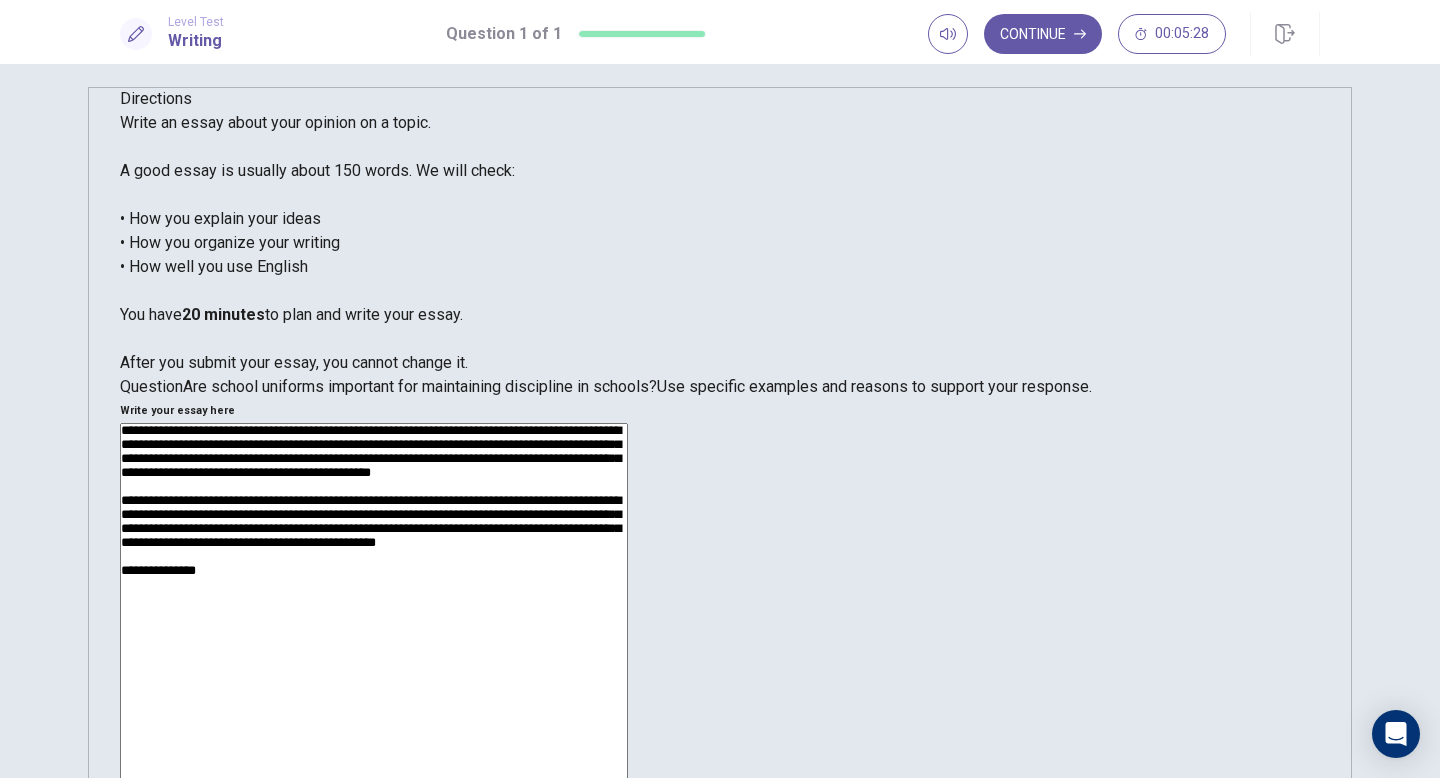 click on "**********" at bounding box center [374, 683] 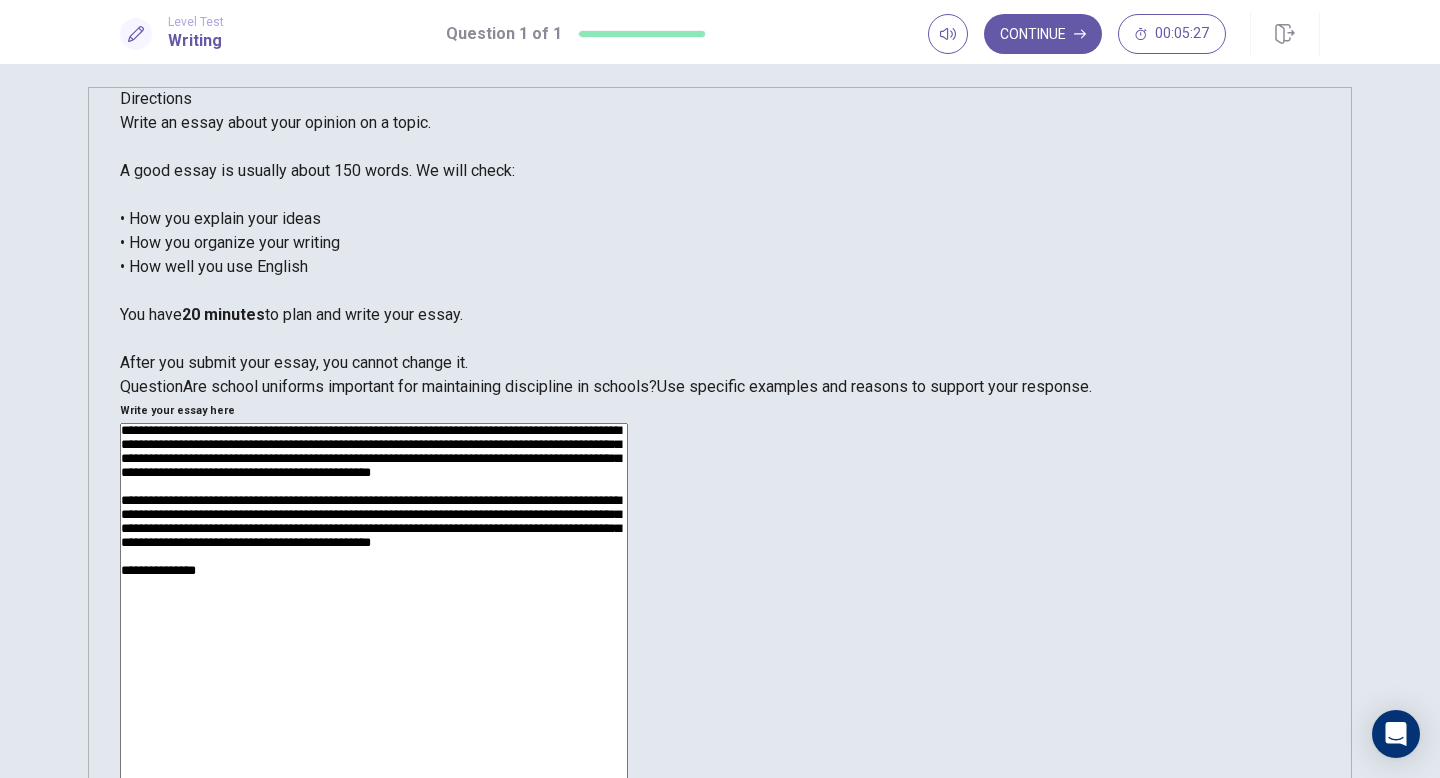 click on "**********" at bounding box center [374, 683] 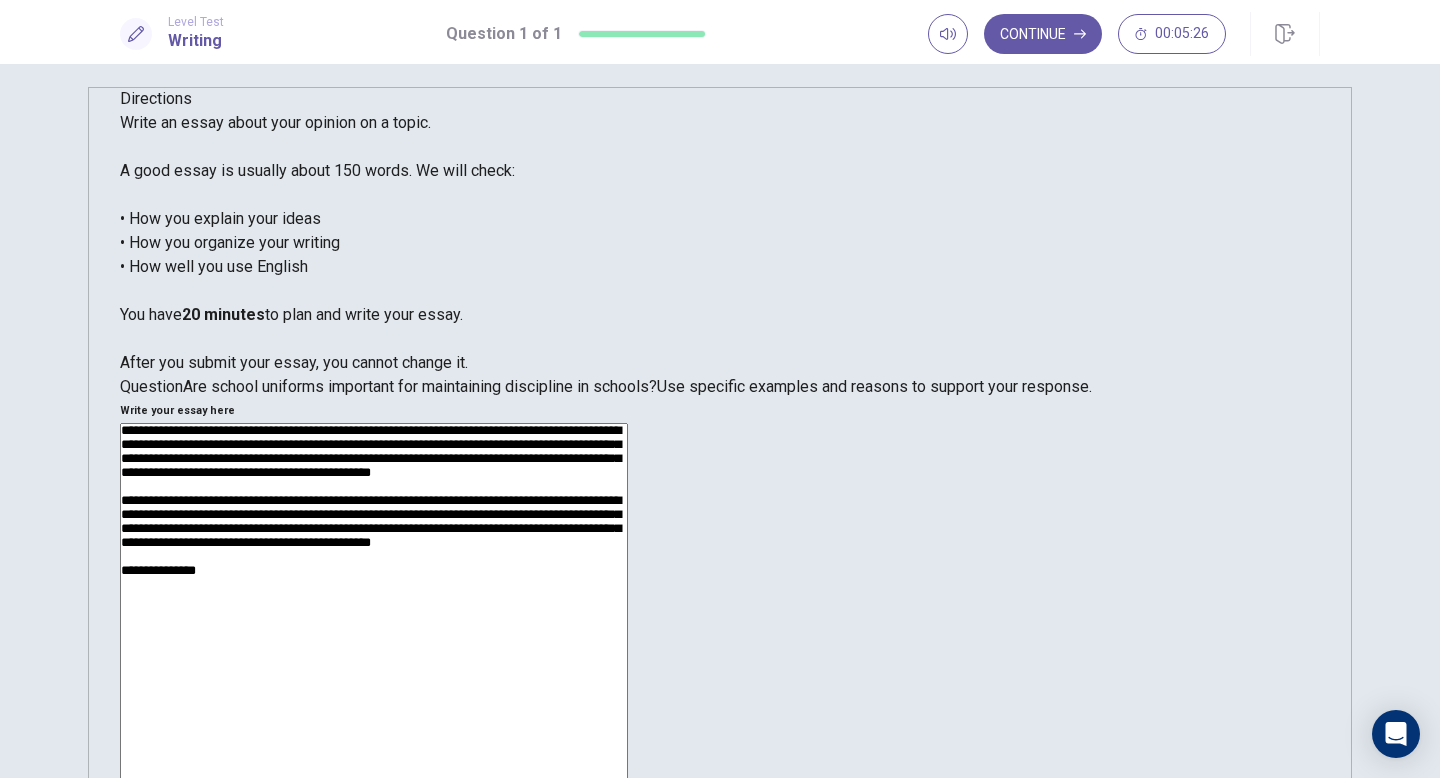 click on "**********" at bounding box center (374, 683) 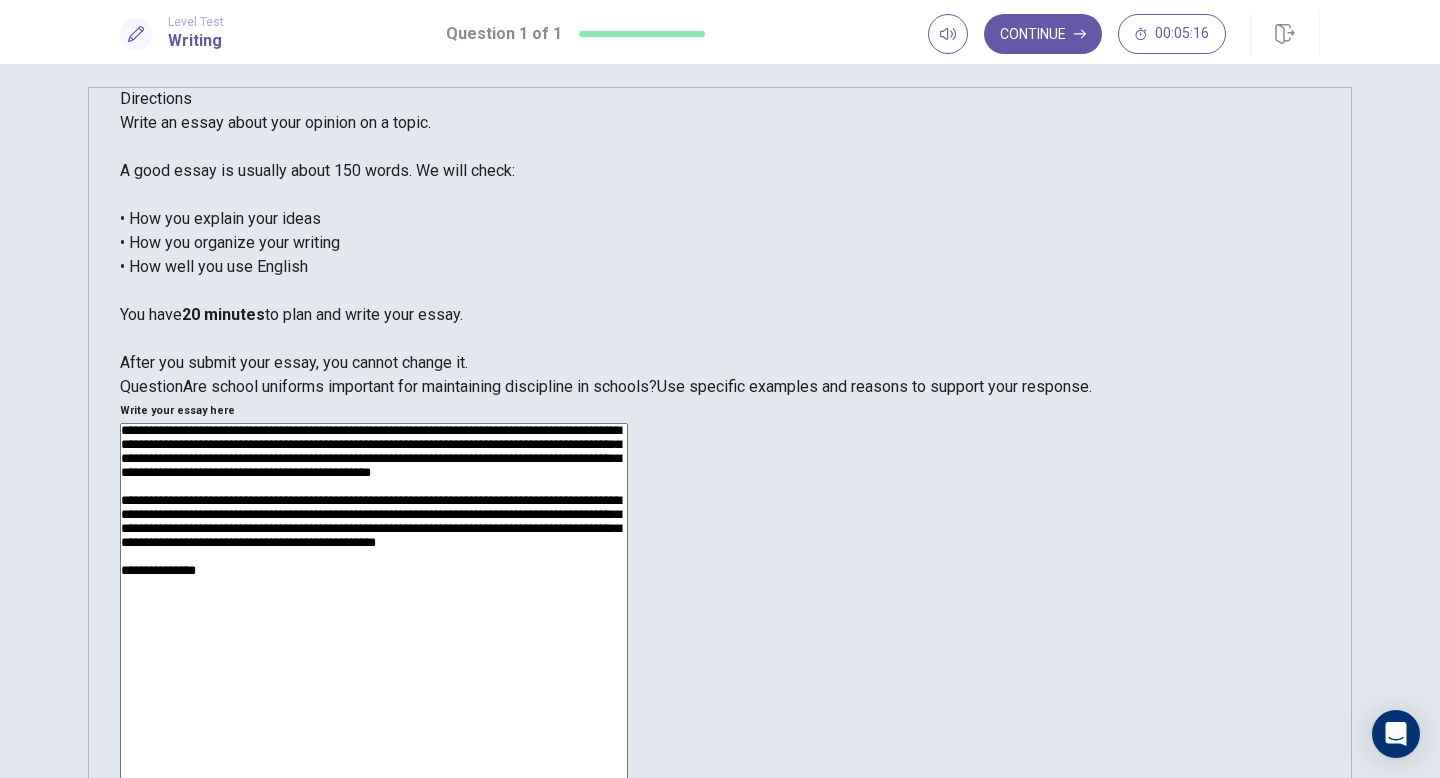 drag, startPoint x: 936, startPoint y: 418, endPoint x: 824, endPoint y: 418, distance: 112 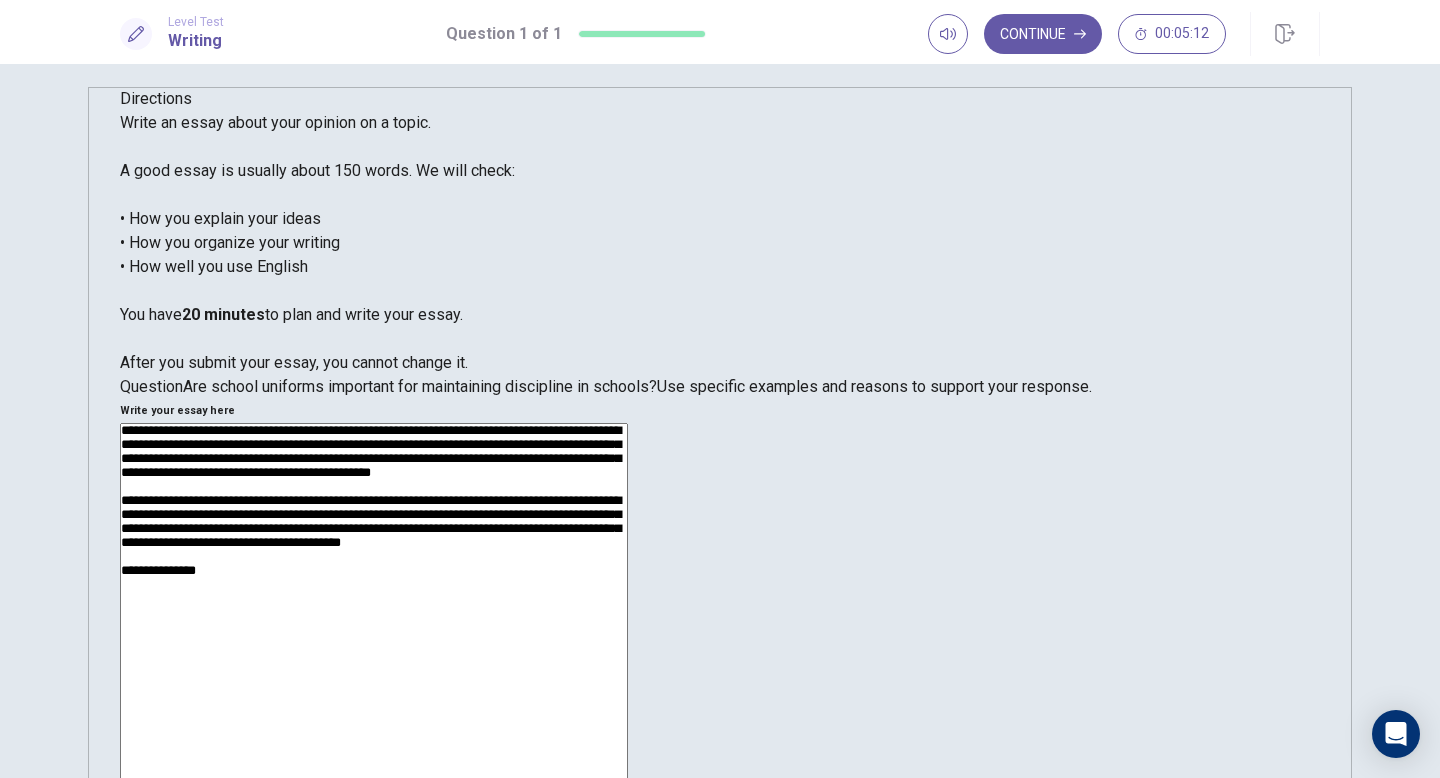 click on "**********" at bounding box center (374, 683) 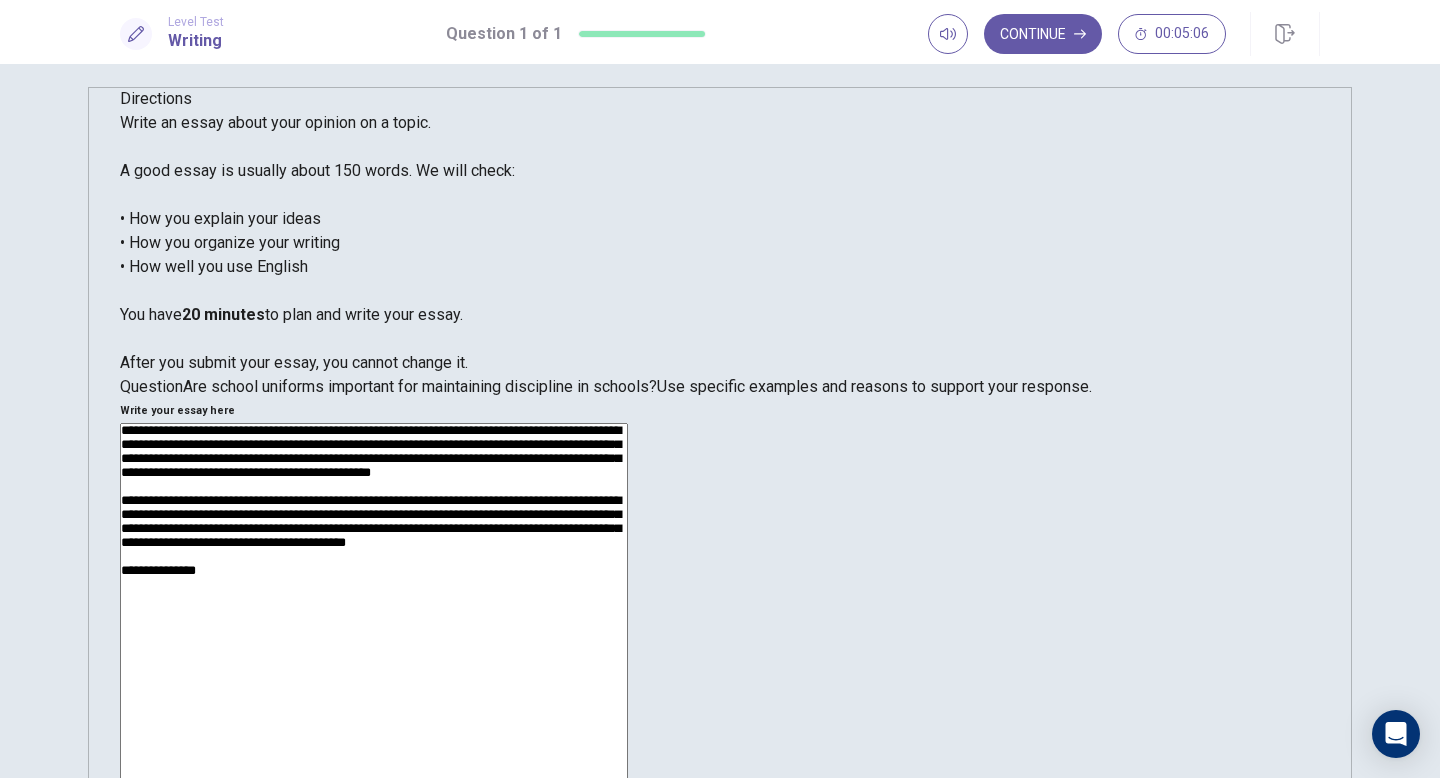 click on "**********" at bounding box center (374, 683) 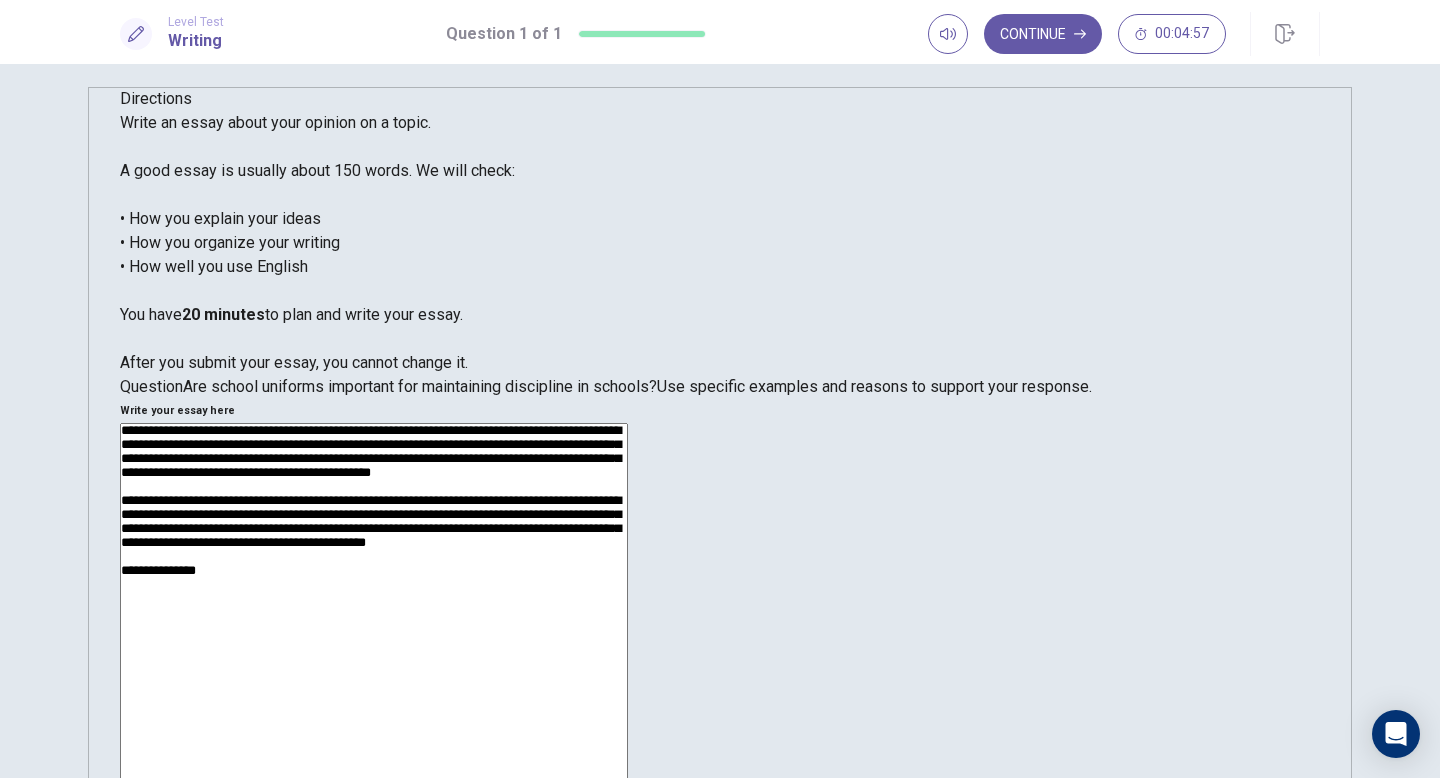 click on "**********" at bounding box center [374, 683] 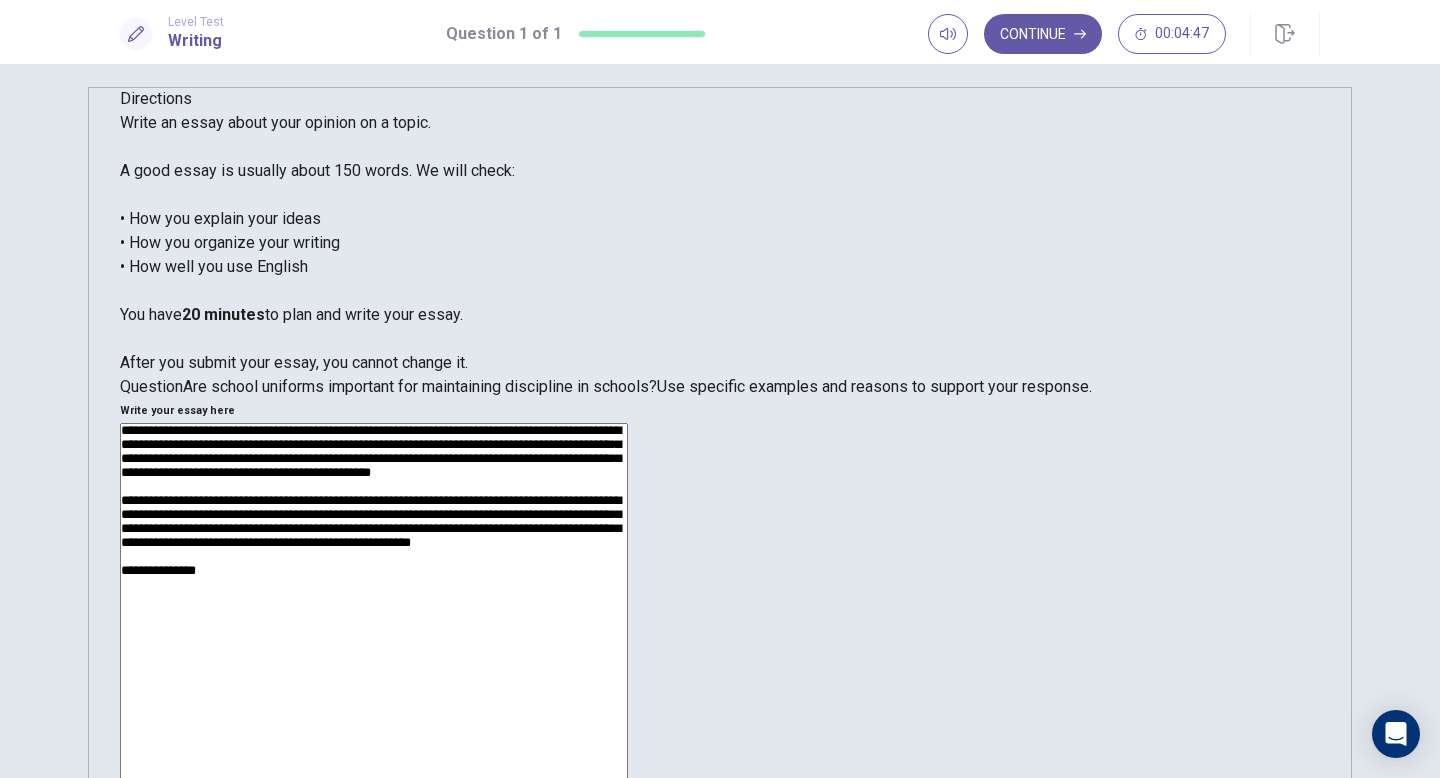 drag, startPoint x: 1062, startPoint y: 456, endPoint x: 1023, endPoint y: 441, distance: 41.785164 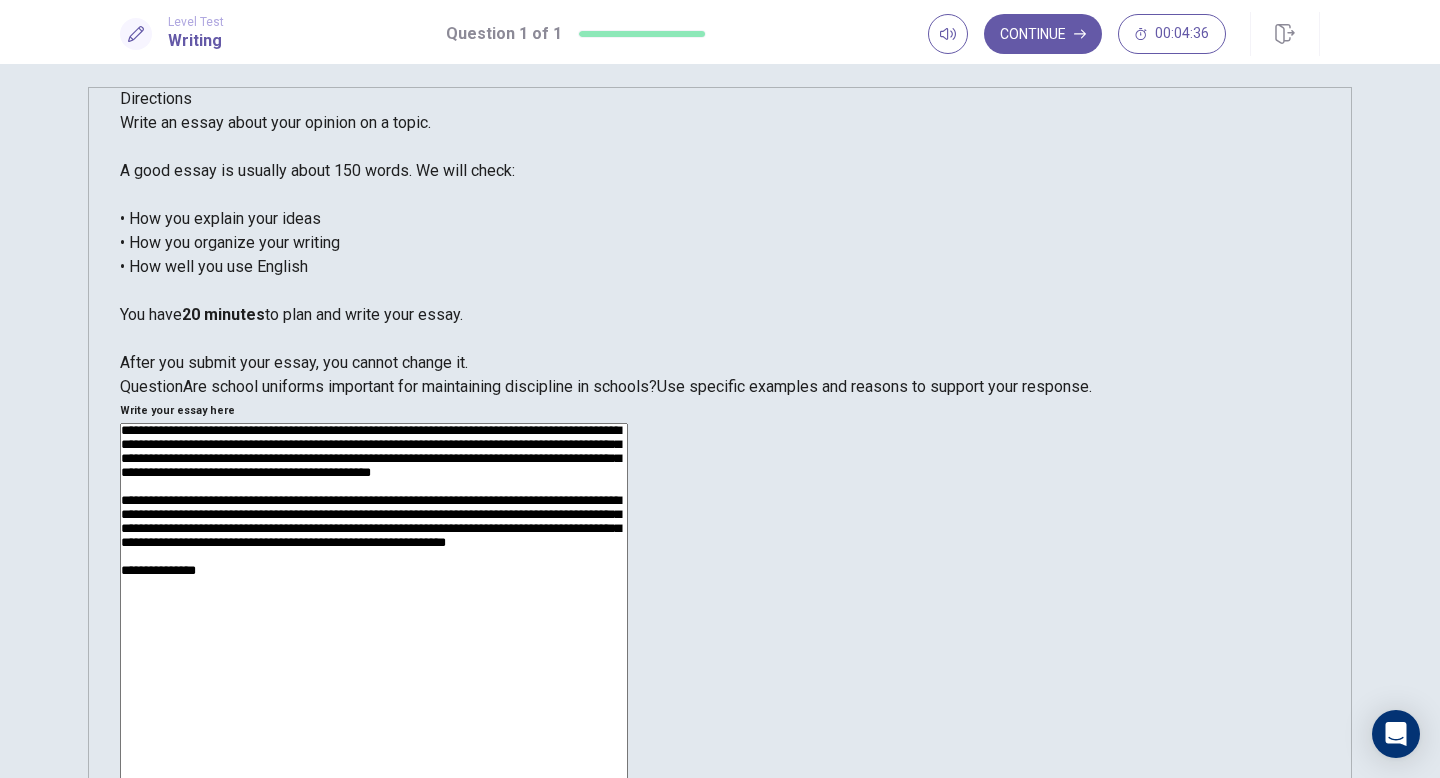 click on "**********" at bounding box center [374, 683] 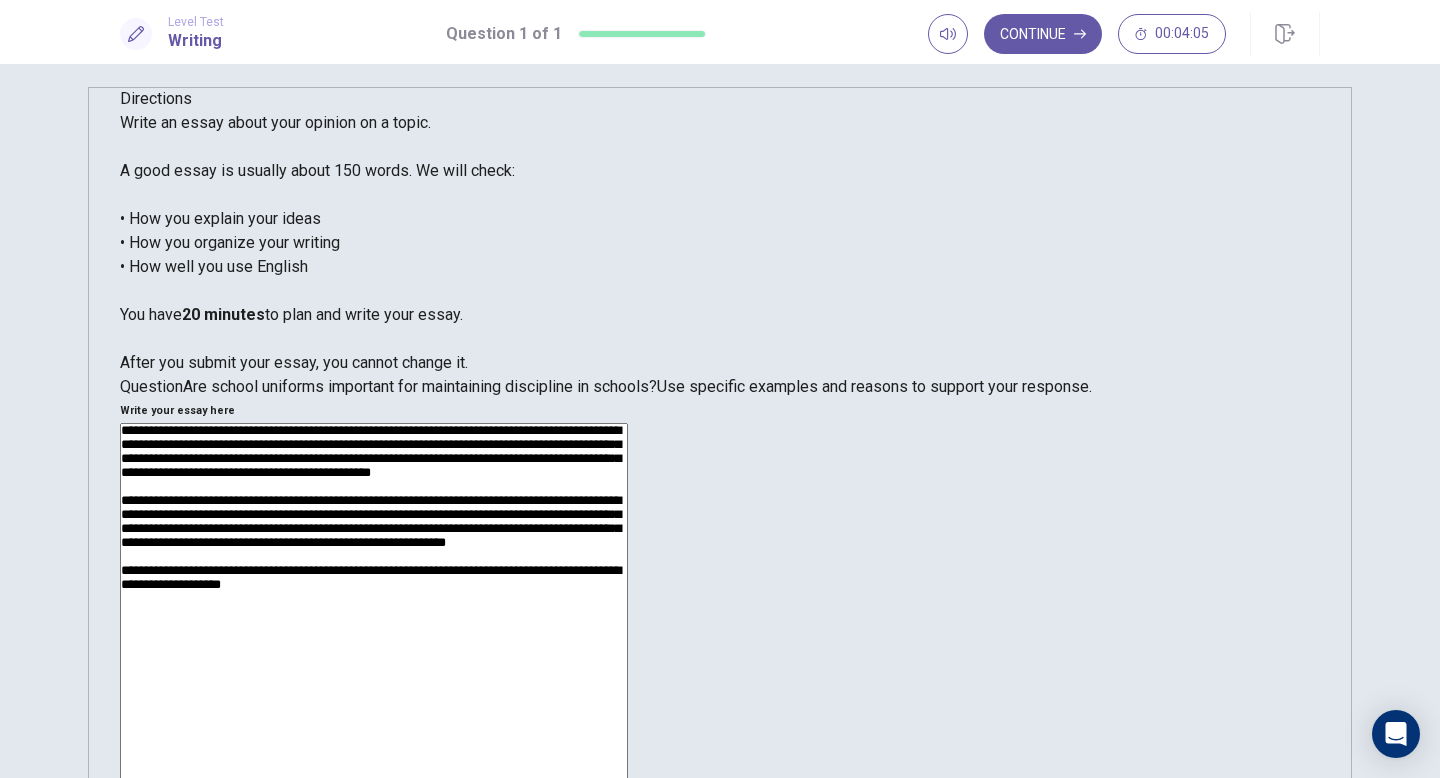 drag, startPoint x: 982, startPoint y: 531, endPoint x: 918, endPoint y: 530, distance: 64.00781 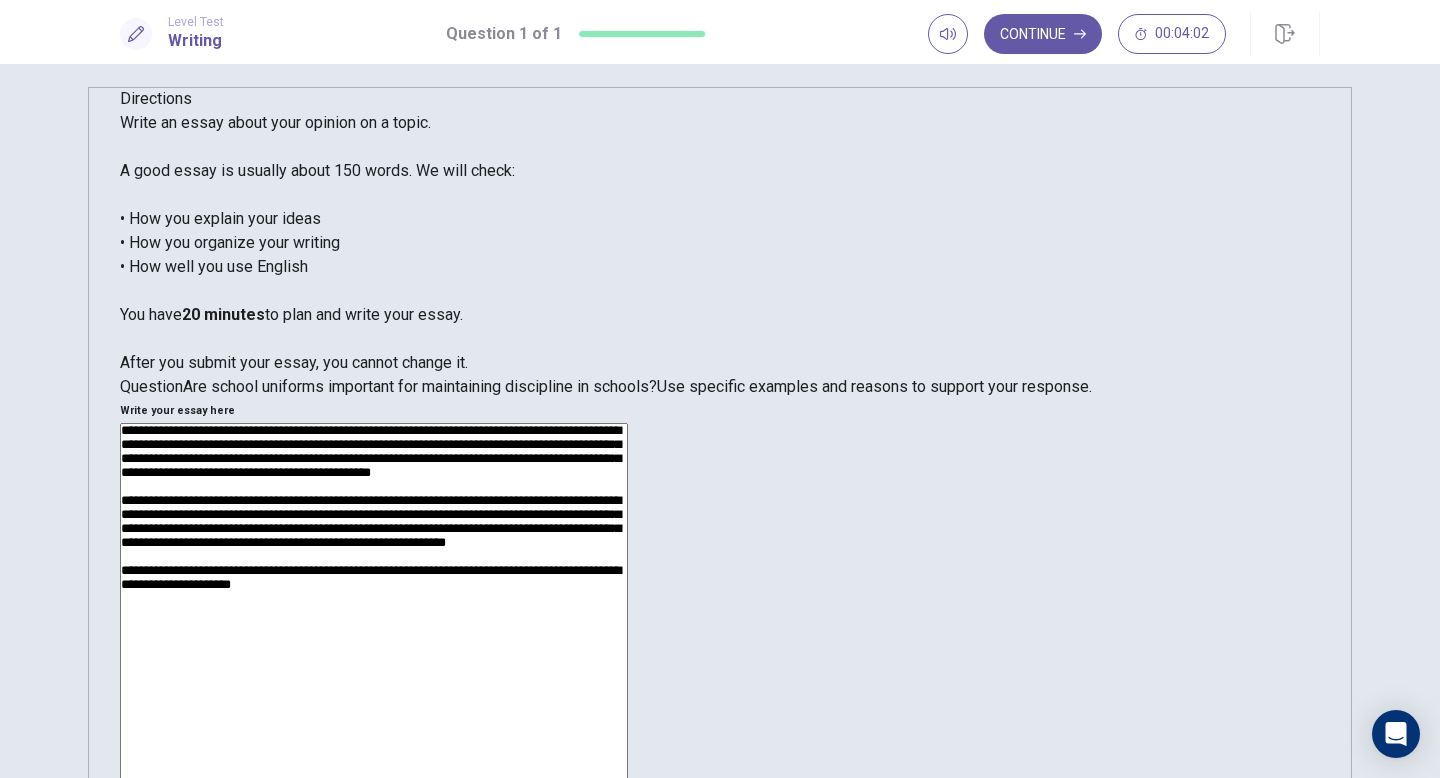 click on "**********" at bounding box center (374, 683) 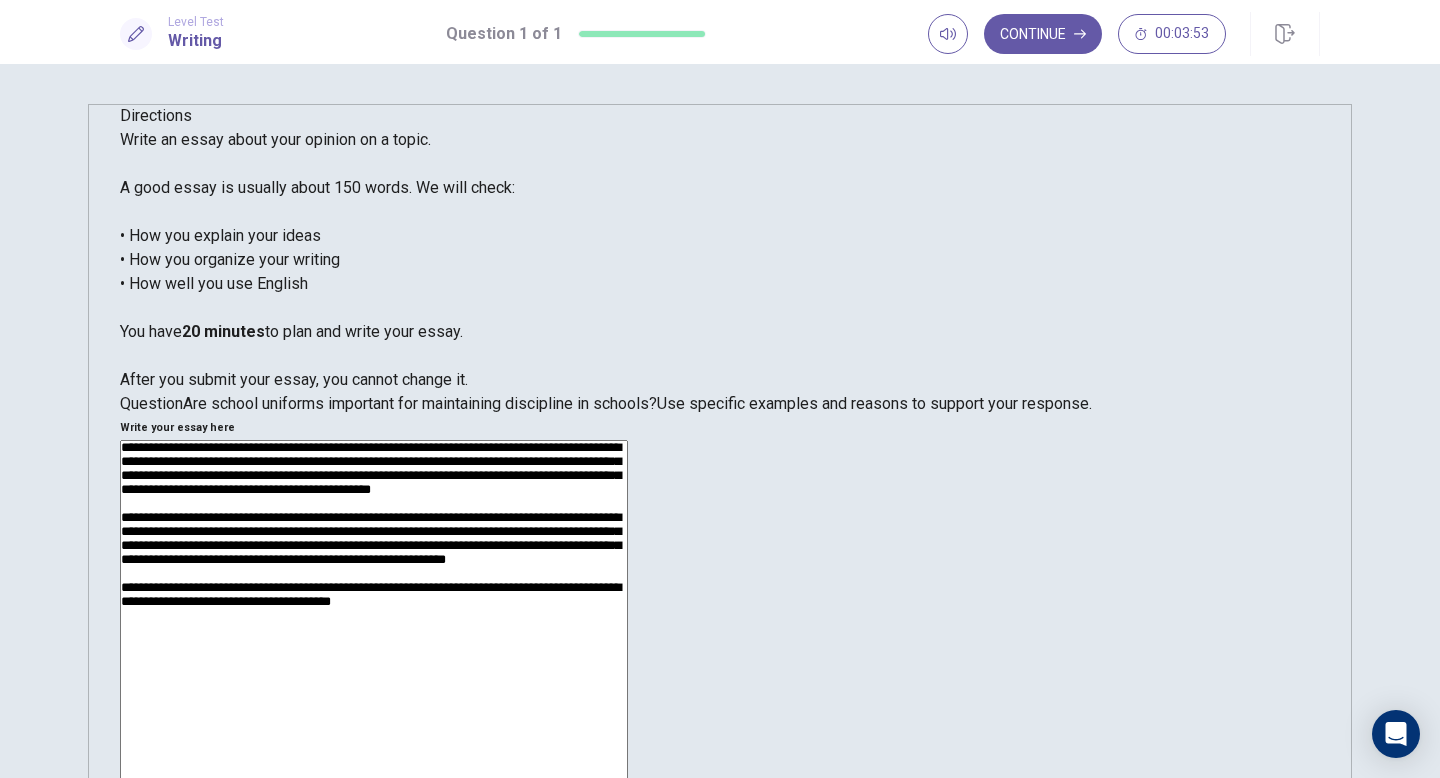scroll, scrollTop: 33, scrollLeft: 0, axis: vertical 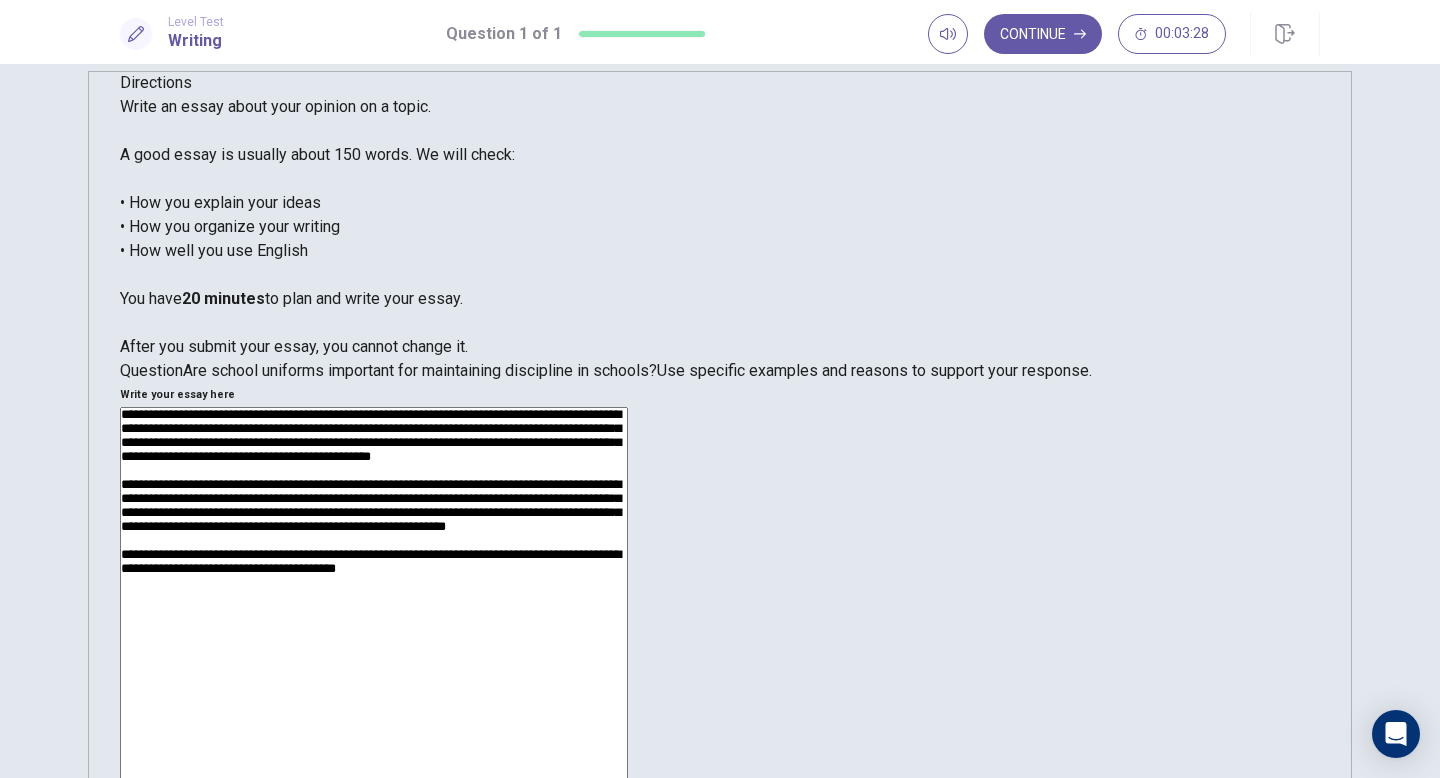 drag, startPoint x: 1067, startPoint y: 544, endPoint x: 919, endPoint y: 518, distance: 150.26643 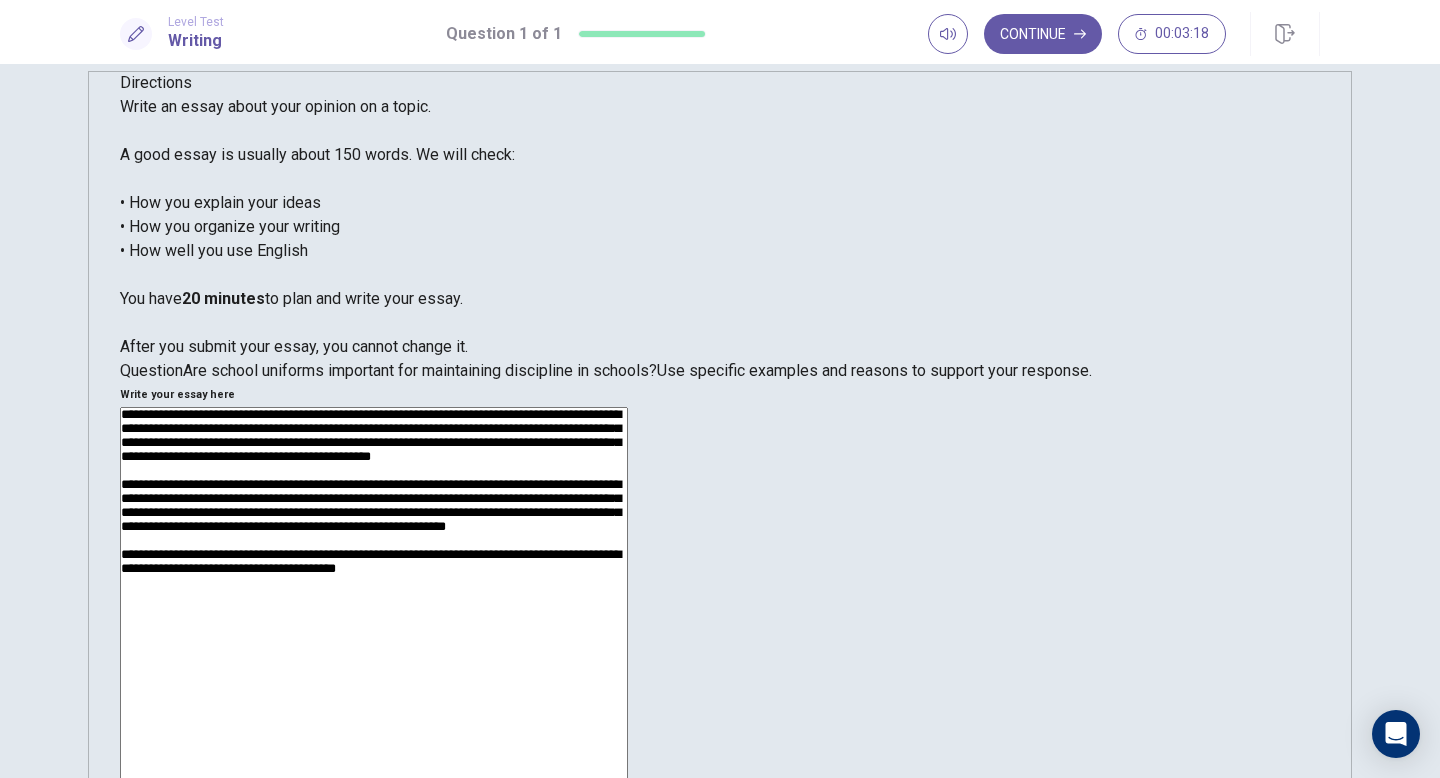 click on "**********" at bounding box center (374, 667) 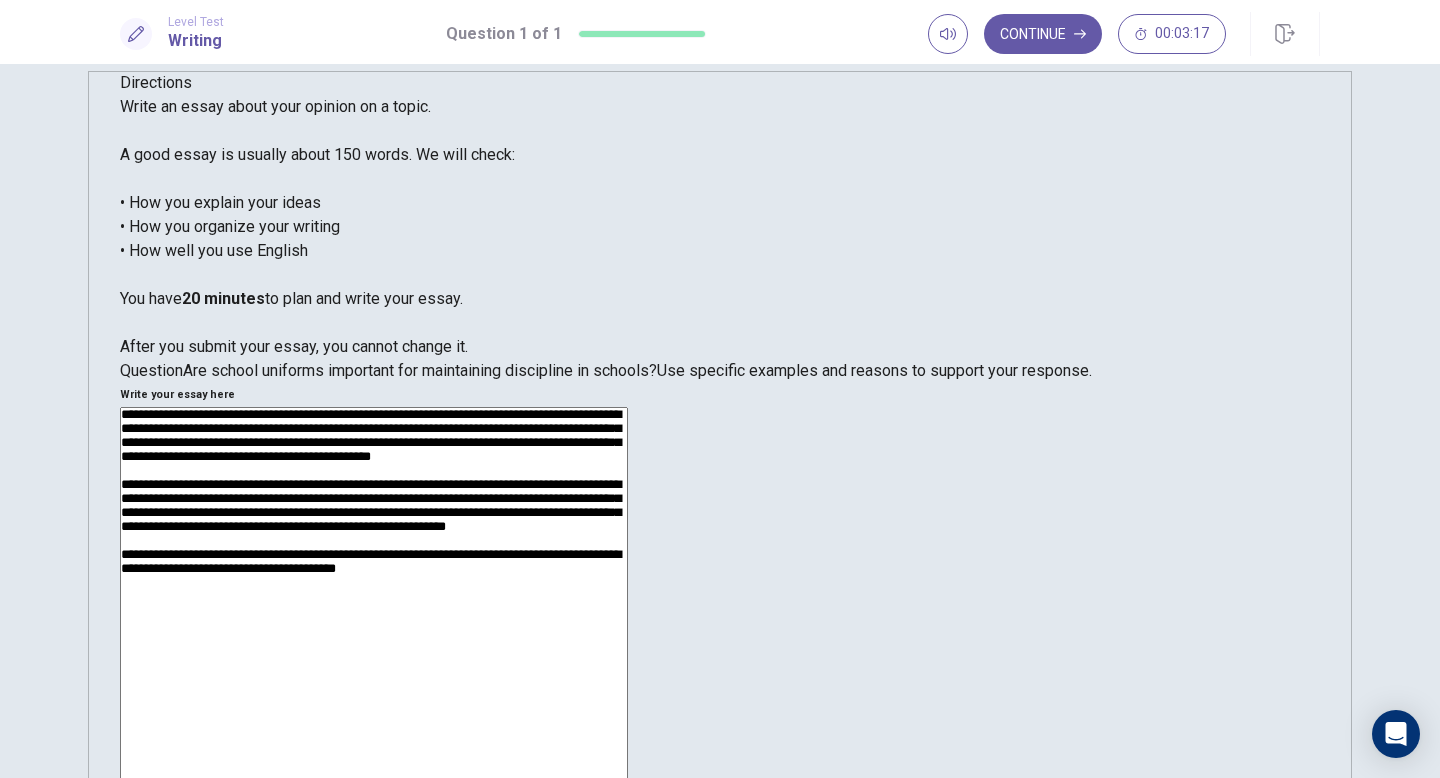 click on "**********" at bounding box center (374, 667) 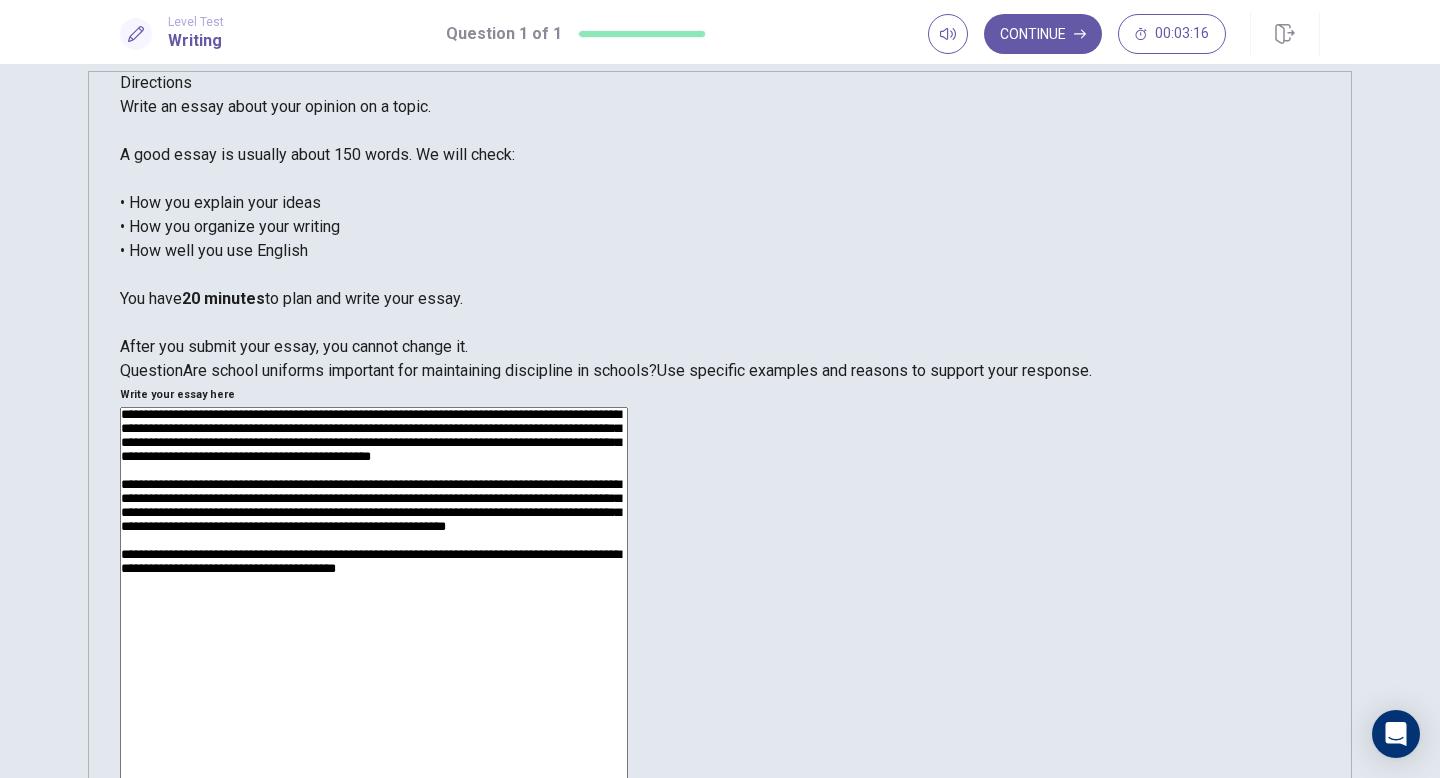 click on "**********" at bounding box center [374, 667] 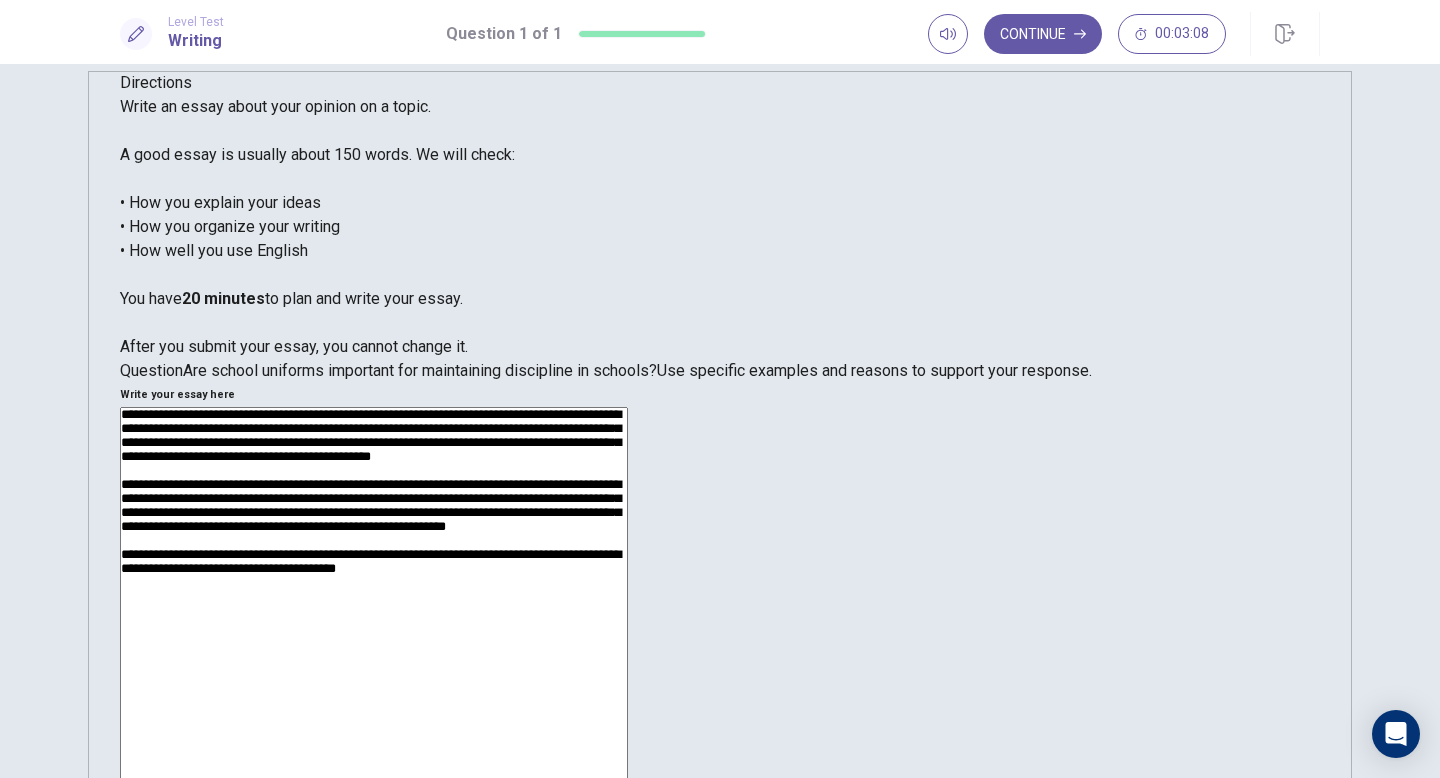drag, startPoint x: 1111, startPoint y: 550, endPoint x: 919, endPoint y: 516, distance: 194.98718 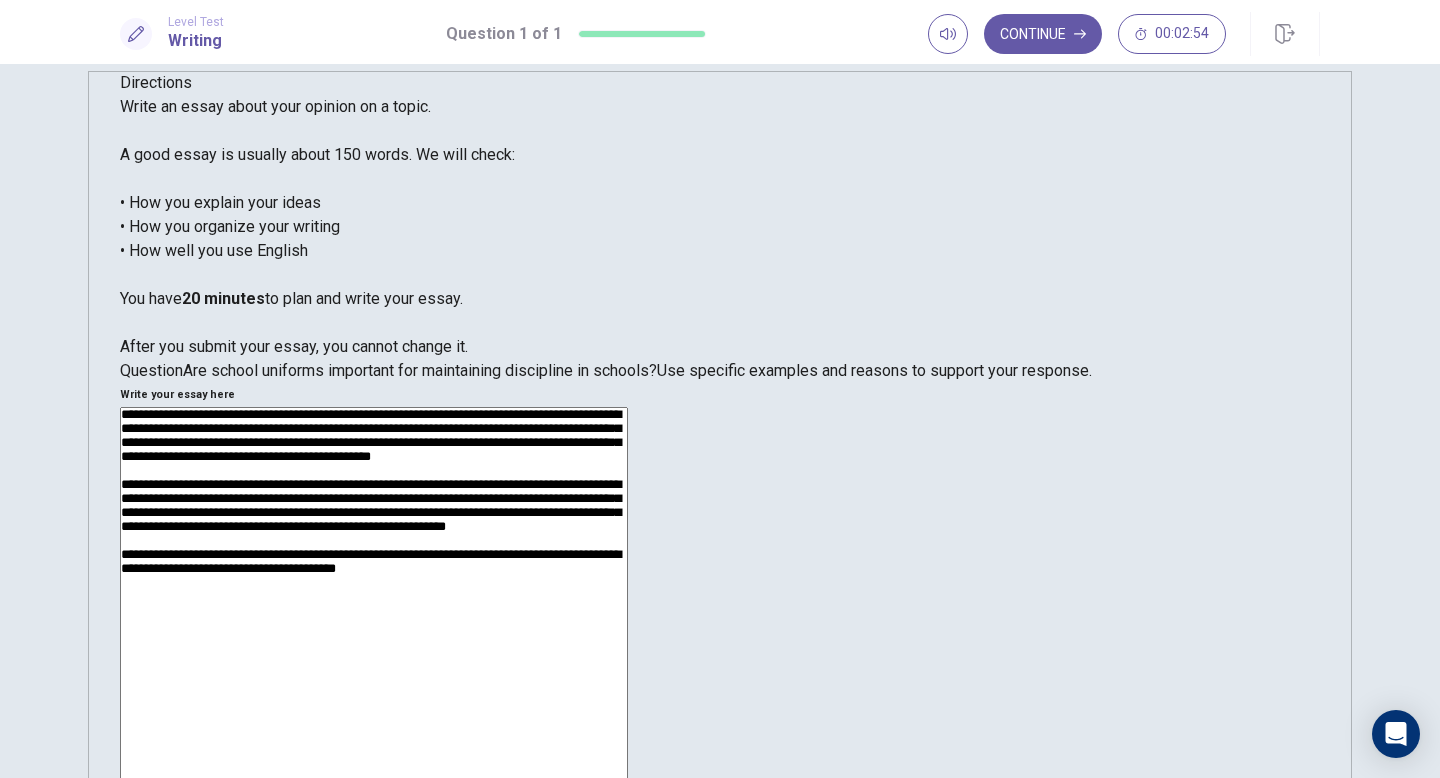 click on "**********" at bounding box center (374, 667) 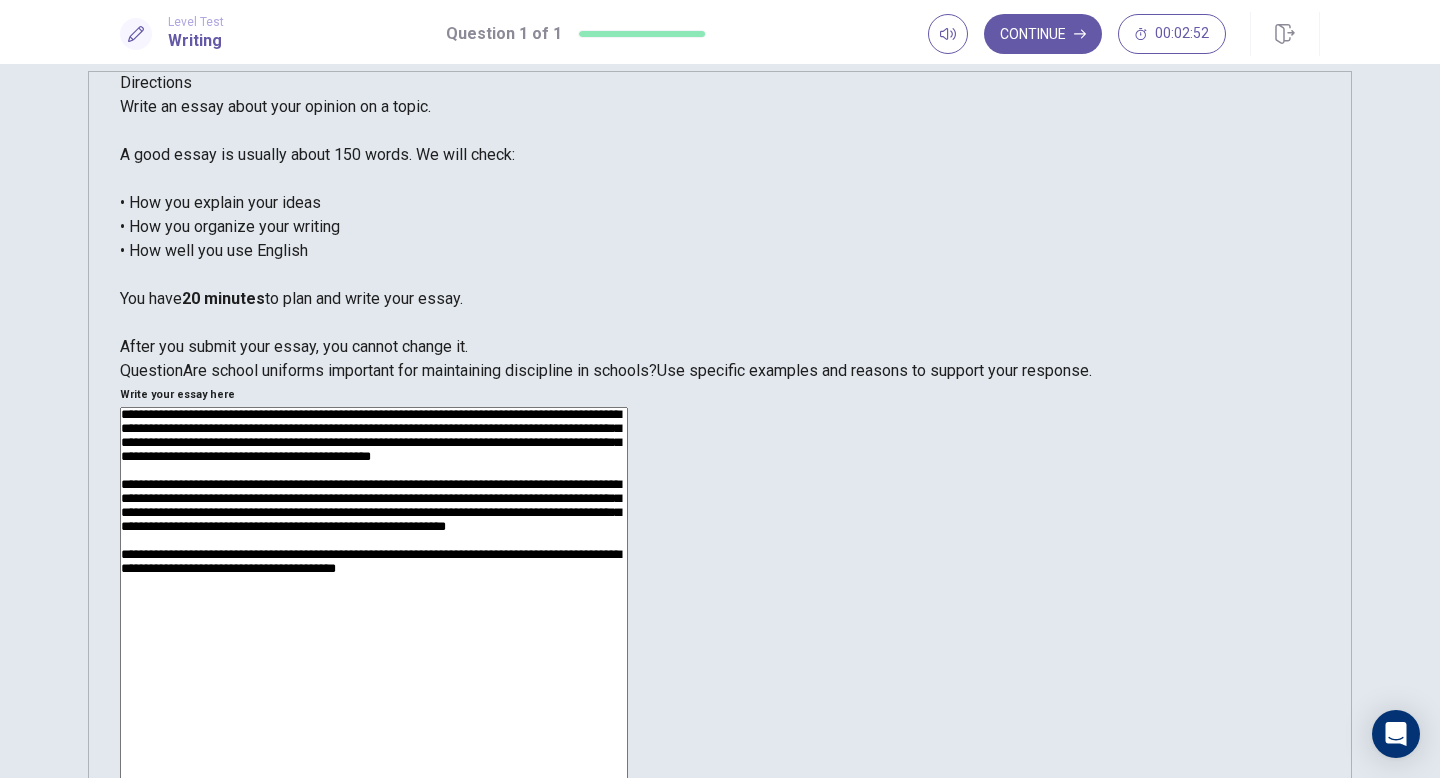 click on "**********" at bounding box center (374, 667) 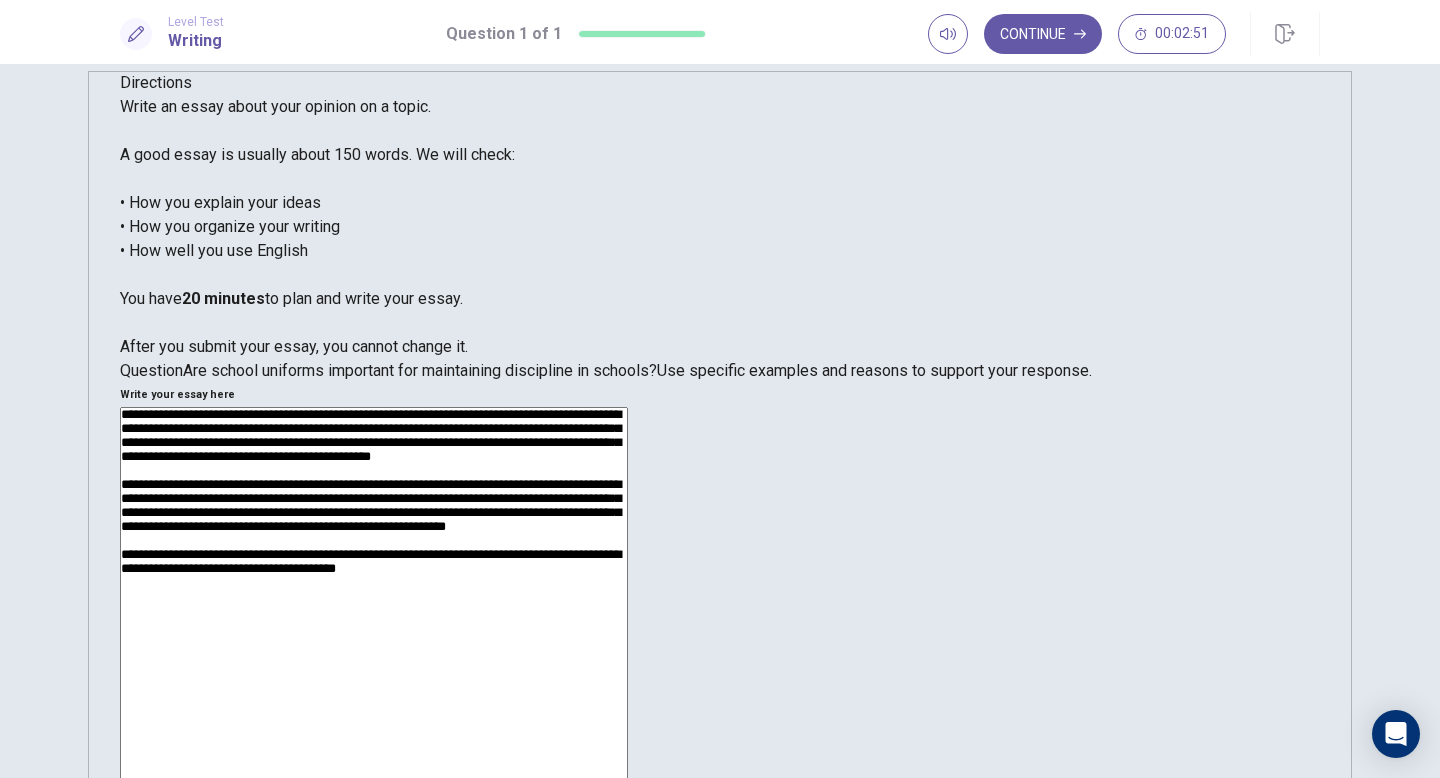 drag, startPoint x: 1040, startPoint y: 547, endPoint x: 917, endPoint y: 518, distance: 126.37247 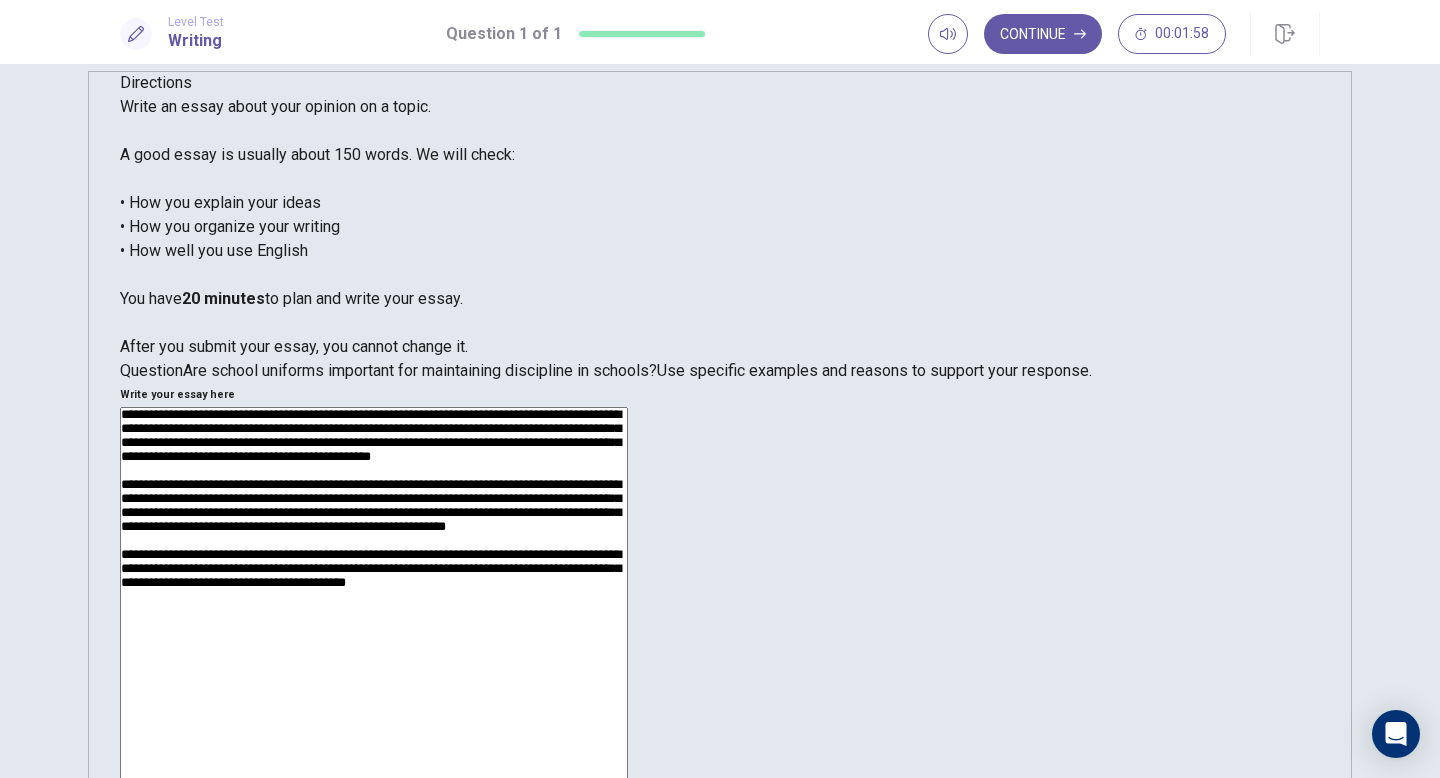 drag, startPoint x: 1049, startPoint y: 562, endPoint x: 927, endPoint y: 562, distance: 122 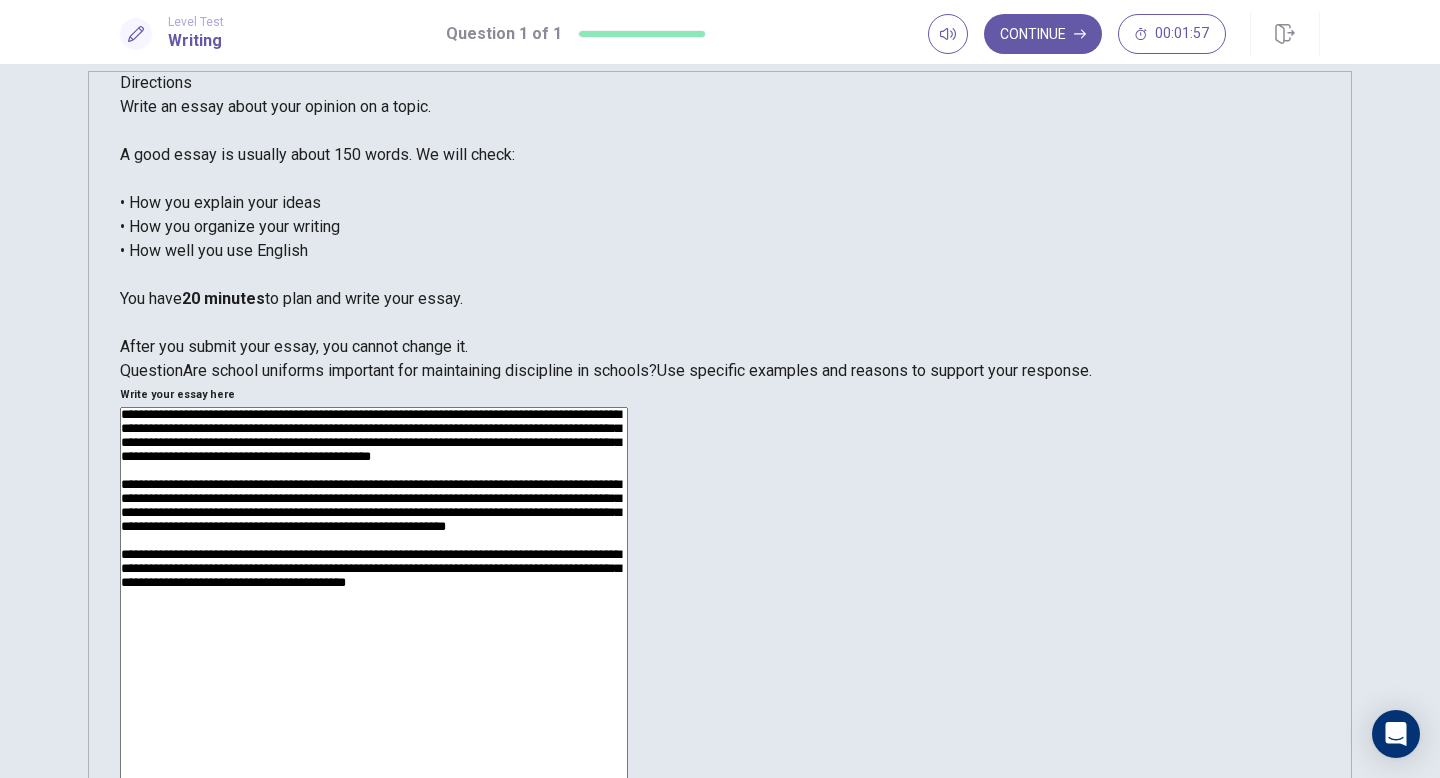 click on "**********" at bounding box center [374, 667] 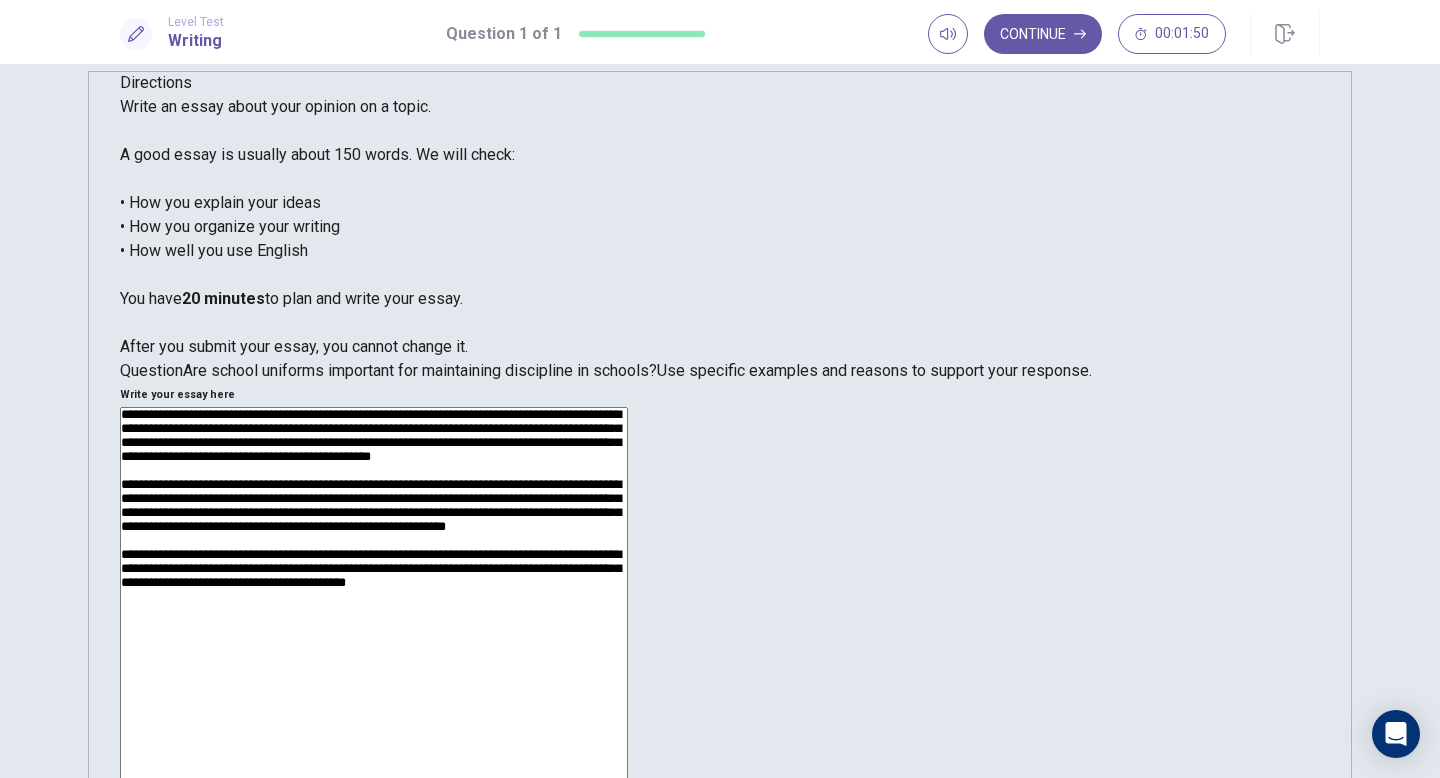 drag, startPoint x: 921, startPoint y: 561, endPoint x: 884, endPoint y: 560, distance: 37.01351 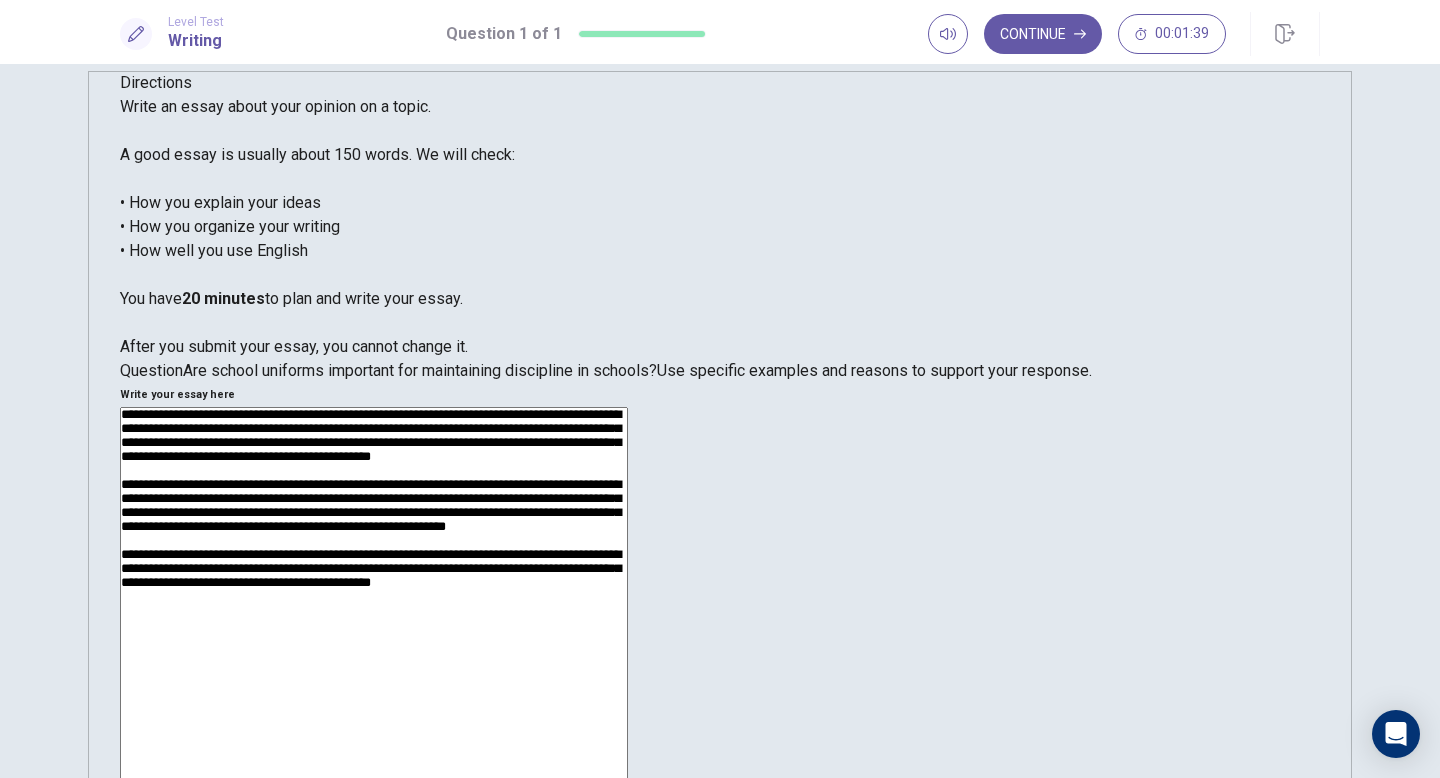 click on "**********" at bounding box center (374, 667) 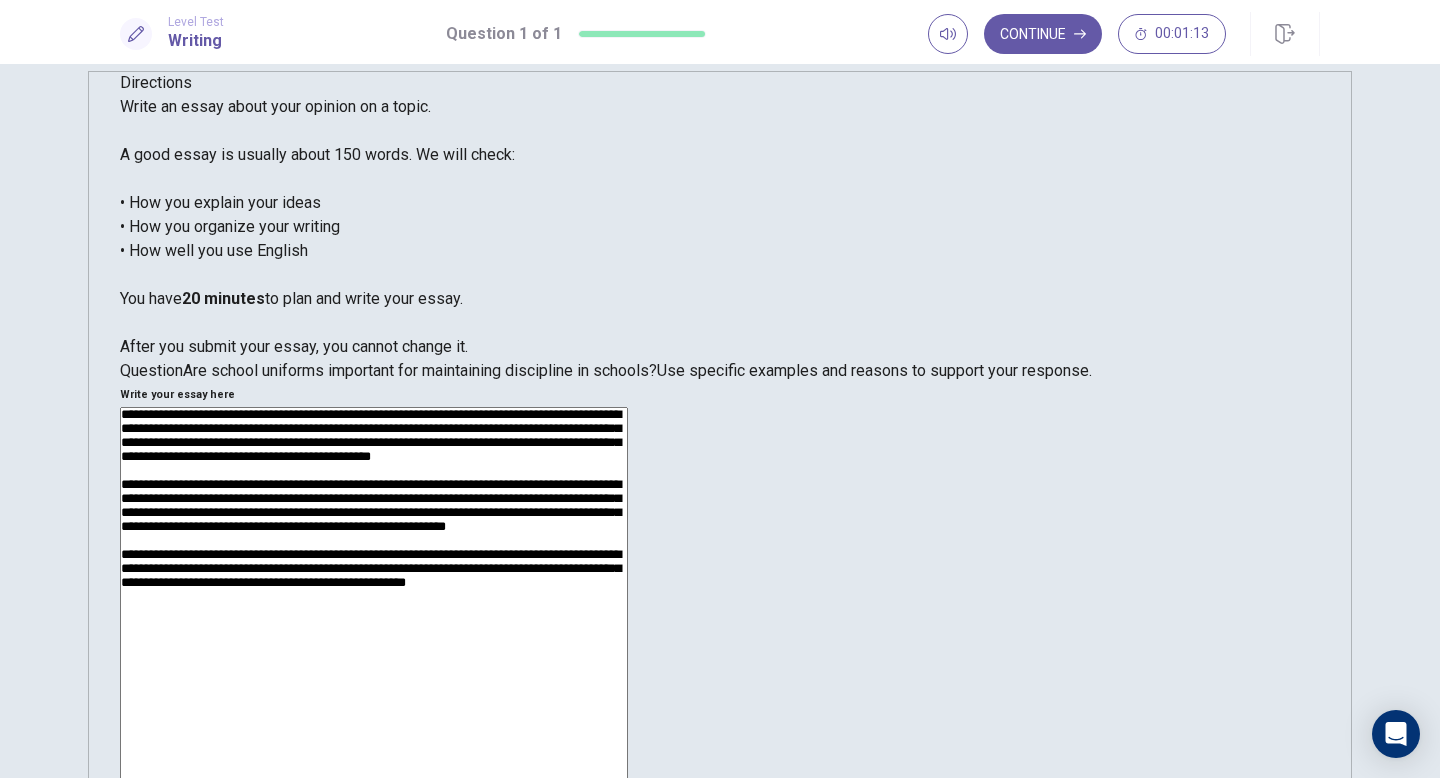 drag, startPoint x: 1152, startPoint y: 560, endPoint x: 964, endPoint y: 558, distance: 188.01064 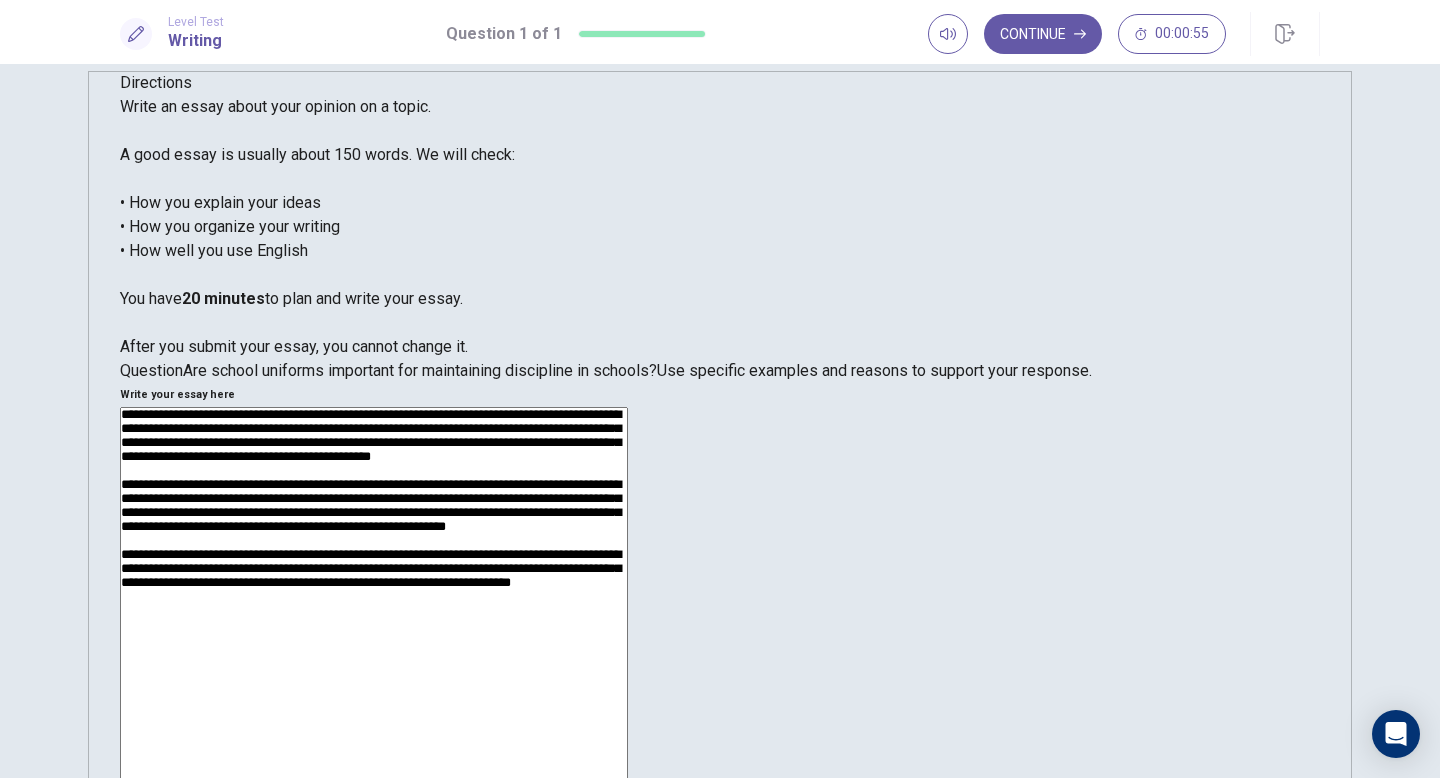 click on "**********" at bounding box center [374, 667] 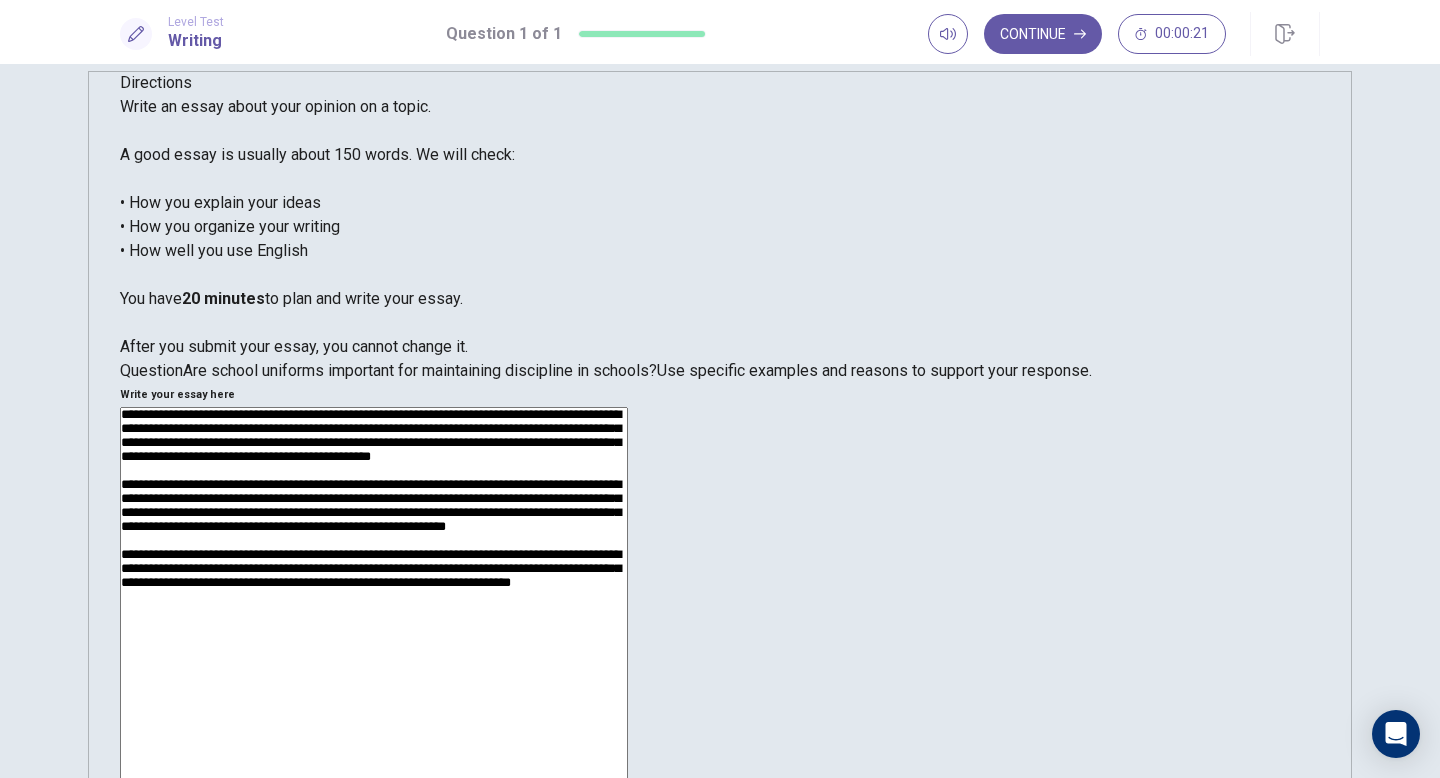 click on "**********" at bounding box center (374, 667) 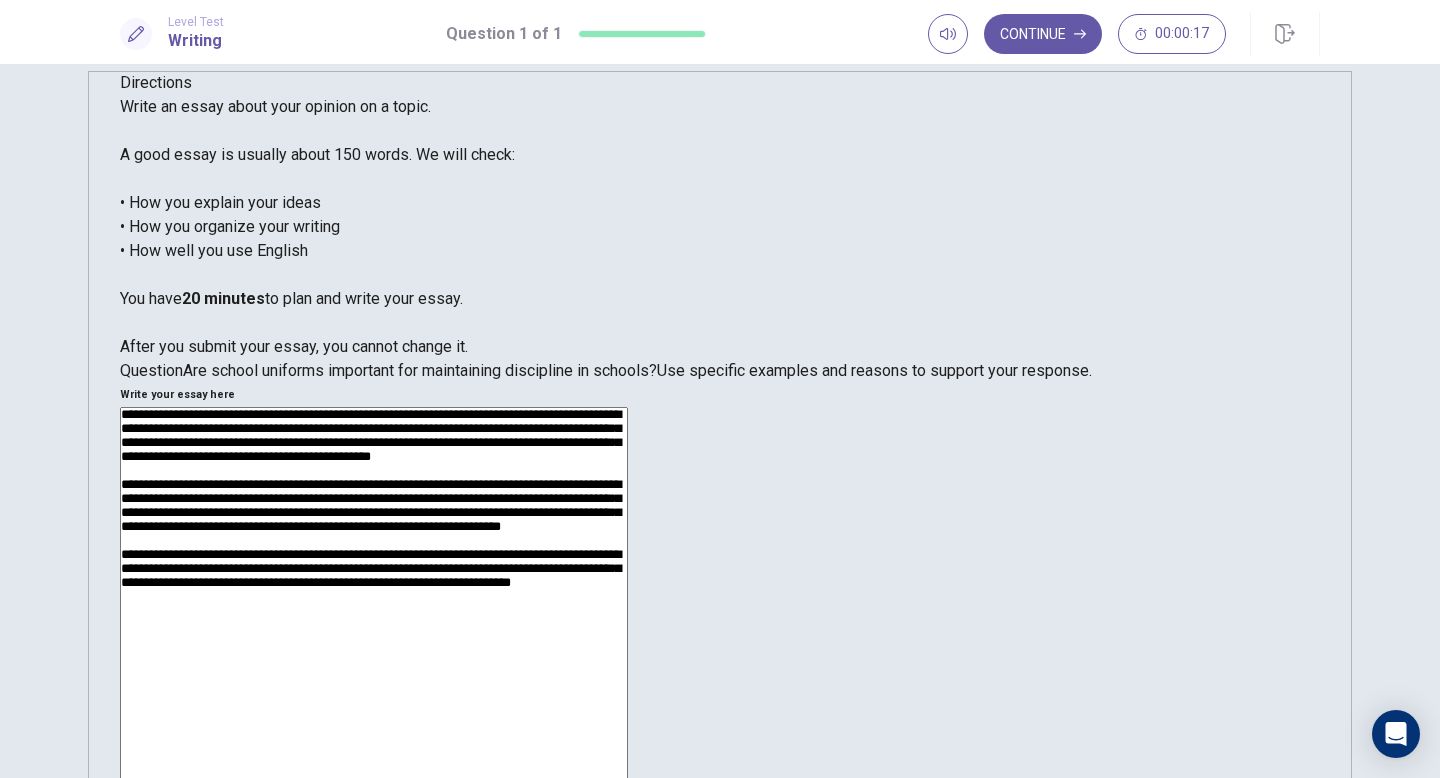 click on "**********" at bounding box center (374, 667) 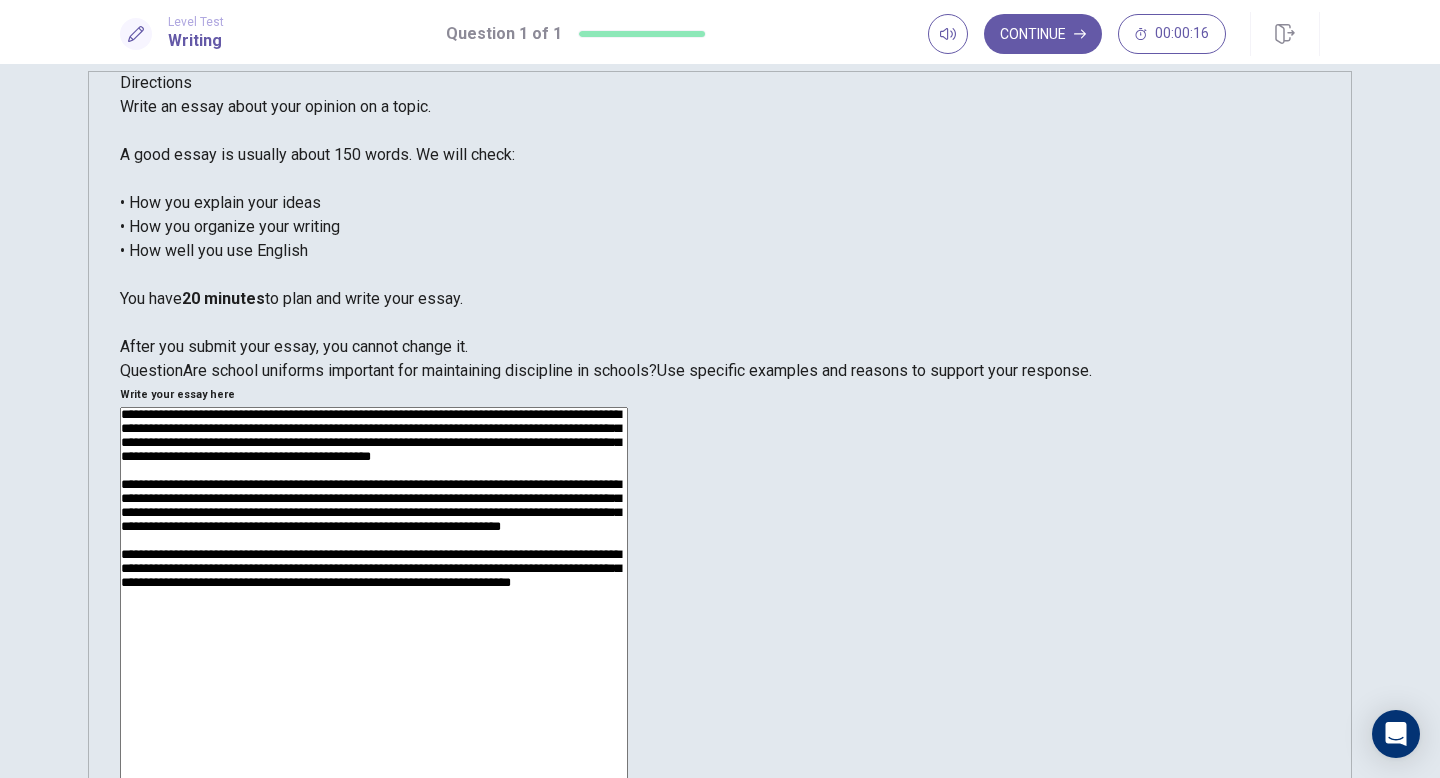 click on "**********" at bounding box center [374, 667] 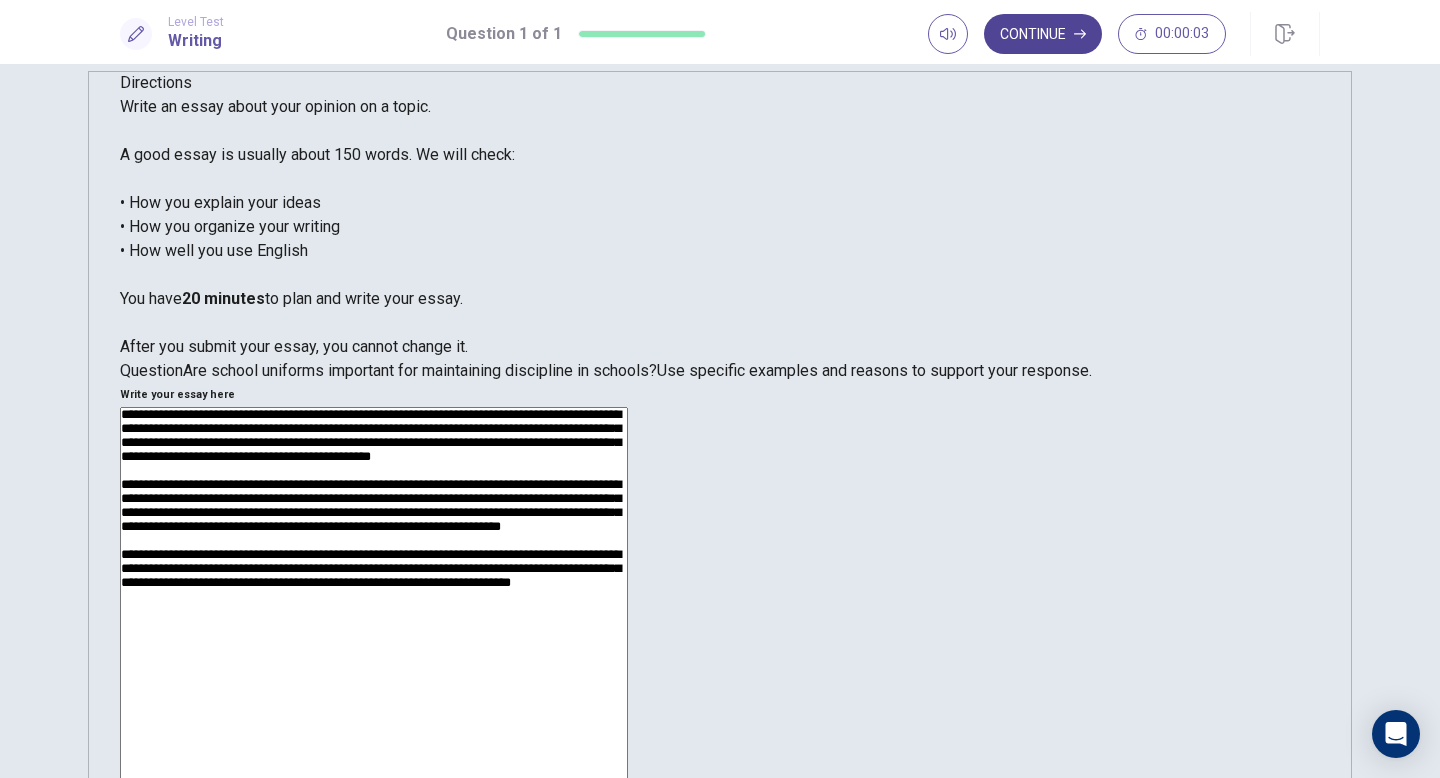 type on "**********" 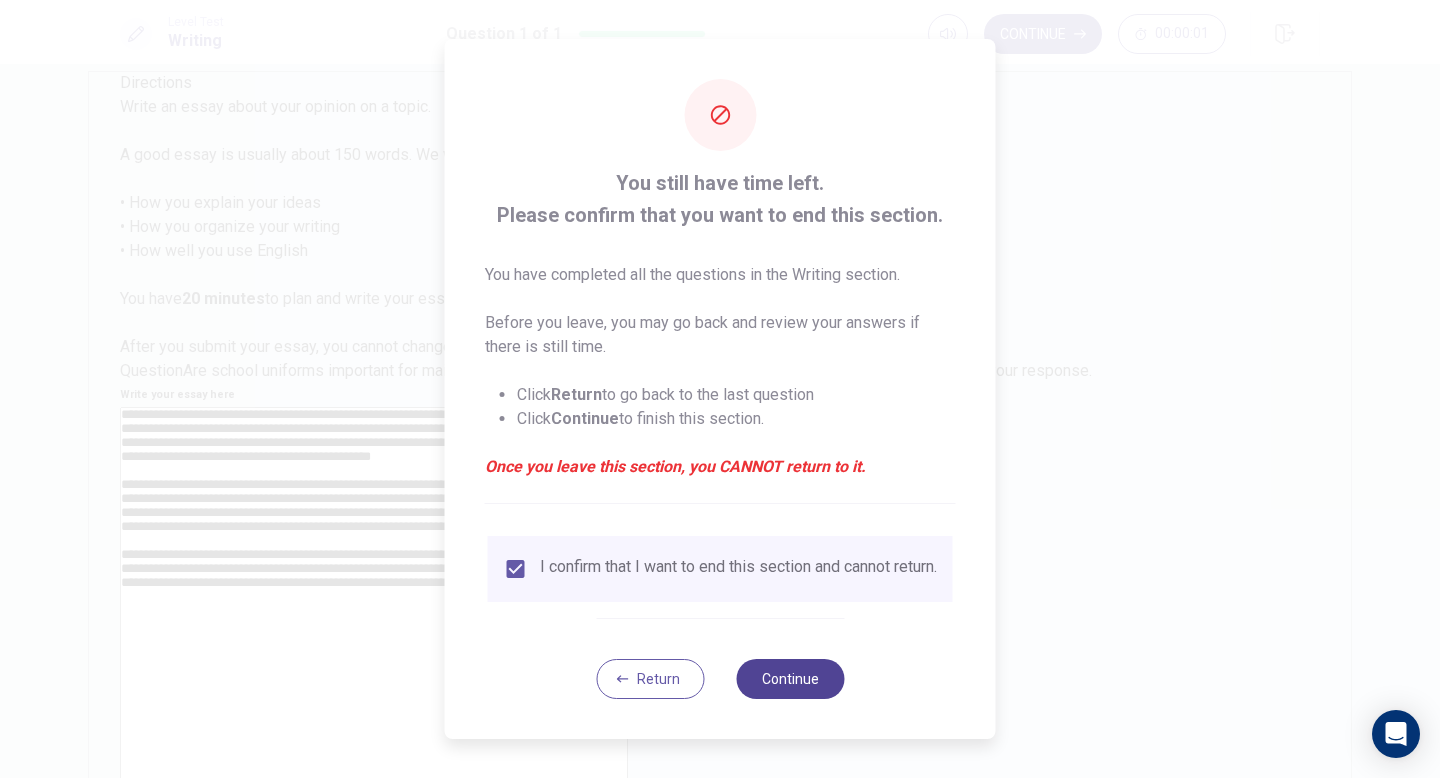 click on "Continue" at bounding box center [790, 679] 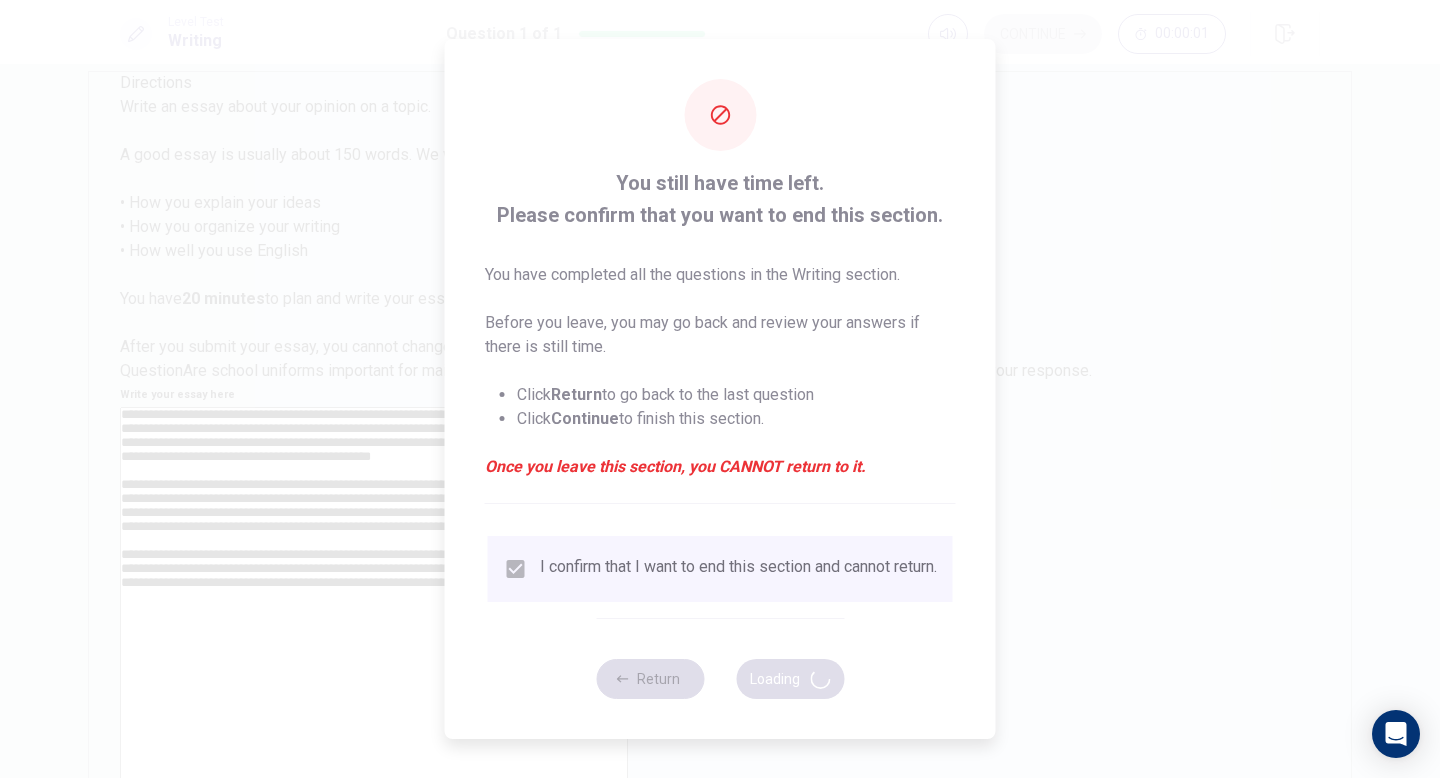 scroll, scrollTop: 0, scrollLeft: 0, axis: both 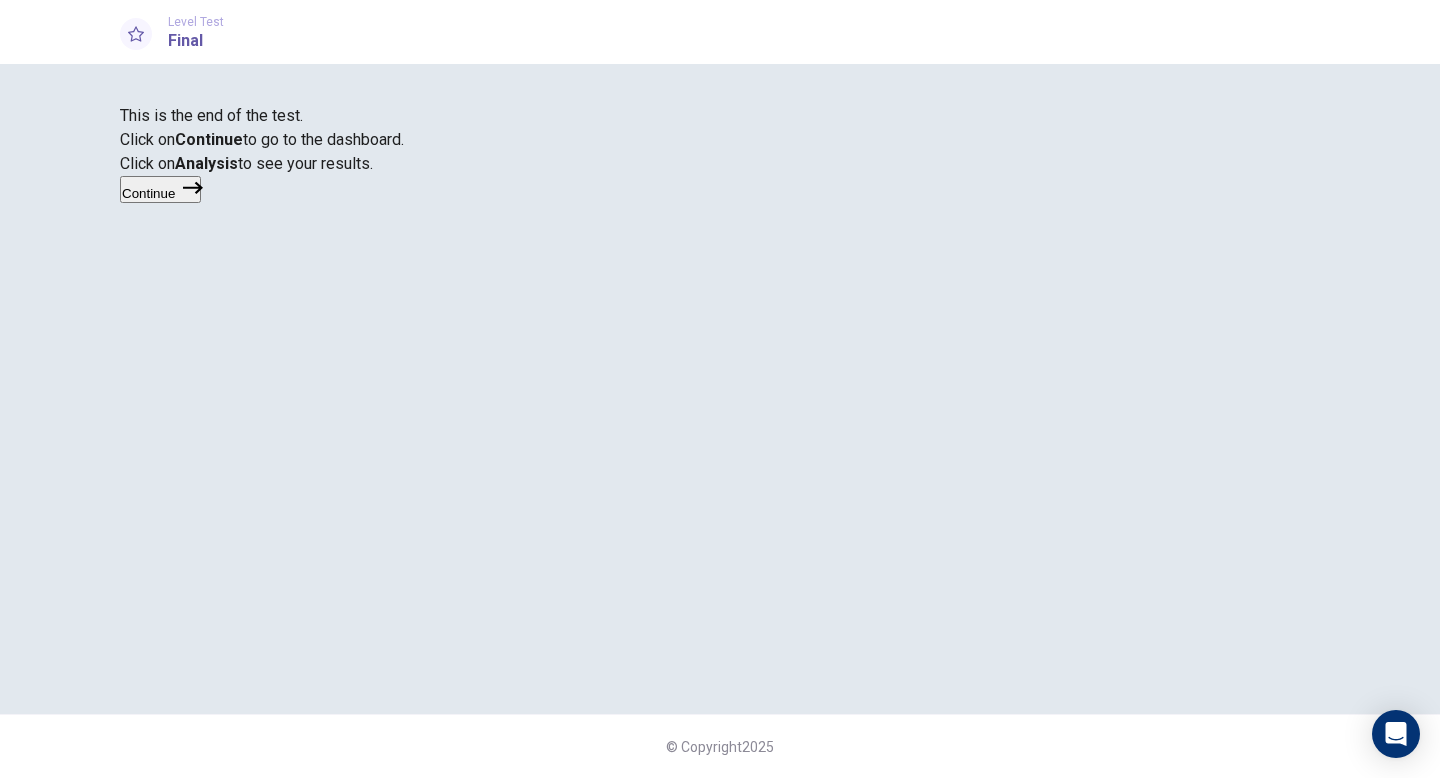 click at bounding box center (193, 188) 